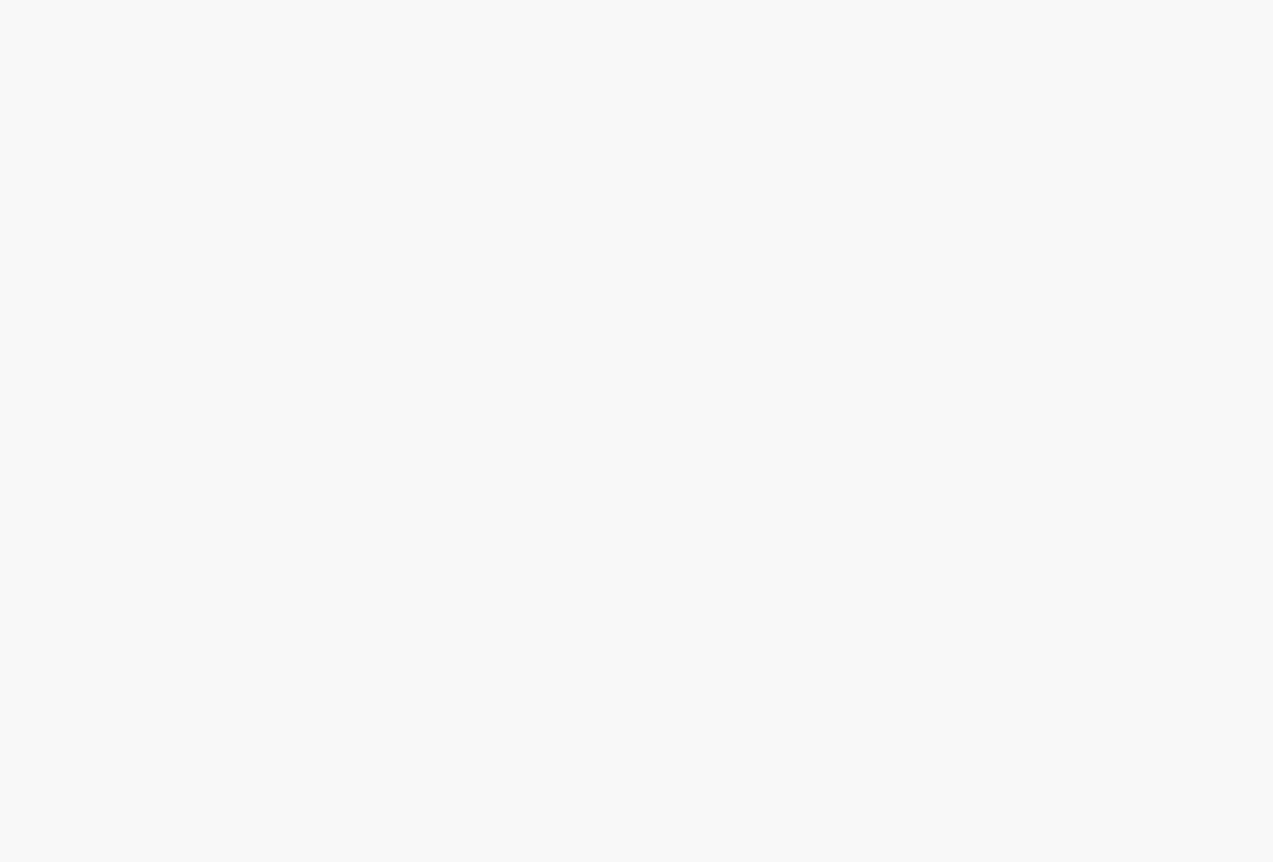 scroll, scrollTop: 0, scrollLeft: 0, axis: both 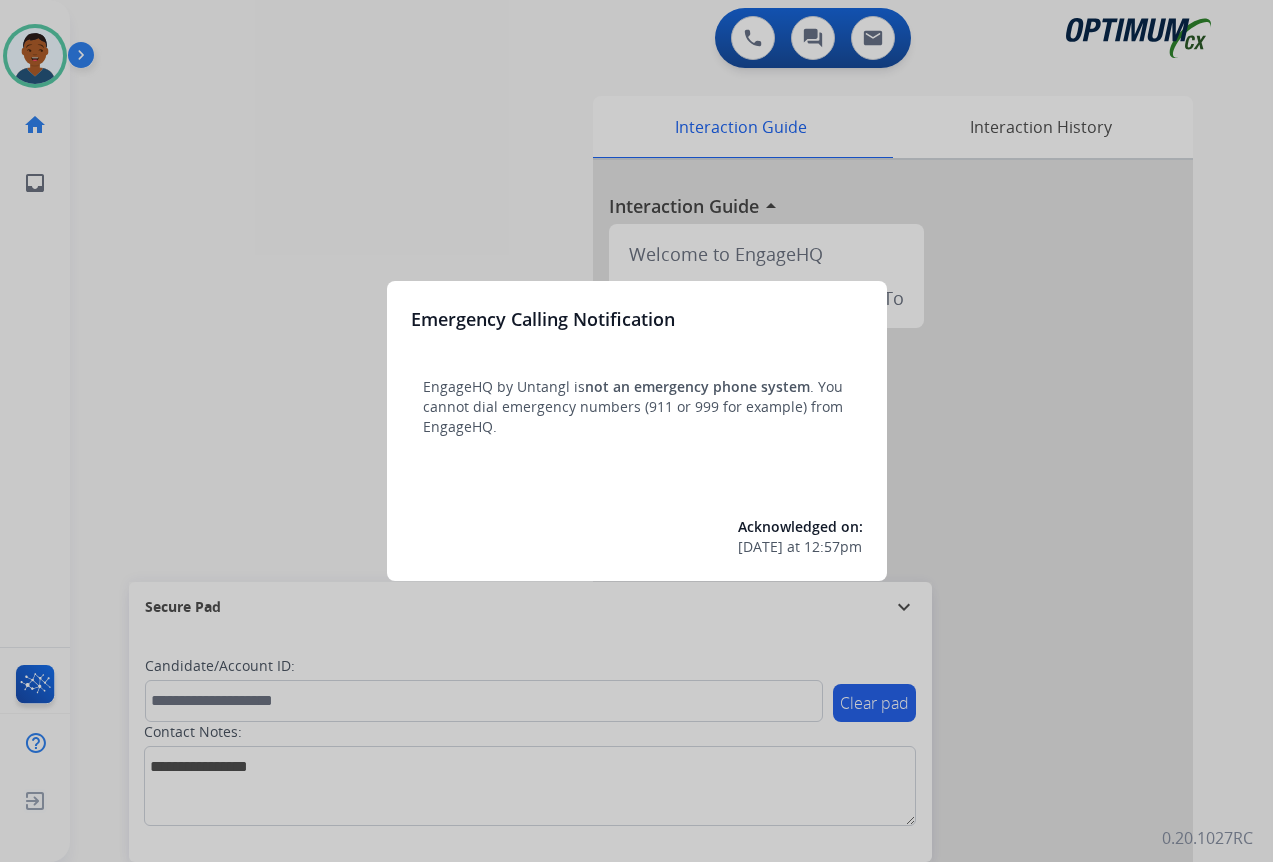 click at bounding box center (636, 431) 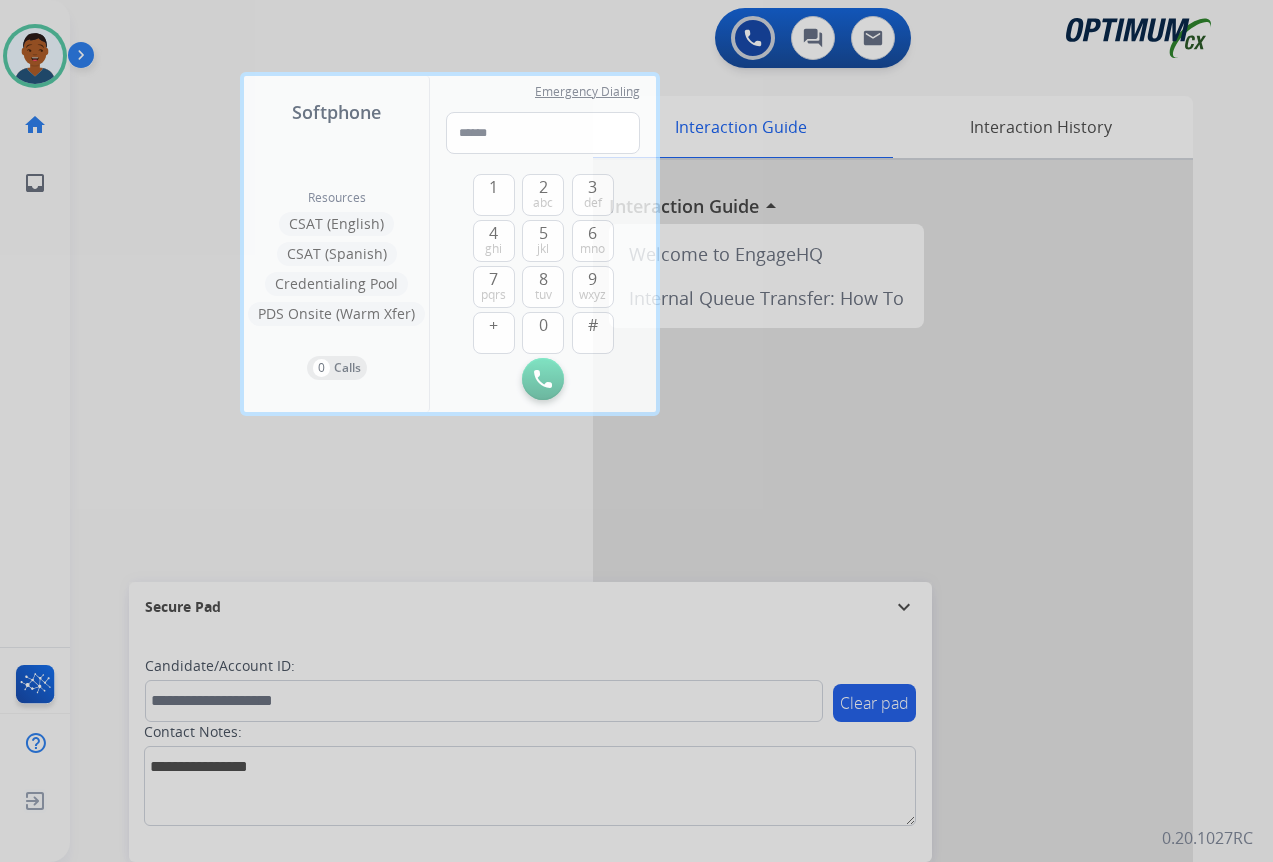 click at bounding box center (636, 431) 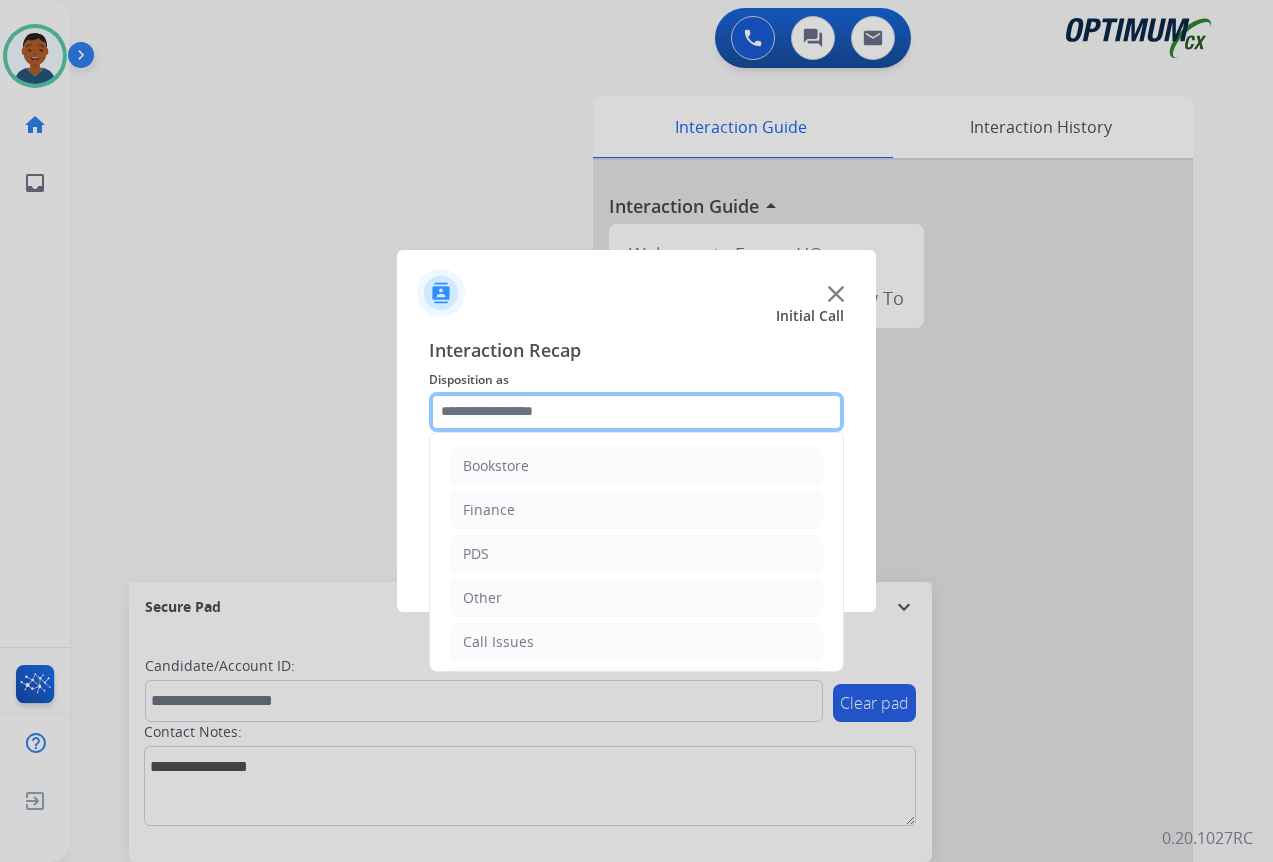 click 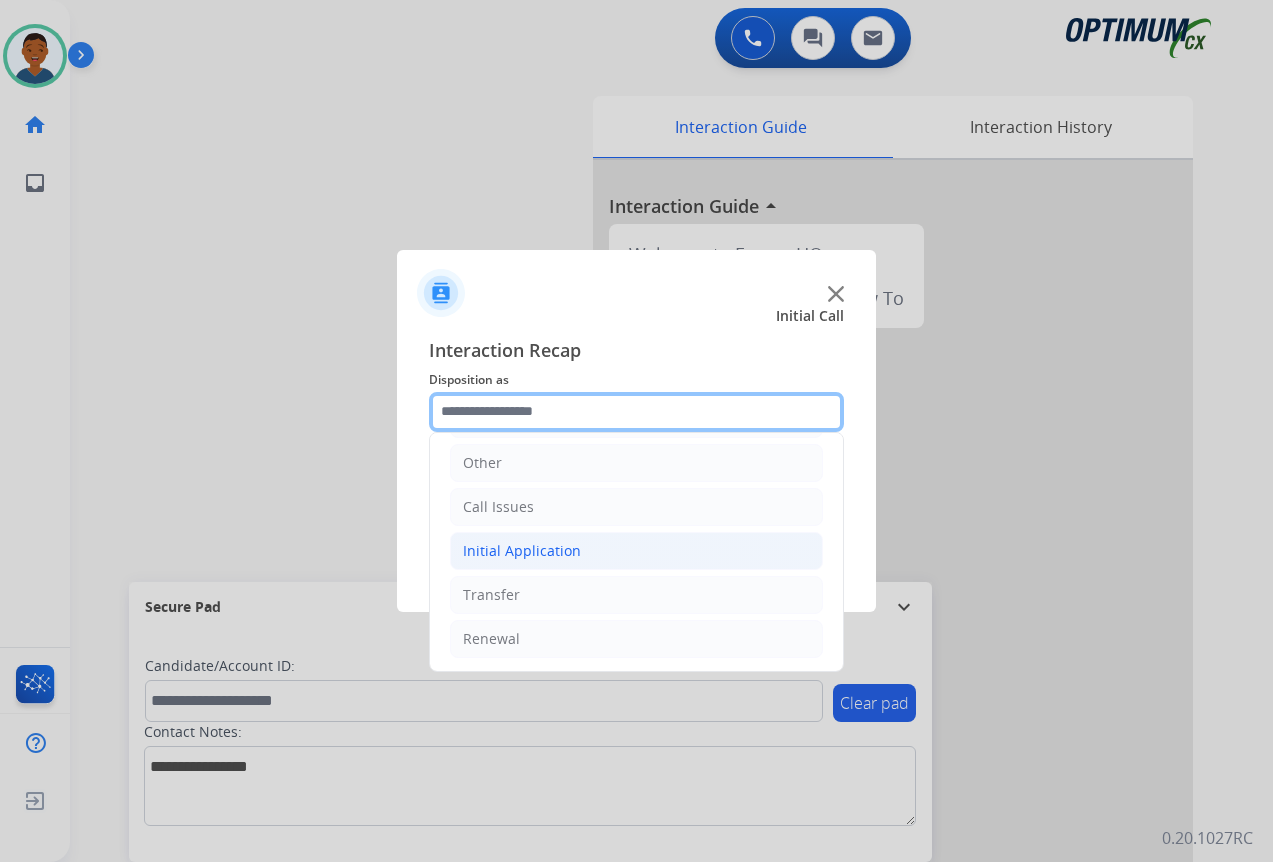 scroll, scrollTop: 136, scrollLeft: 0, axis: vertical 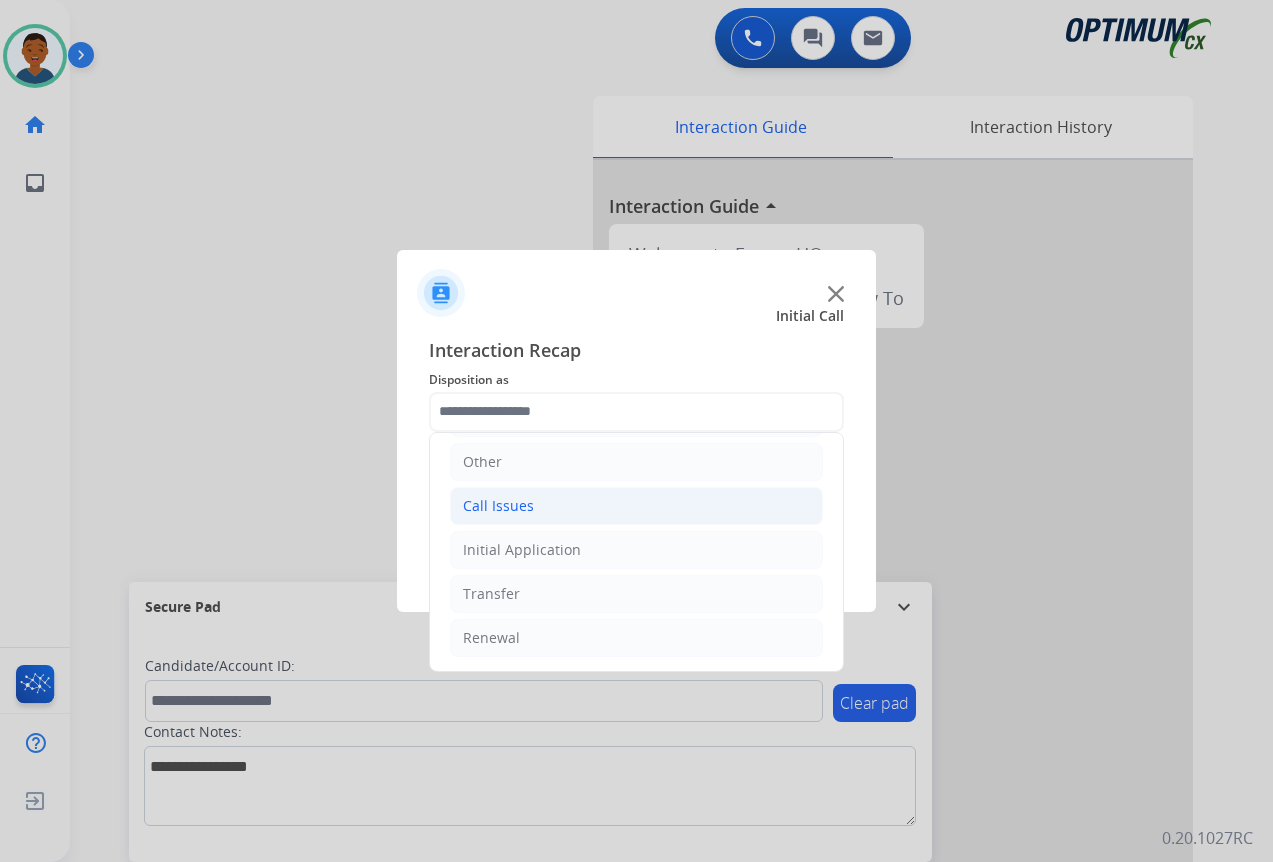 click on "Call Issues" 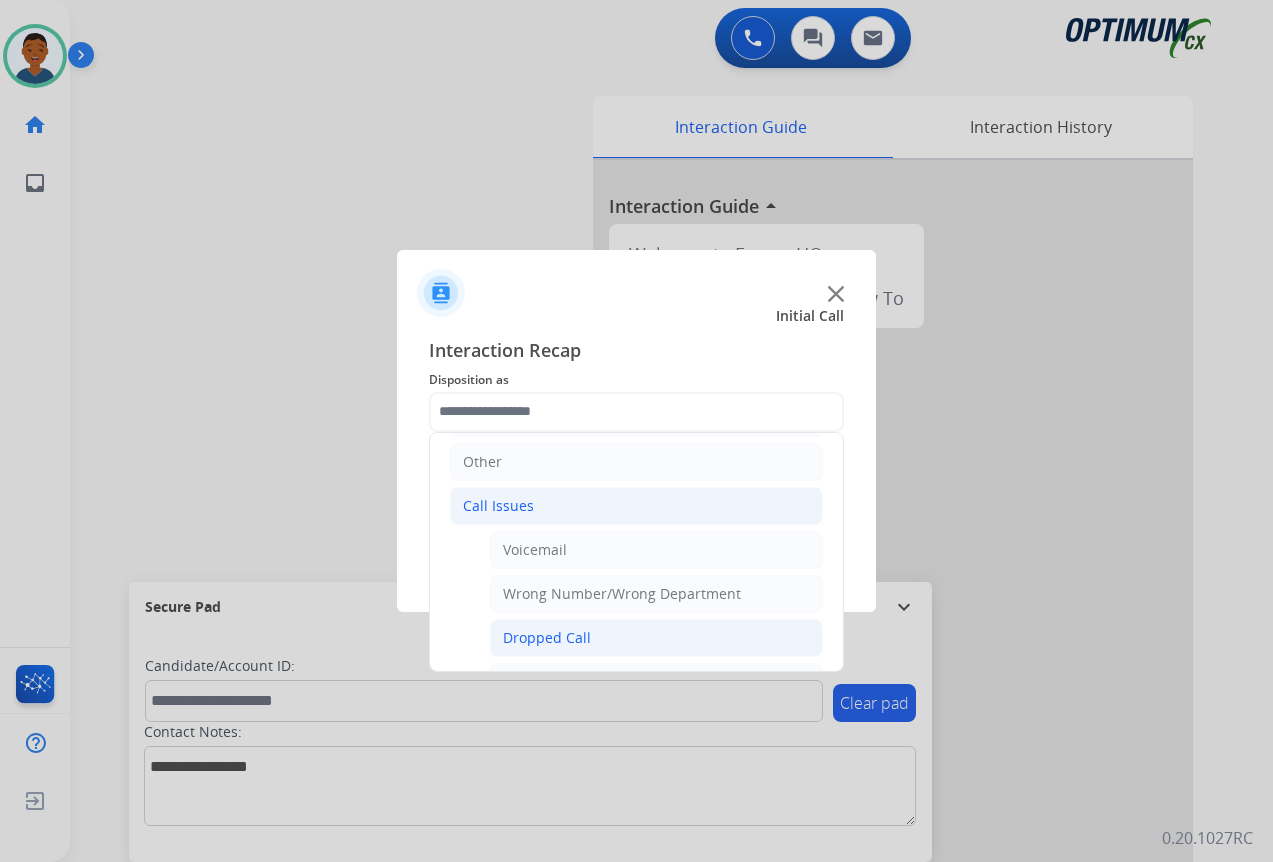 click on "Dropped Call" 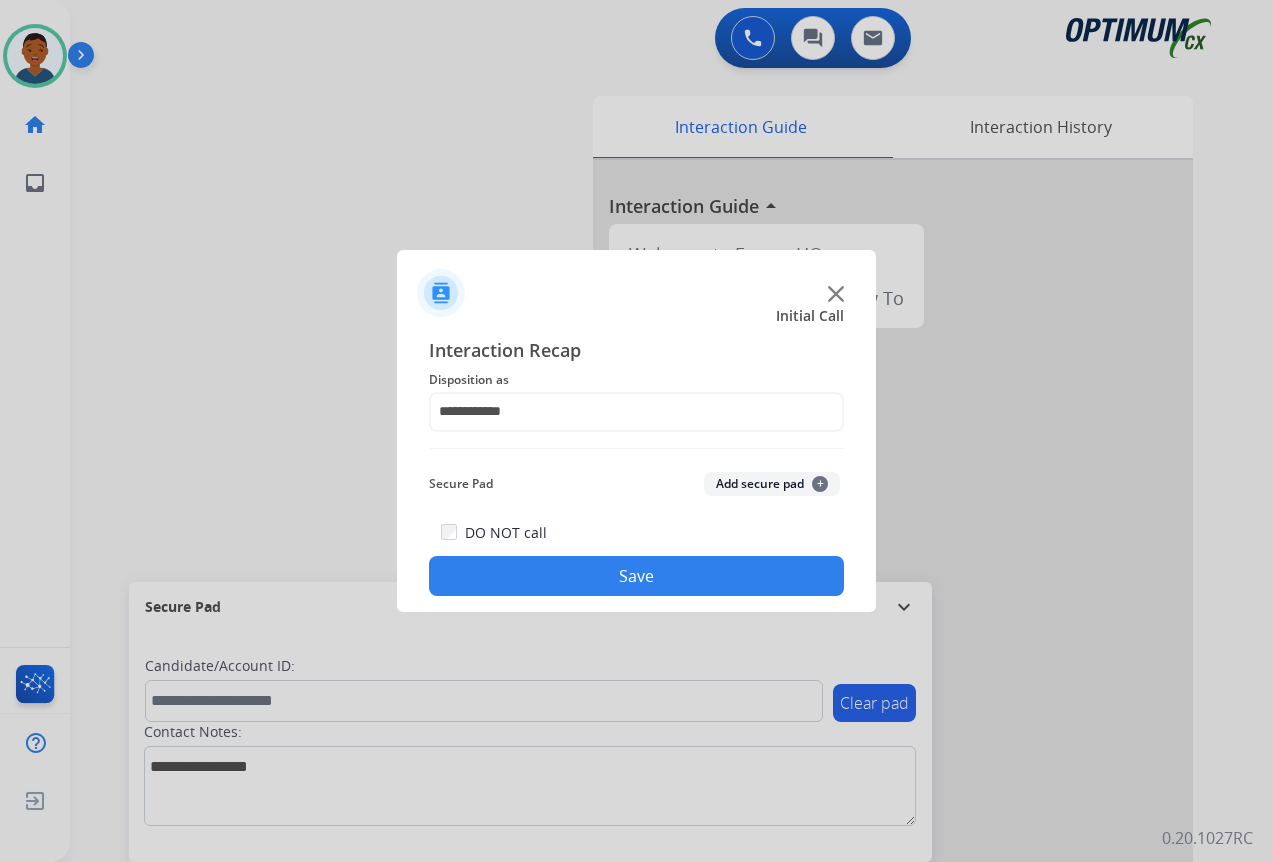 click on "Save" 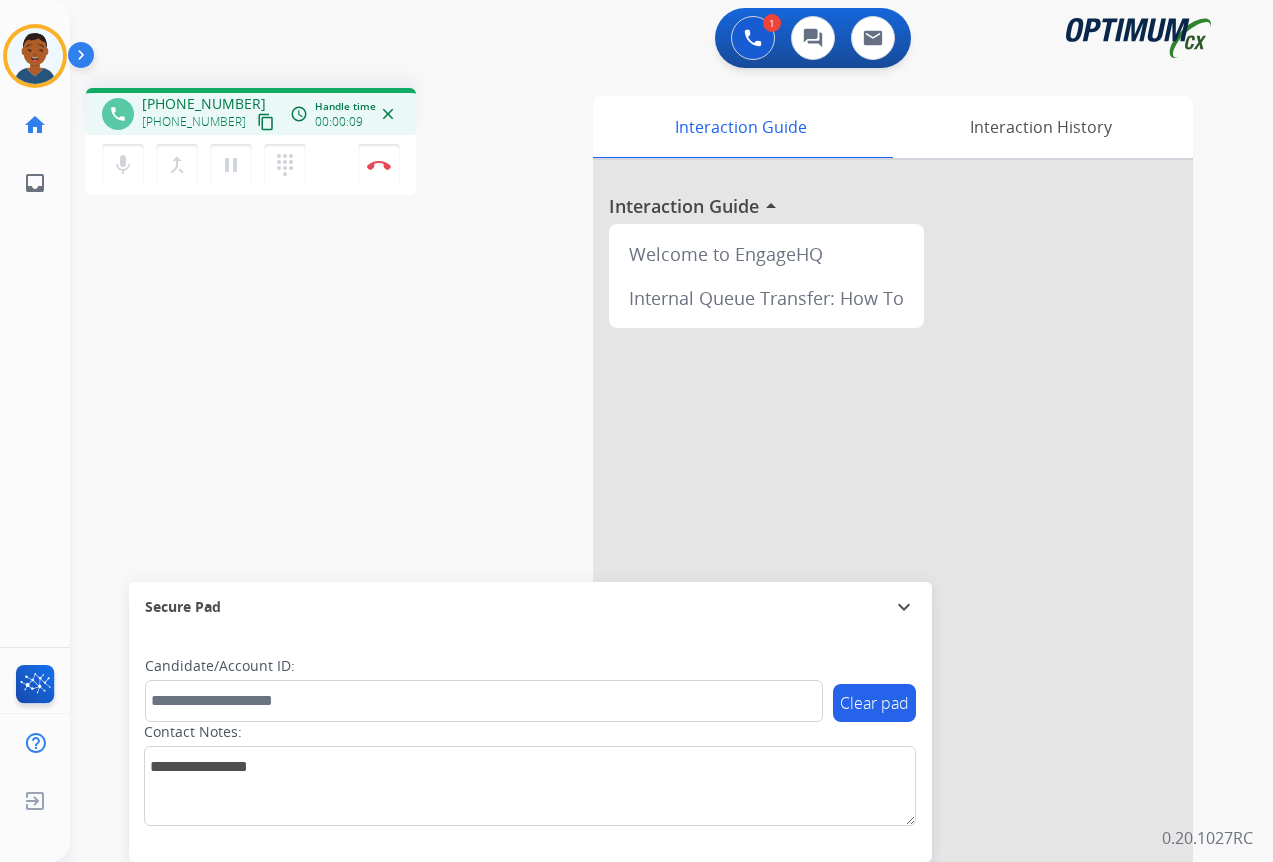 click on "content_copy" at bounding box center [266, 122] 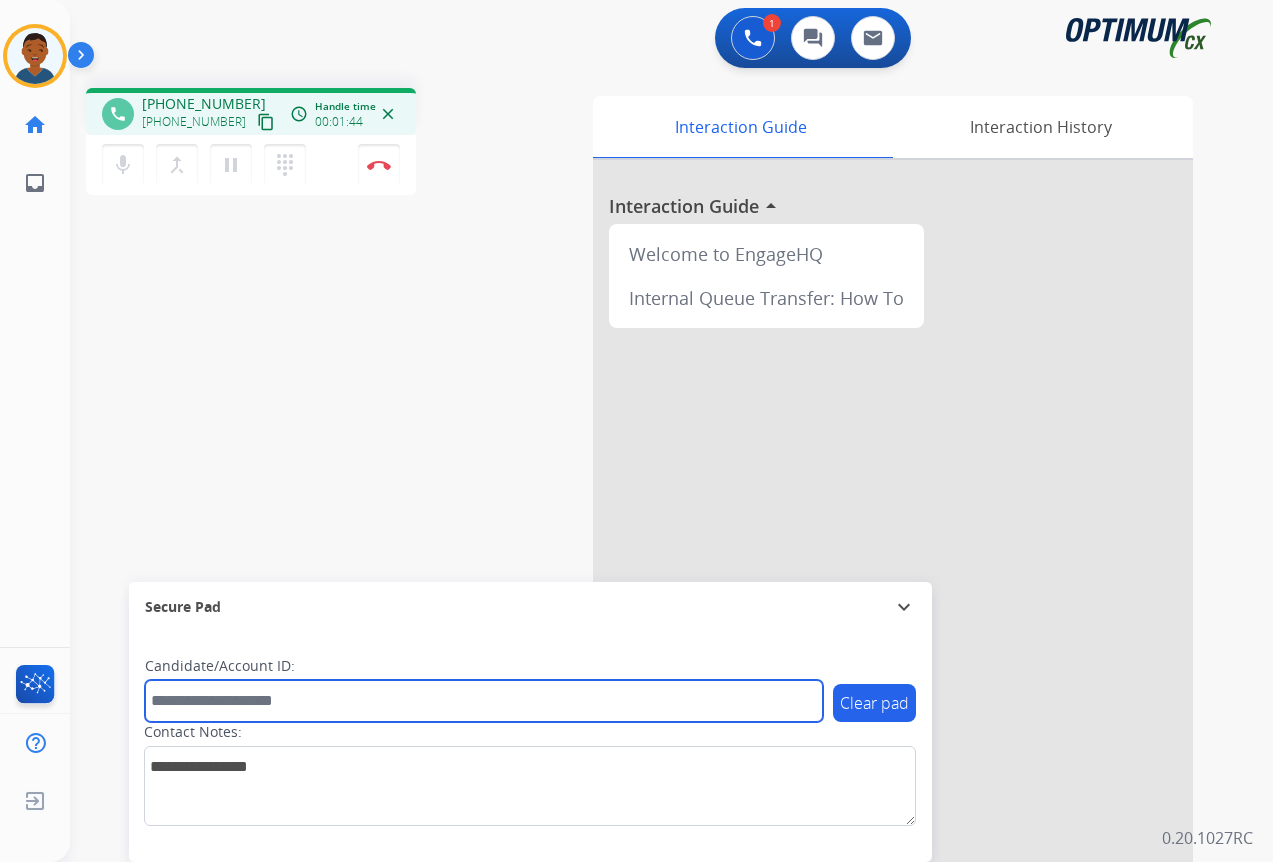 click at bounding box center (484, 701) 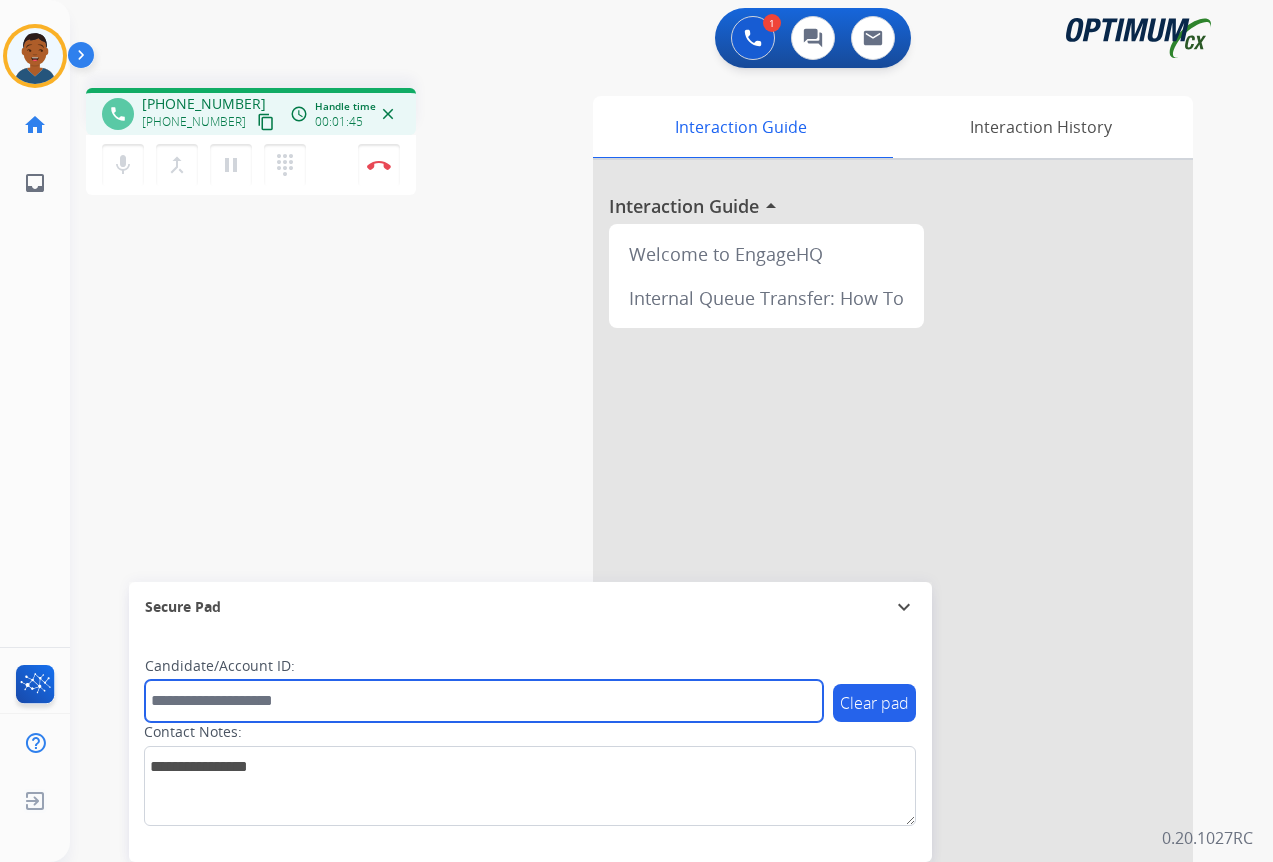 paste on "*******" 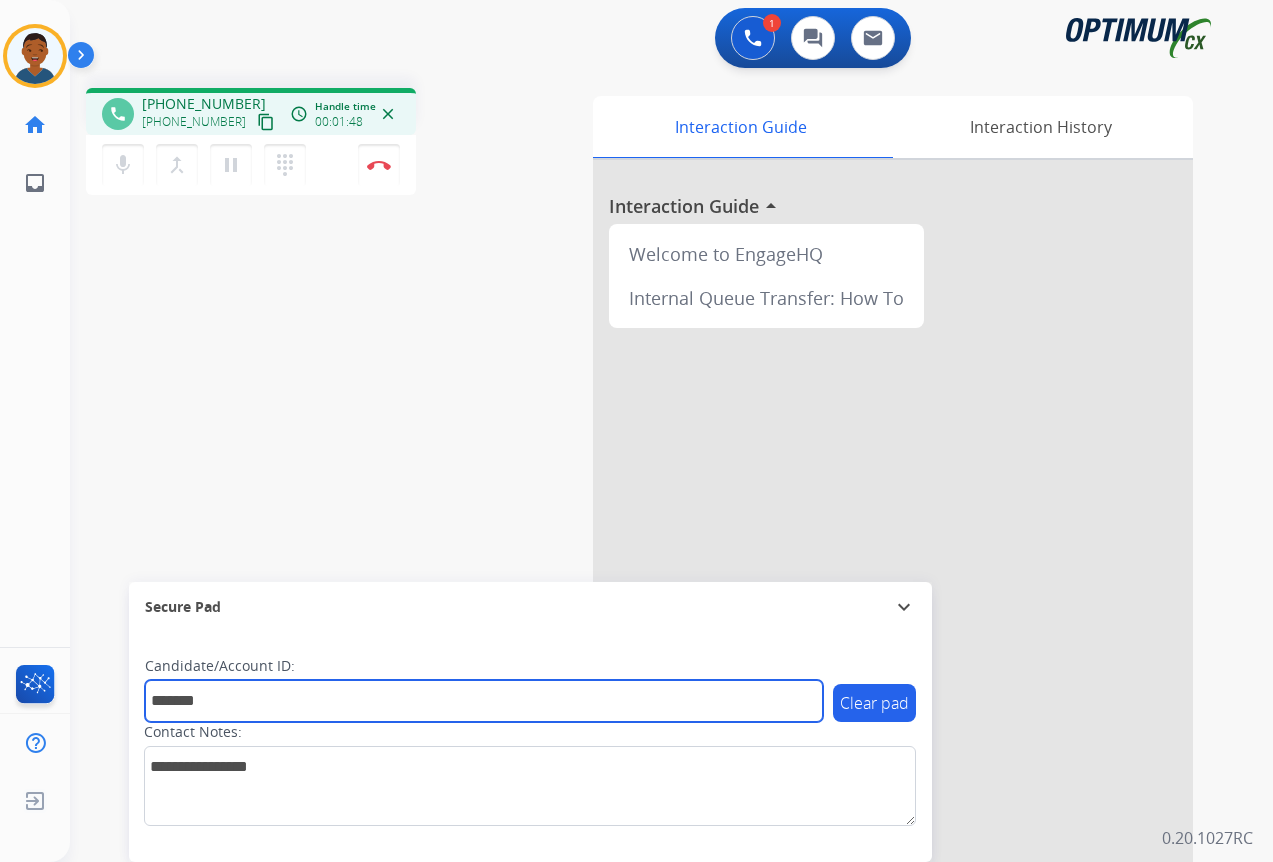 type on "*******" 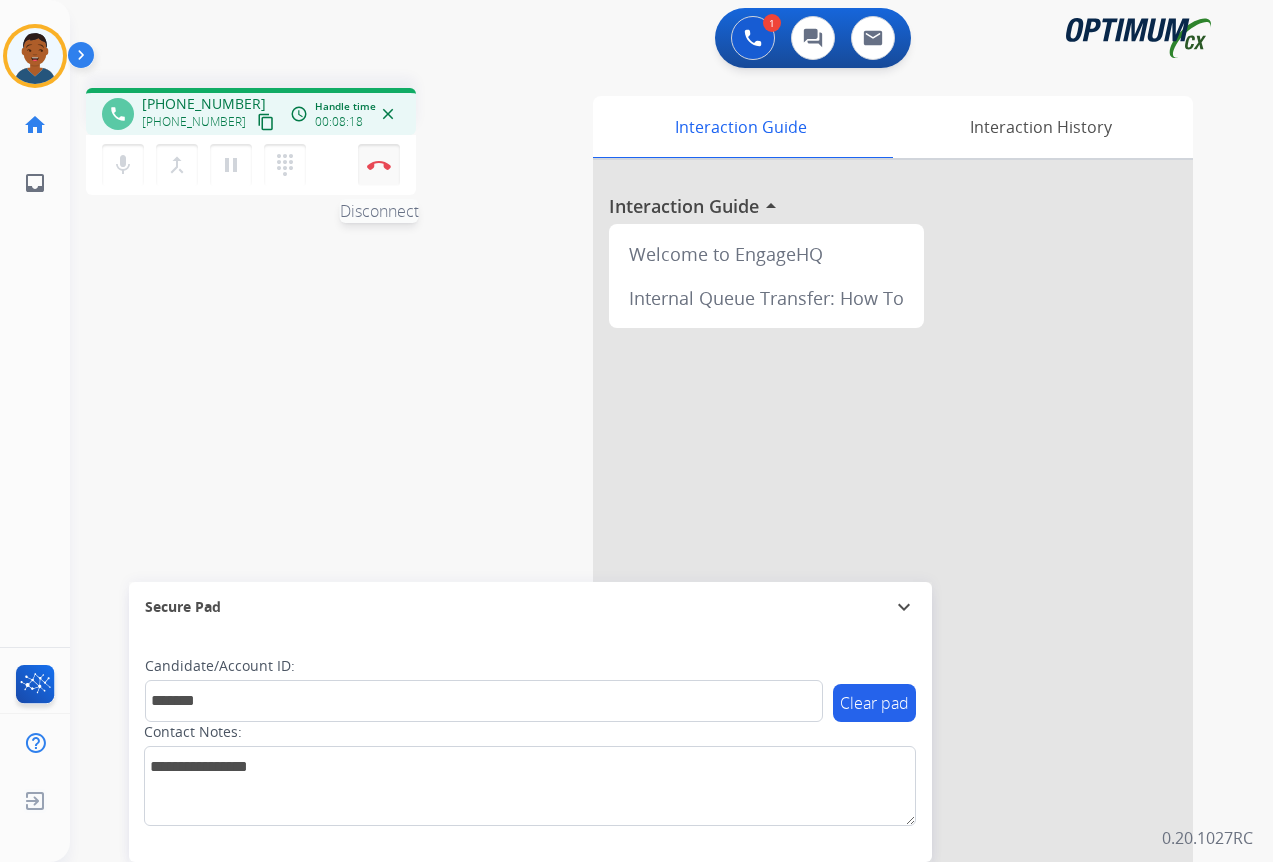click at bounding box center [379, 165] 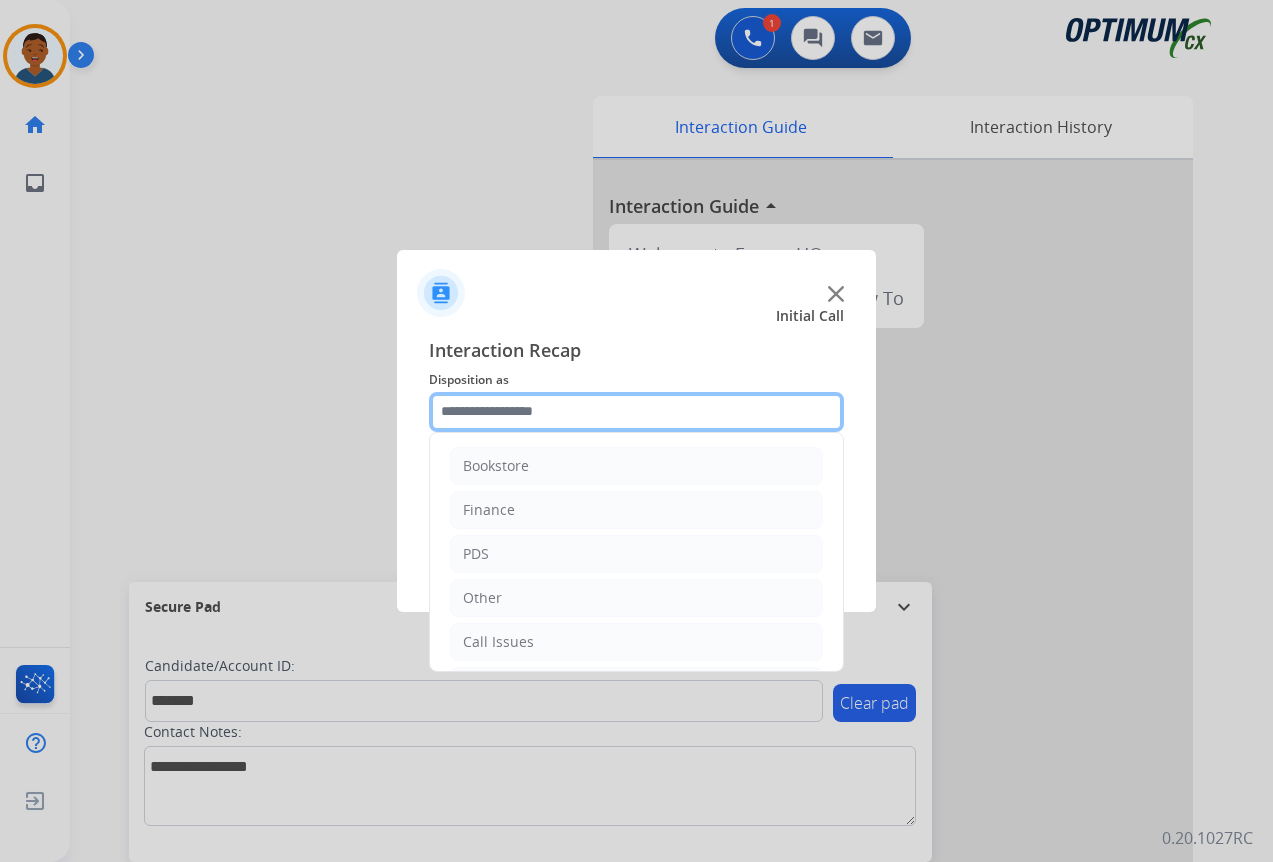 click 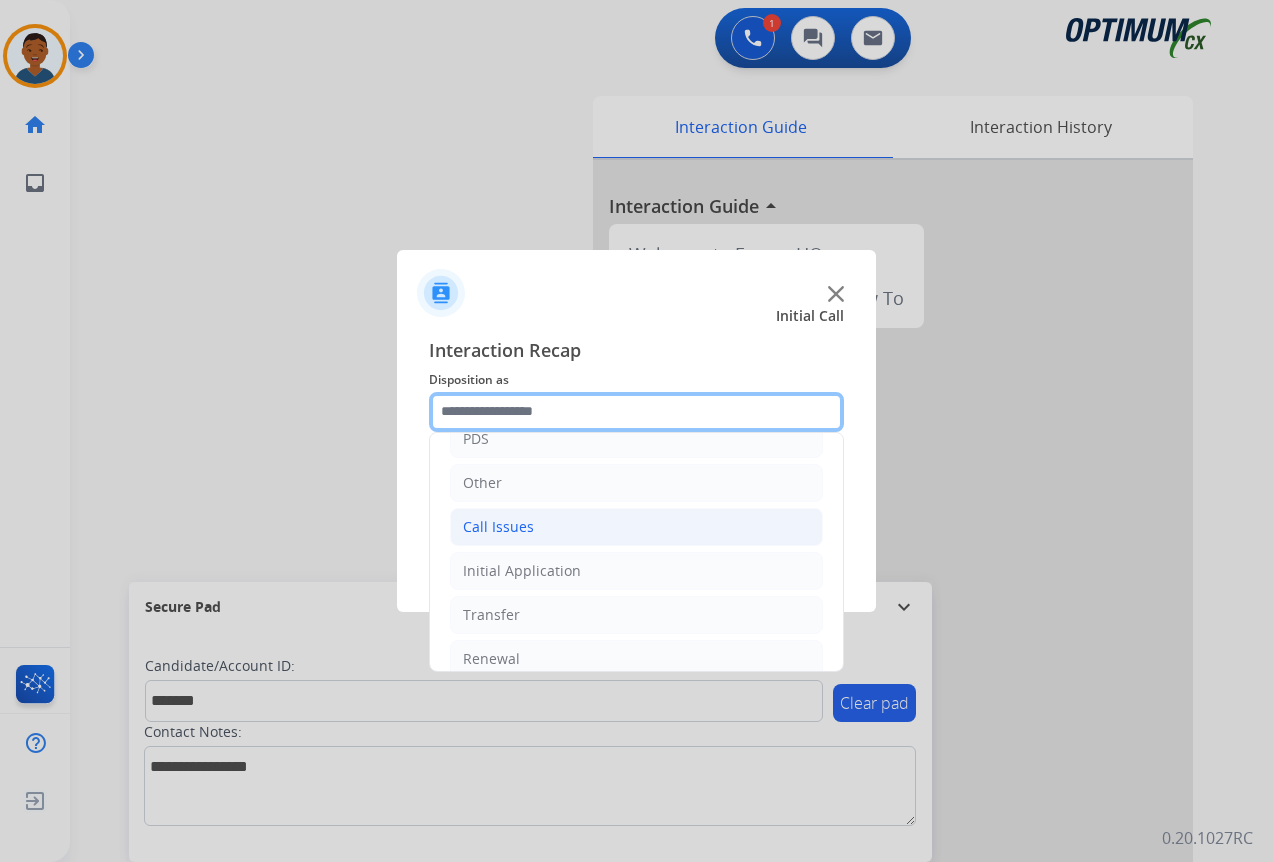 scroll, scrollTop: 136, scrollLeft: 0, axis: vertical 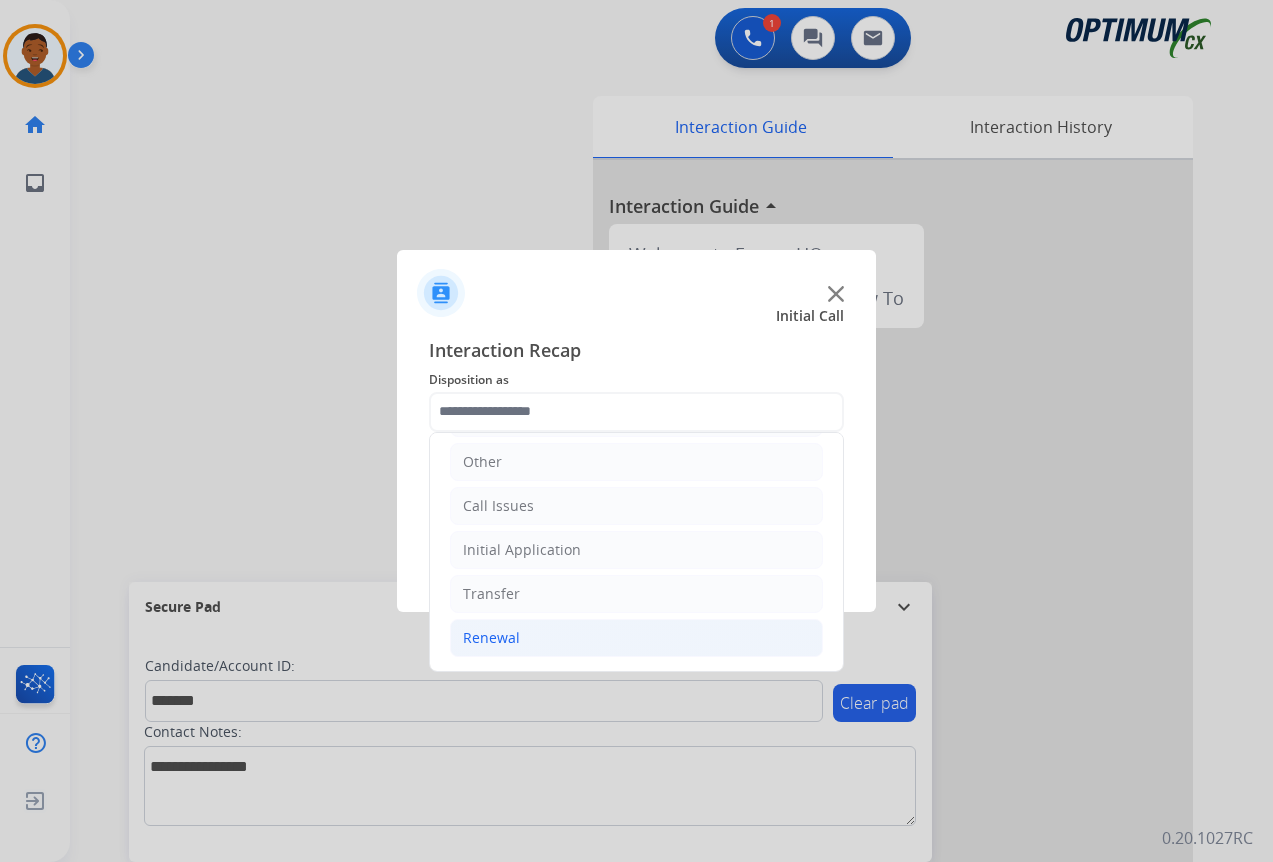 click on "Renewal" 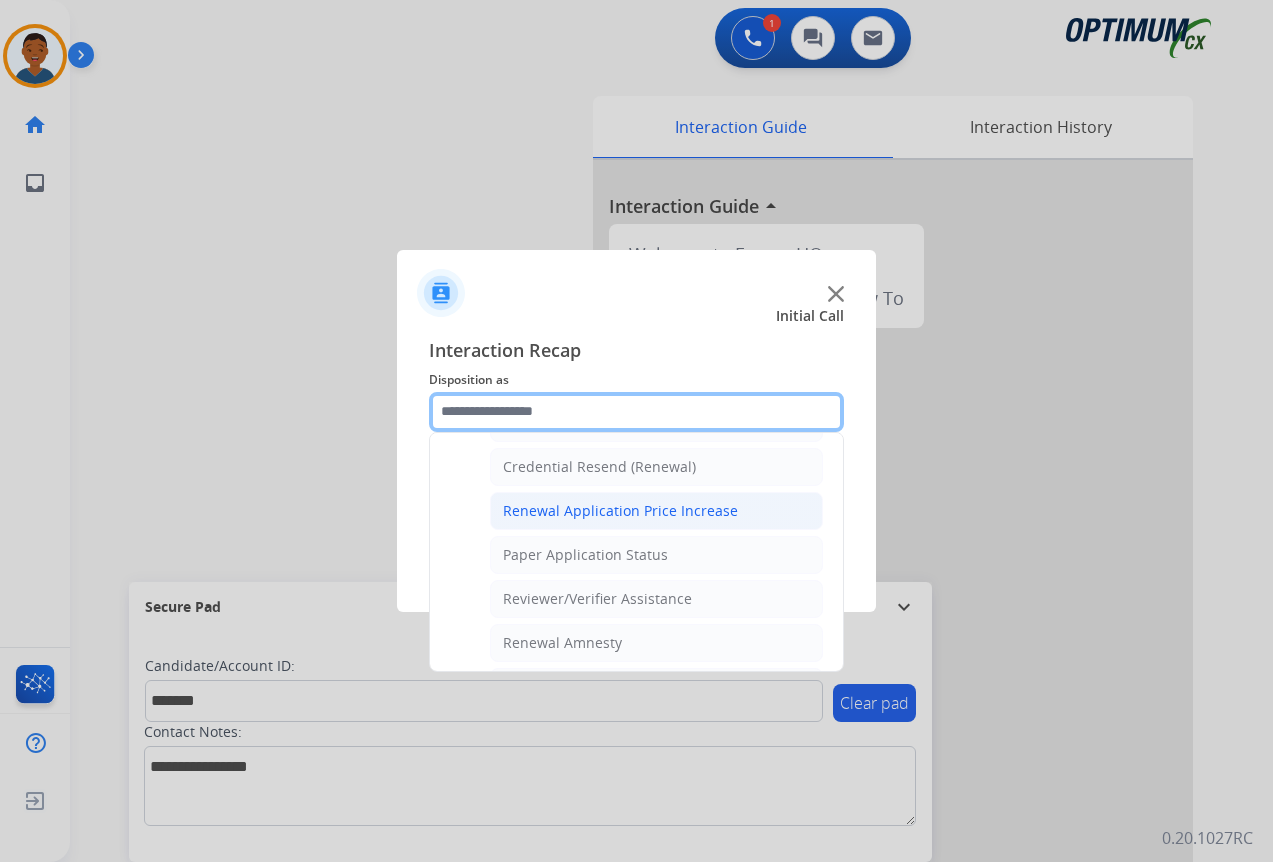 scroll, scrollTop: 636, scrollLeft: 0, axis: vertical 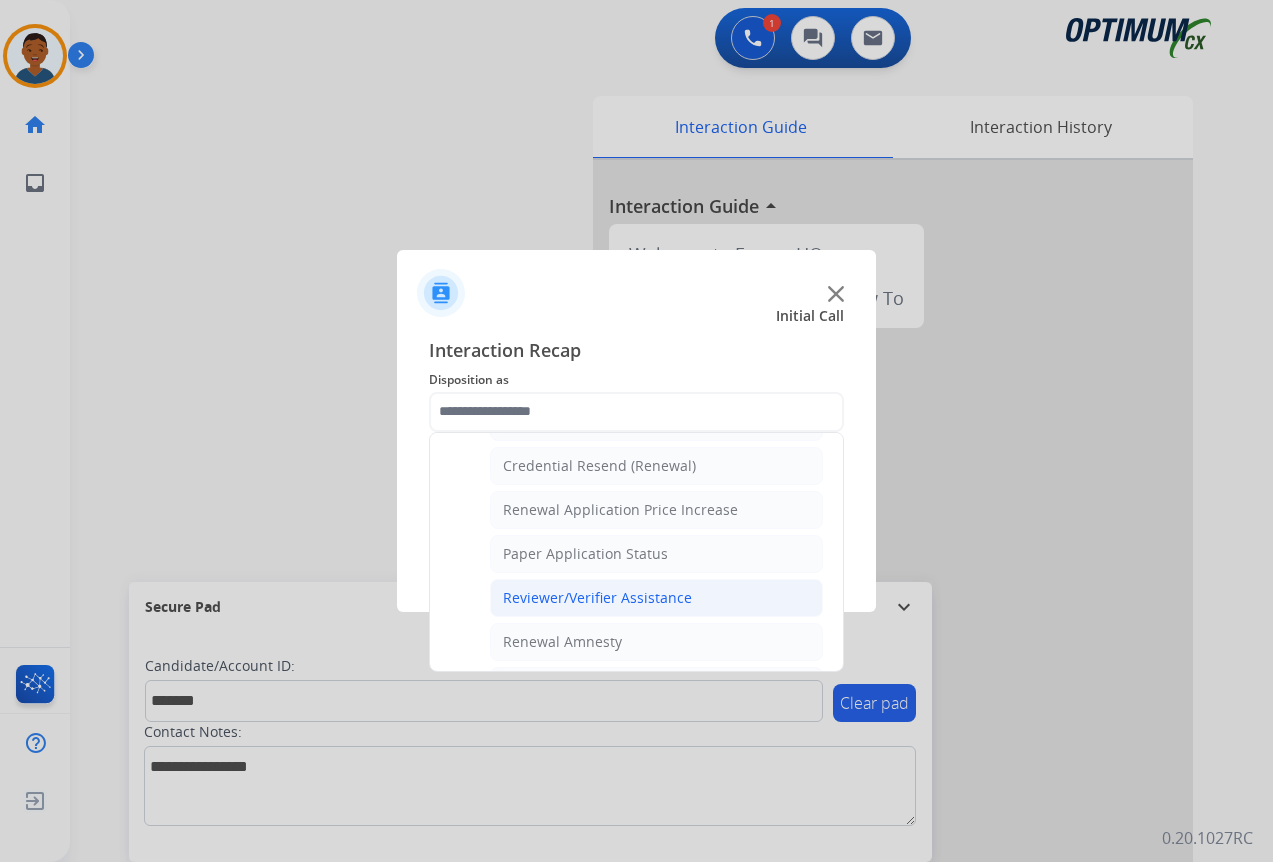 click on "Reviewer/Verifier Assistance" 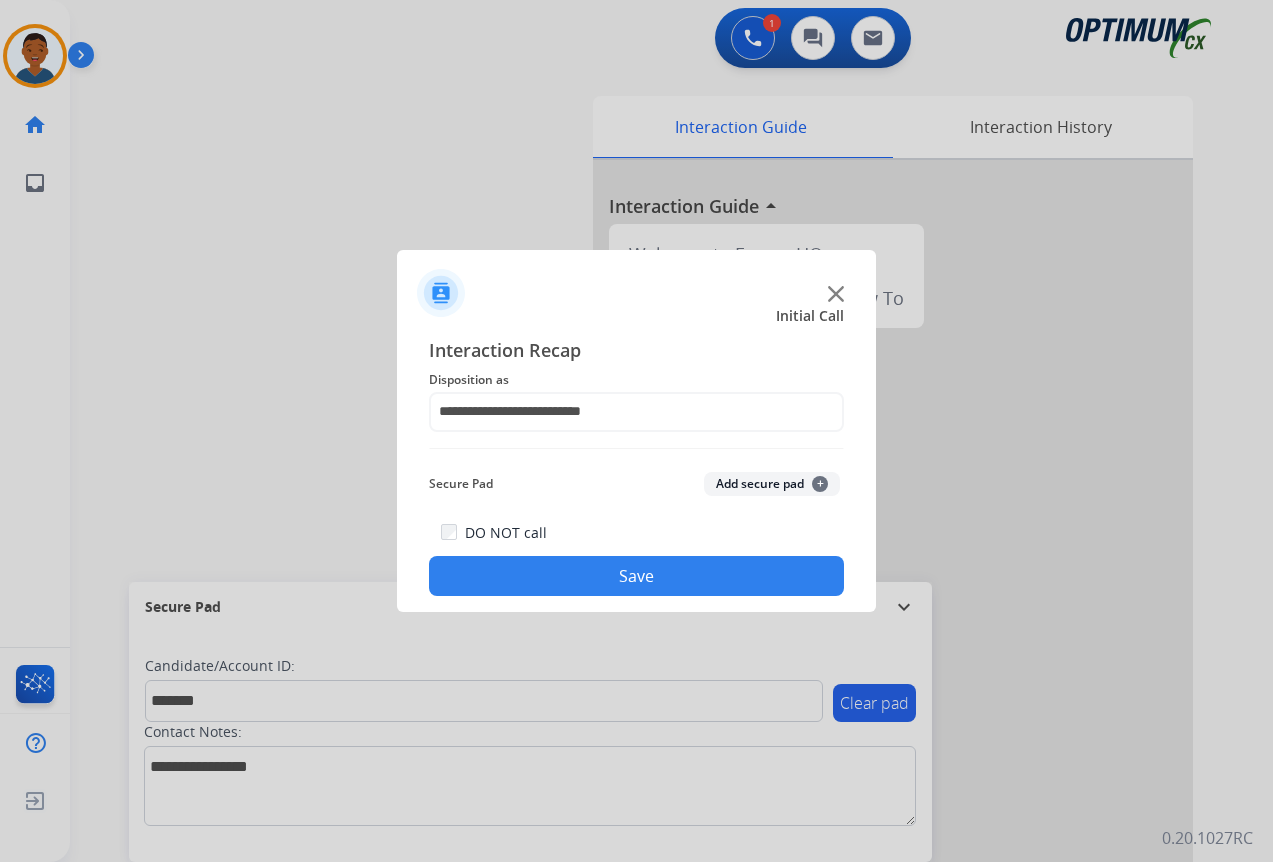 click on "Add secure pad  +" 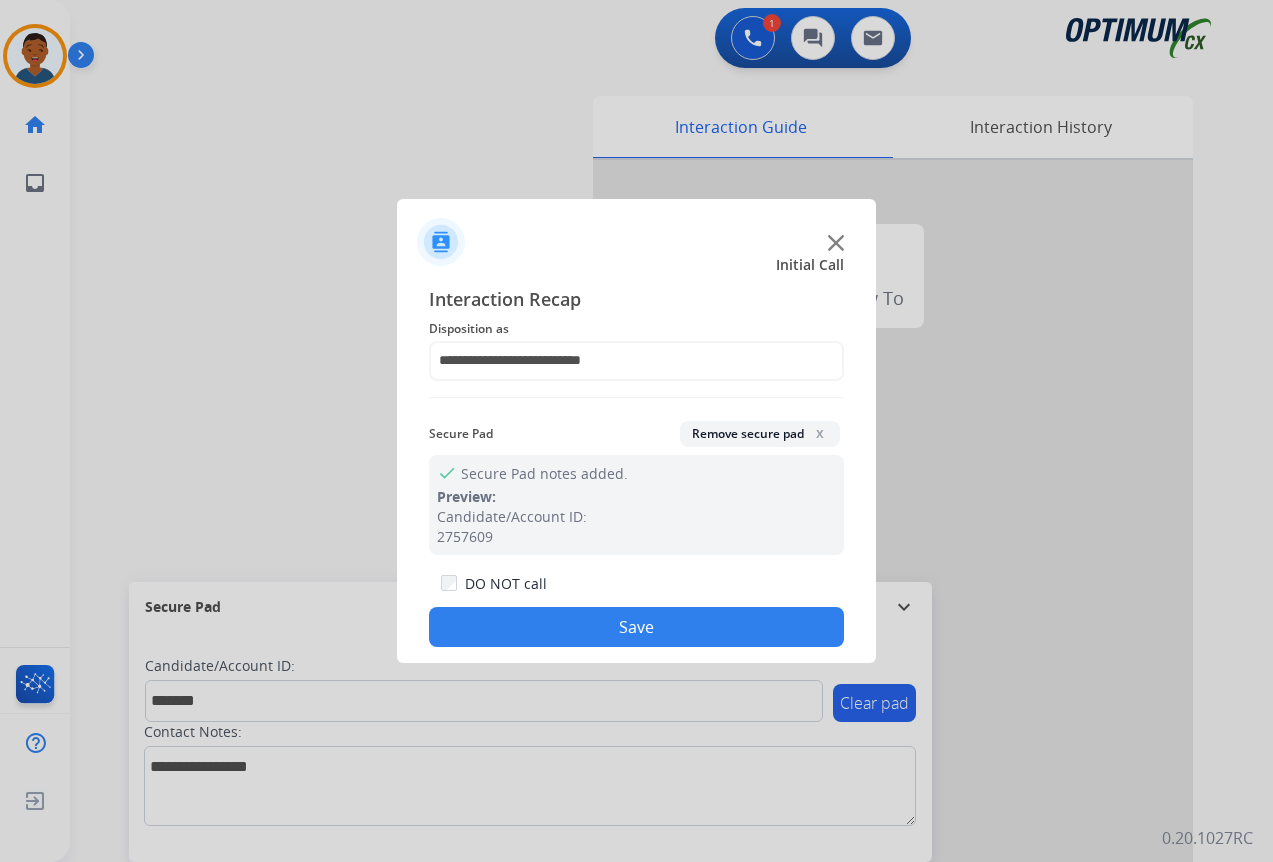 click on "Save" 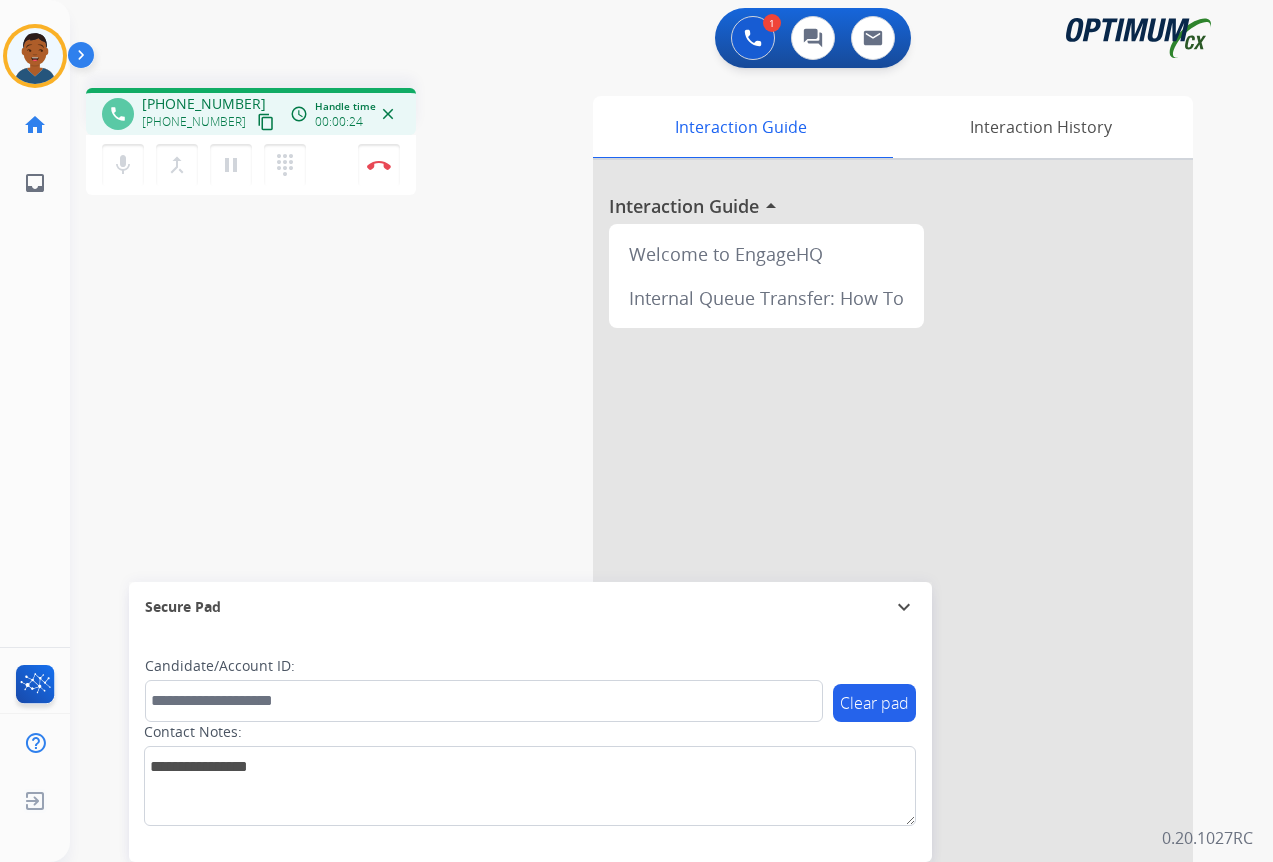 click on "content_copy" at bounding box center (266, 122) 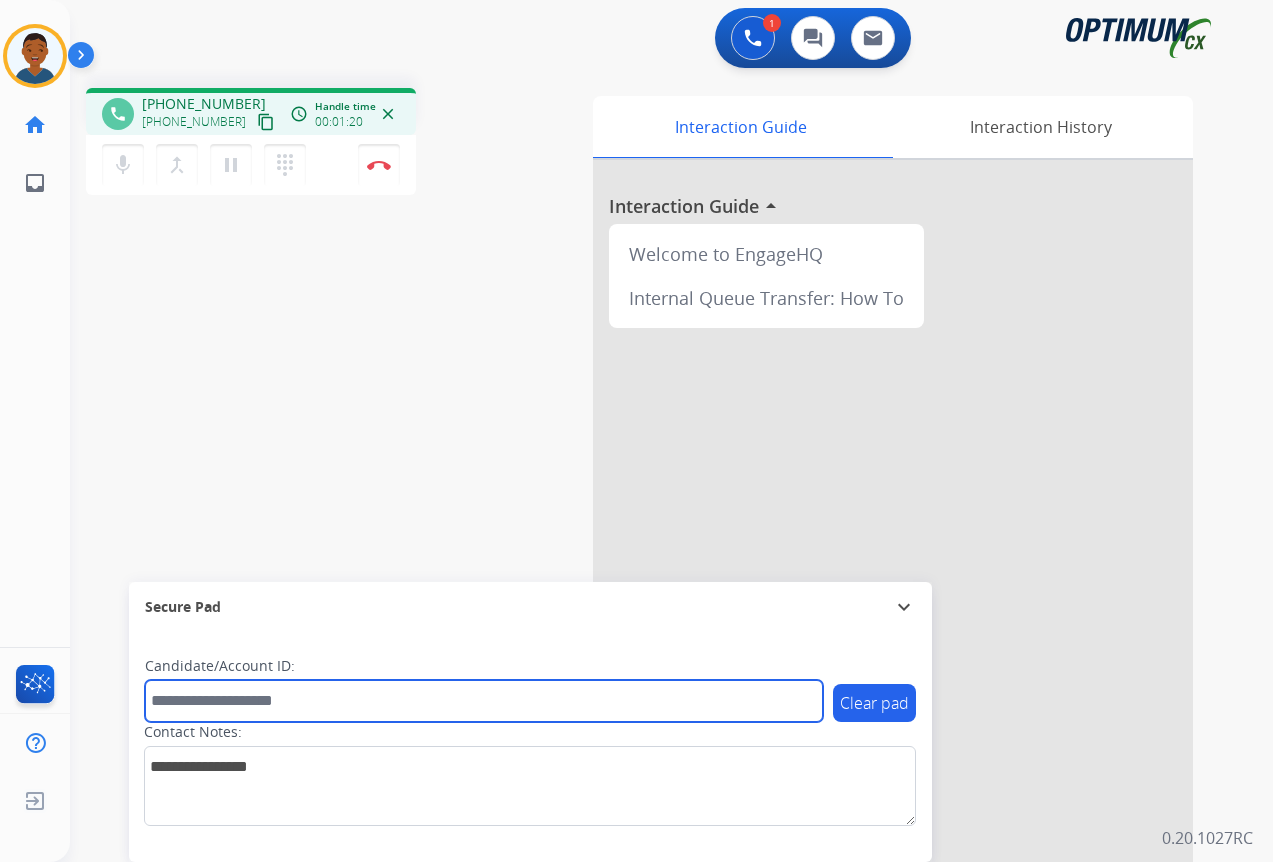 click at bounding box center (484, 701) 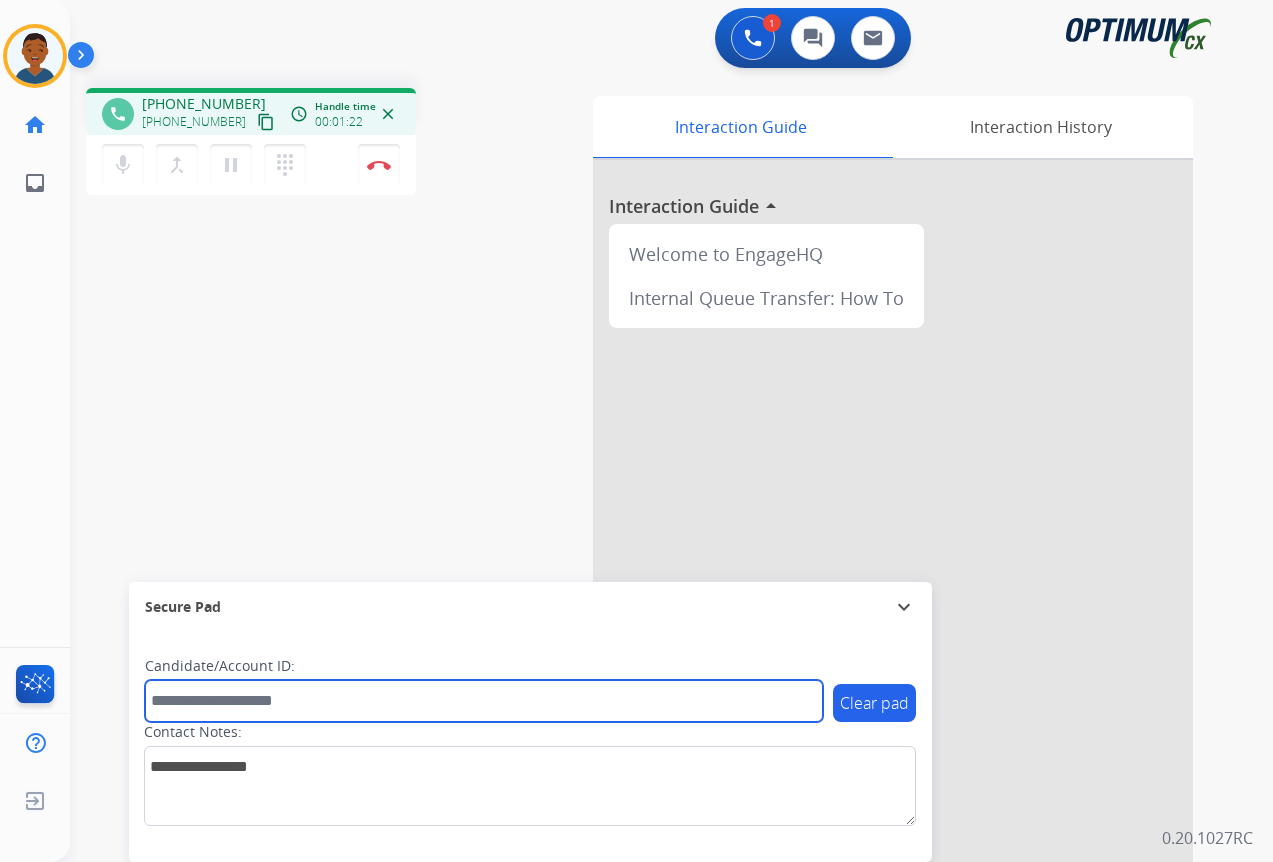 paste on "*******" 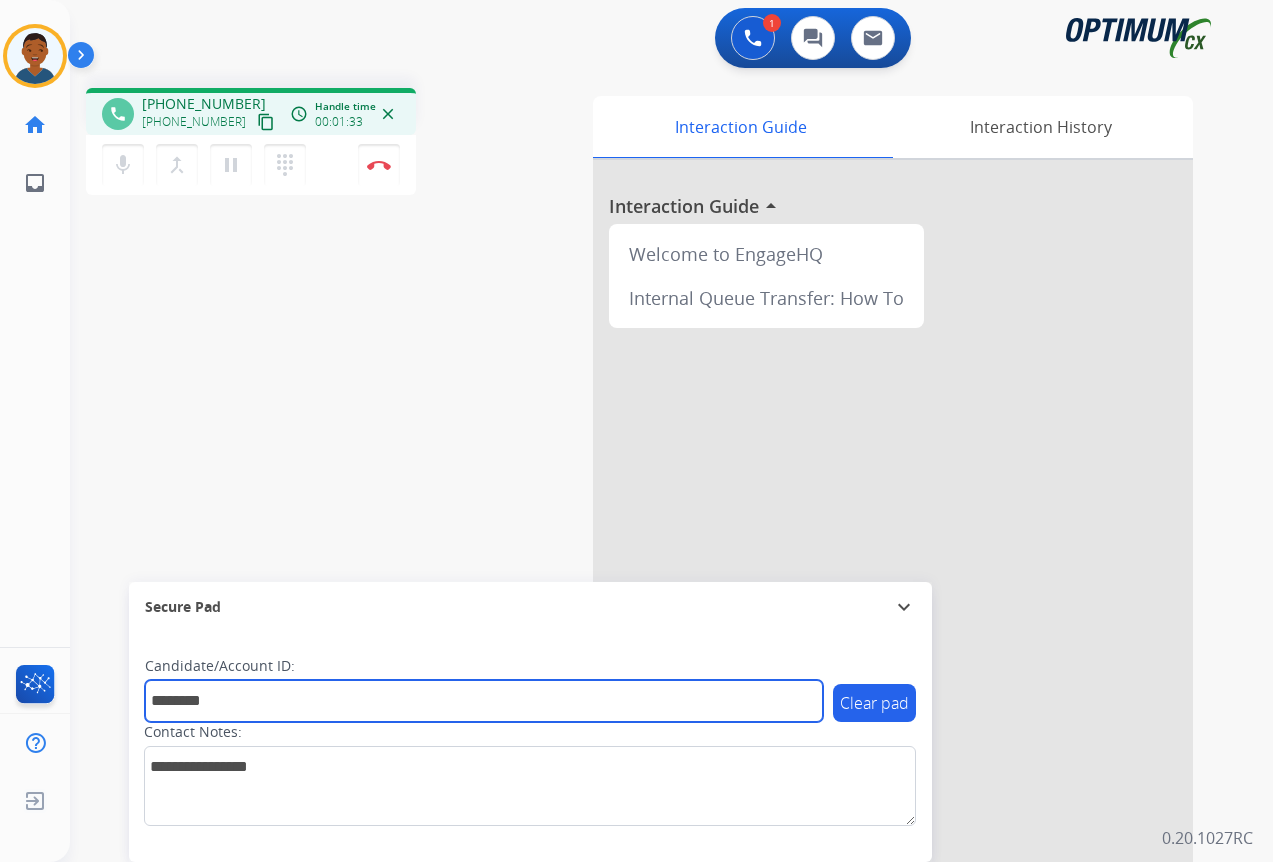 type on "*******" 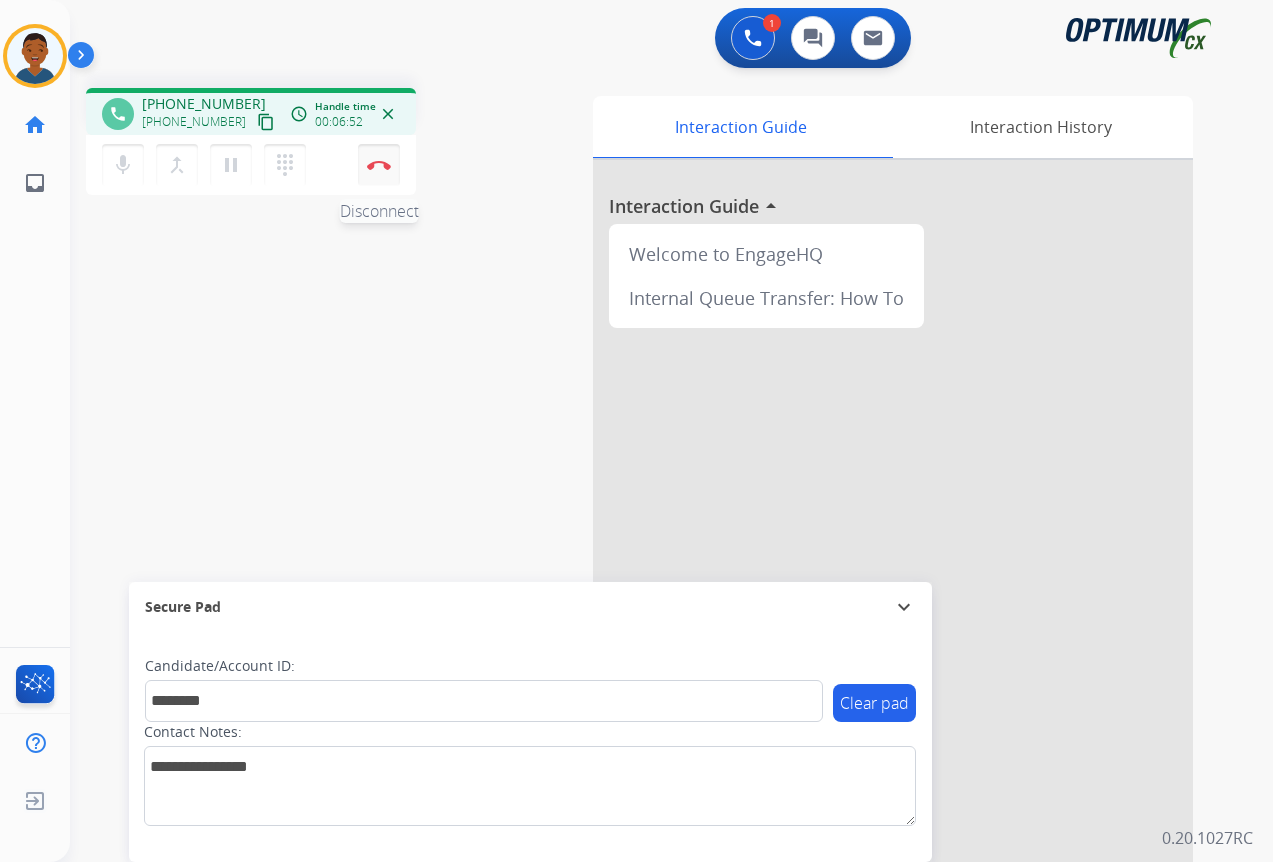 click on "Disconnect" at bounding box center (379, 165) 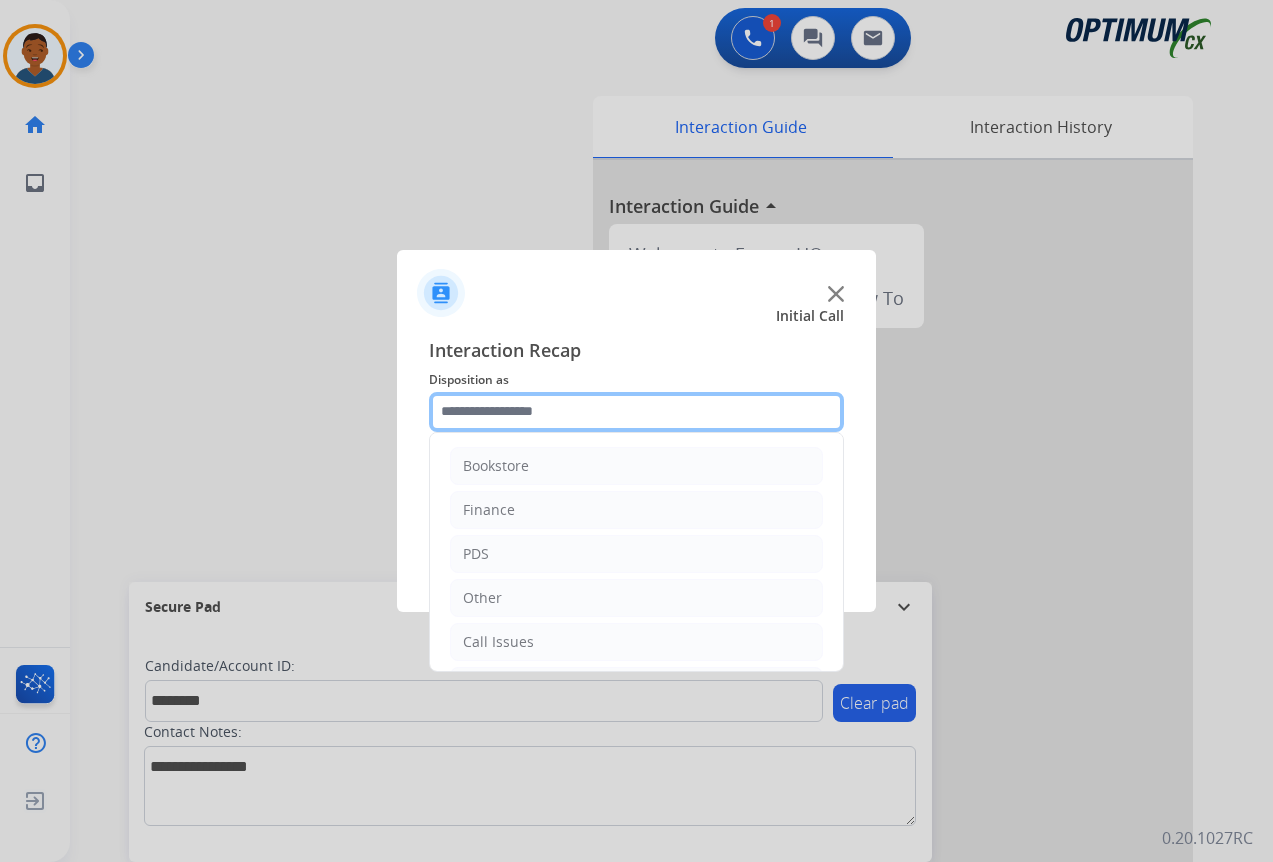 click 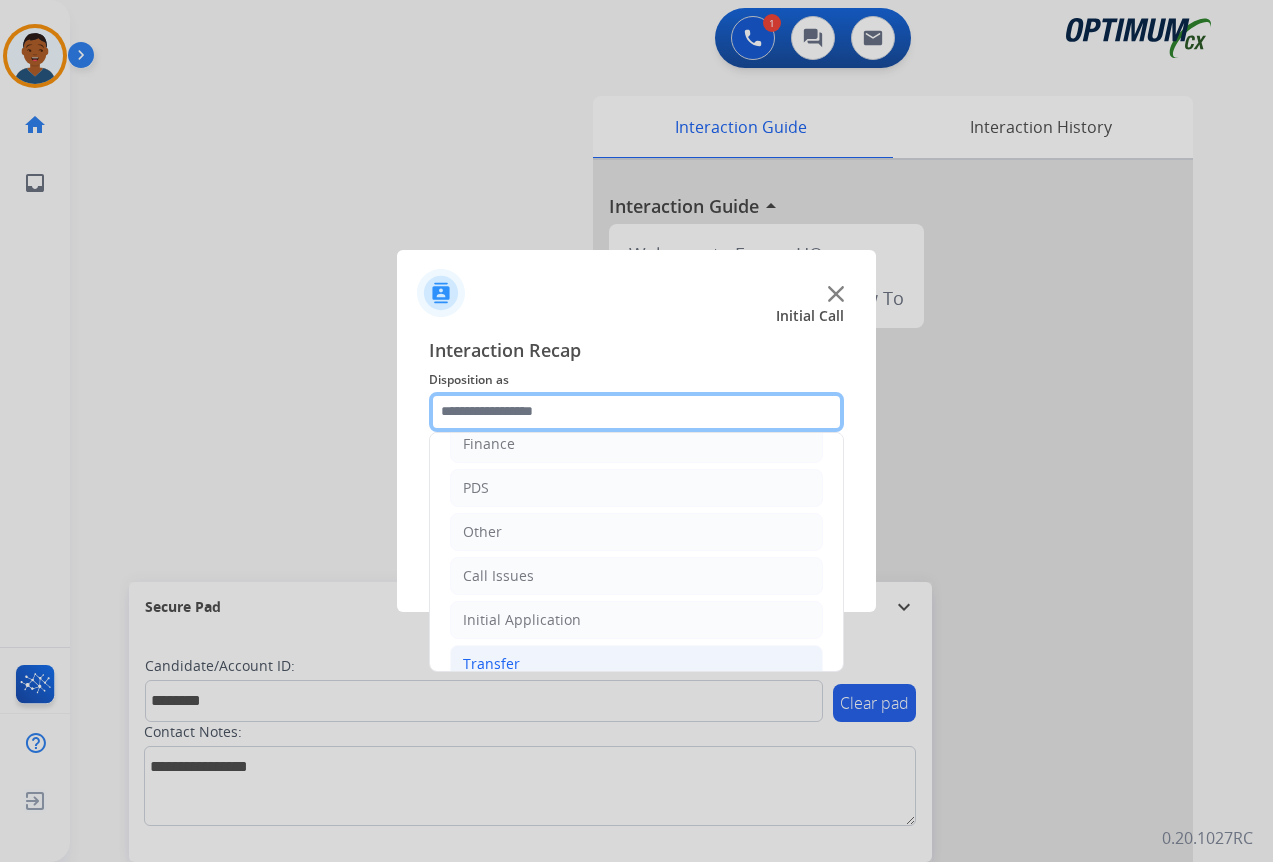 scroll, scrollTop: 136, scrollLeft: 0, axis: vertical 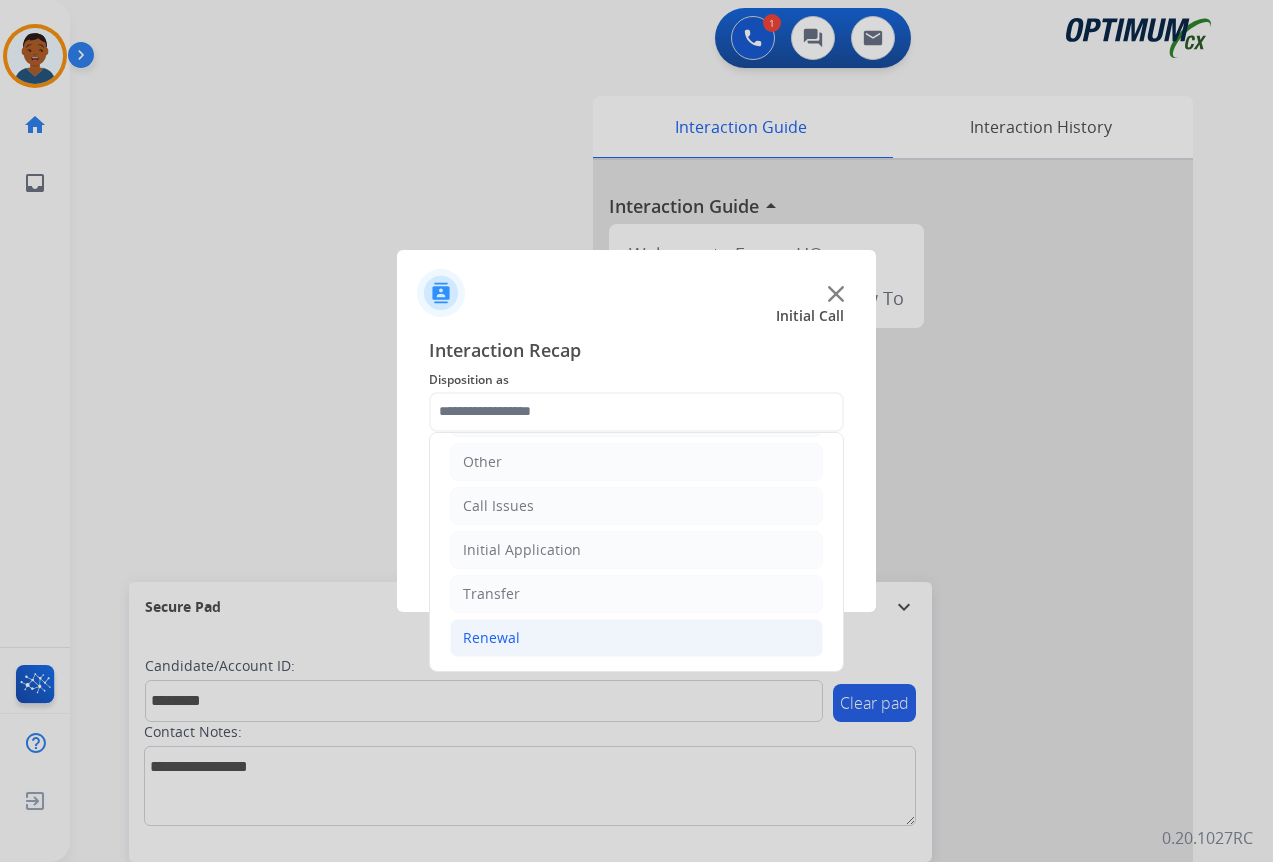 click on "Renewal" 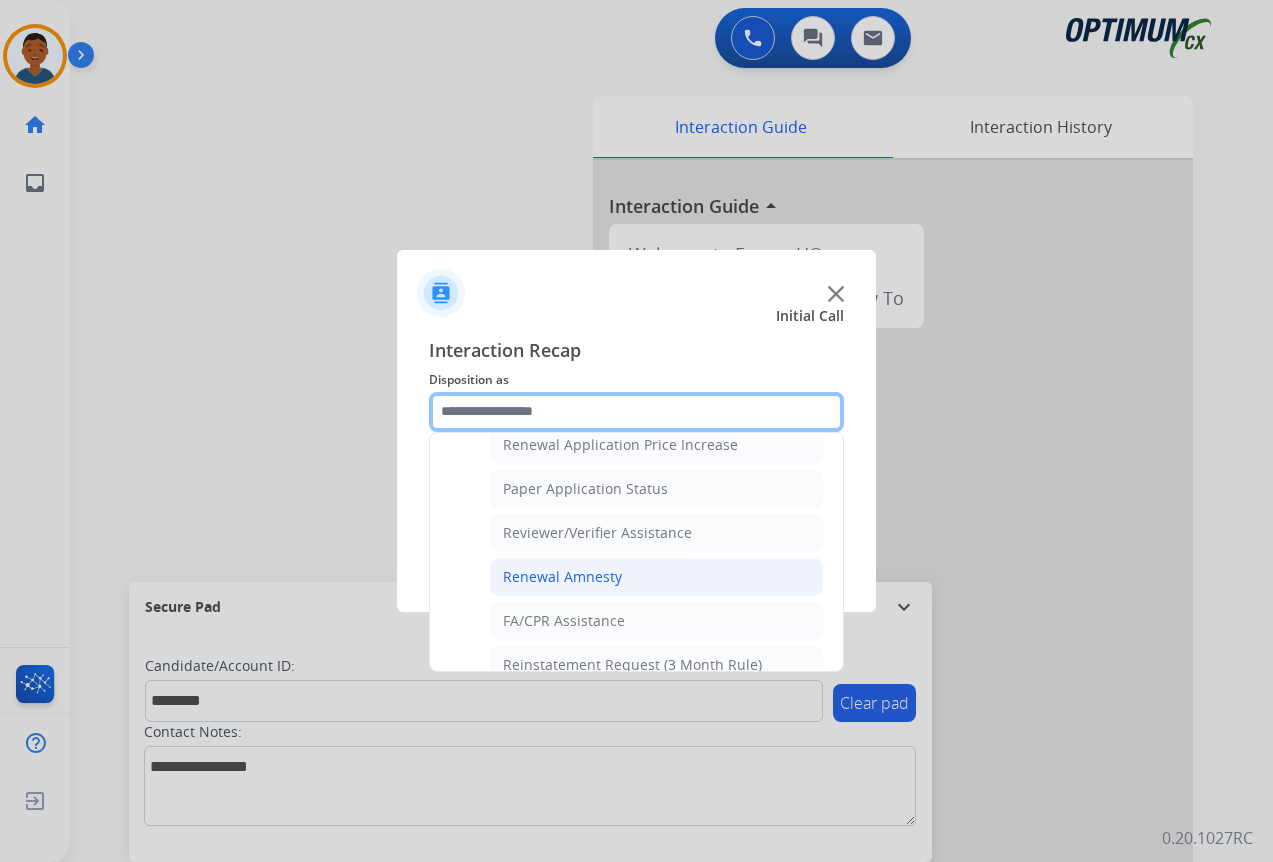 scroll, scrollTop: 736, scrollLeft: 0, axis: vertical 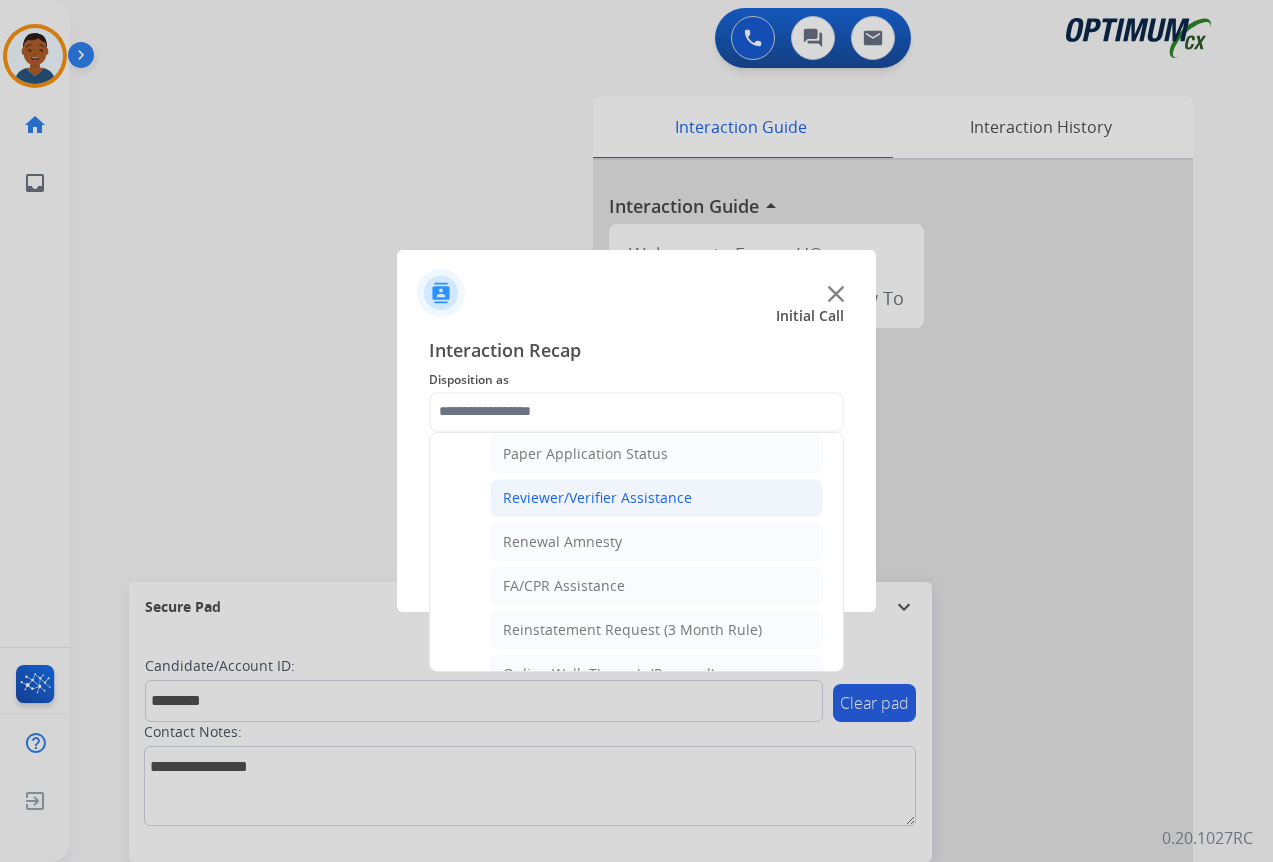 click on "Reviewer/Verifier Assistance" 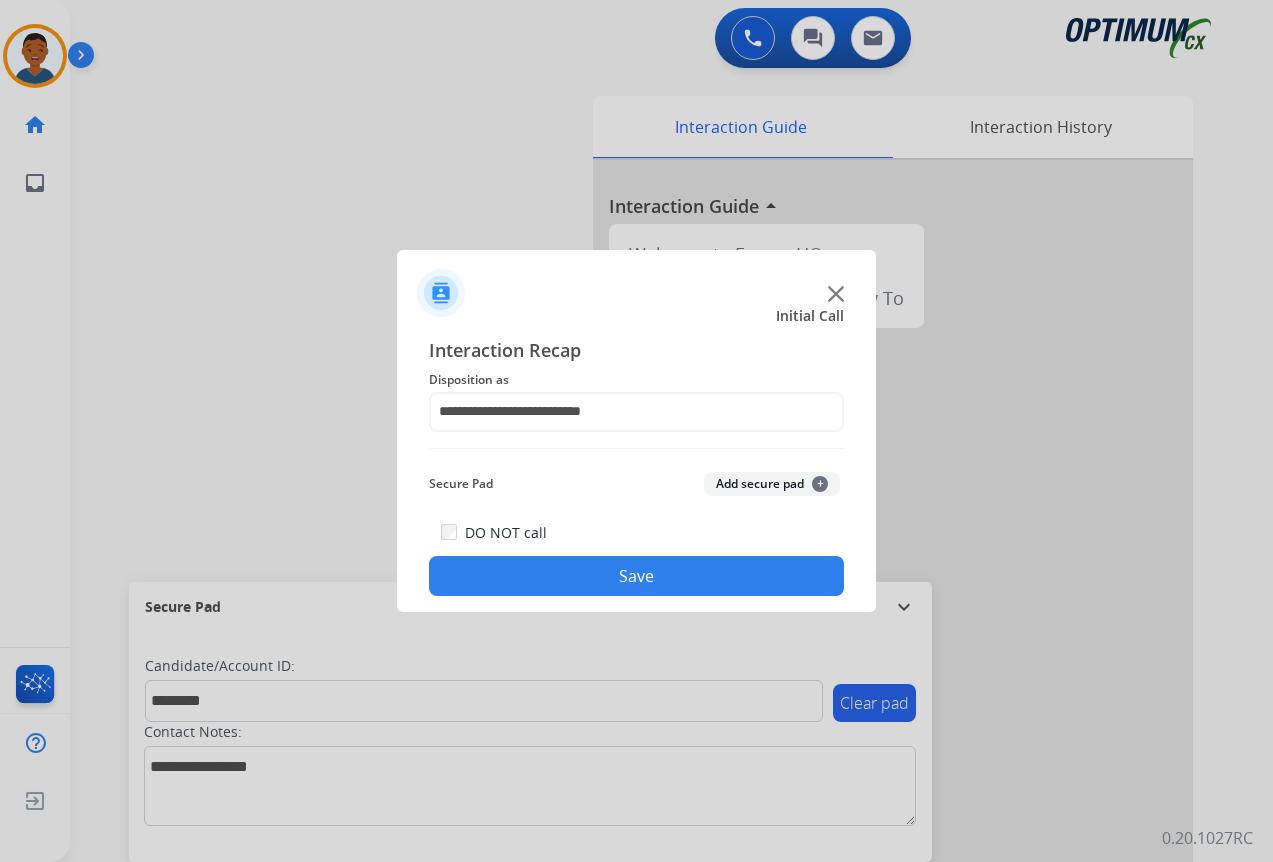 click on "Add secure pad  +" 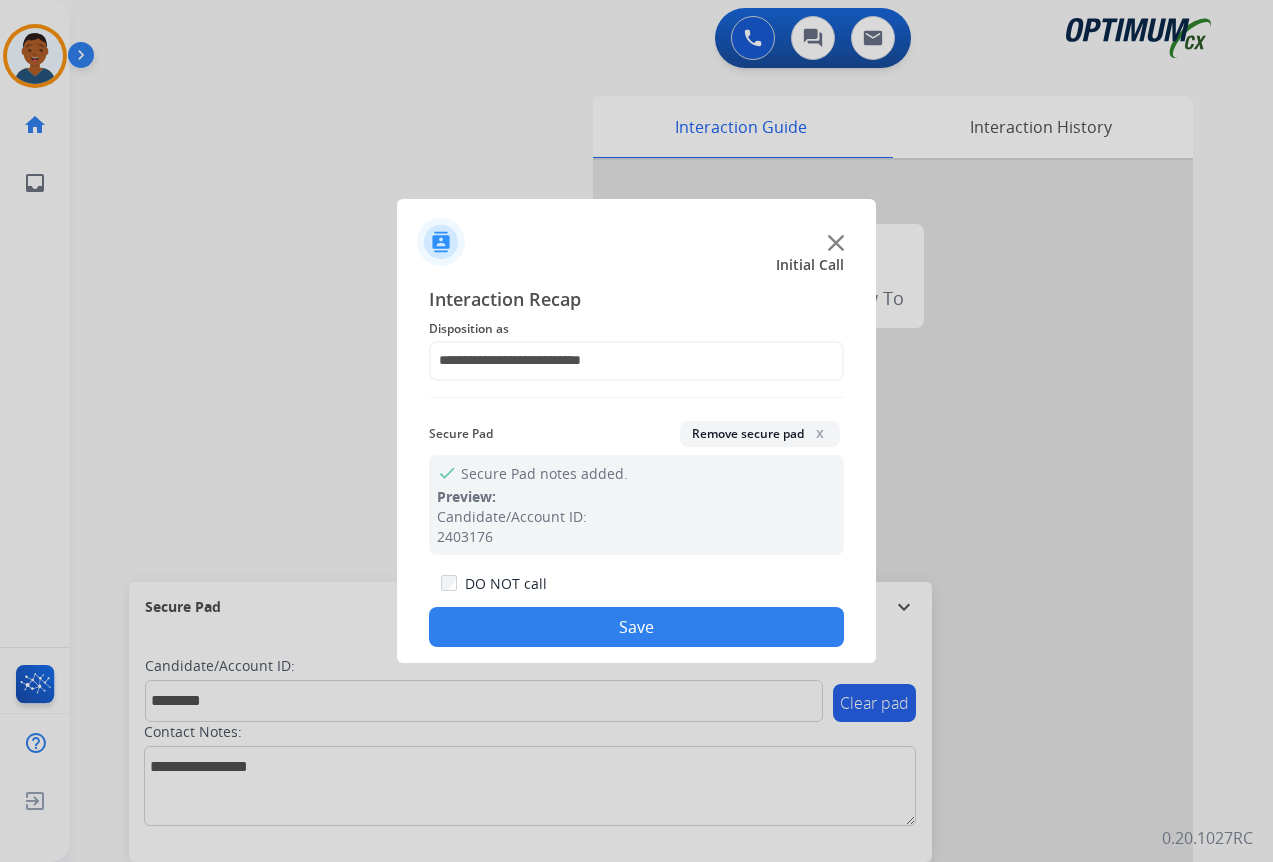 click on "Save" 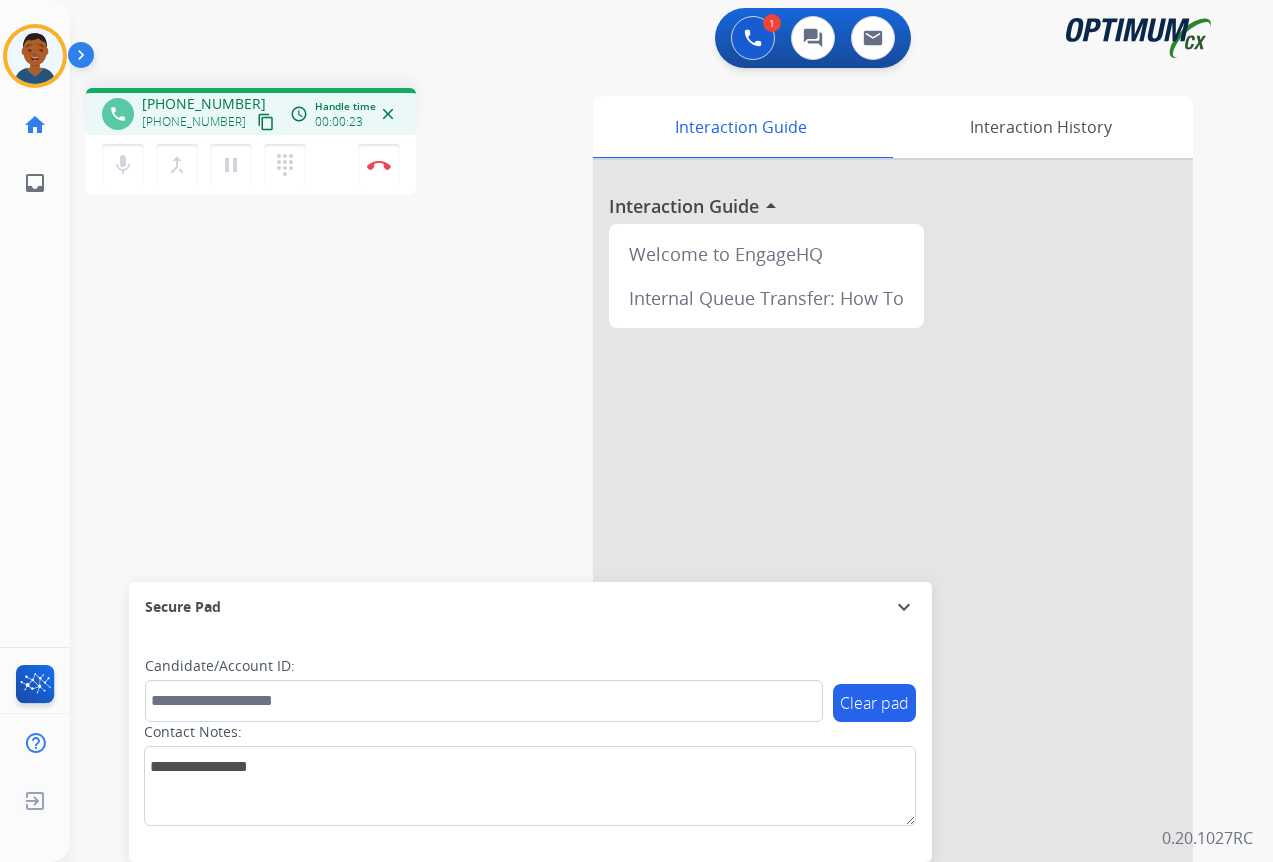 click on "content_copy" at bounding box center [266, 122] 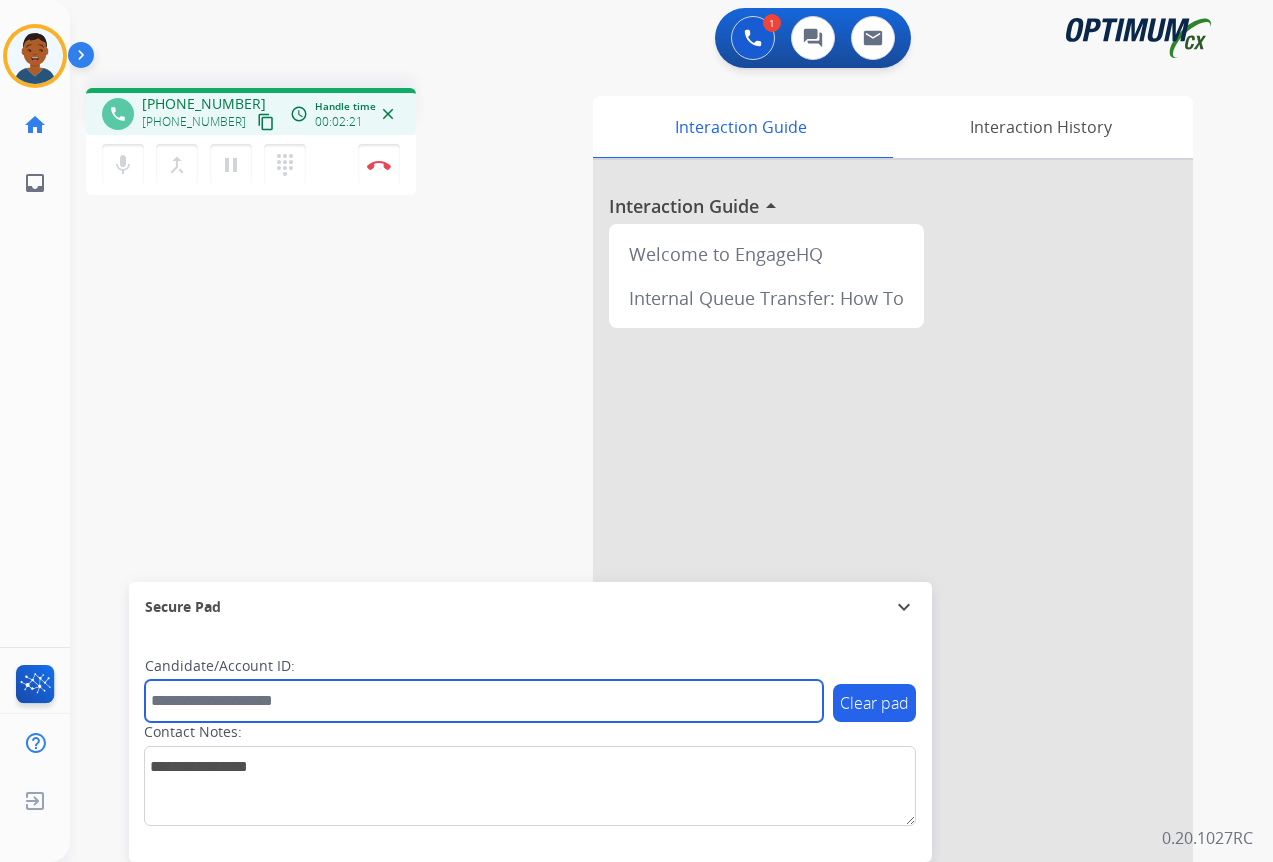 click at bounding box center [484, 701] 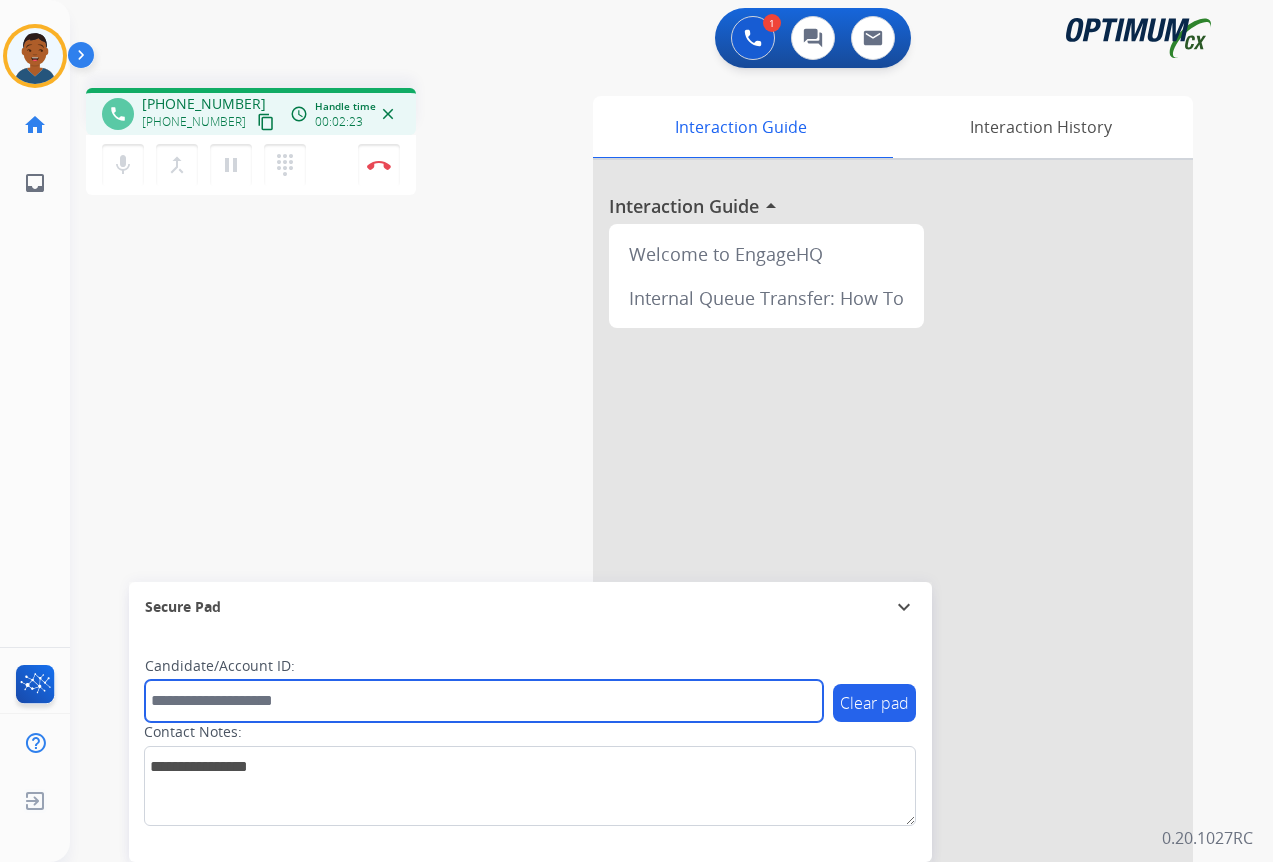 paste on "*******" 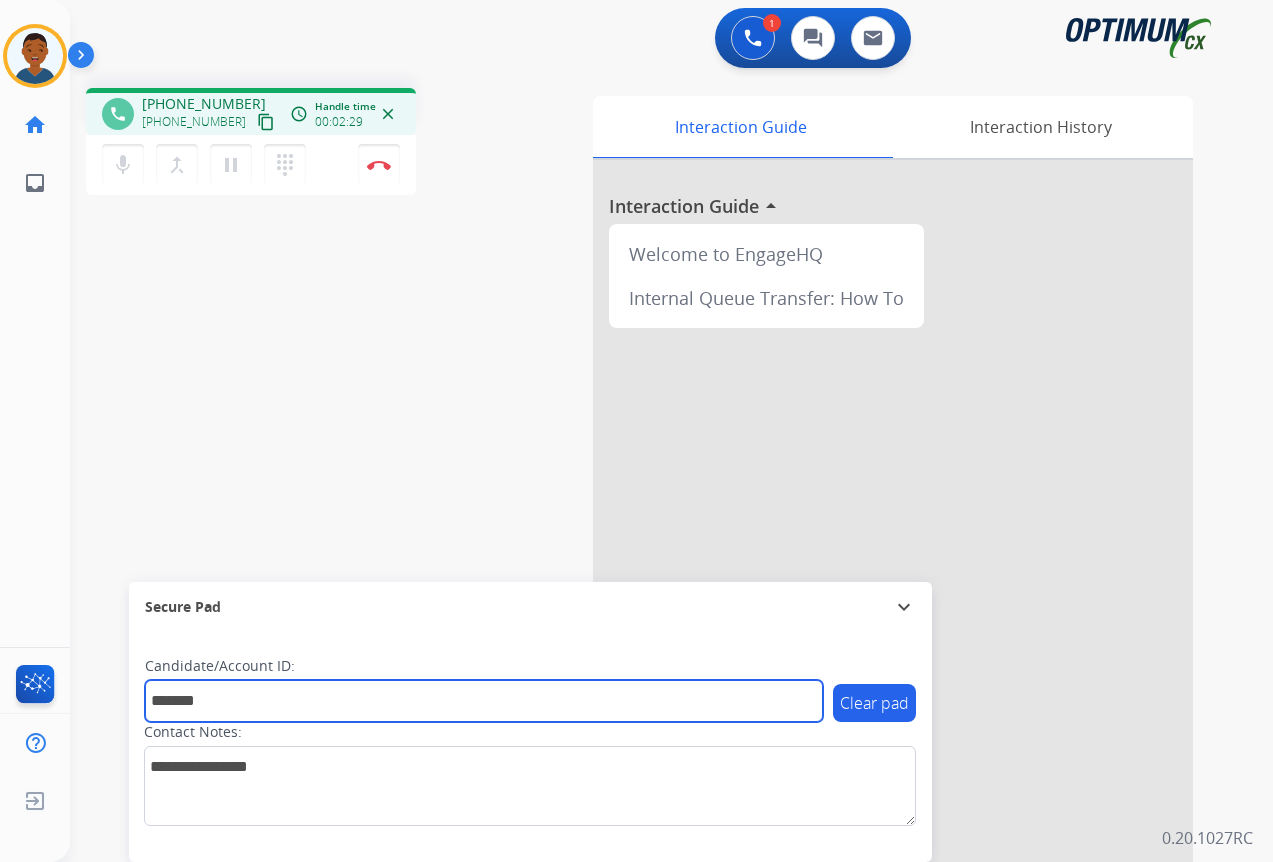 type on "*******" 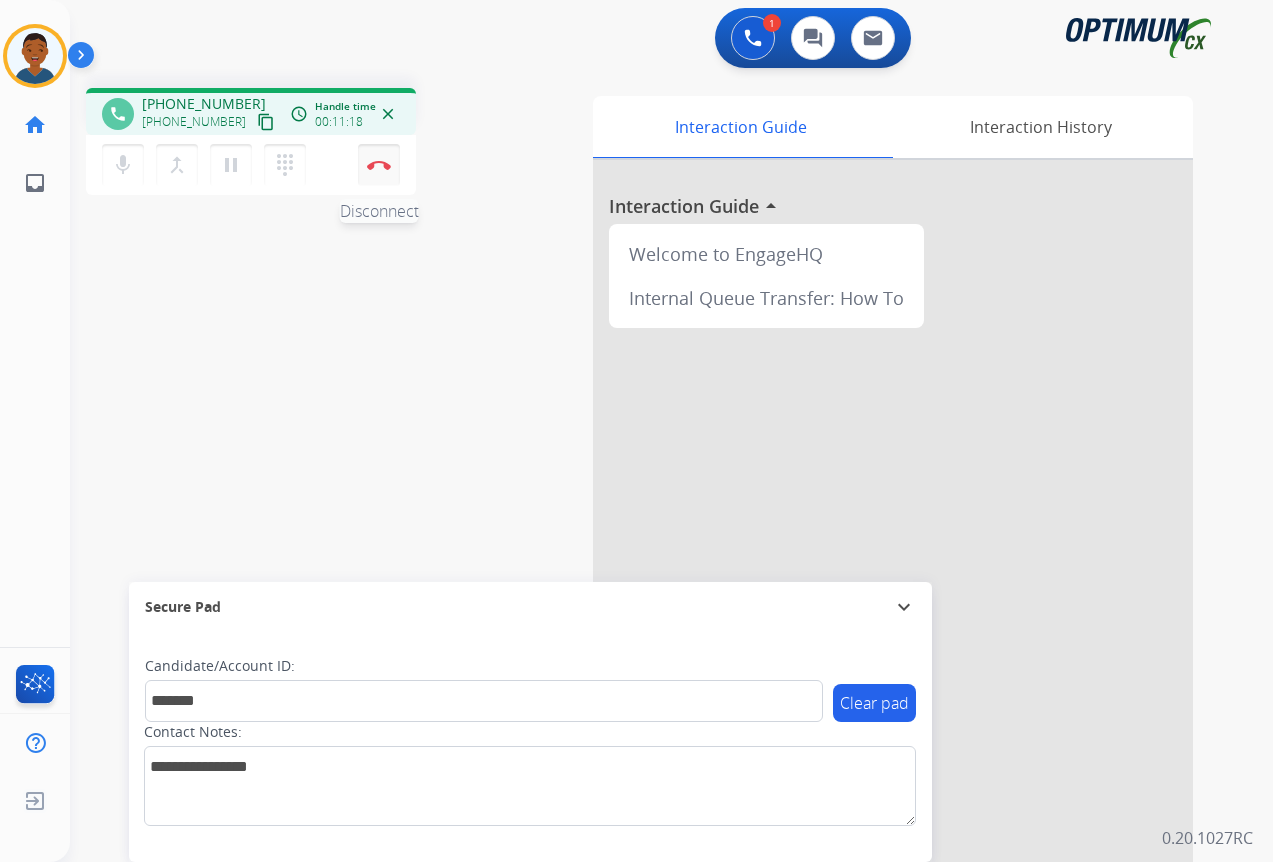 click at bounding box center (379, 165) 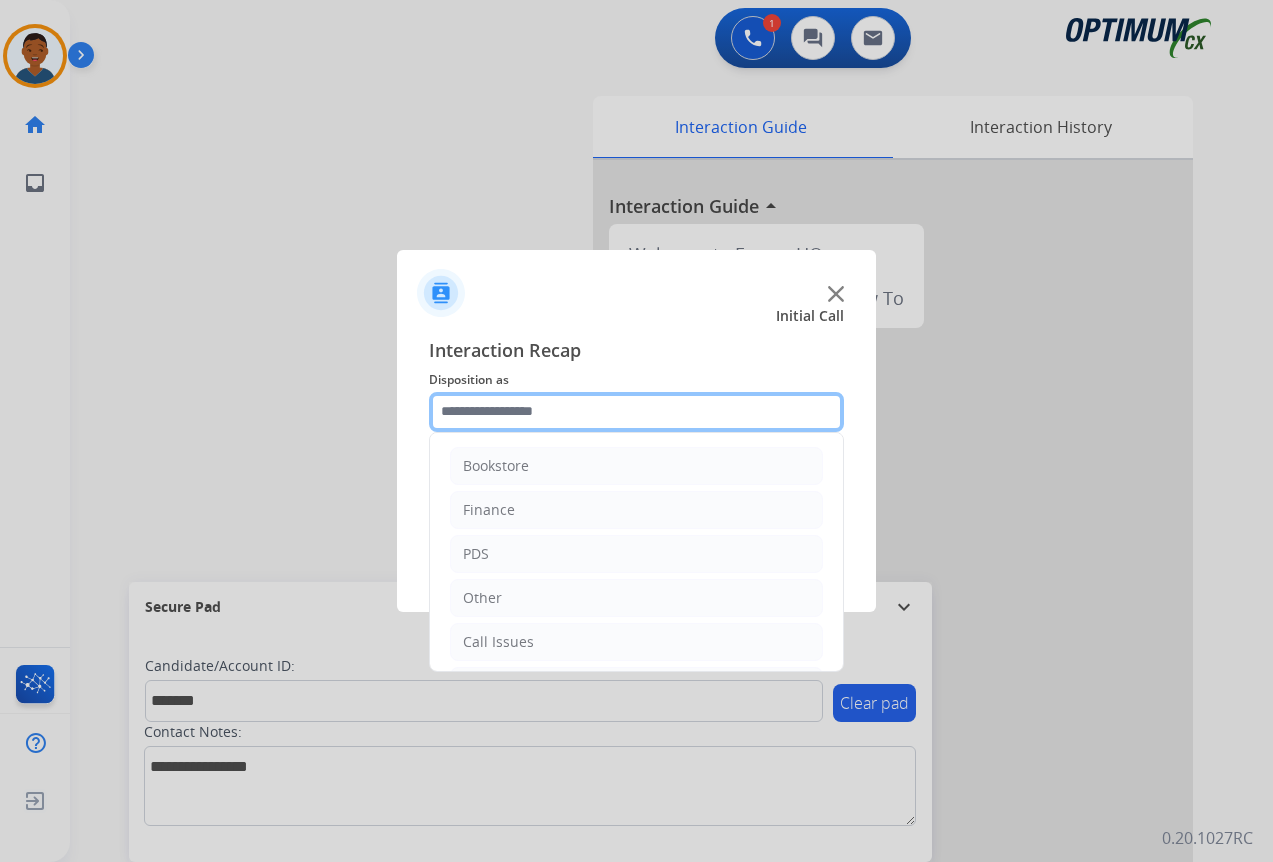 click 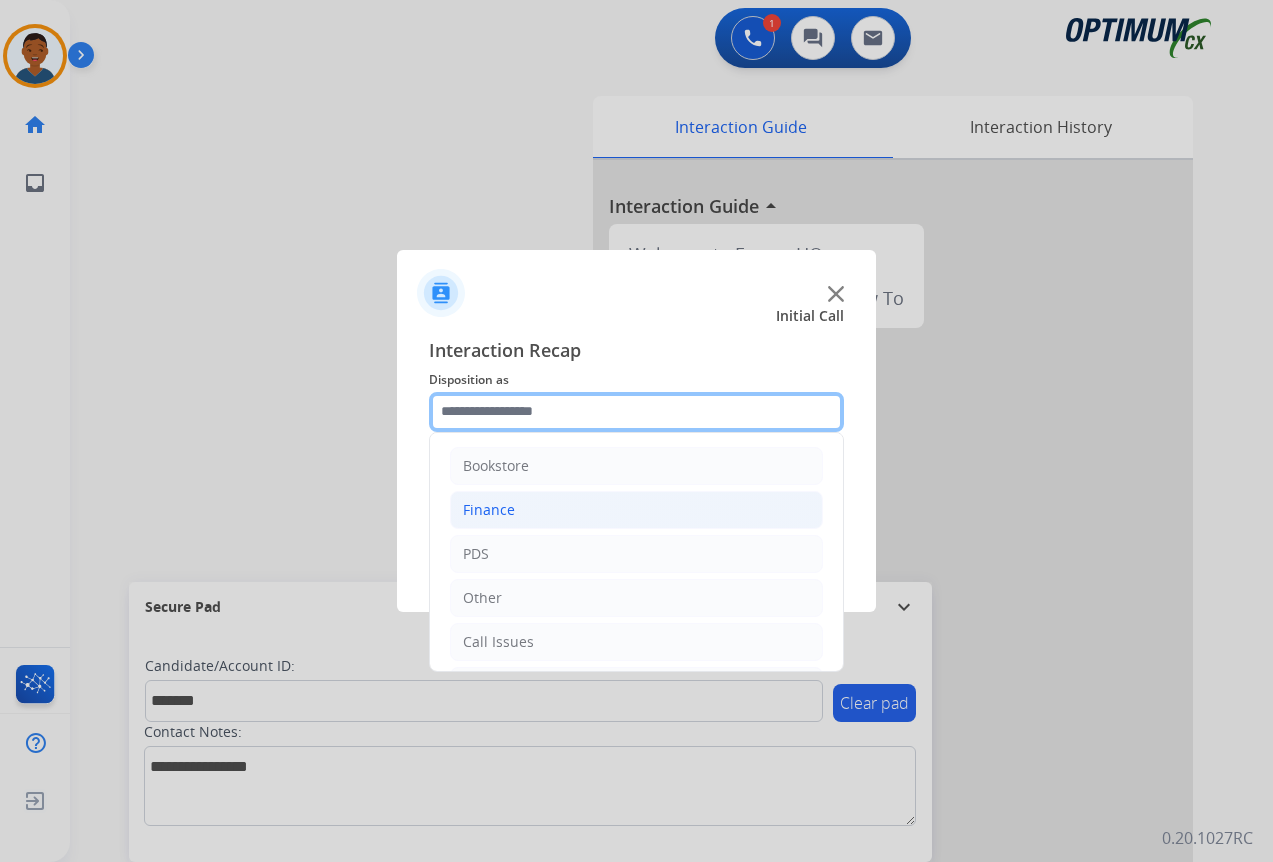 scroll, scrollTop: 100, scrollLeft: 0, axis: vertical 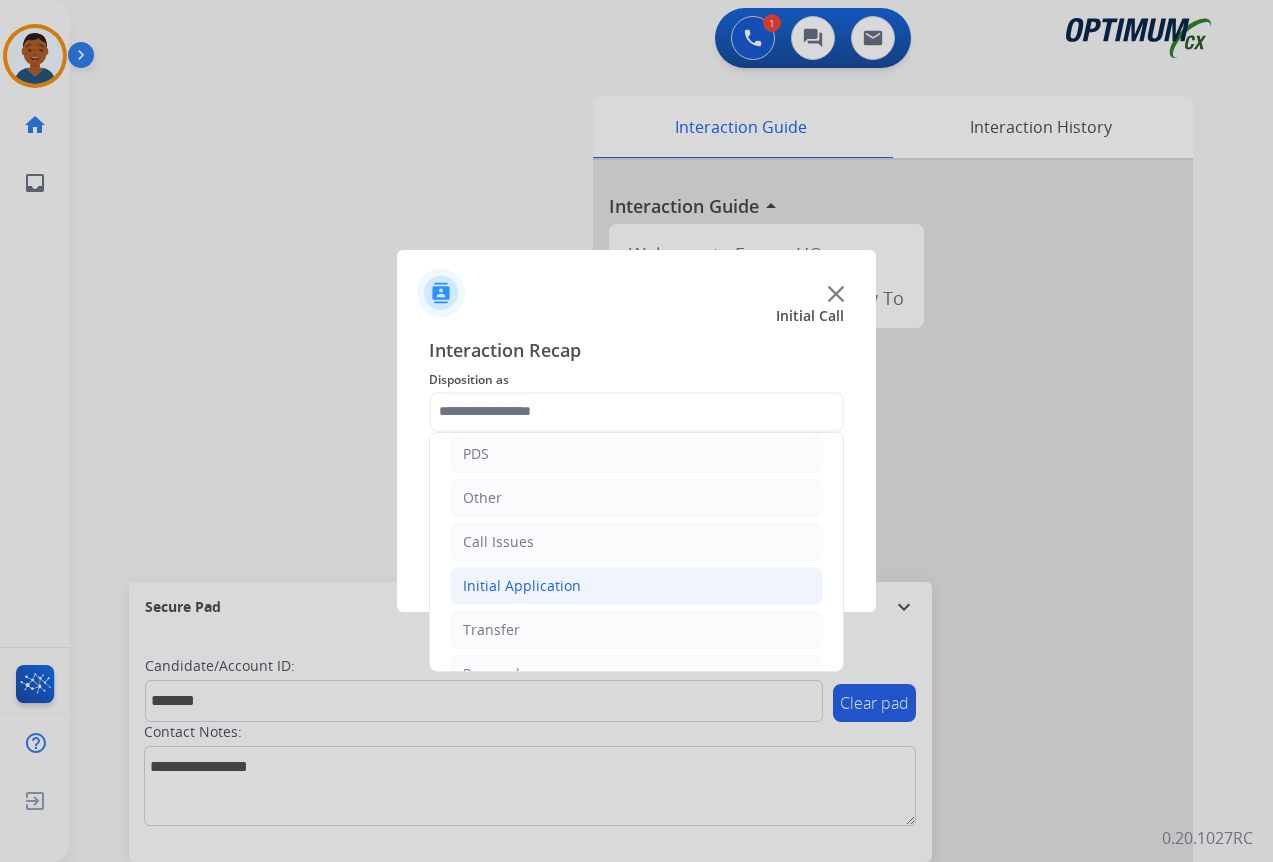click on "Initial Application" 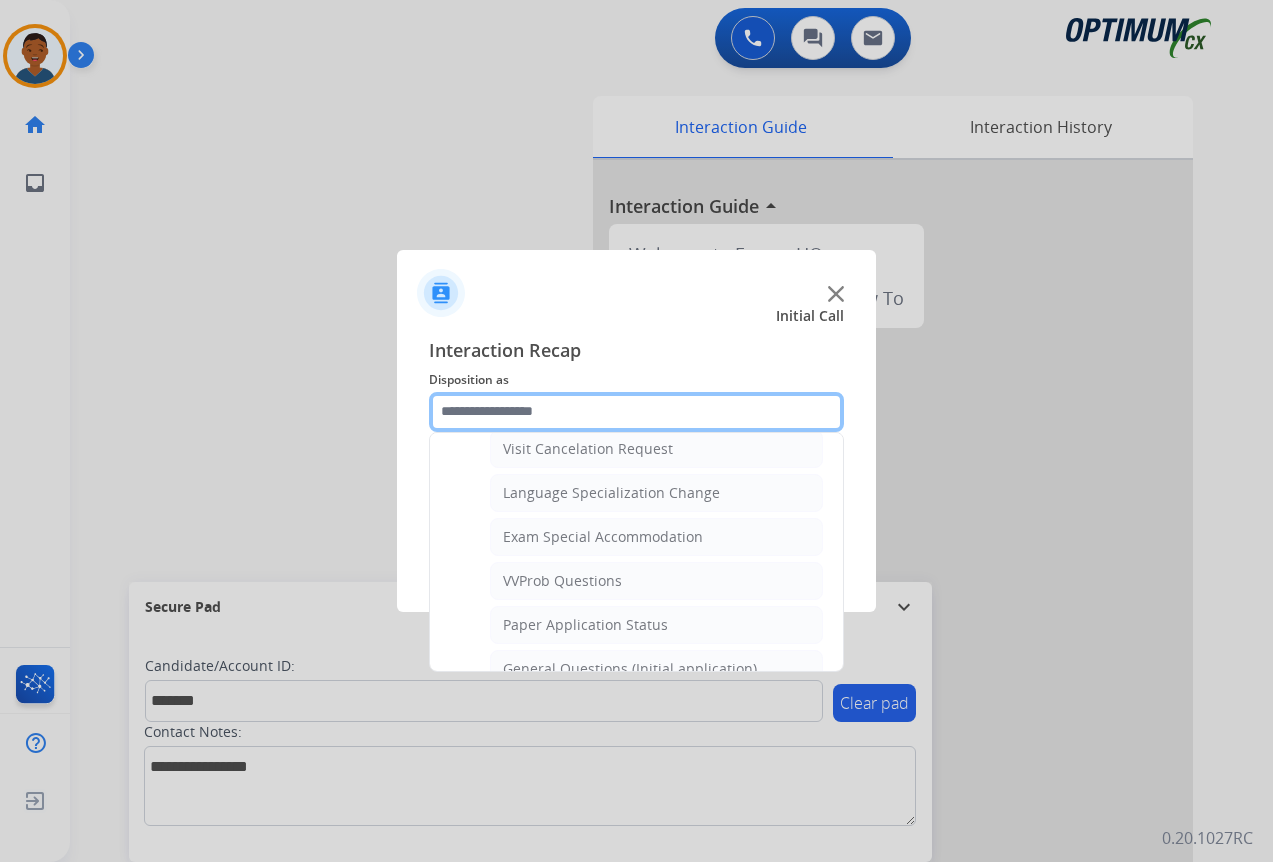 scroll, scrollTop: 1000, scrollLeft: 0, axis: vertical 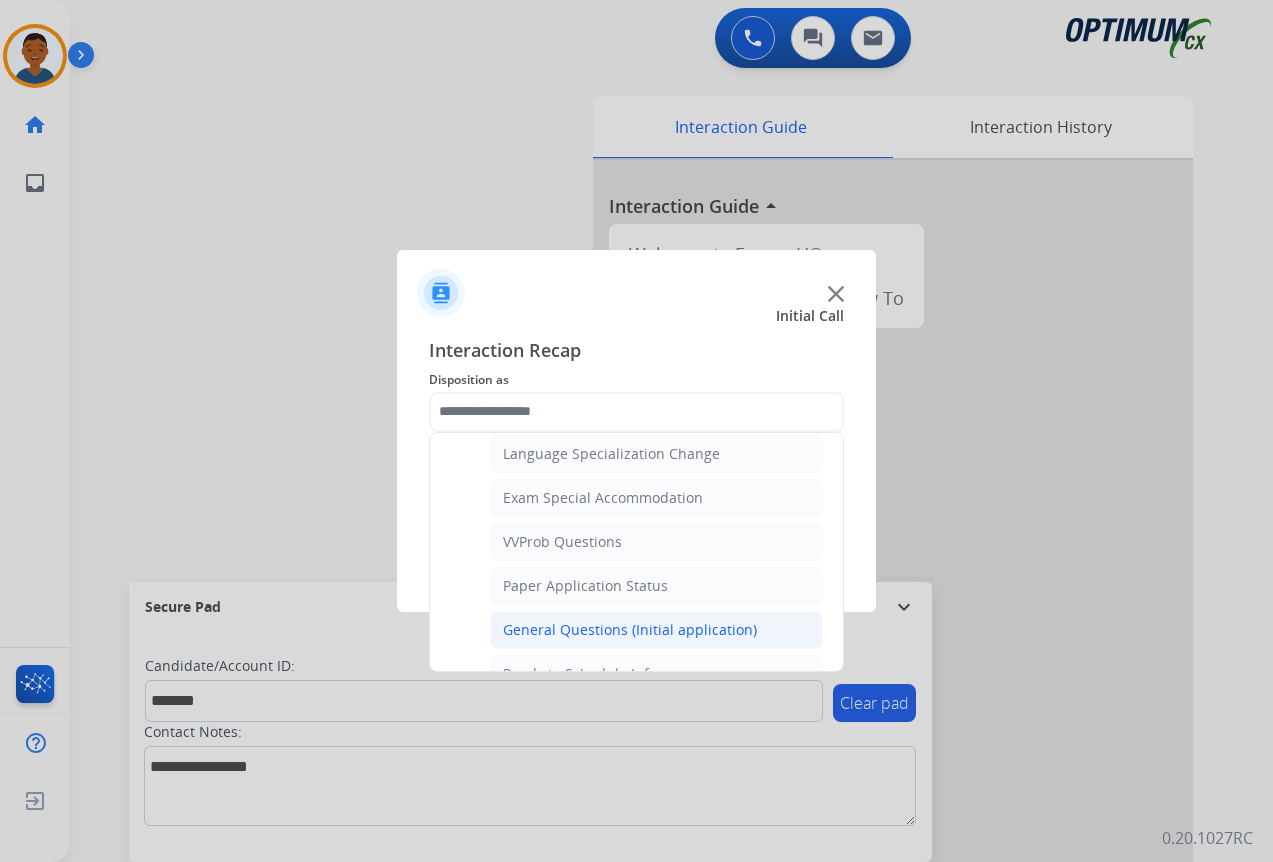 click on "General Questions (Initial application)" 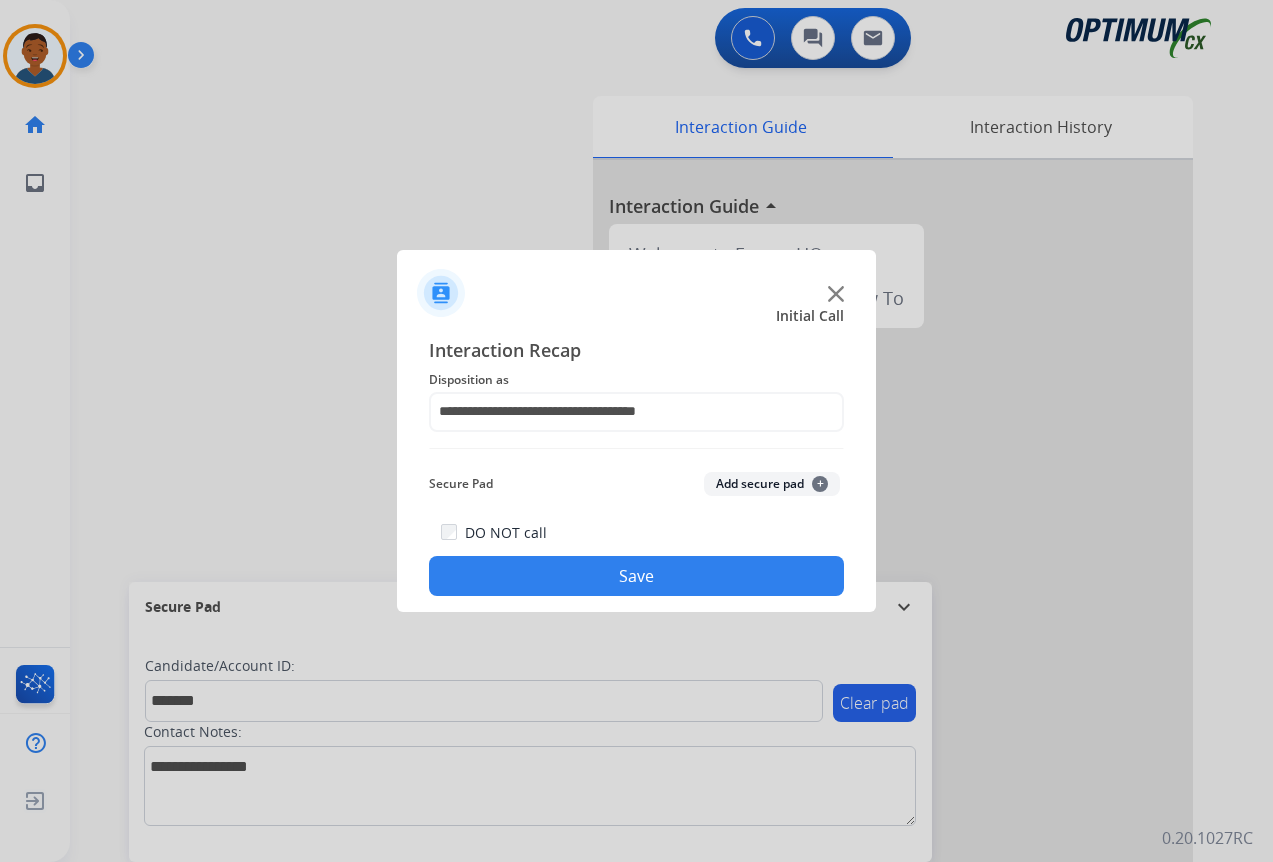 click on "Add secure pad  +" 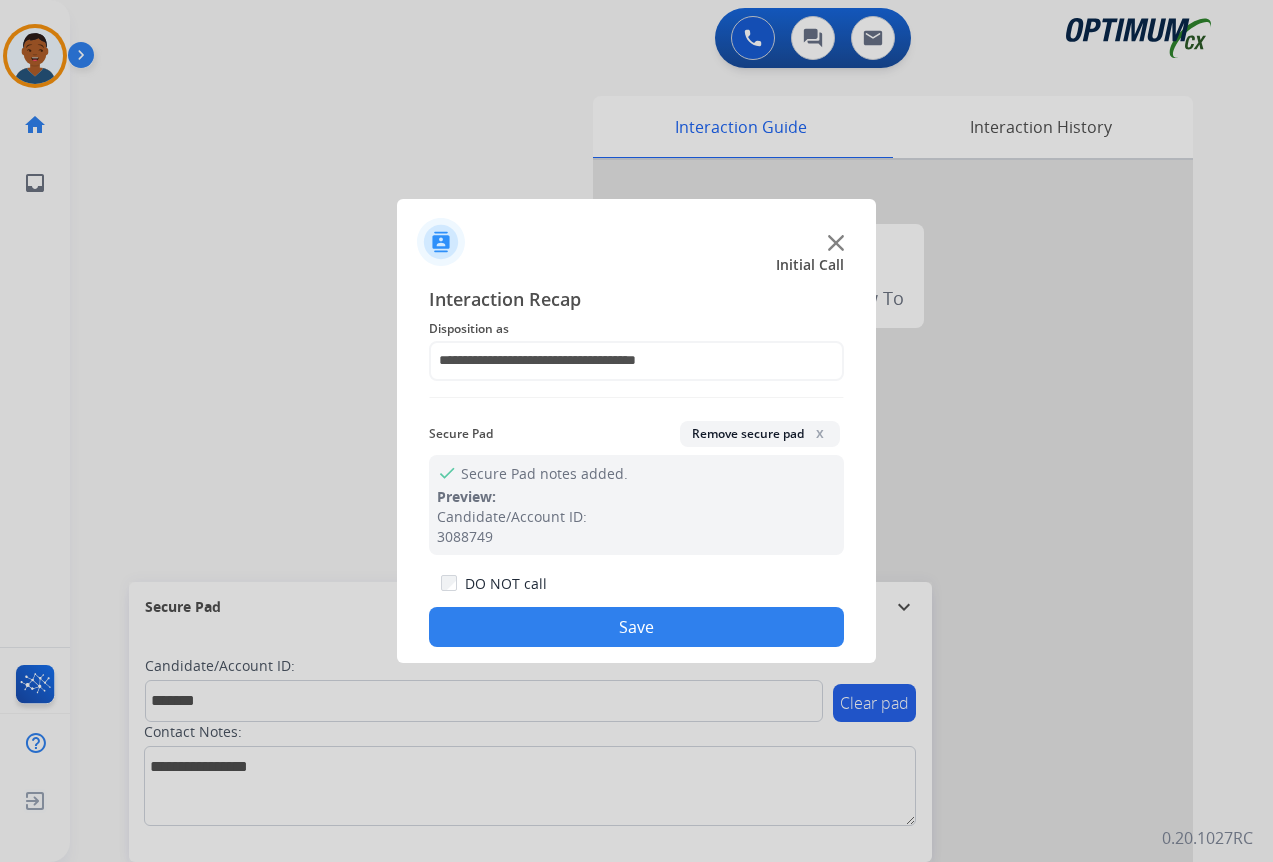 click on "Save" 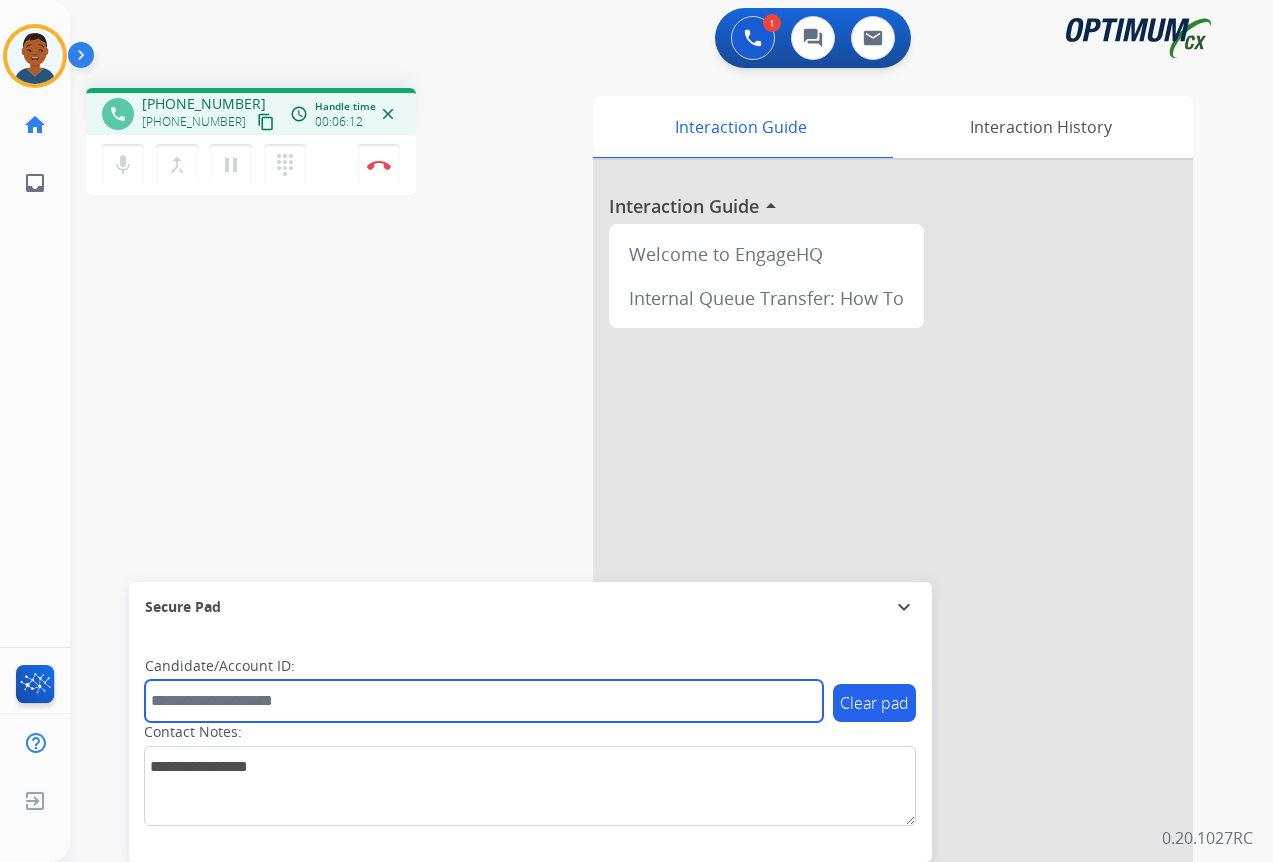 drag, startPoint x: 238, startPoint y: 712, endPoint x: 228, endPoint y: 709, distance: 10.440307 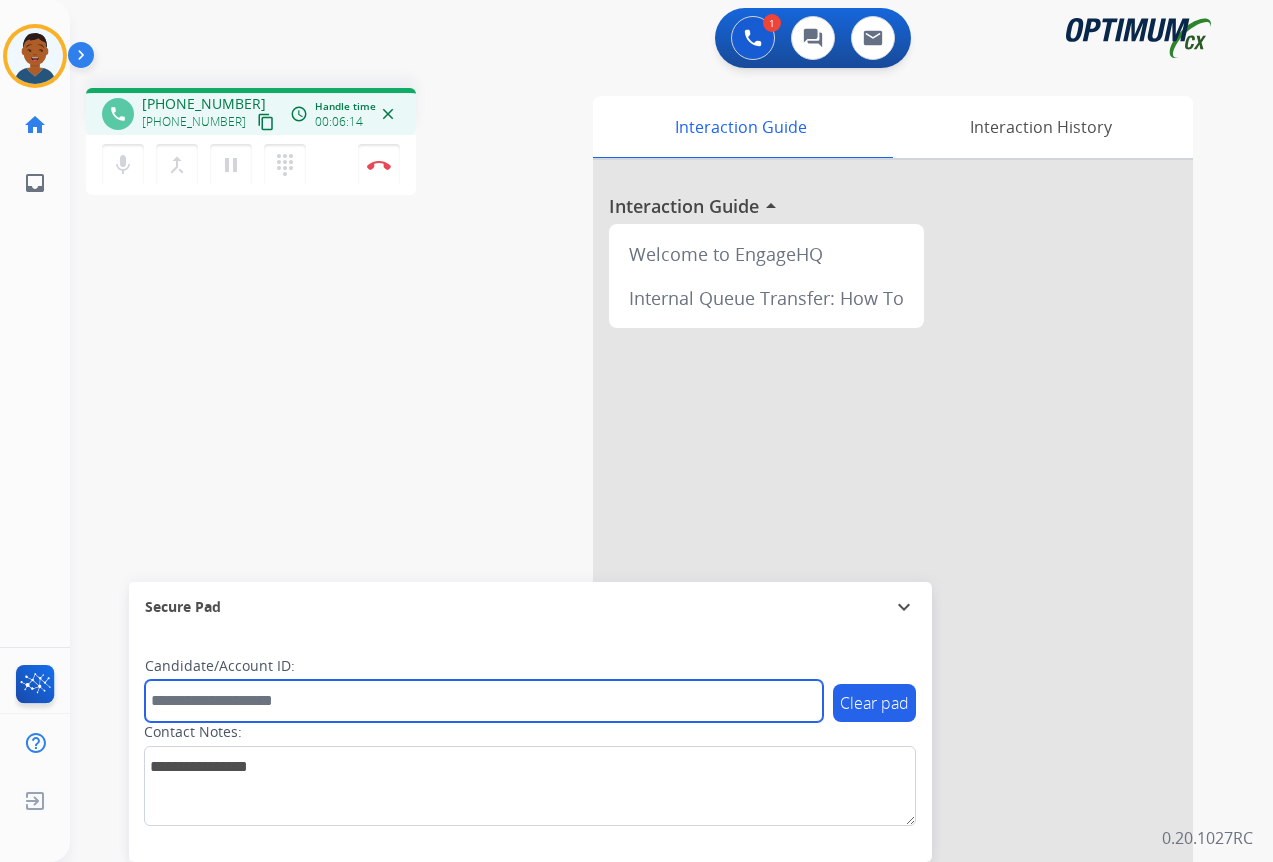 paste on "*******" 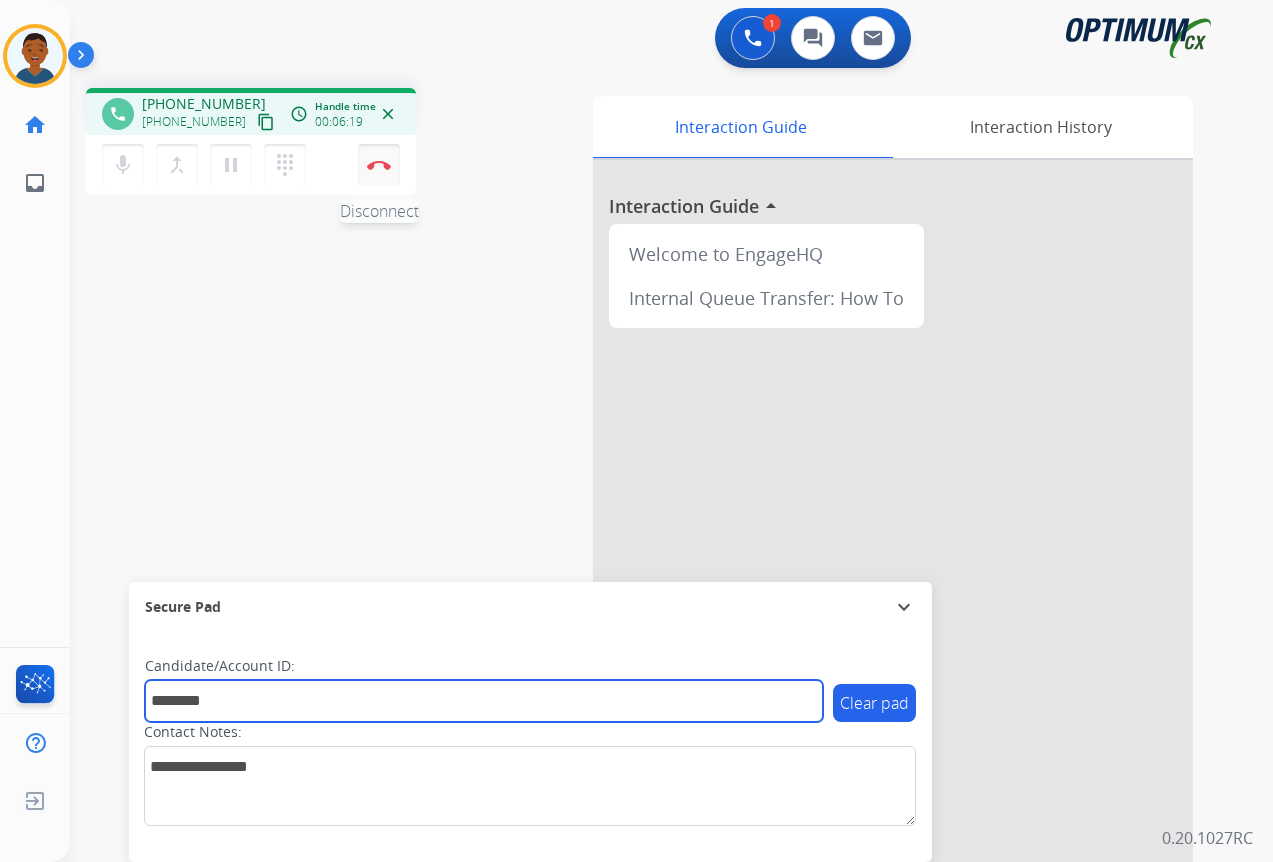 type on "*******" 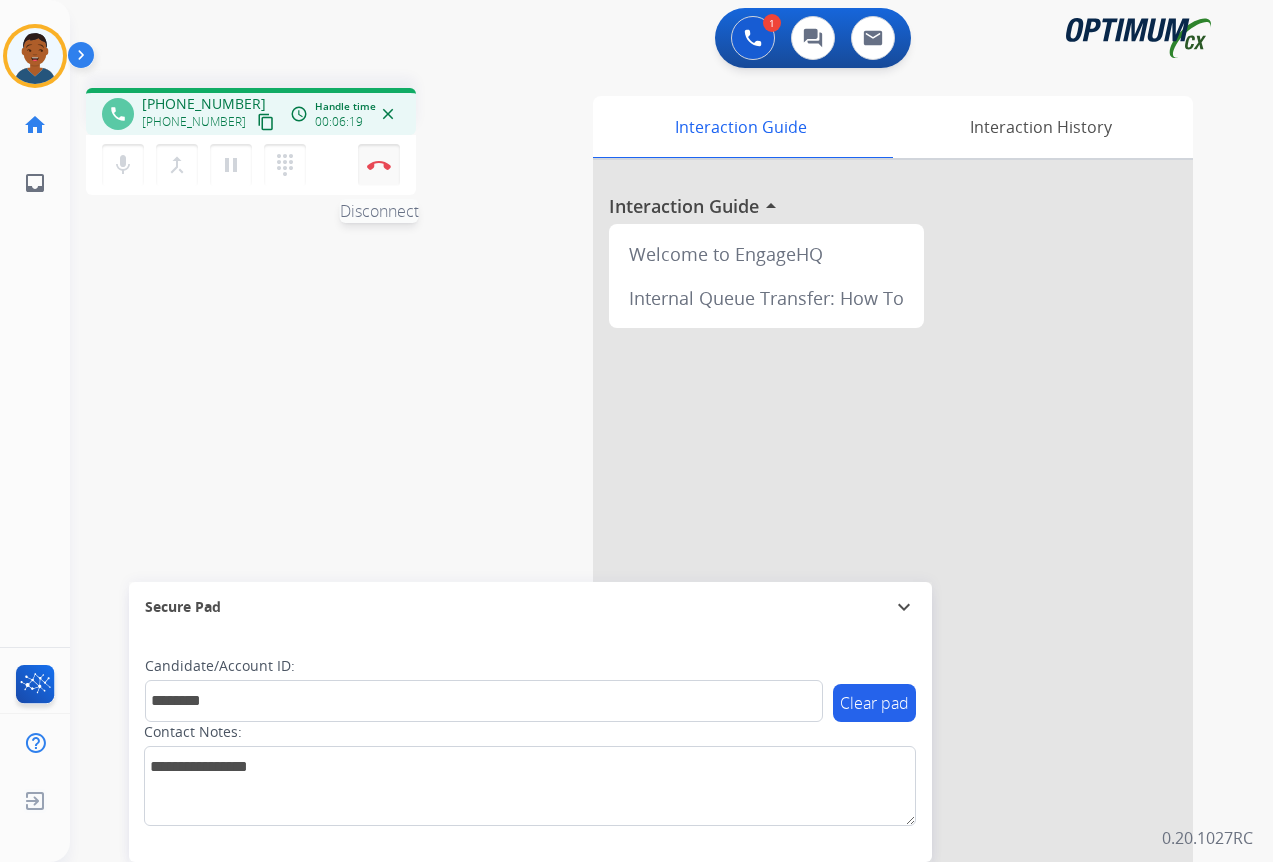 click on "Disconnect" at bounding box center (379, 165) 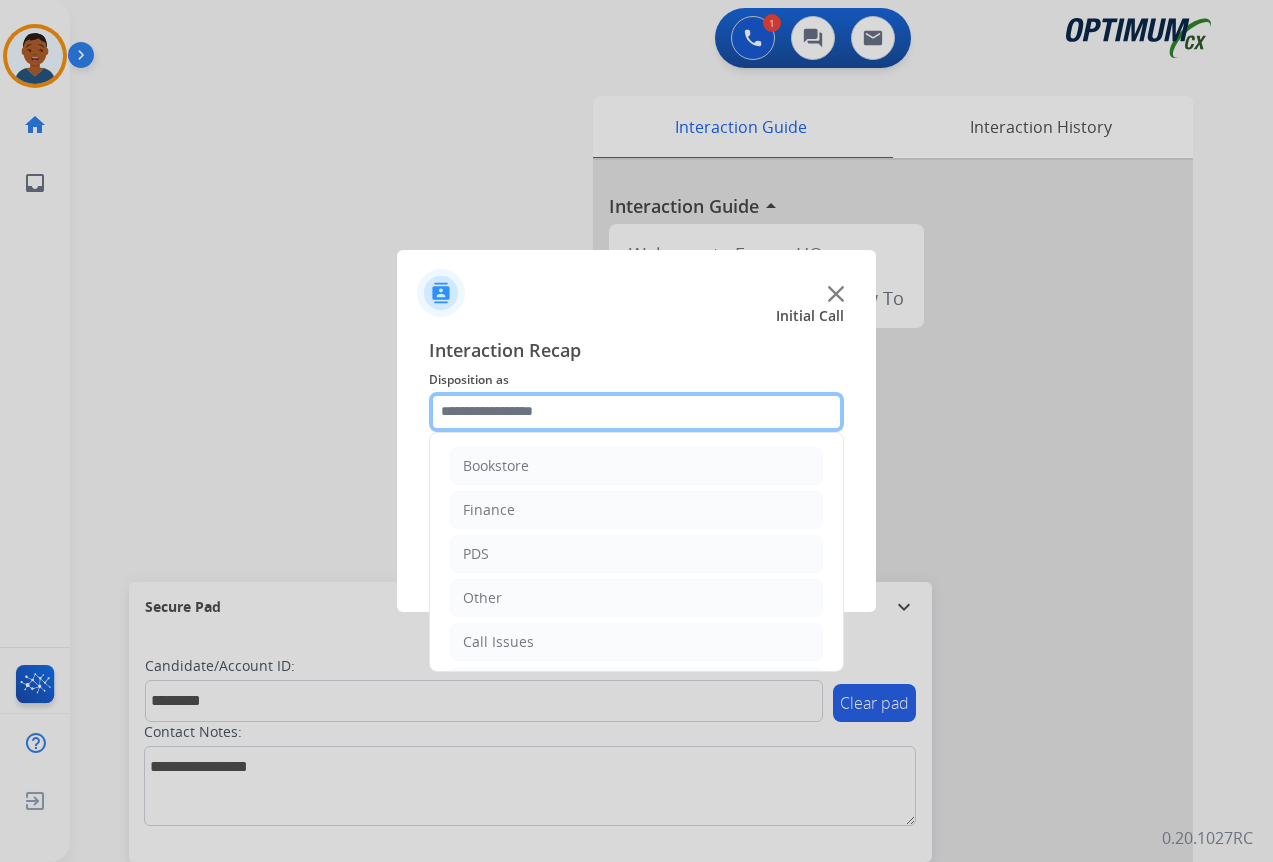 click 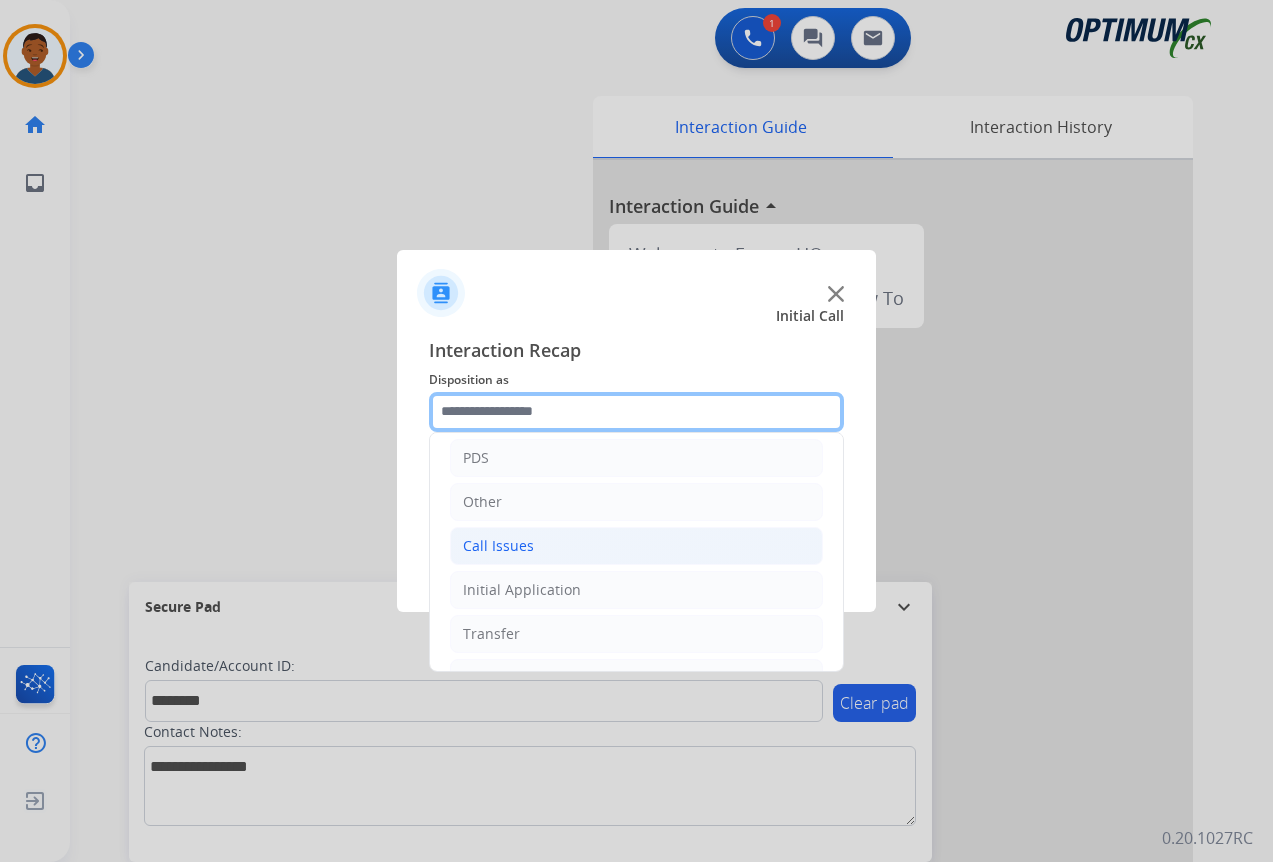 scroll, scrollTop: 136, scrollLeft: 0, axis: vertical 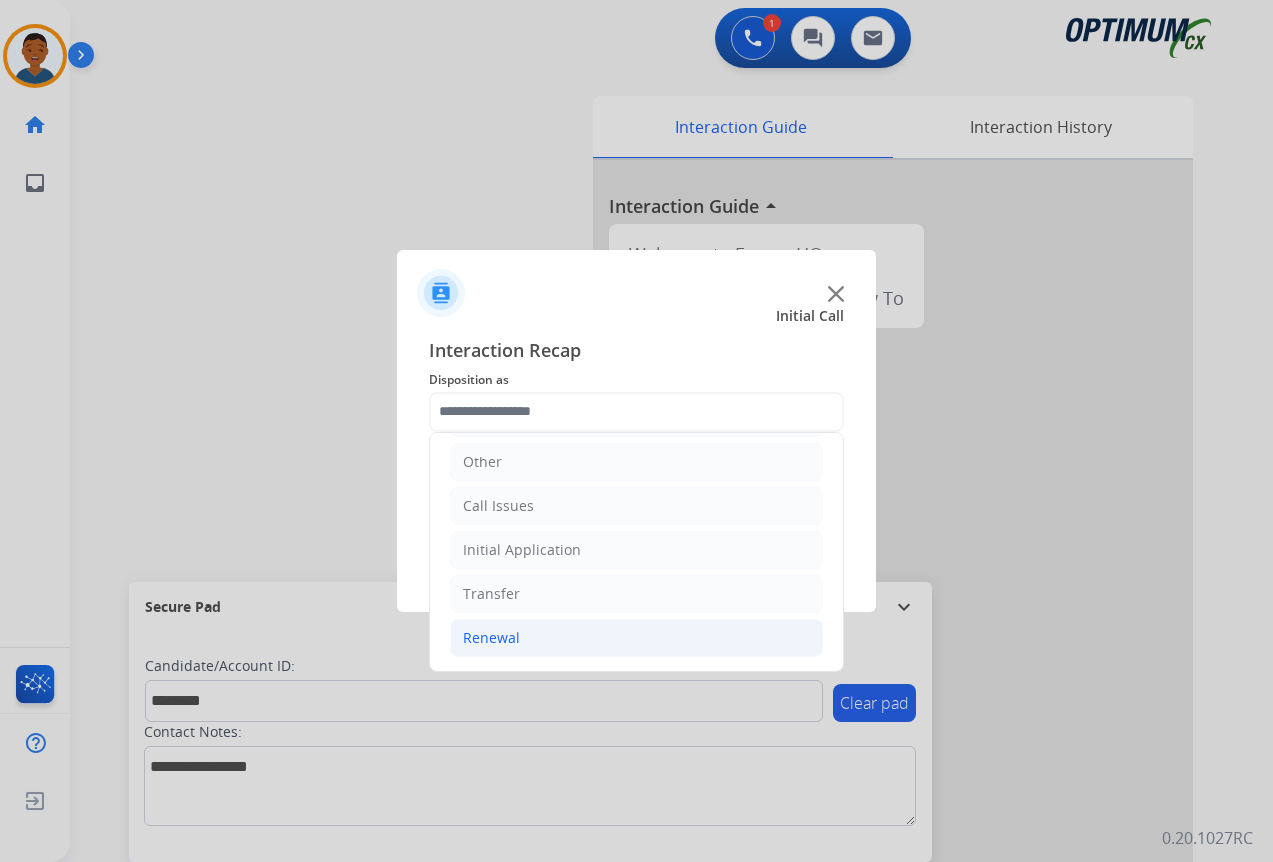 click on "Renewal" 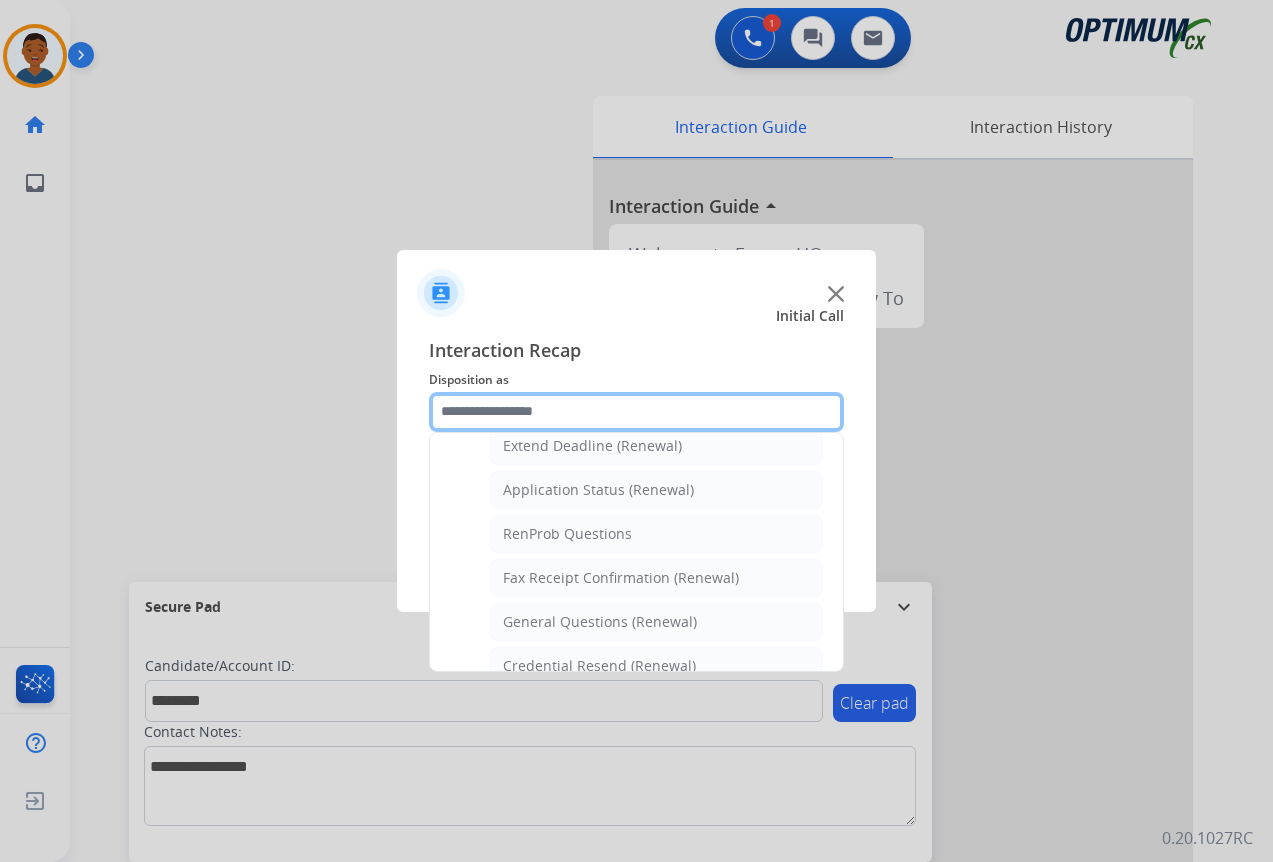 scroll, scrollTop: 536, scrollLeft: 0, axis: vertical 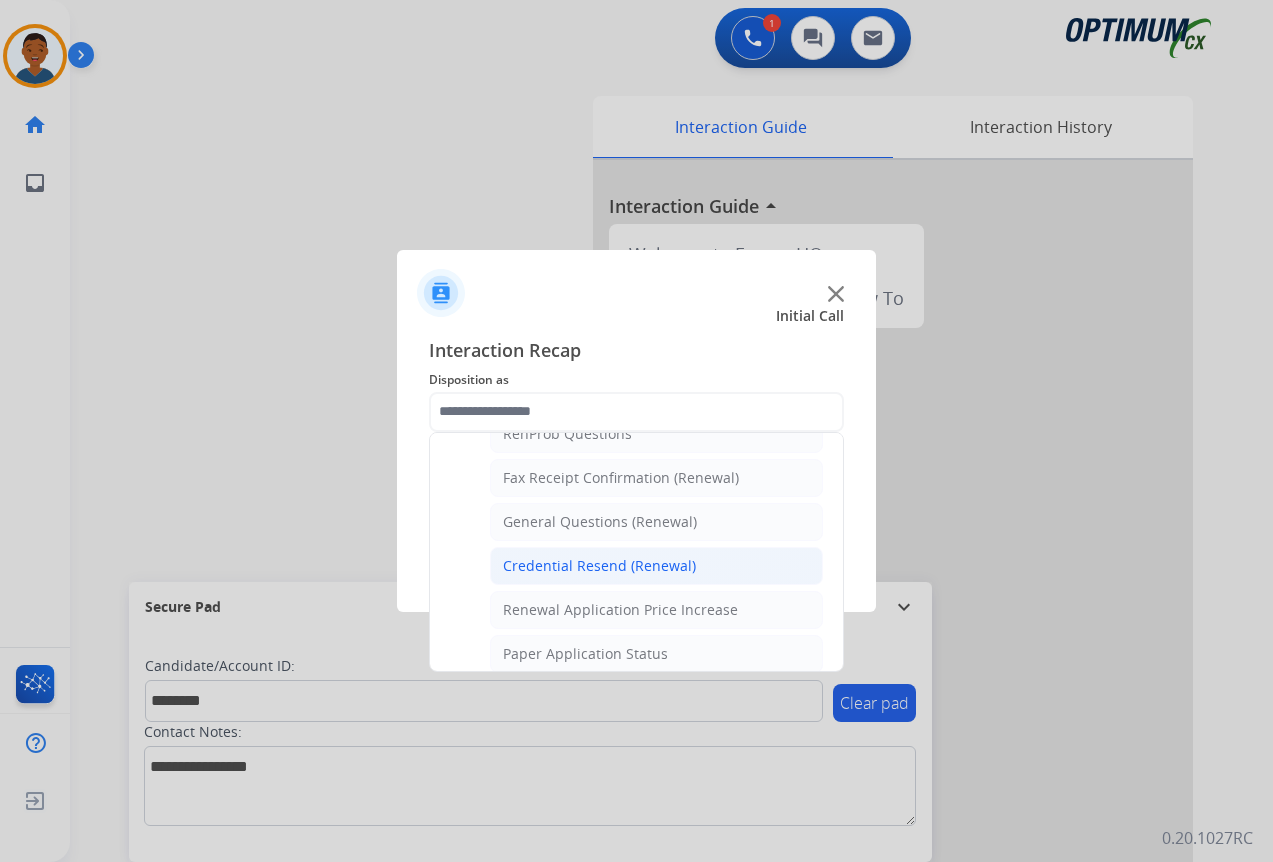 click on "Credential Resend (Renewal)" 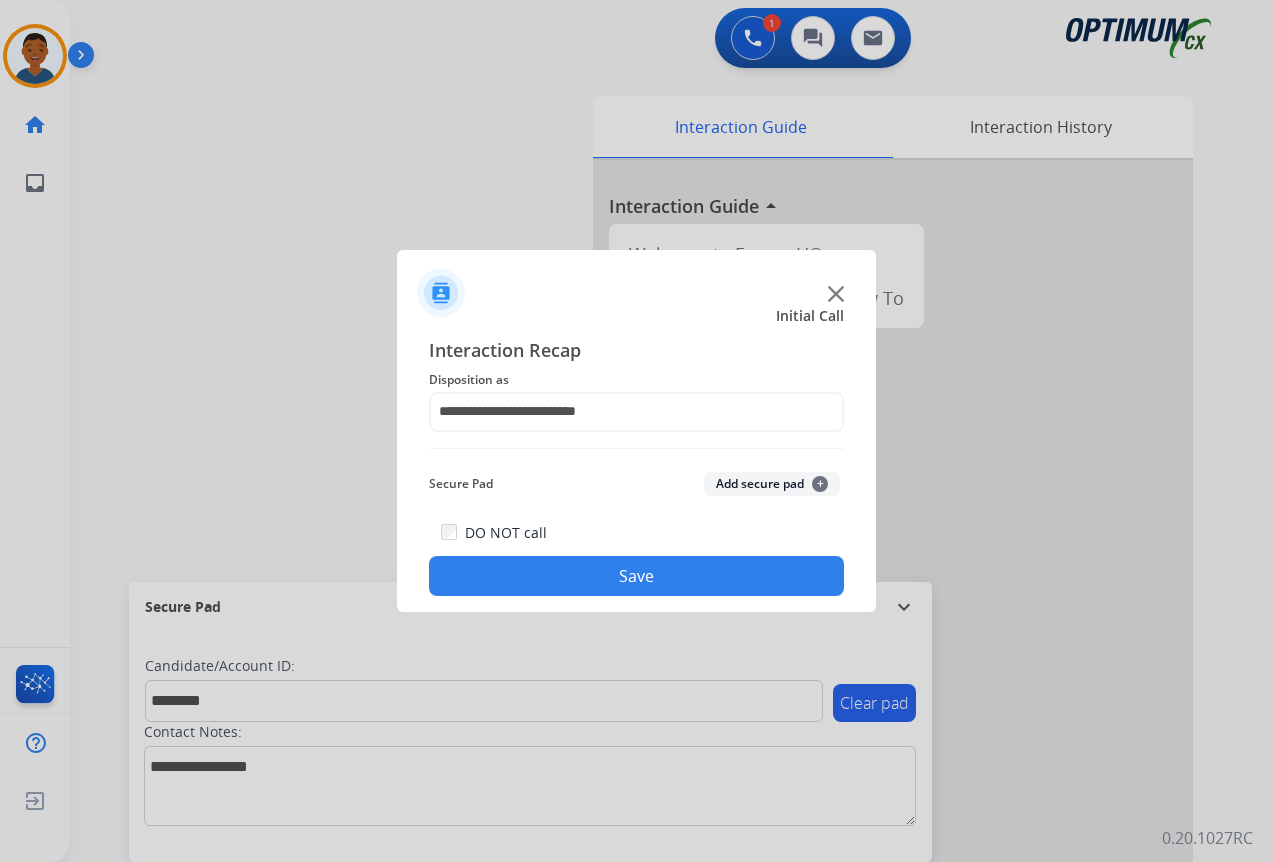 click on "Add secure pad  +" 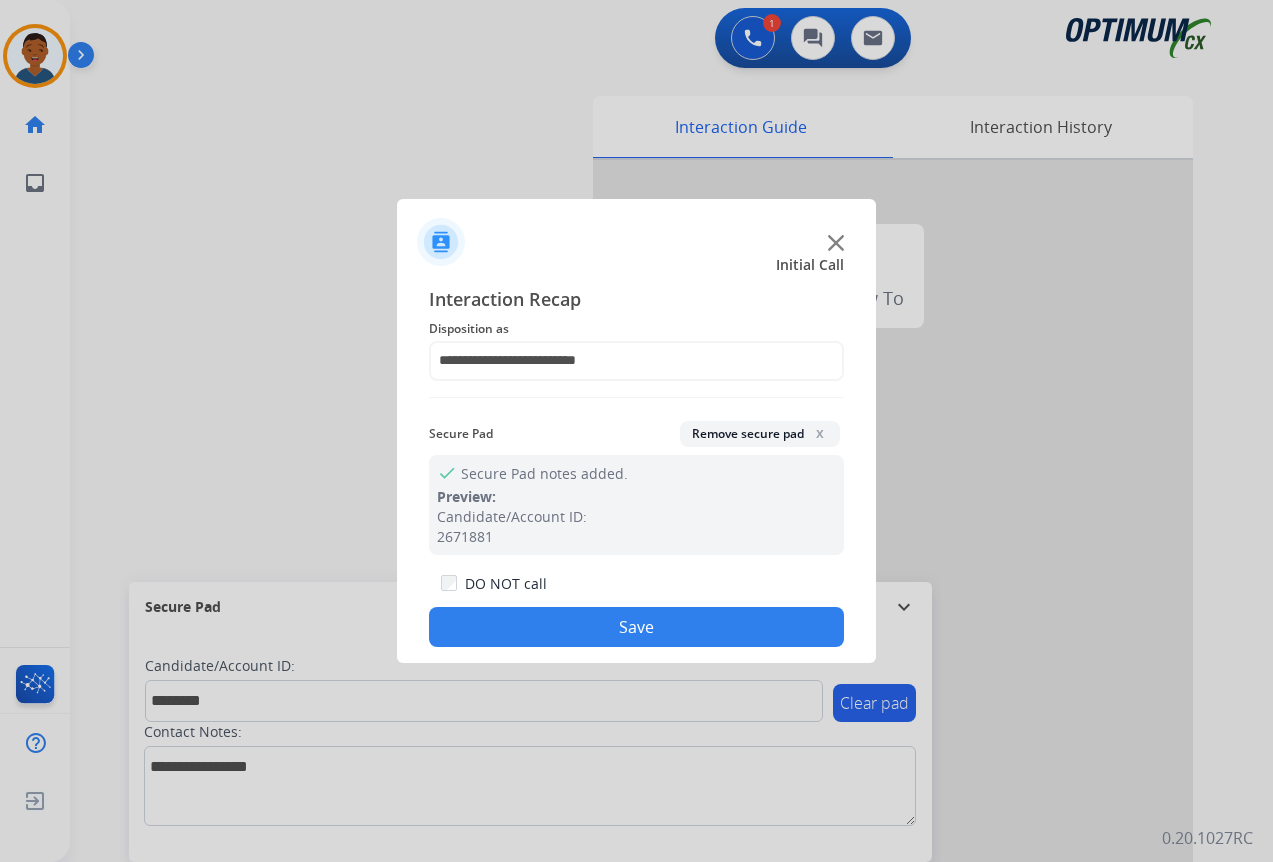 click on "Save" 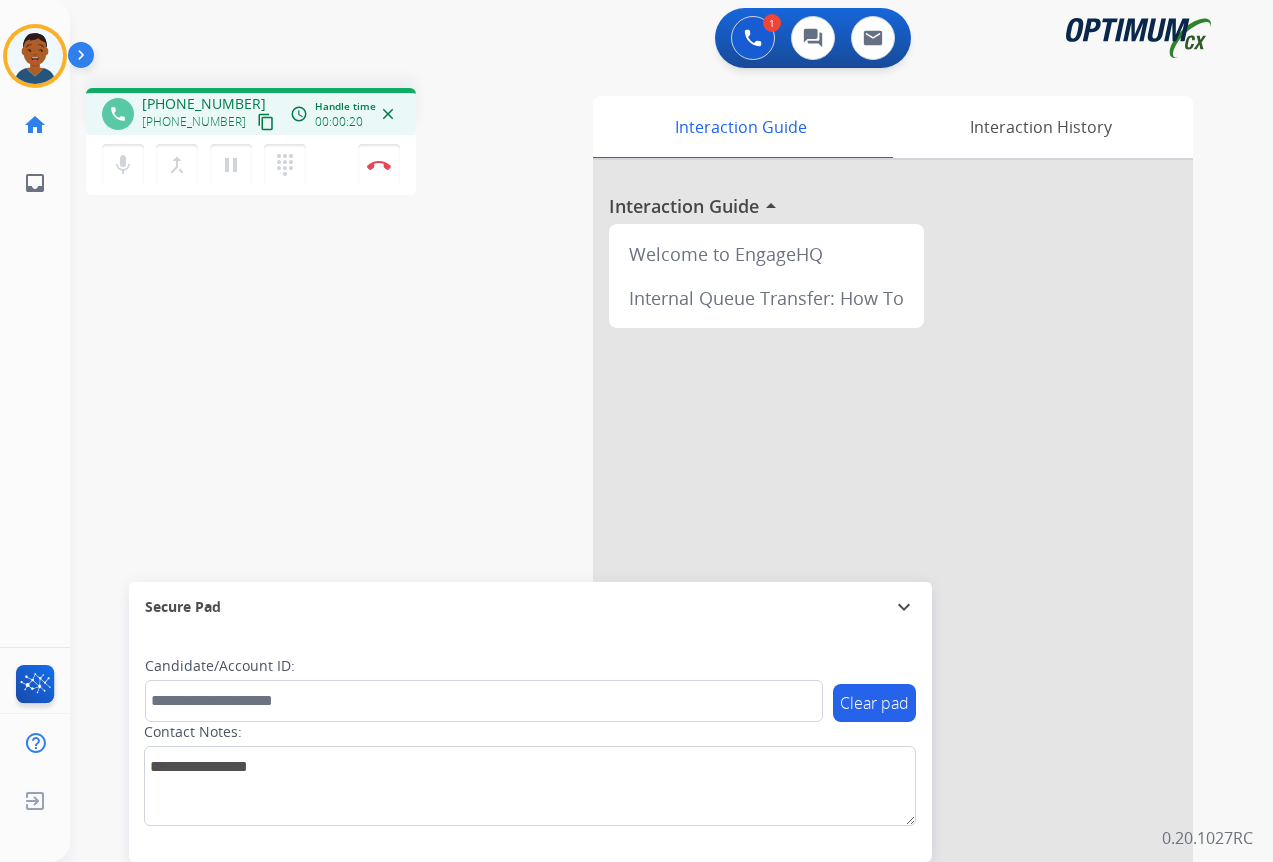 click on "content_copy" at bounding box center [266, 122] 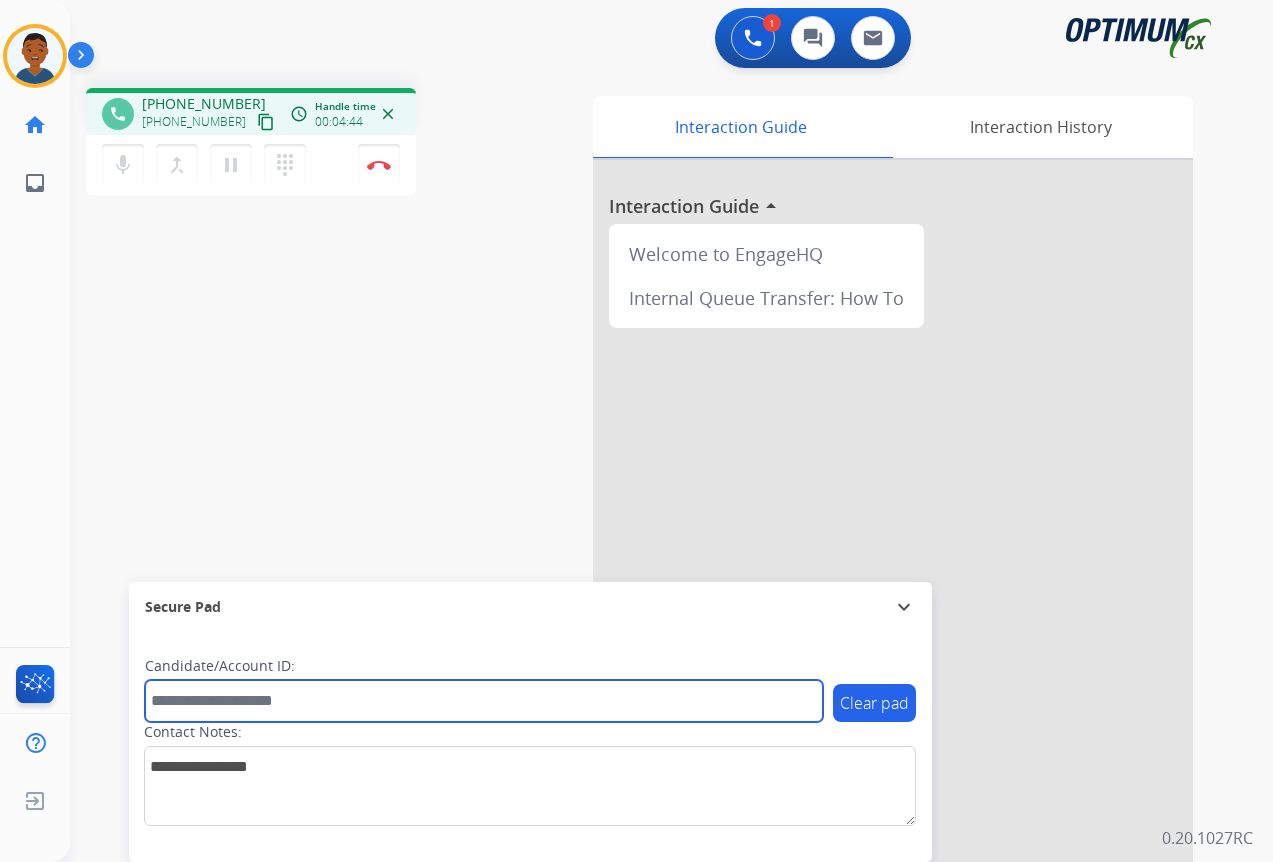 click at bounding box center [484, 701] 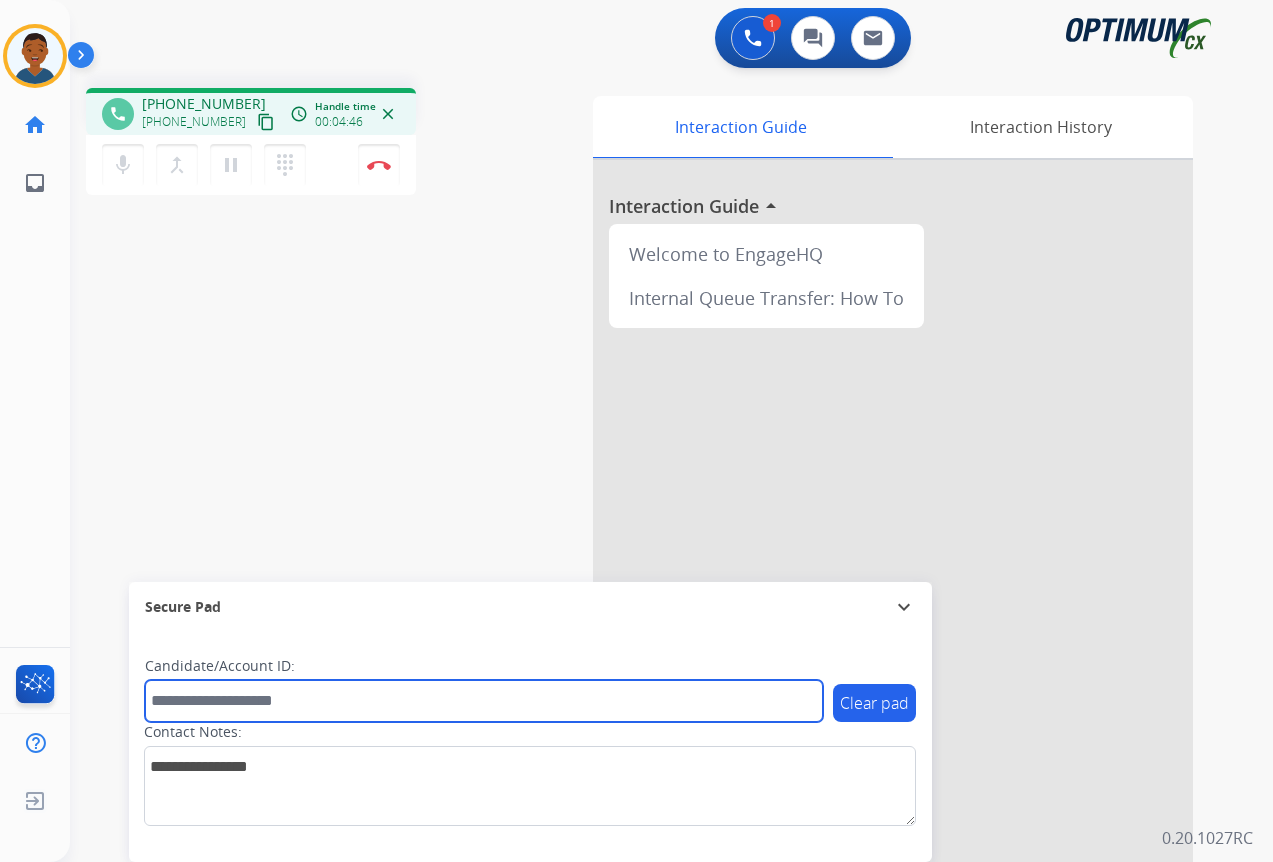 paste on "*******" 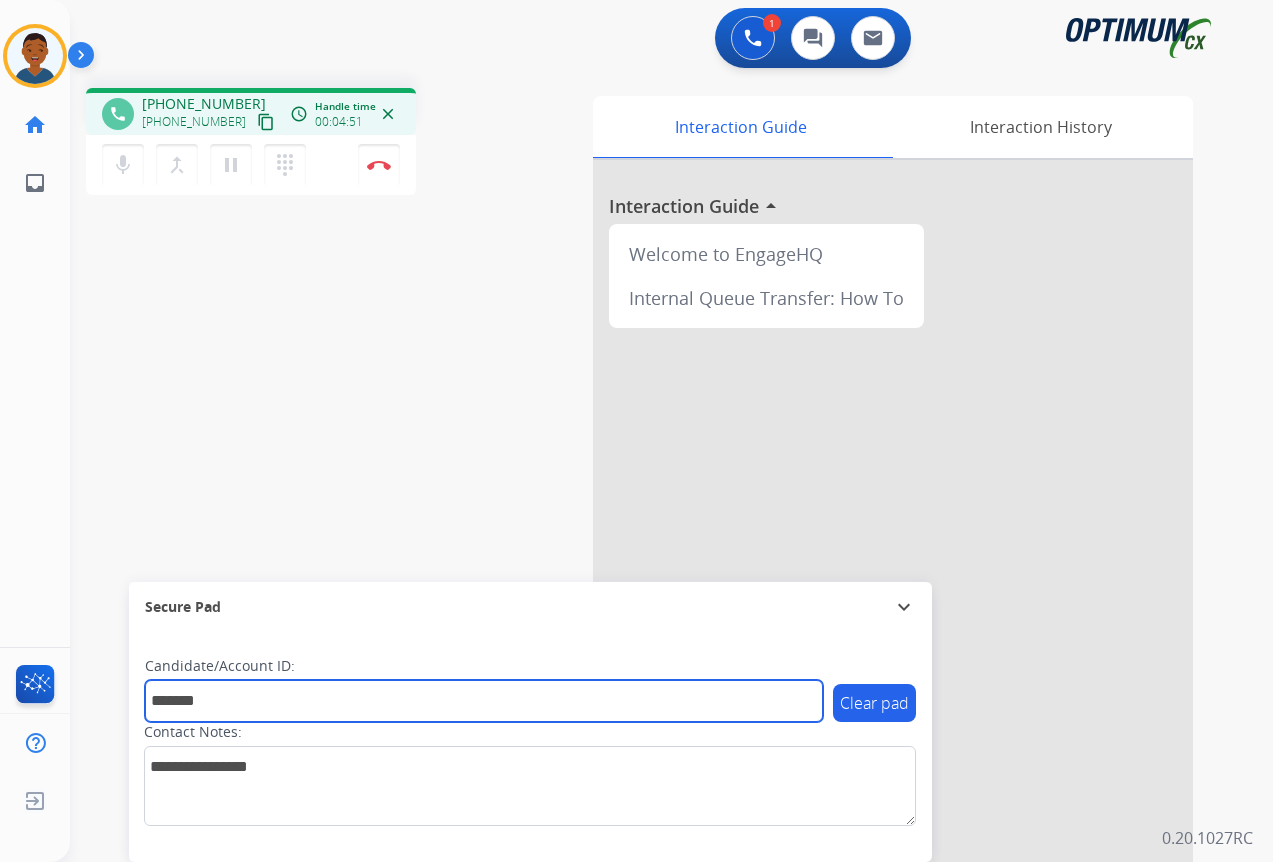 type on "*******" 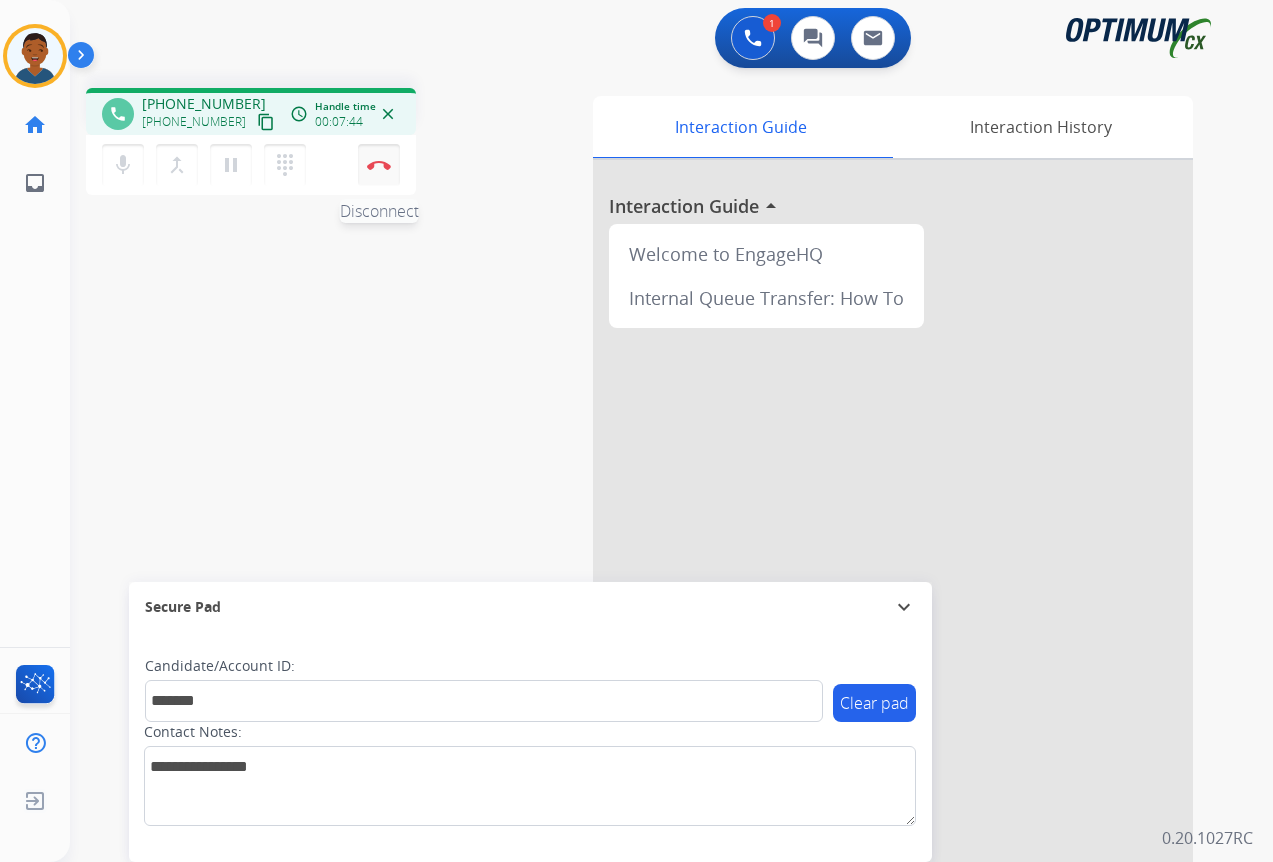 click at bounding box center (379, 165) 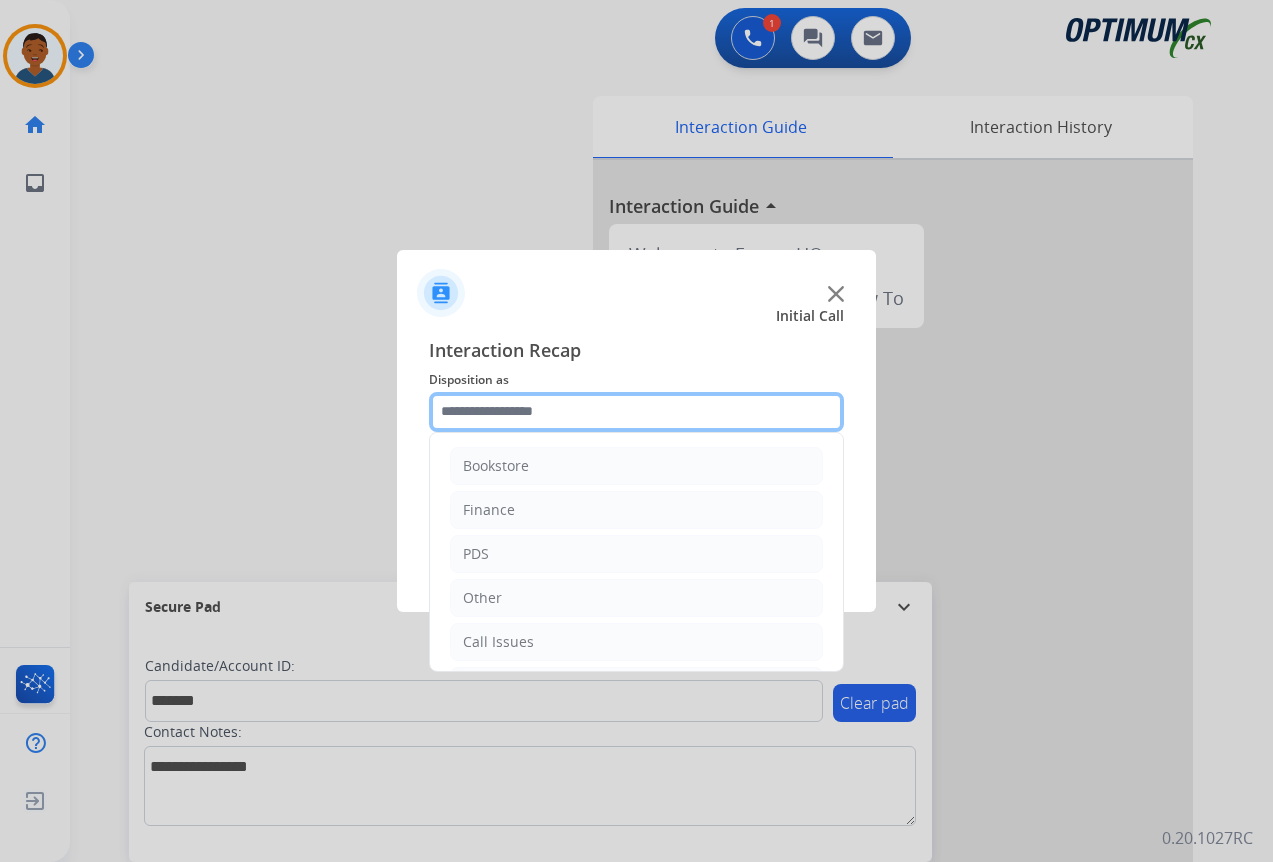click 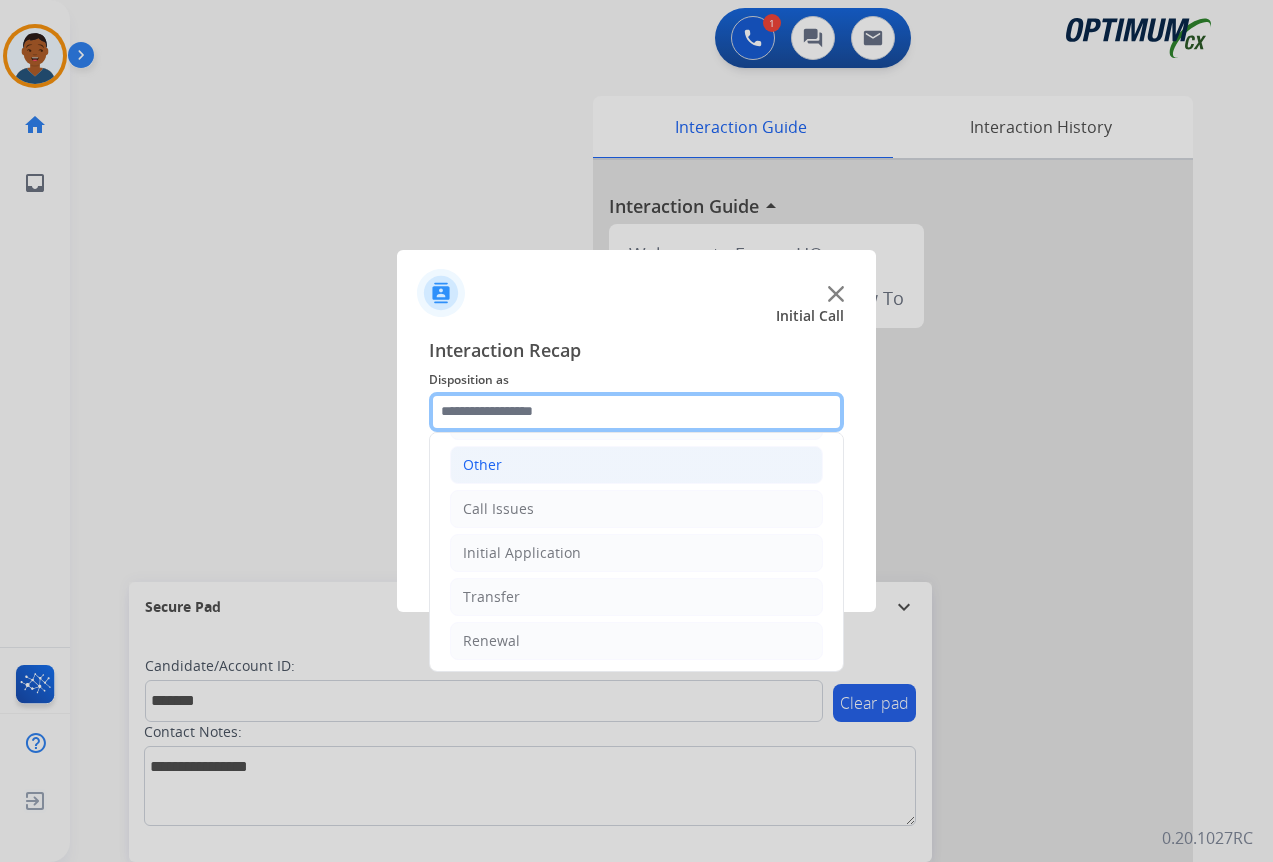 scroll, scrollTop: 136, scrollLeft: 0, axis: vertical 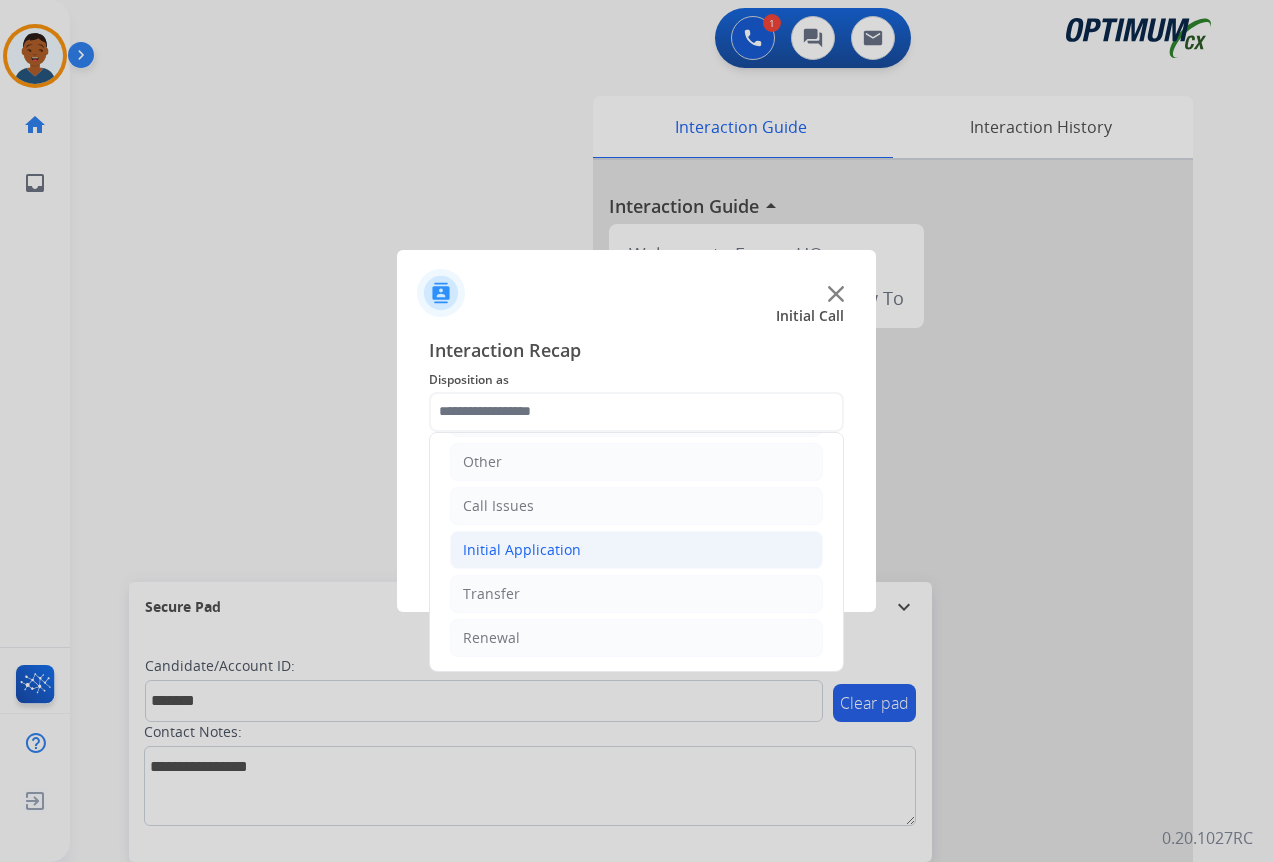click on "Initial Application" 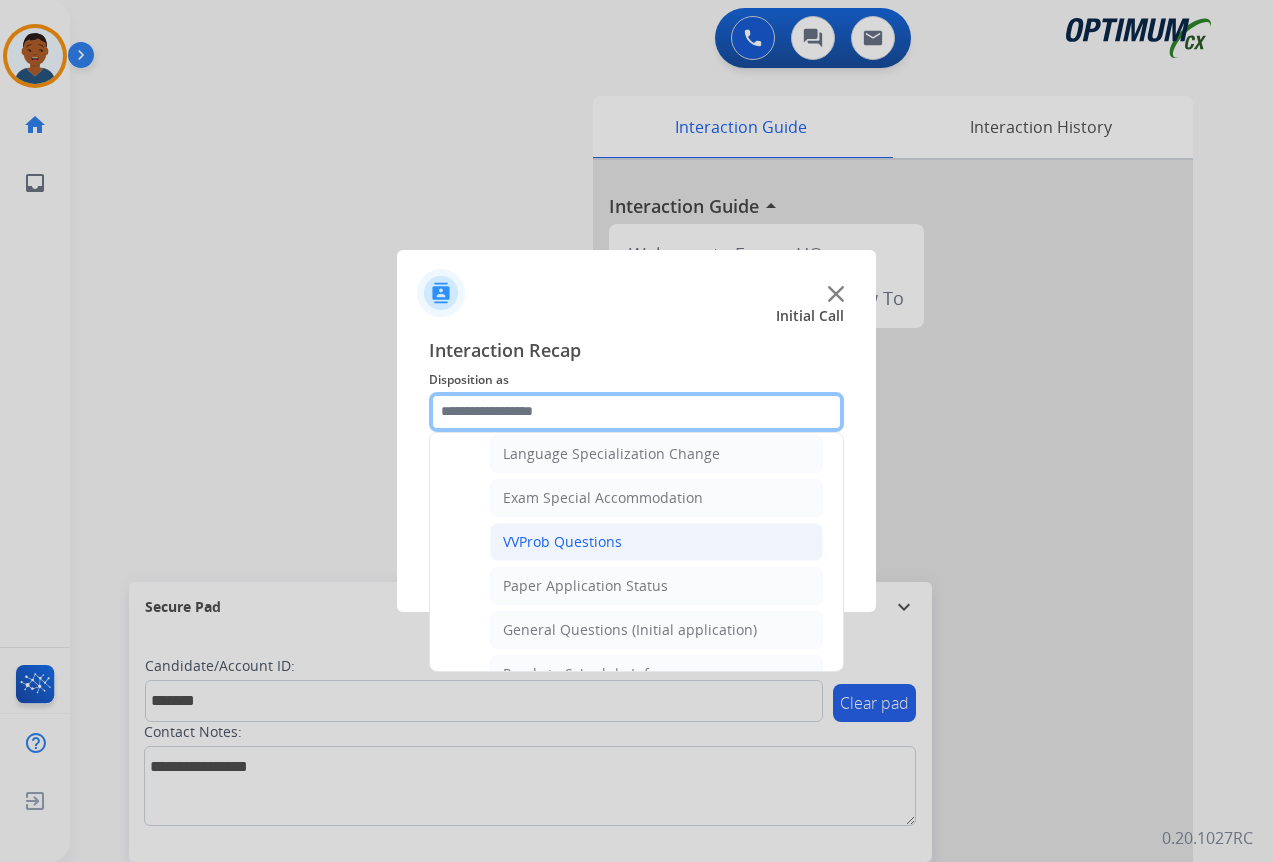 scroll, scrollTop: 1136, scrollLeft: 0, axis: vertical 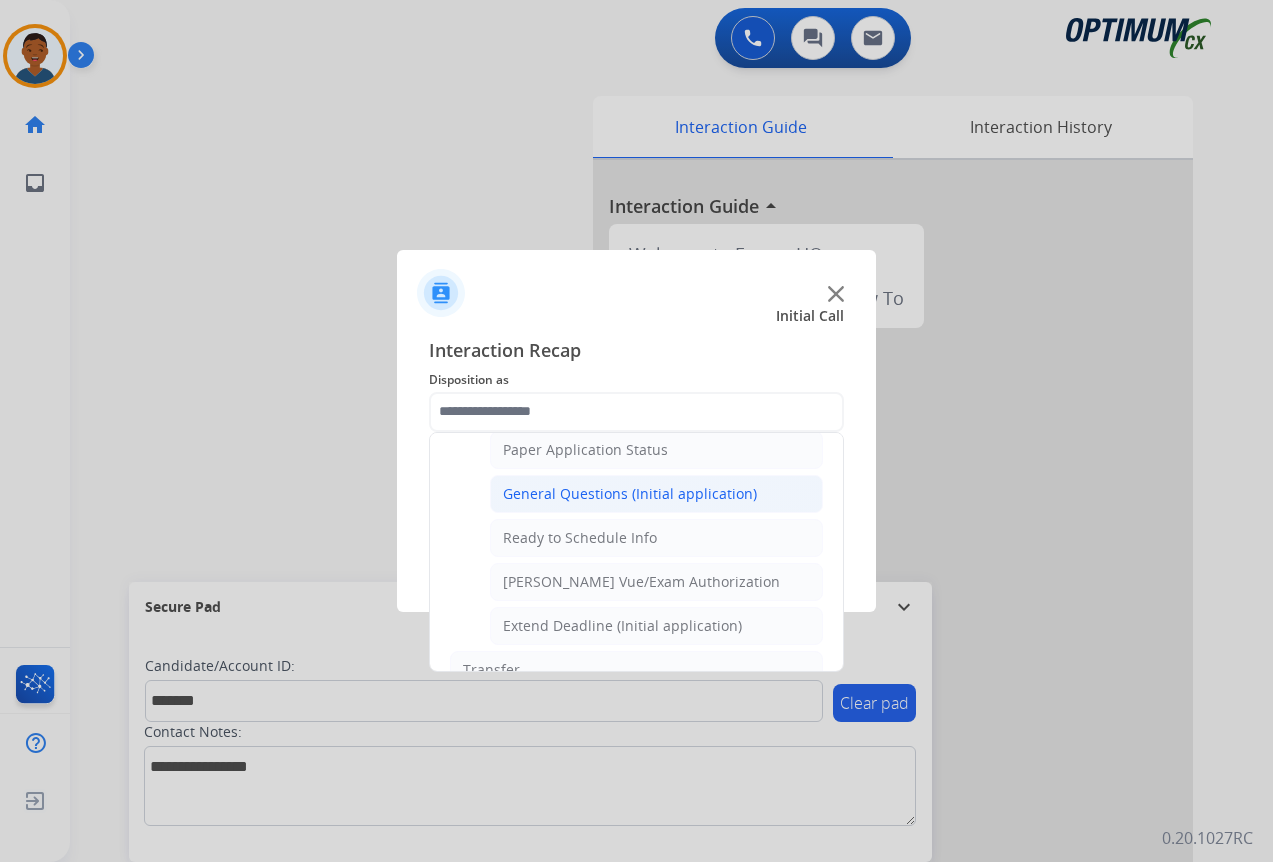 click on "General Questions (Initial application)" 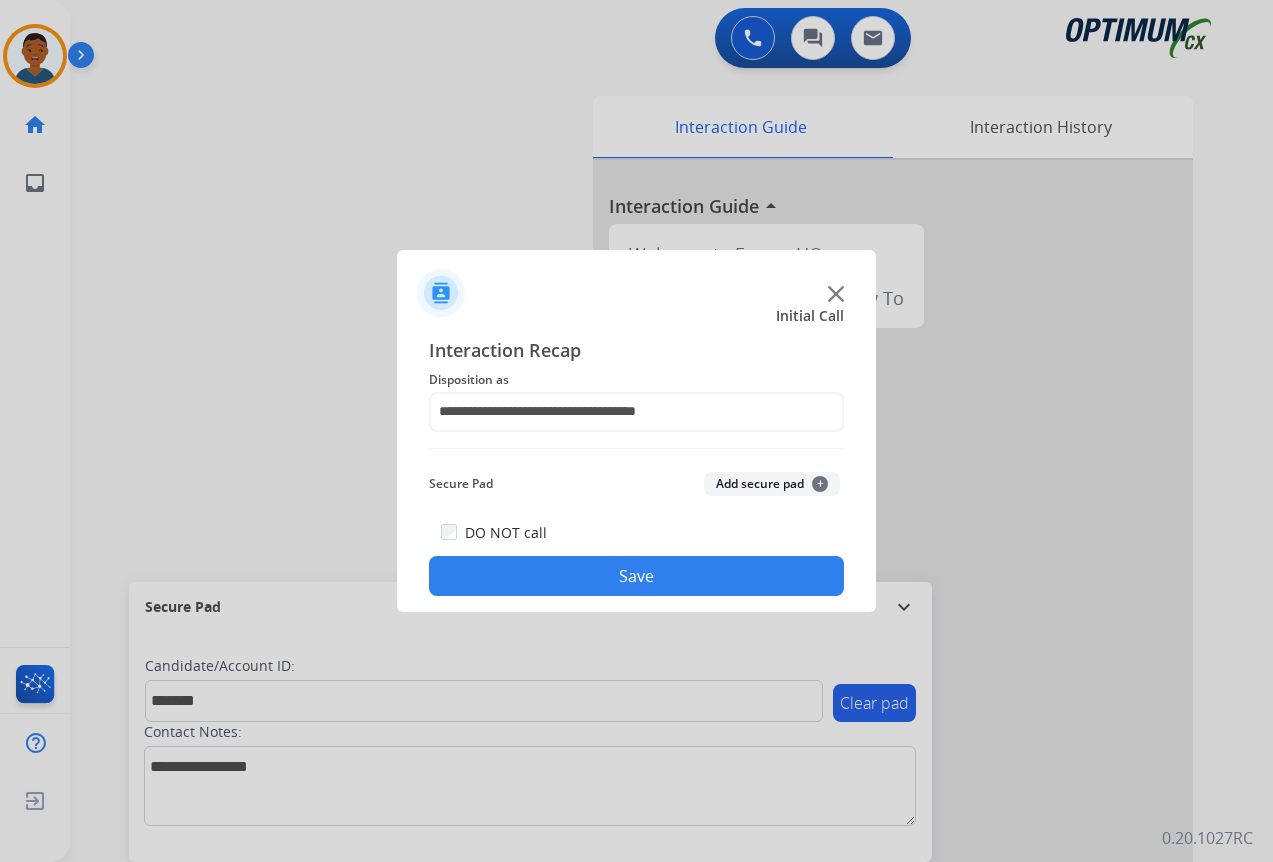 click on "Add secure pad  +" 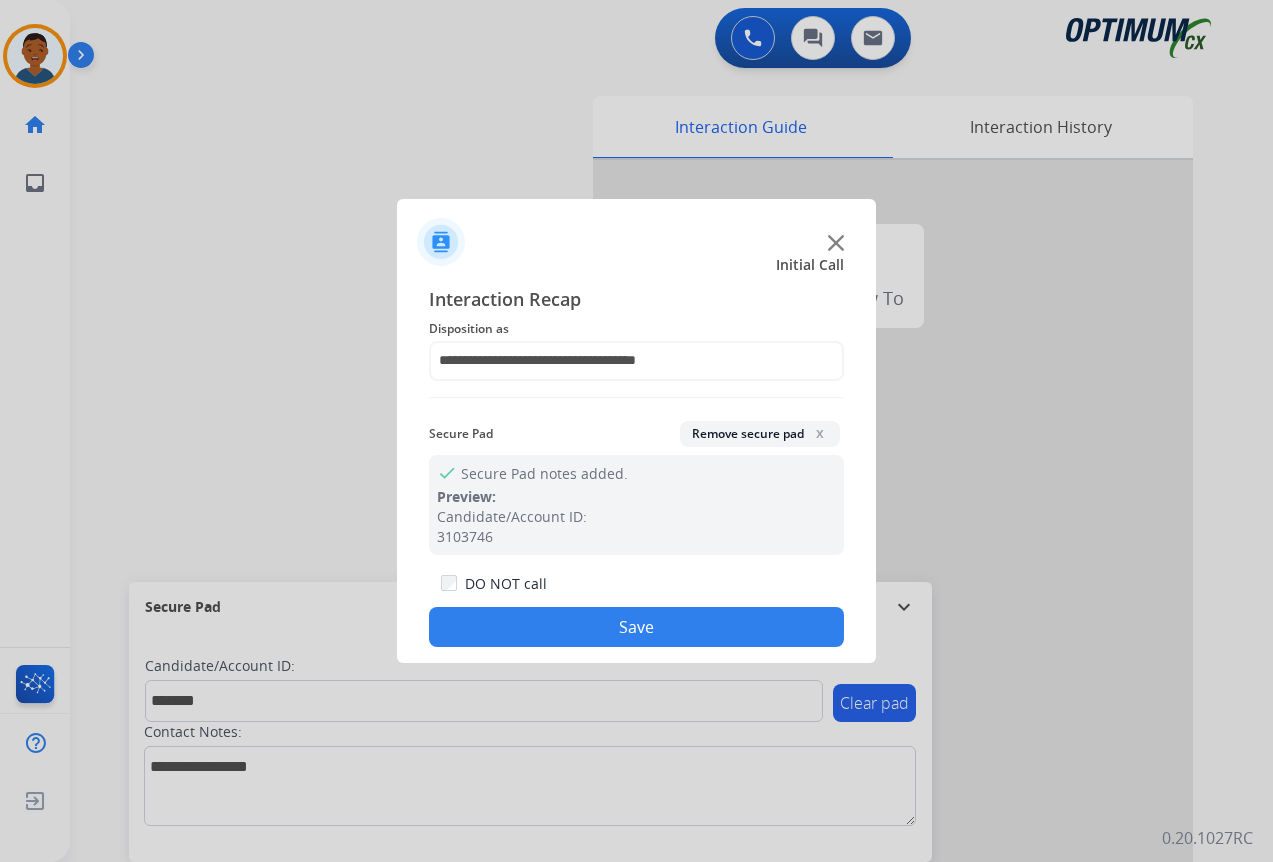 click on "Save" 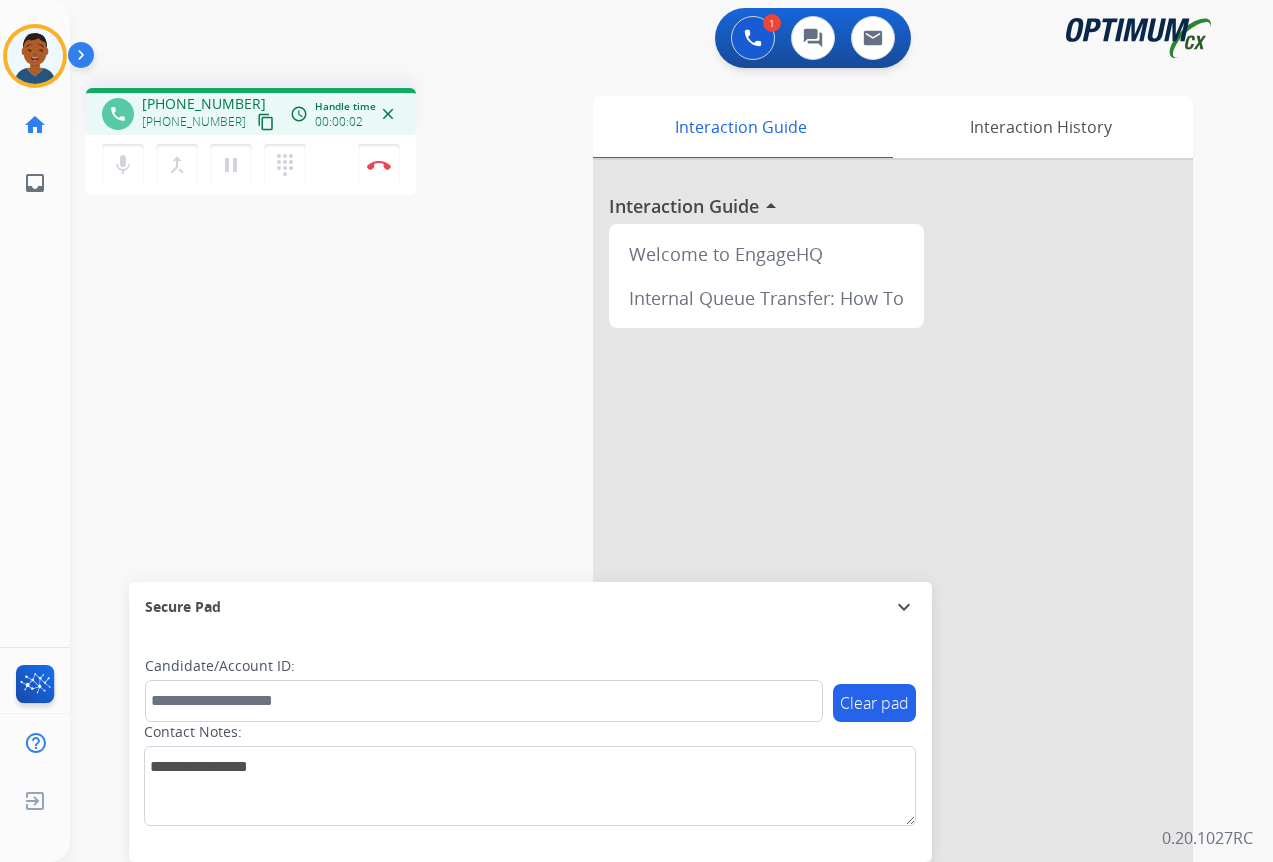 click on "content_copy" at bounding box center [266, 122] 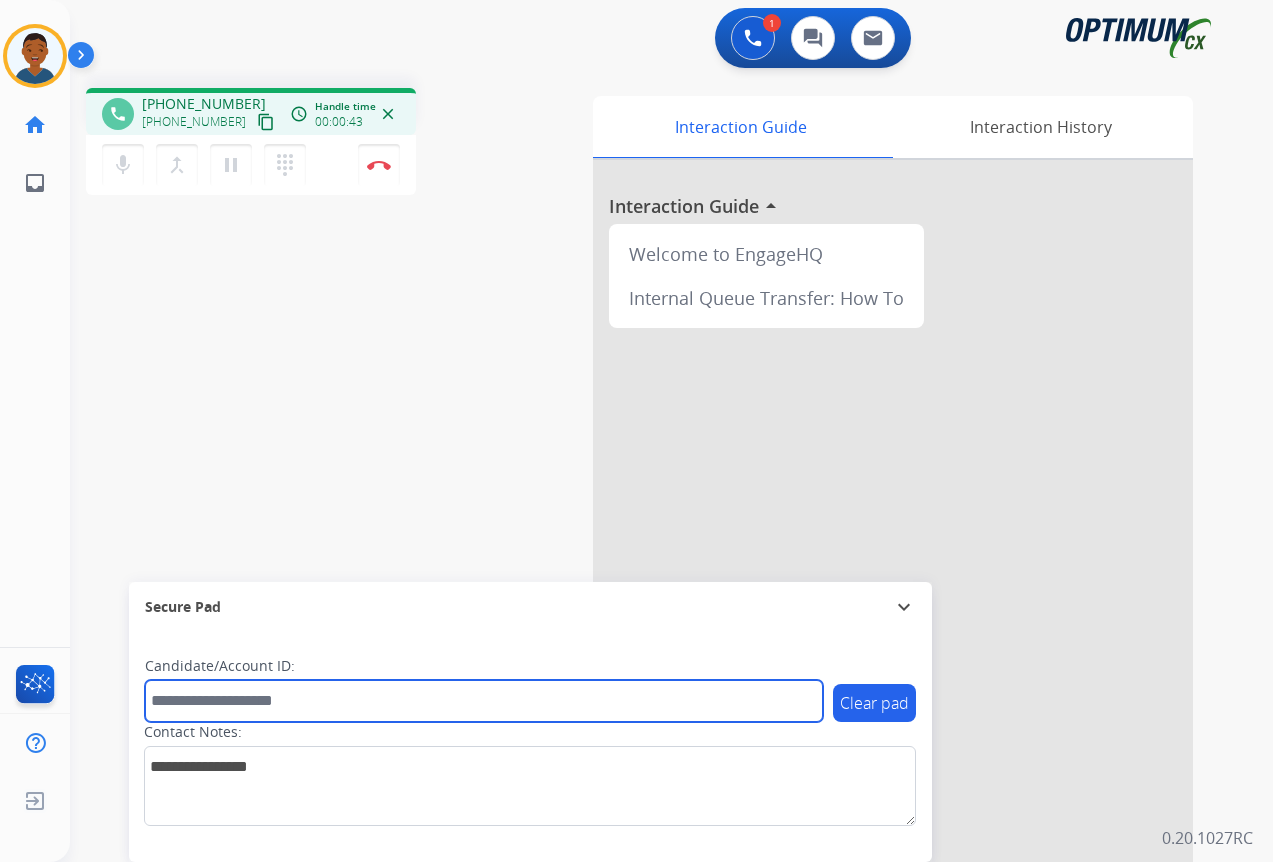 click at bounding box center [484, 701] 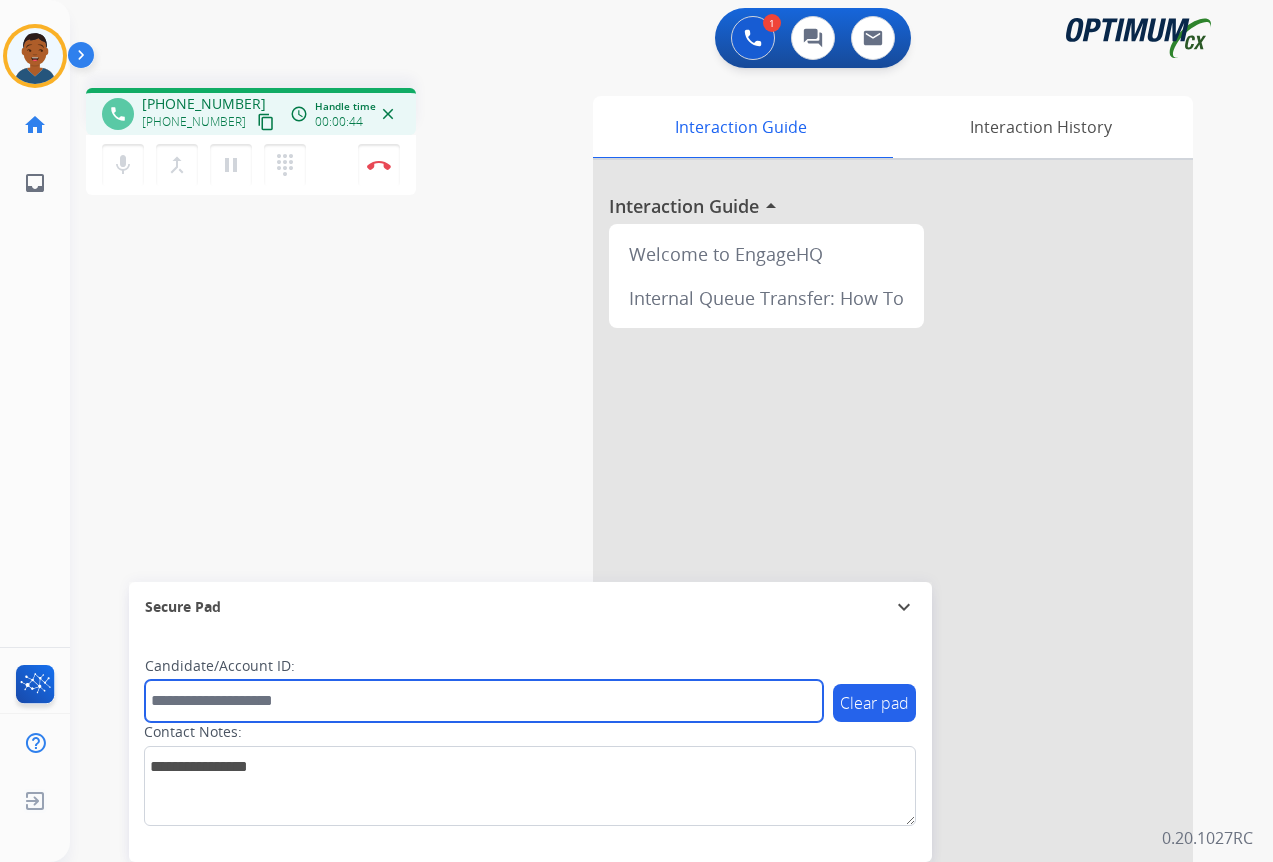 paste on "*******" 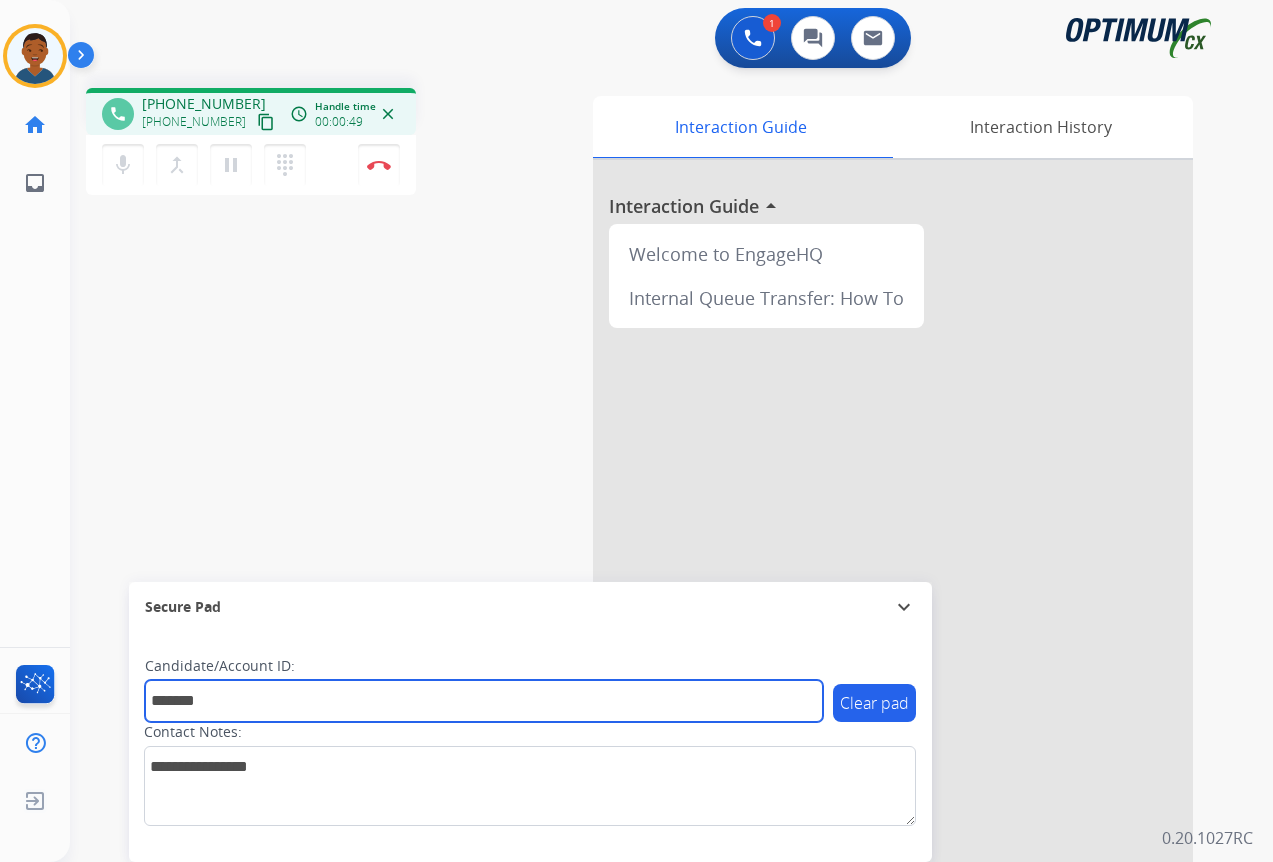 type on "*******" 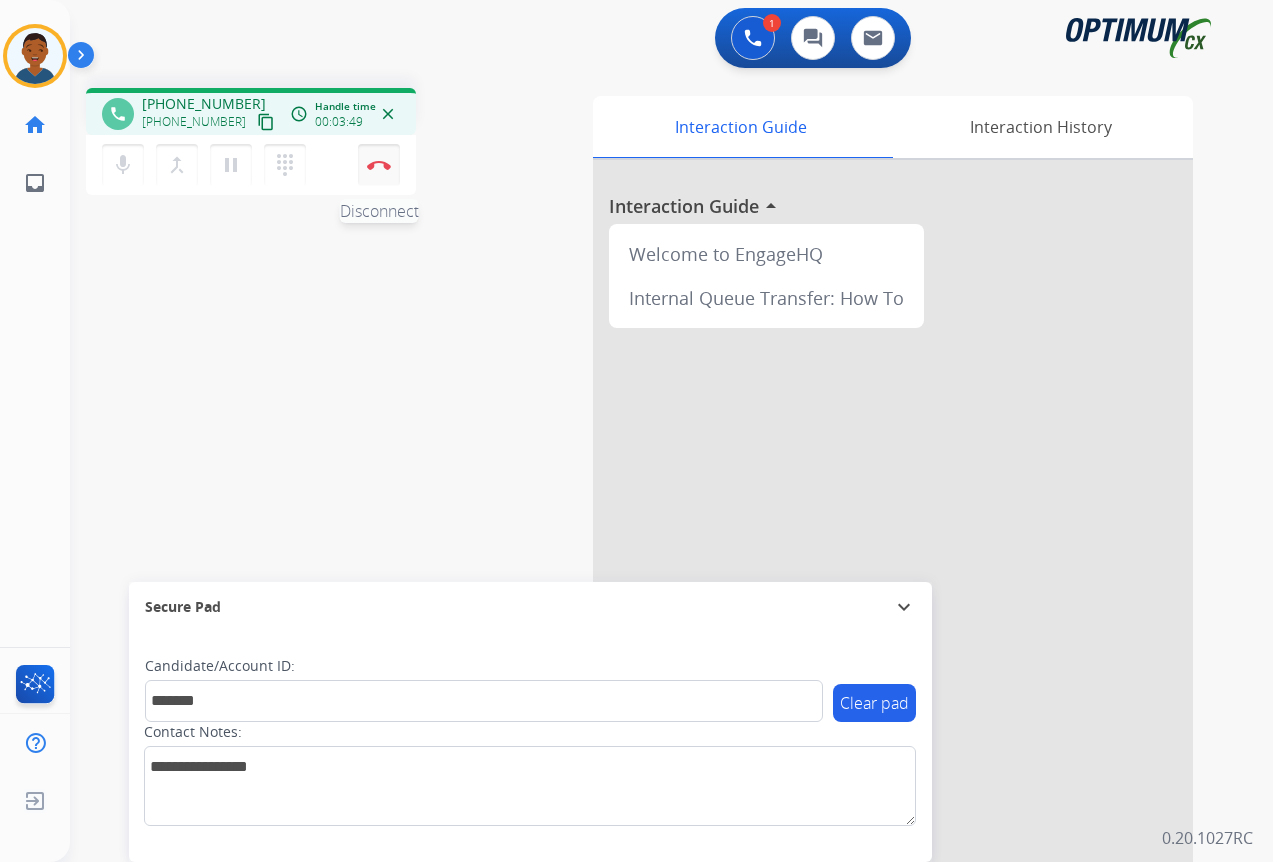 click at bounding box center [379, 165] 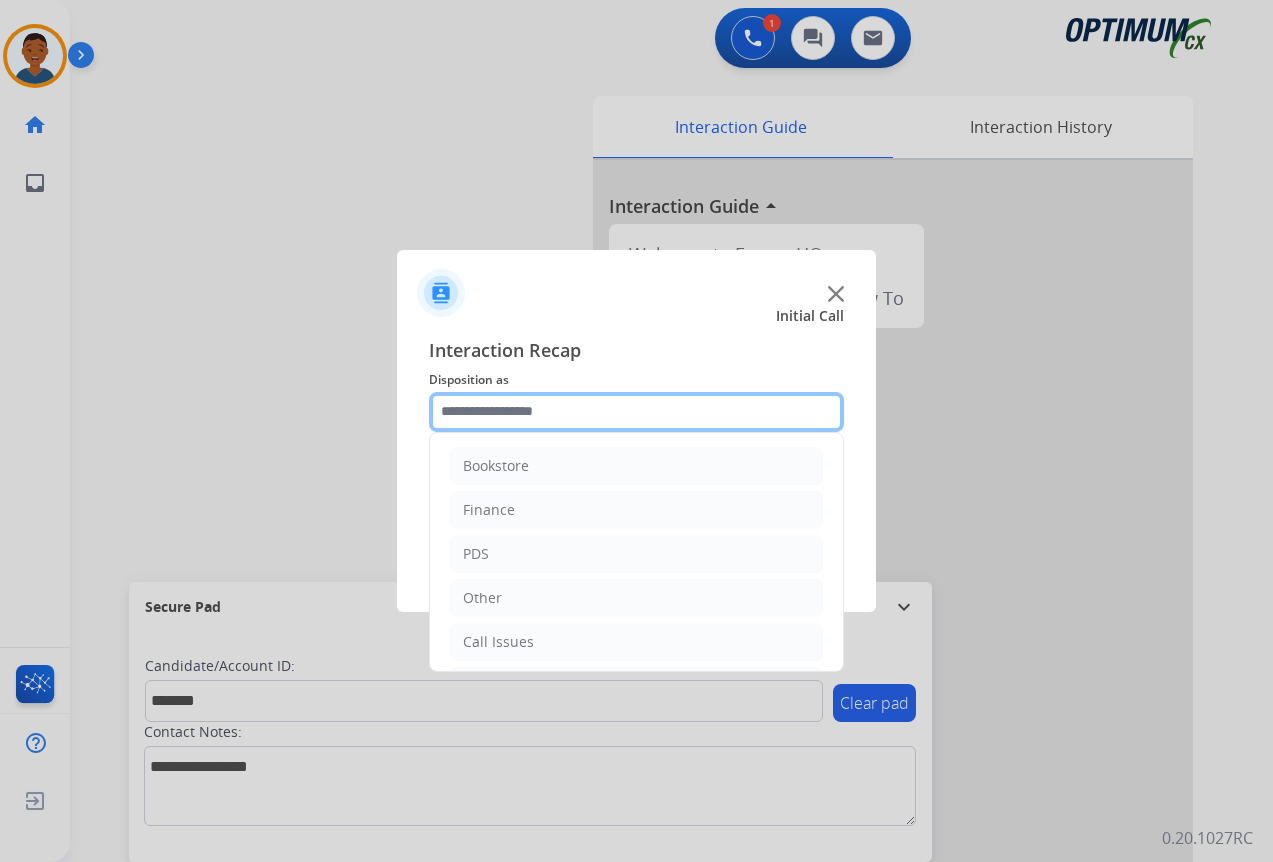 click 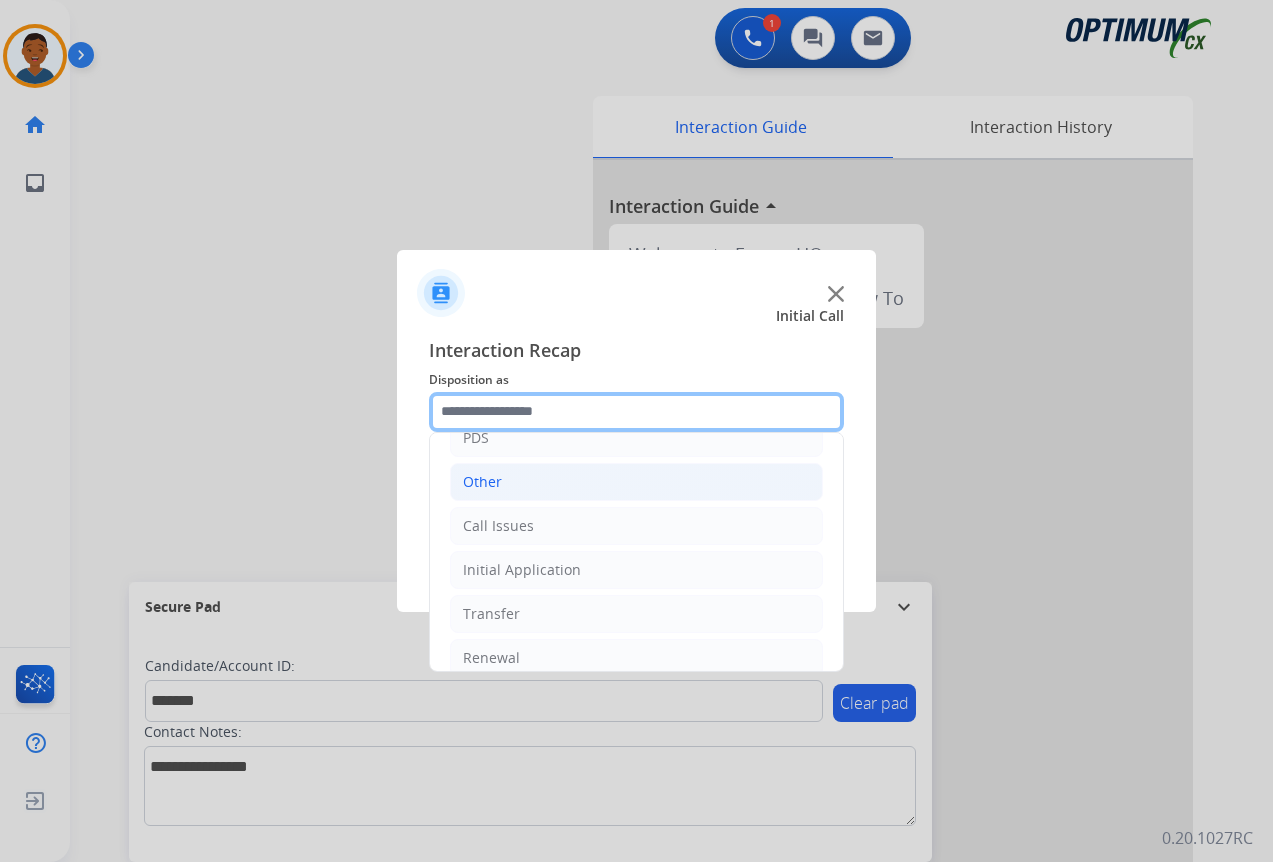 scroll, scrollTop: 136, scrollLeft: 0, axis: vertical 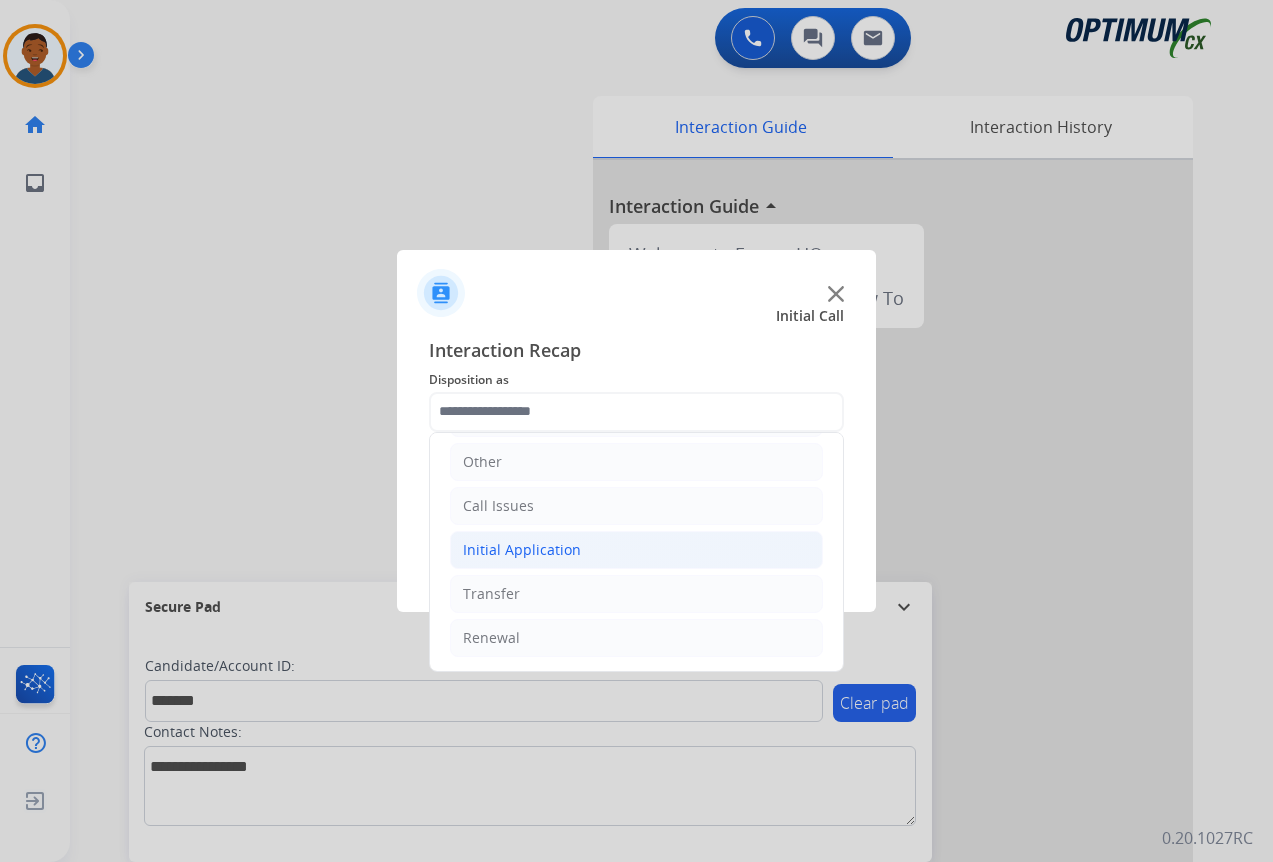 click on "Initial Application" 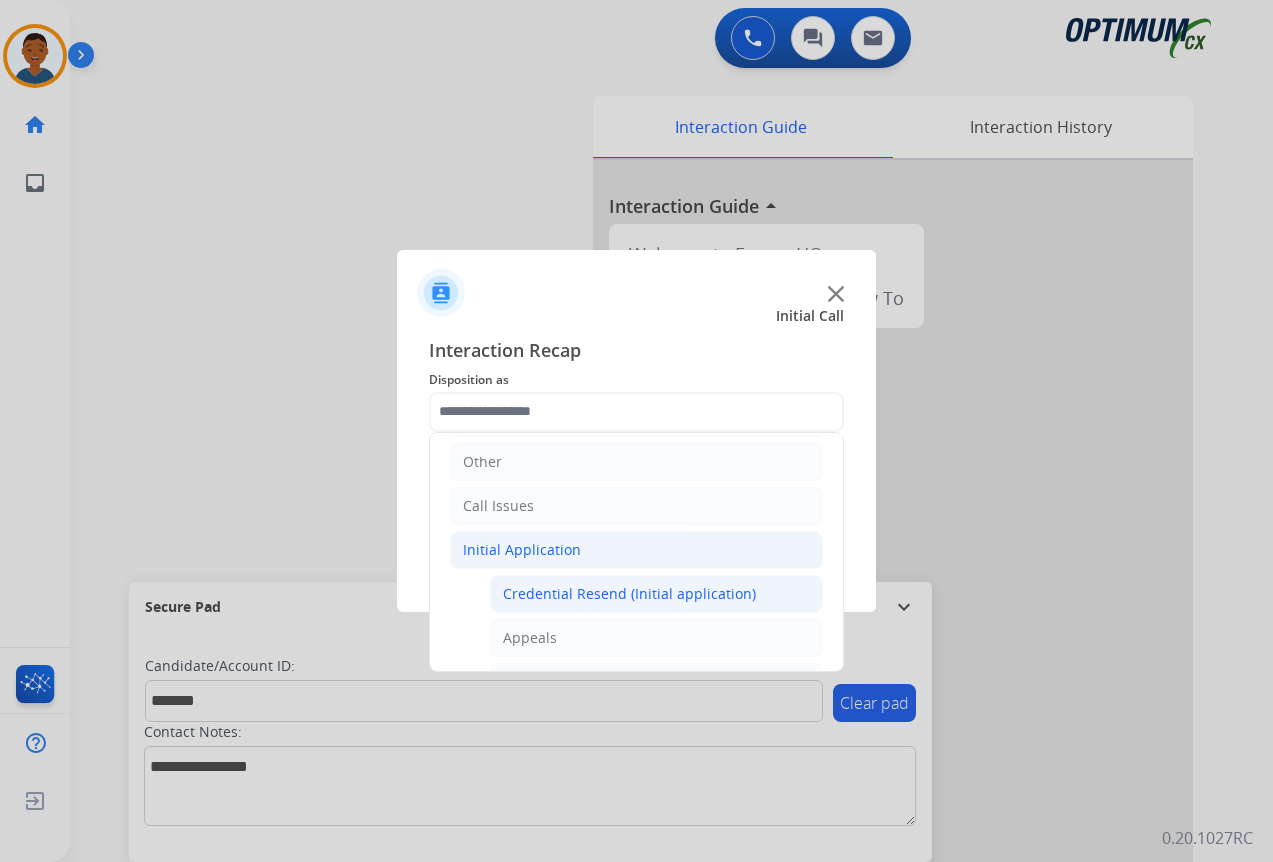 click on "Credential Resend (Initial application)" 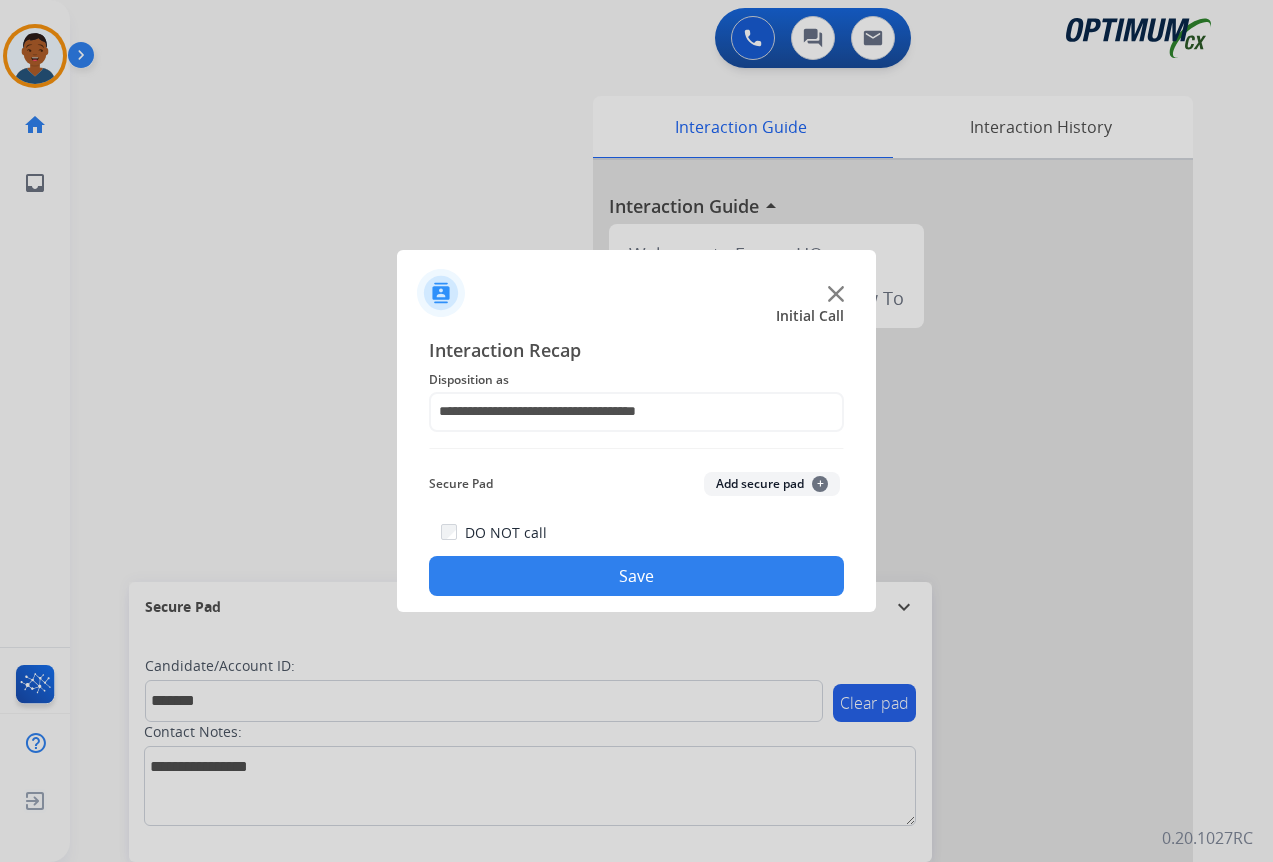 click on "Add secure pad  +" 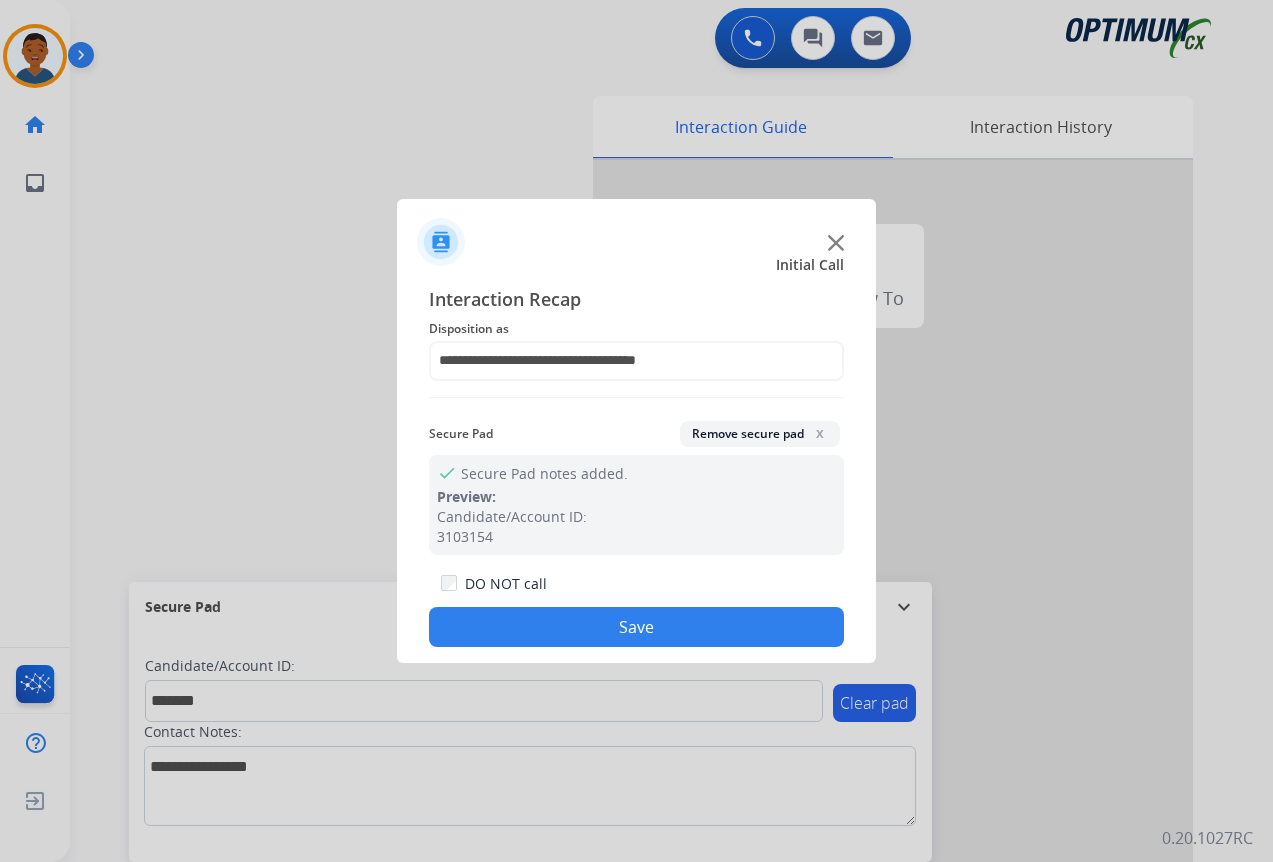 click on "Save" 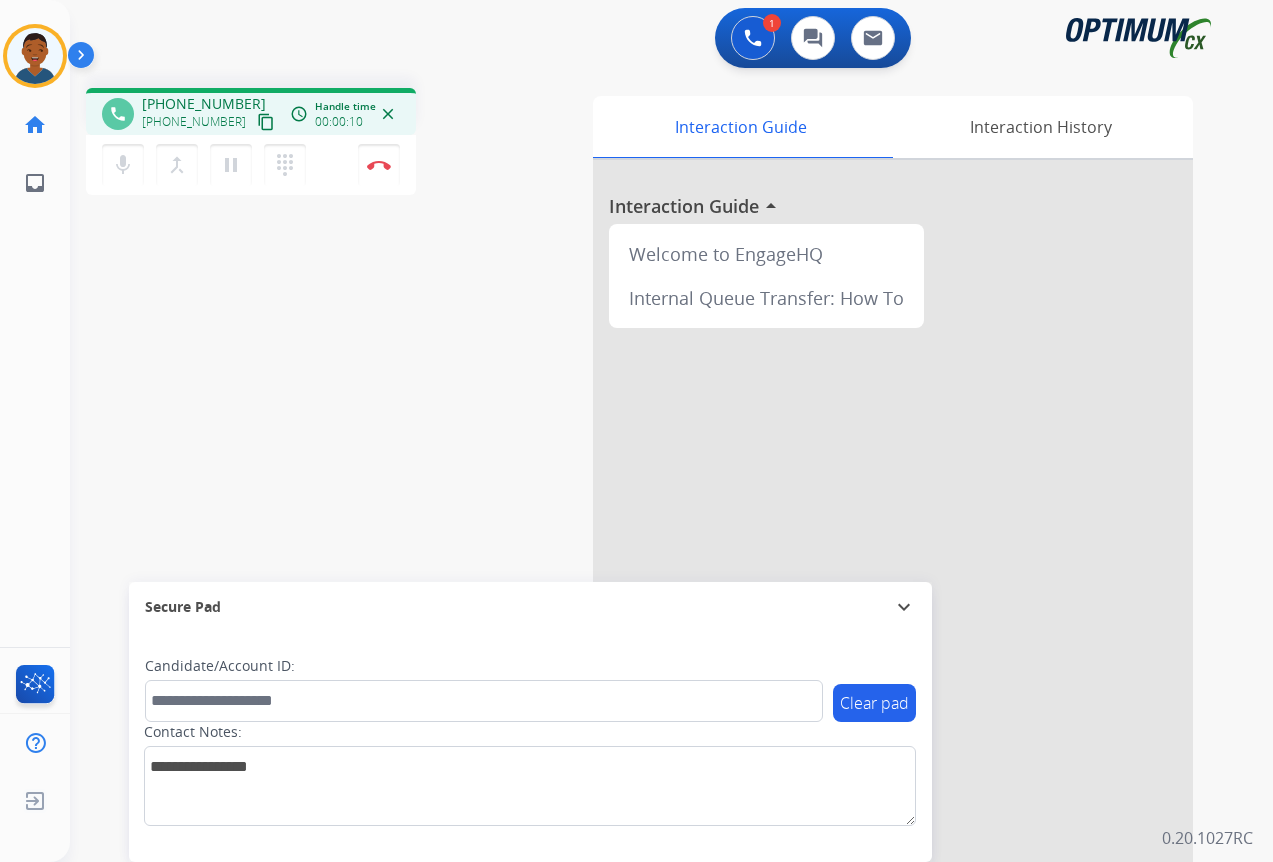 click on "content_copy" at bounding box center [266, 122] 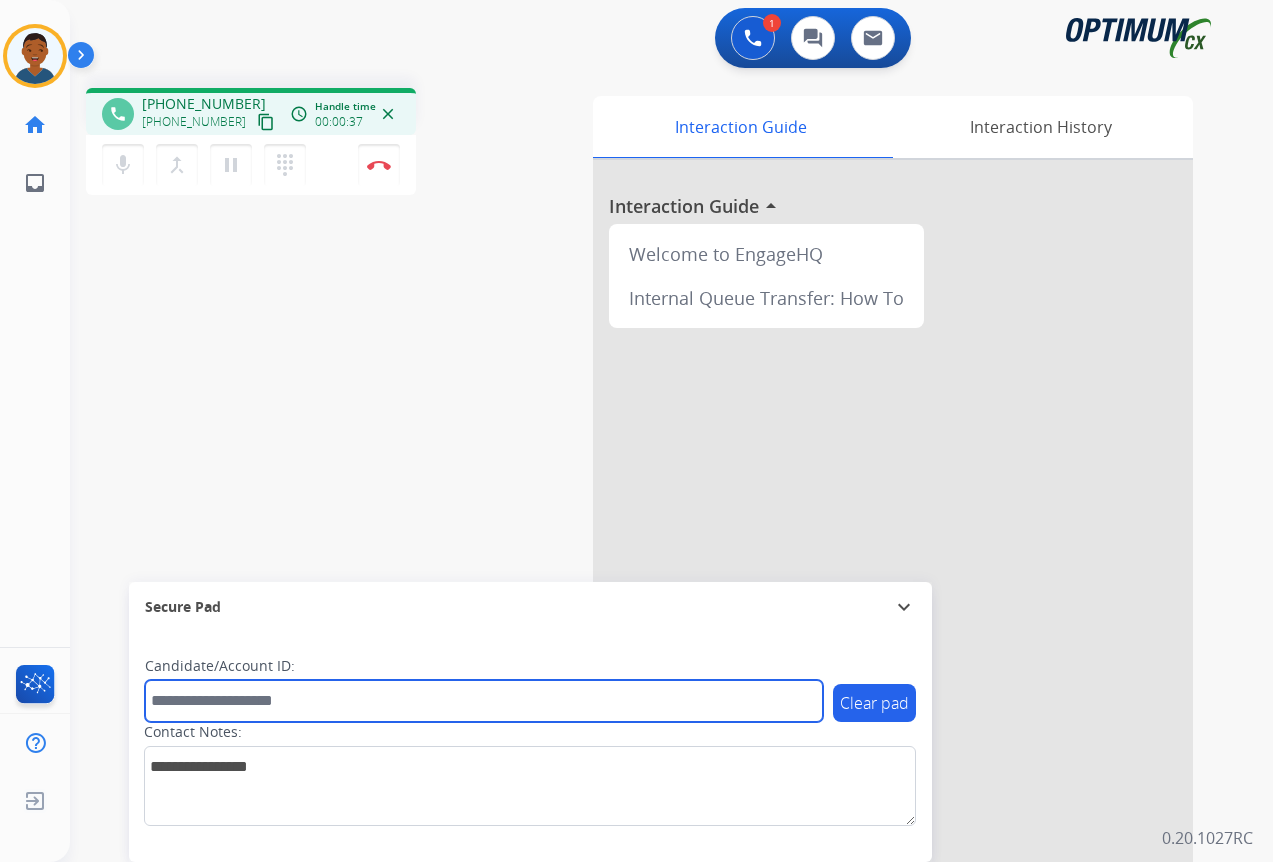 click at bounding box center (484, 701) 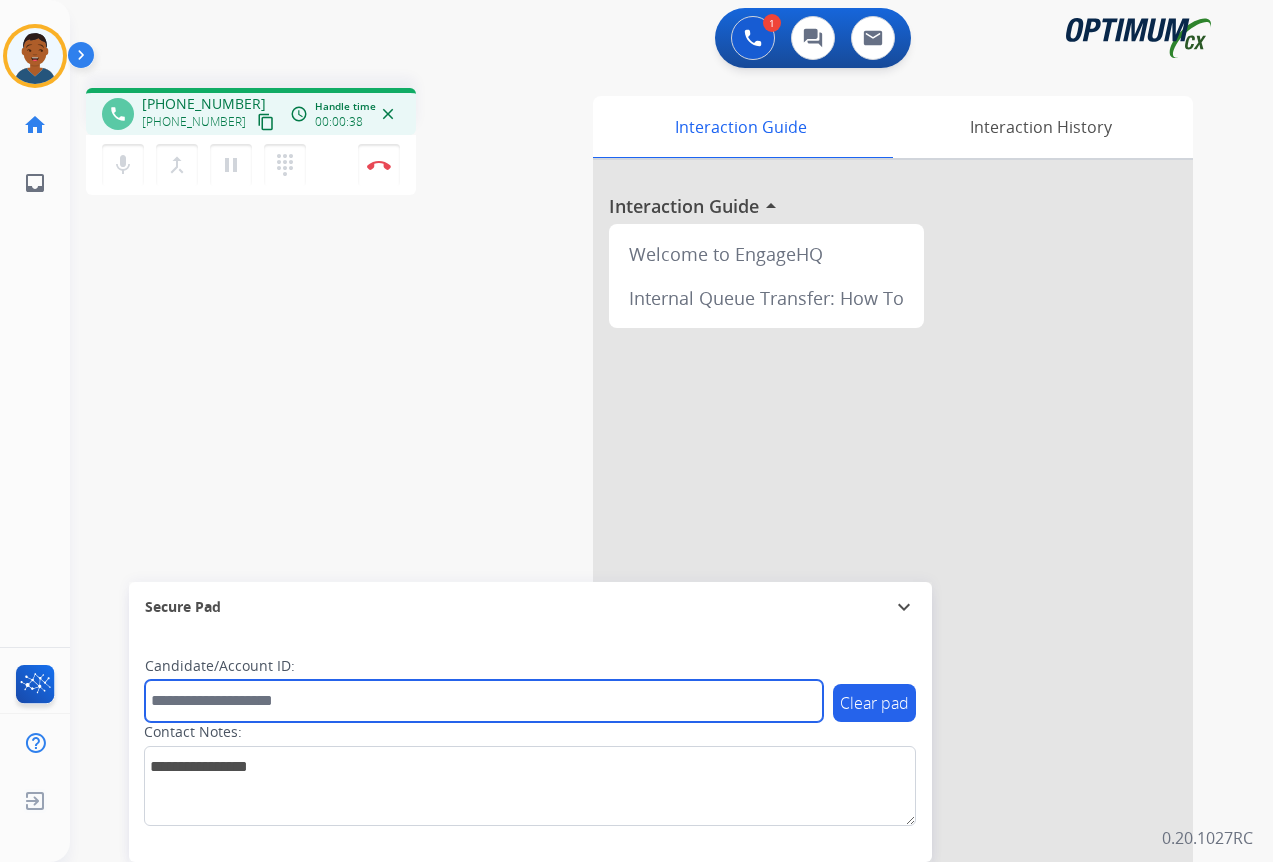 paste on "*******" 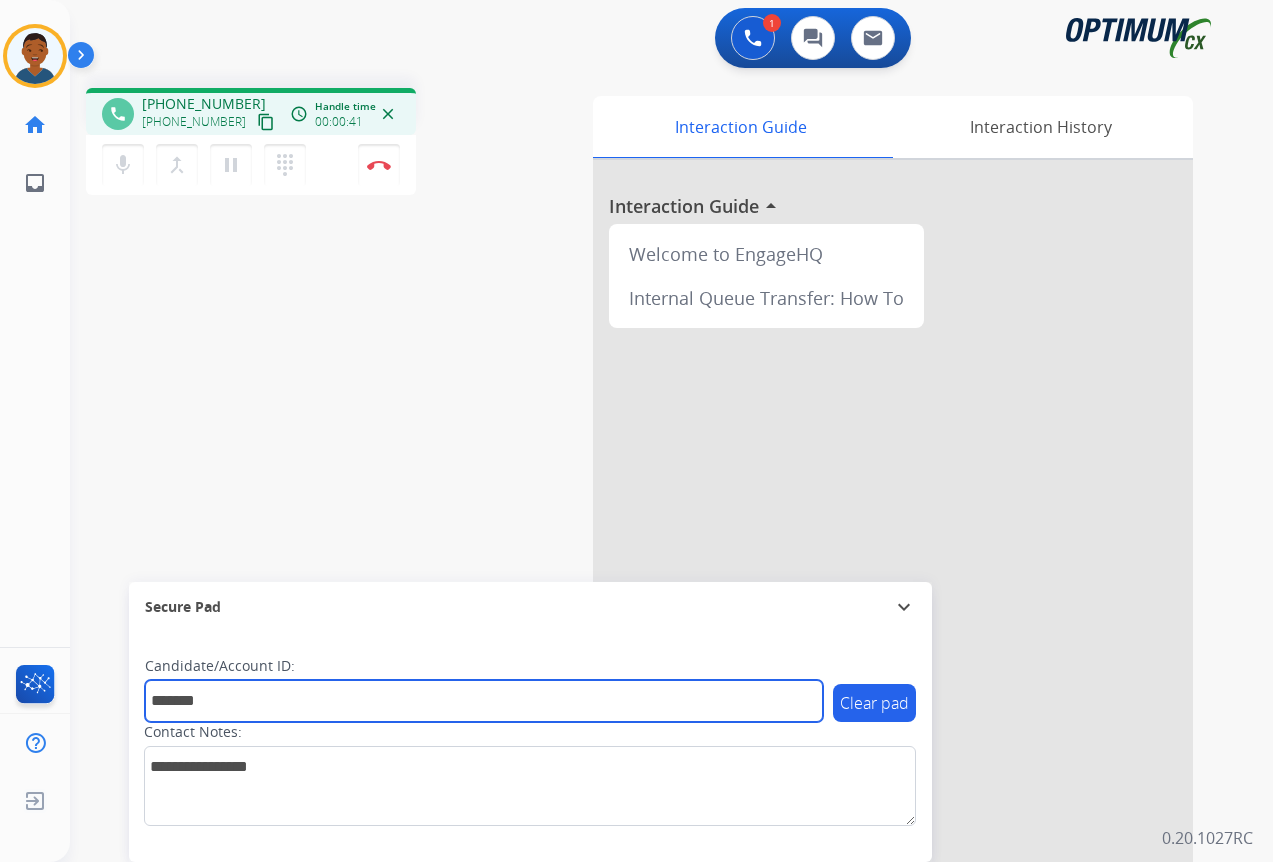 type on "*******" 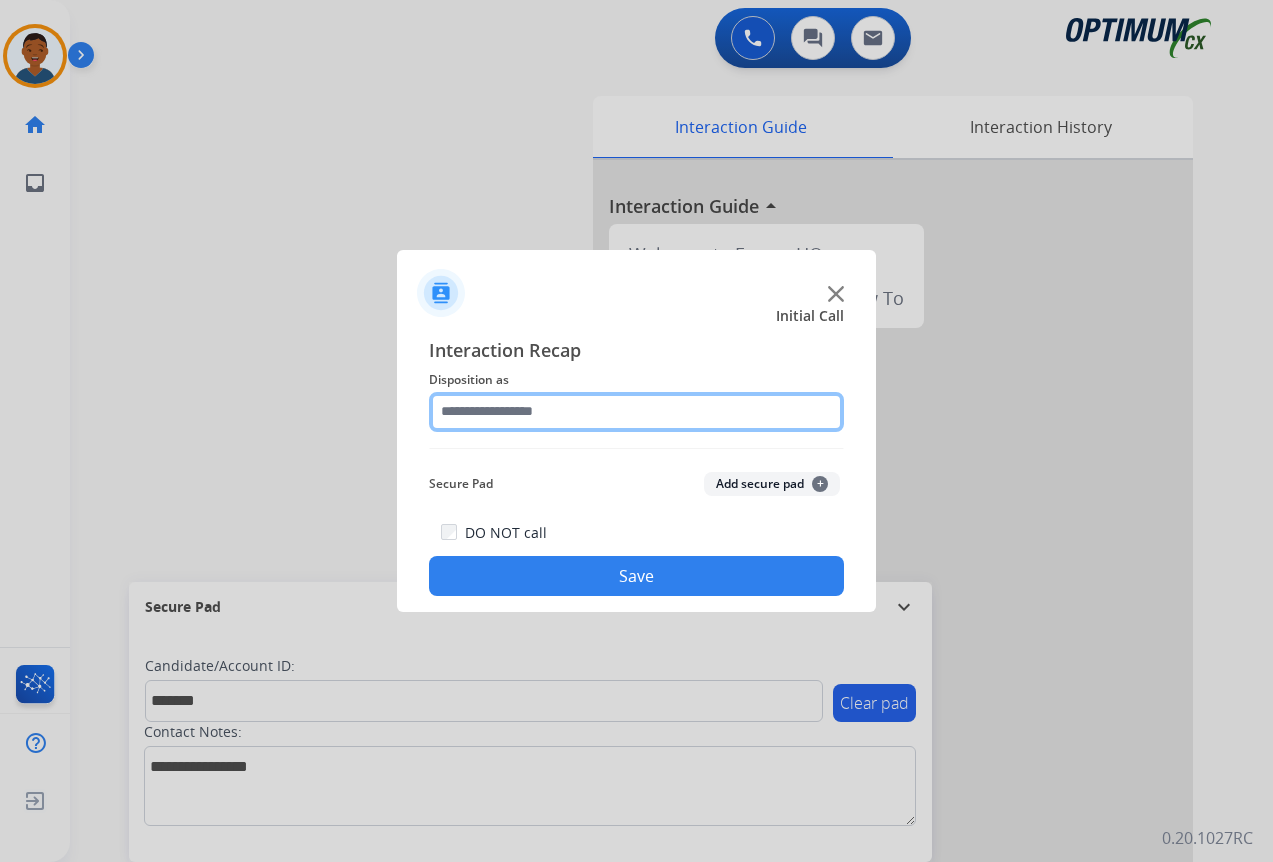 click 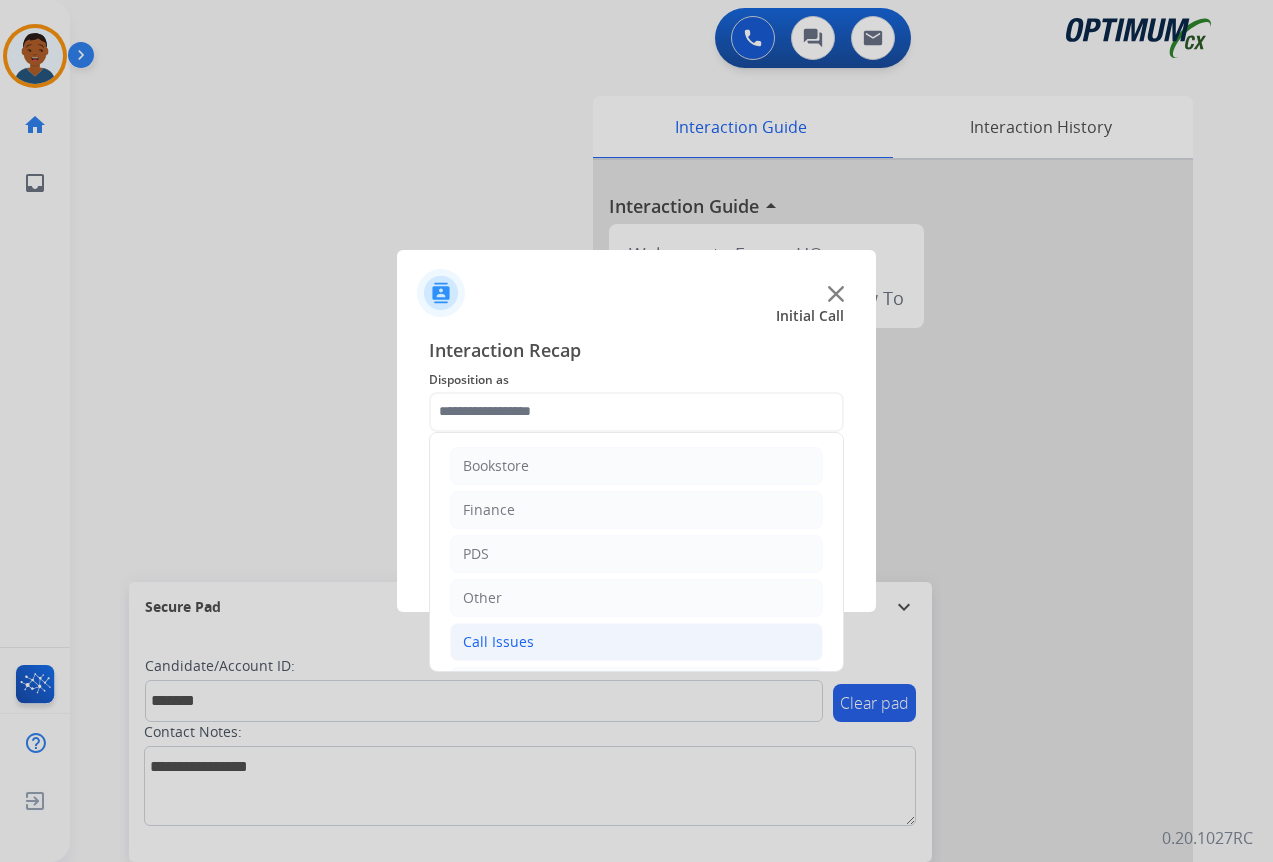 click on "Call Issues" 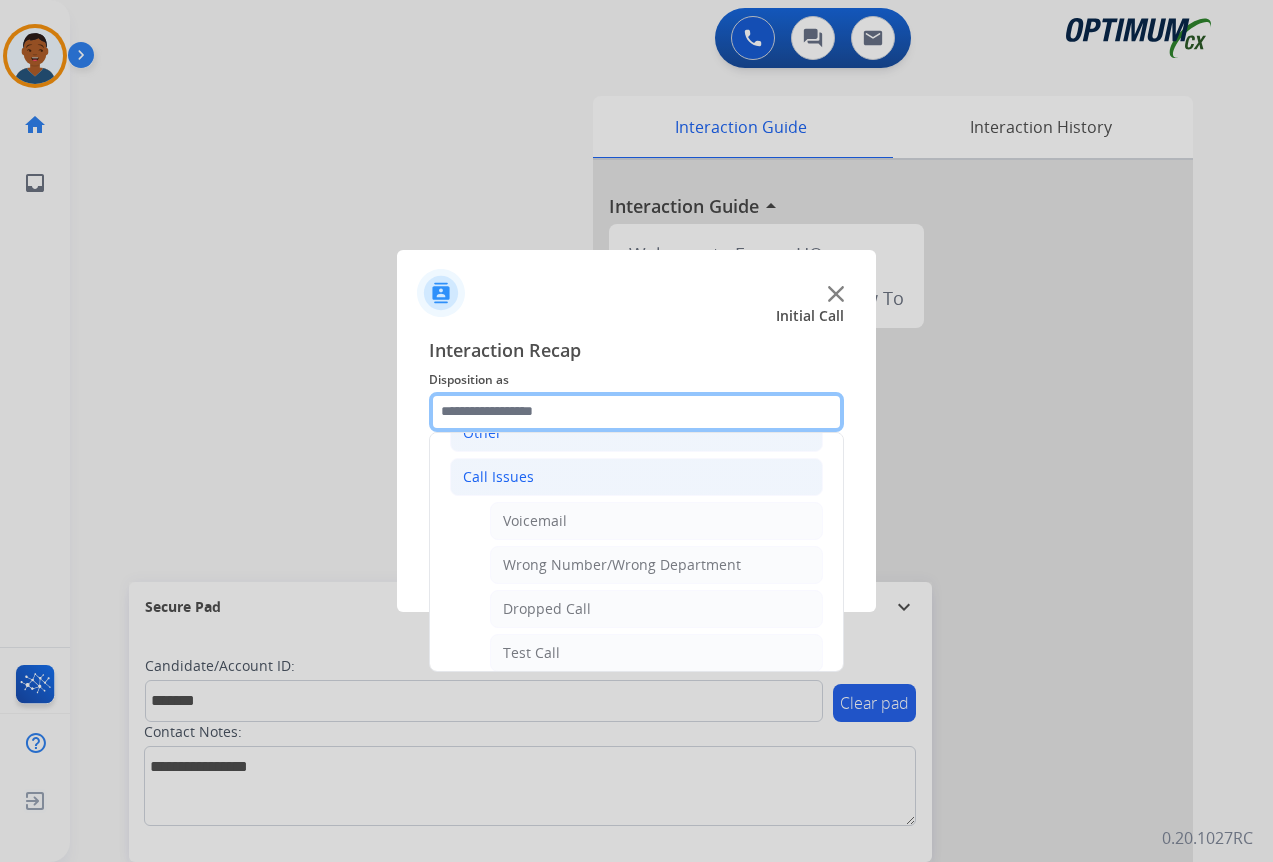 scroll, scrollTop: 200, scrollLeft: 0, axis: vertical 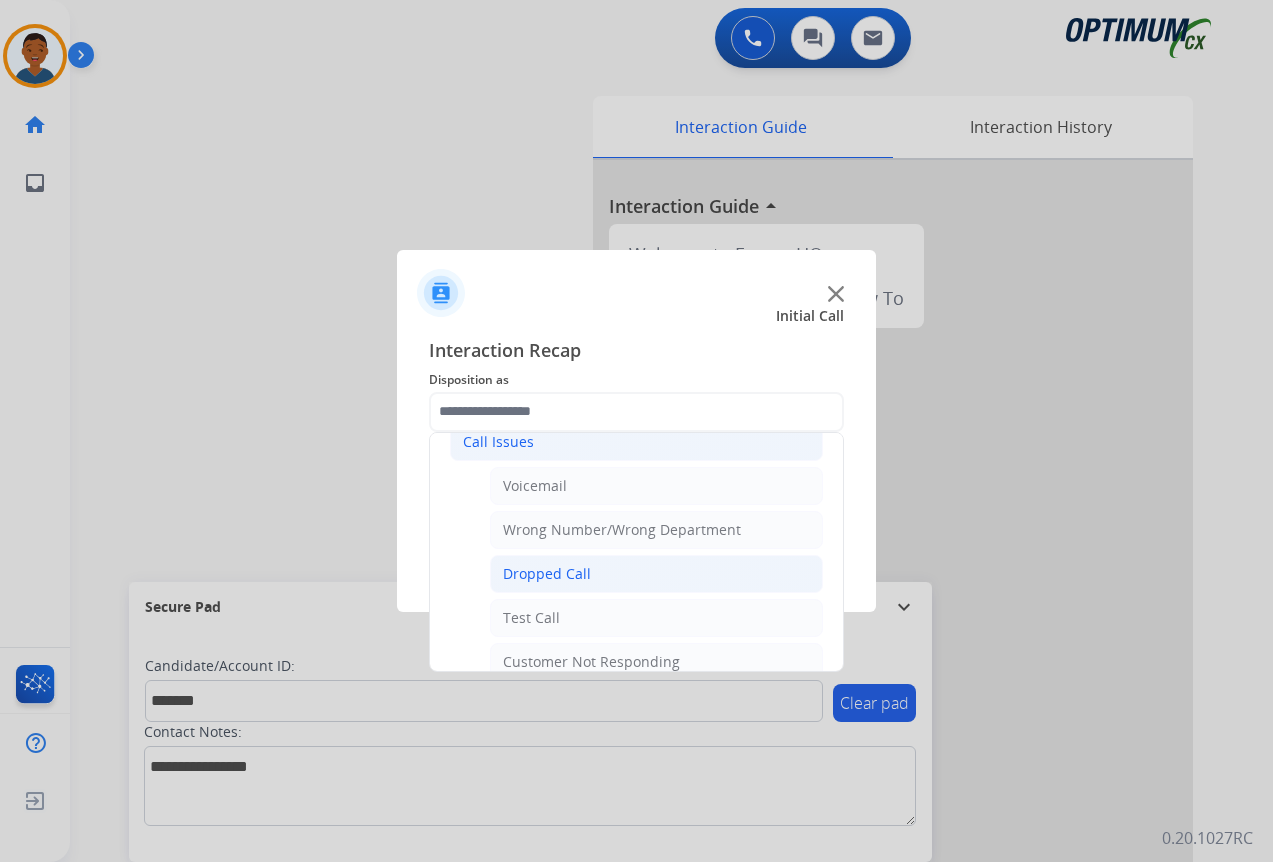 click on "Dropped Call" 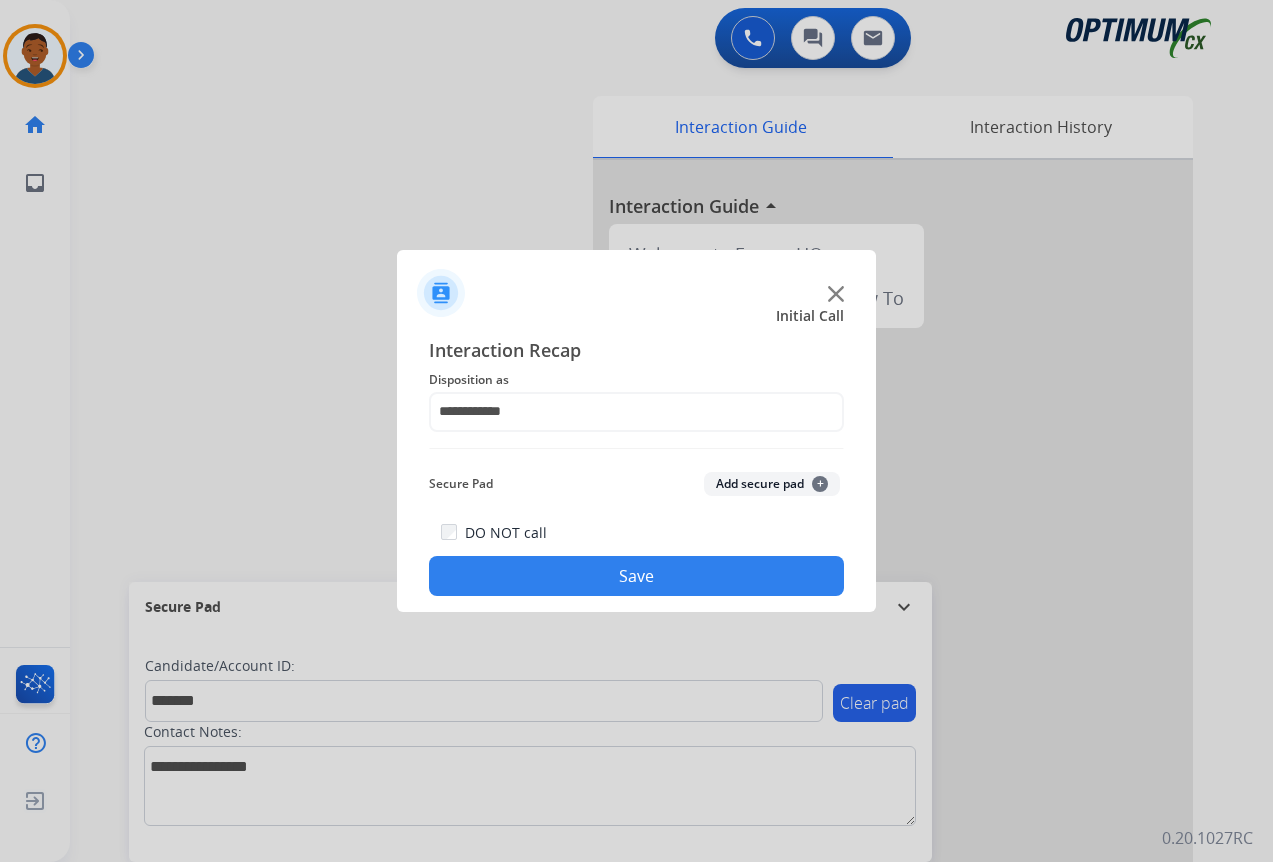 click on "Add secure pad  +" 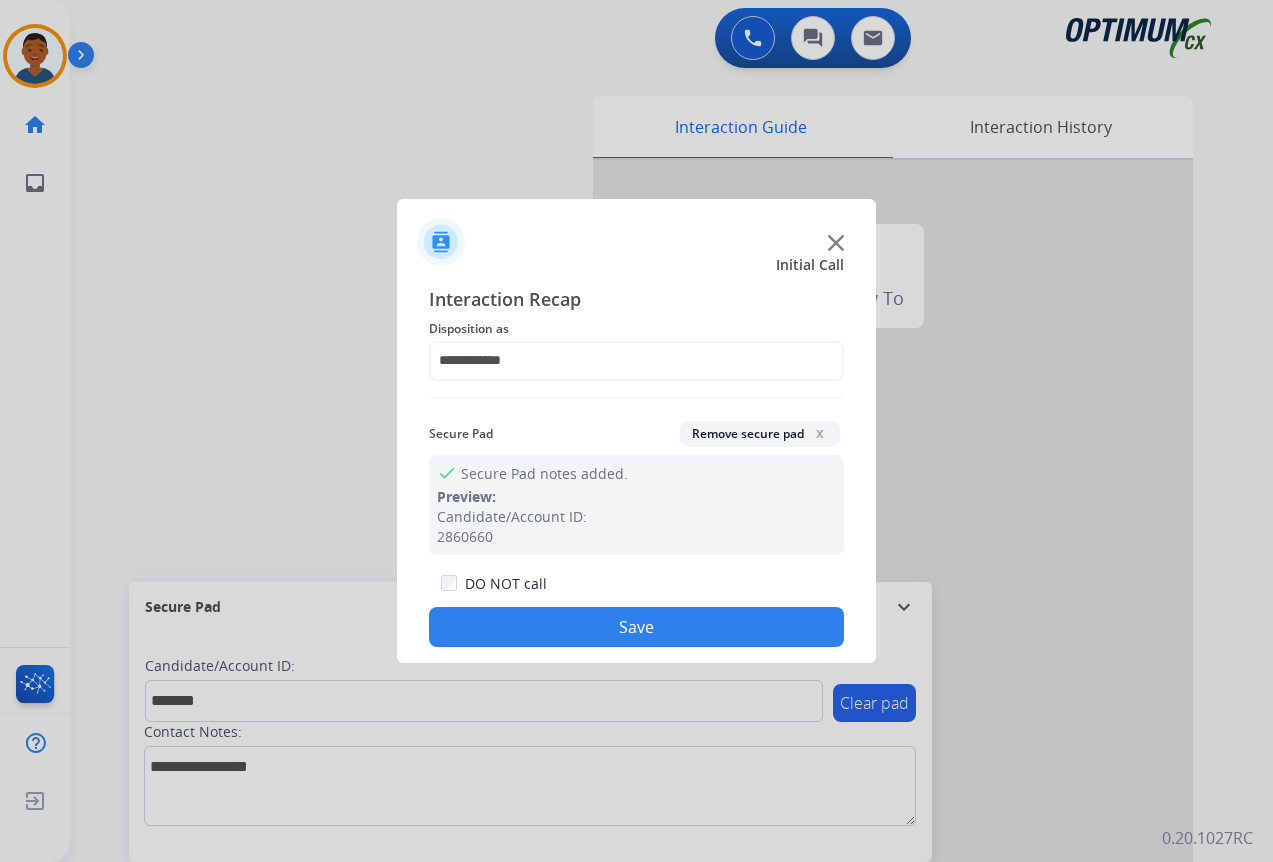 click on "Save" 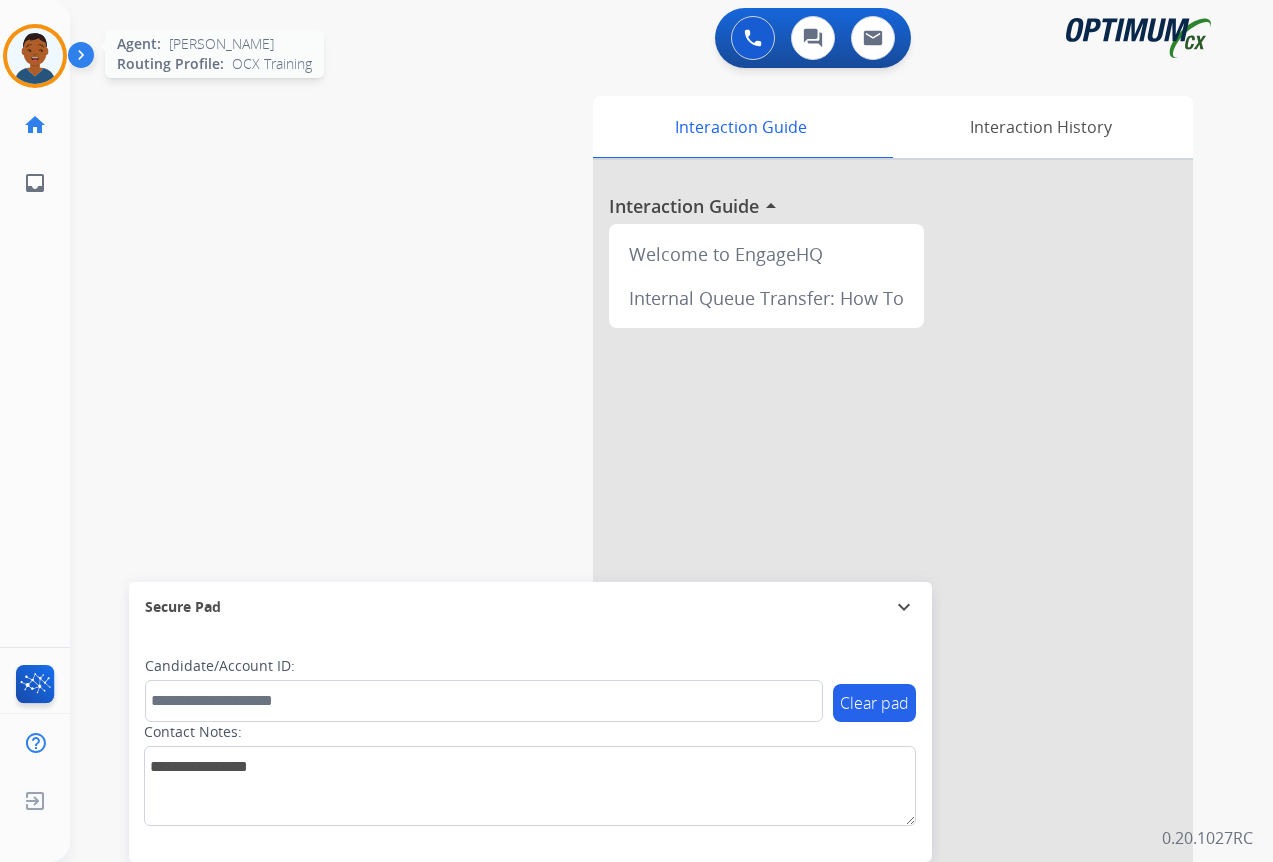 click at bounding box center (35, 56) 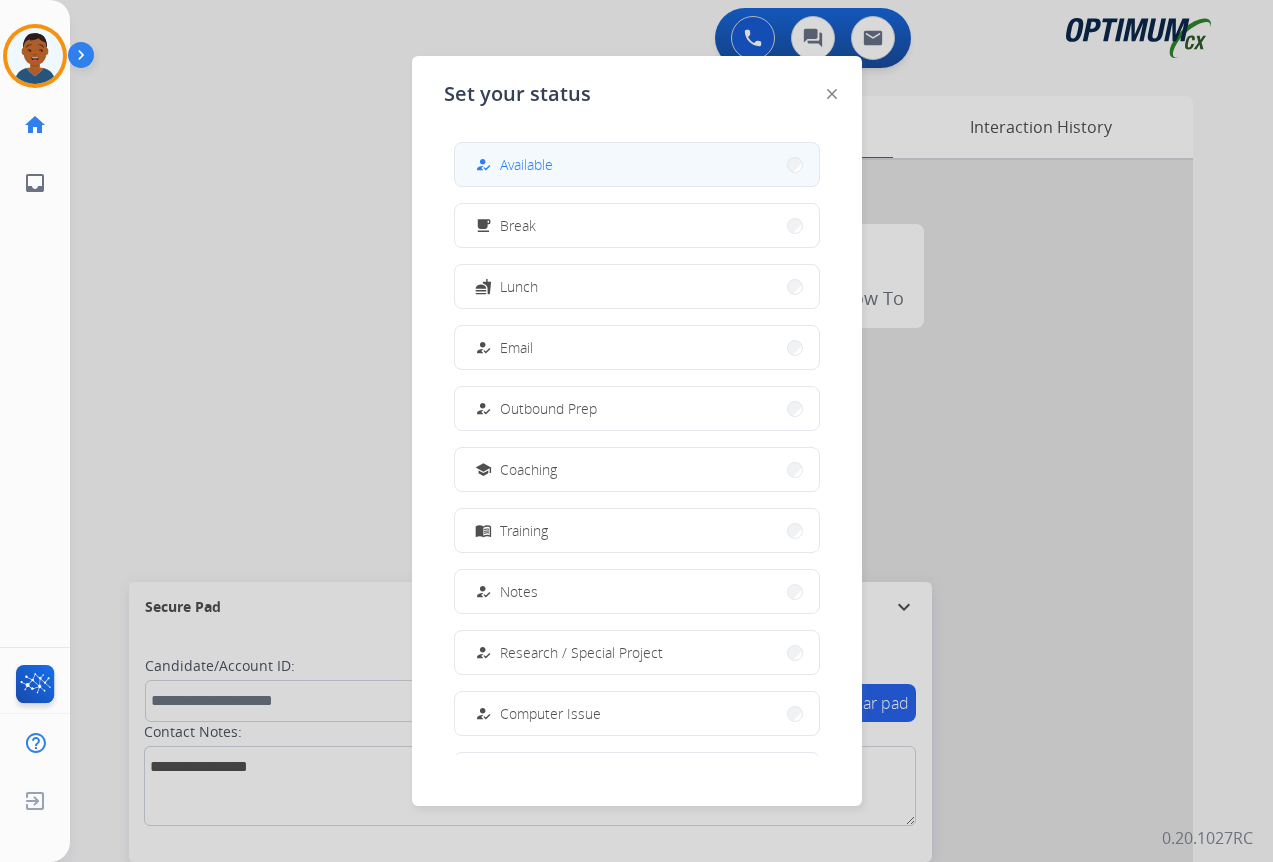 drag, startPoint x: 499, startPoint y: 161, endPoint x: 557, endPoint y: 159, distance: 58.034473 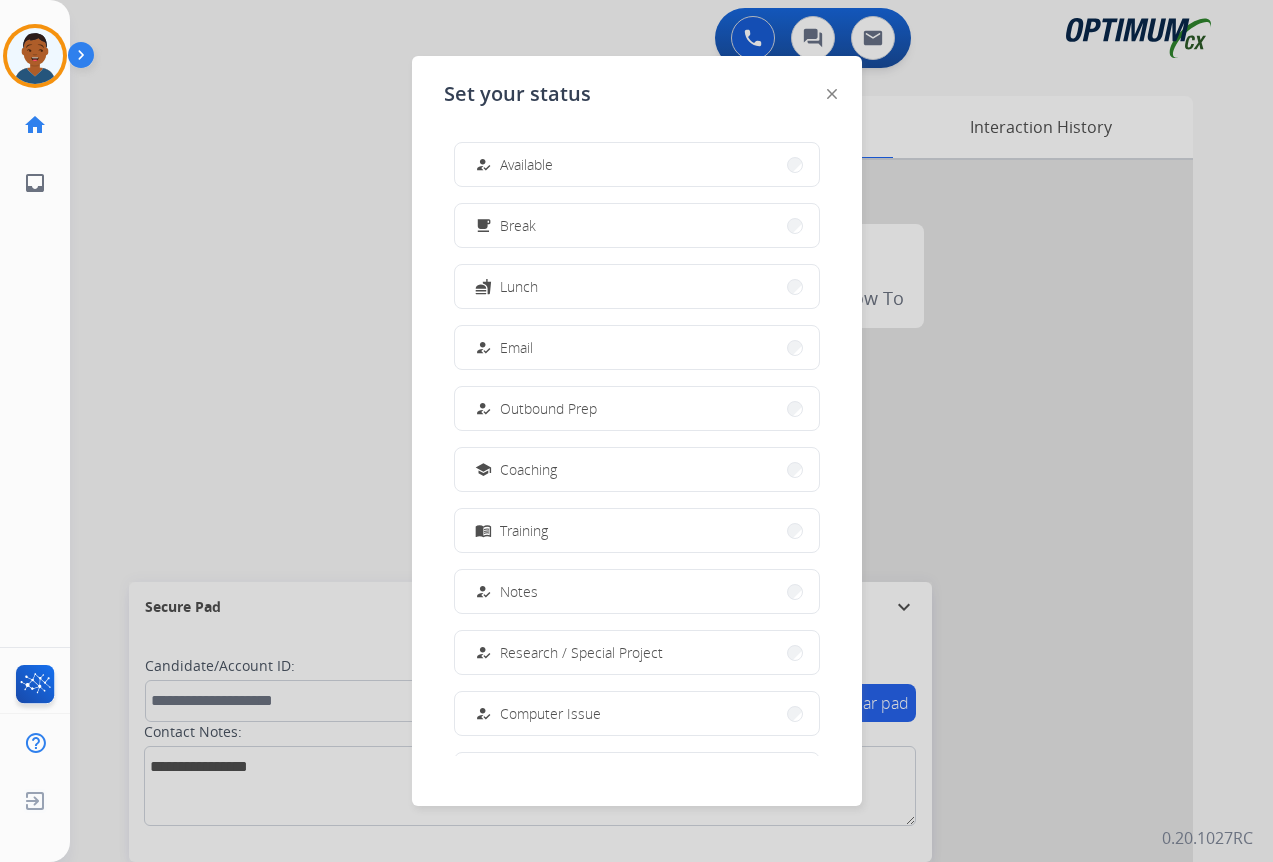 click on "how_to_reg Available" at bounding box center [512, 165] 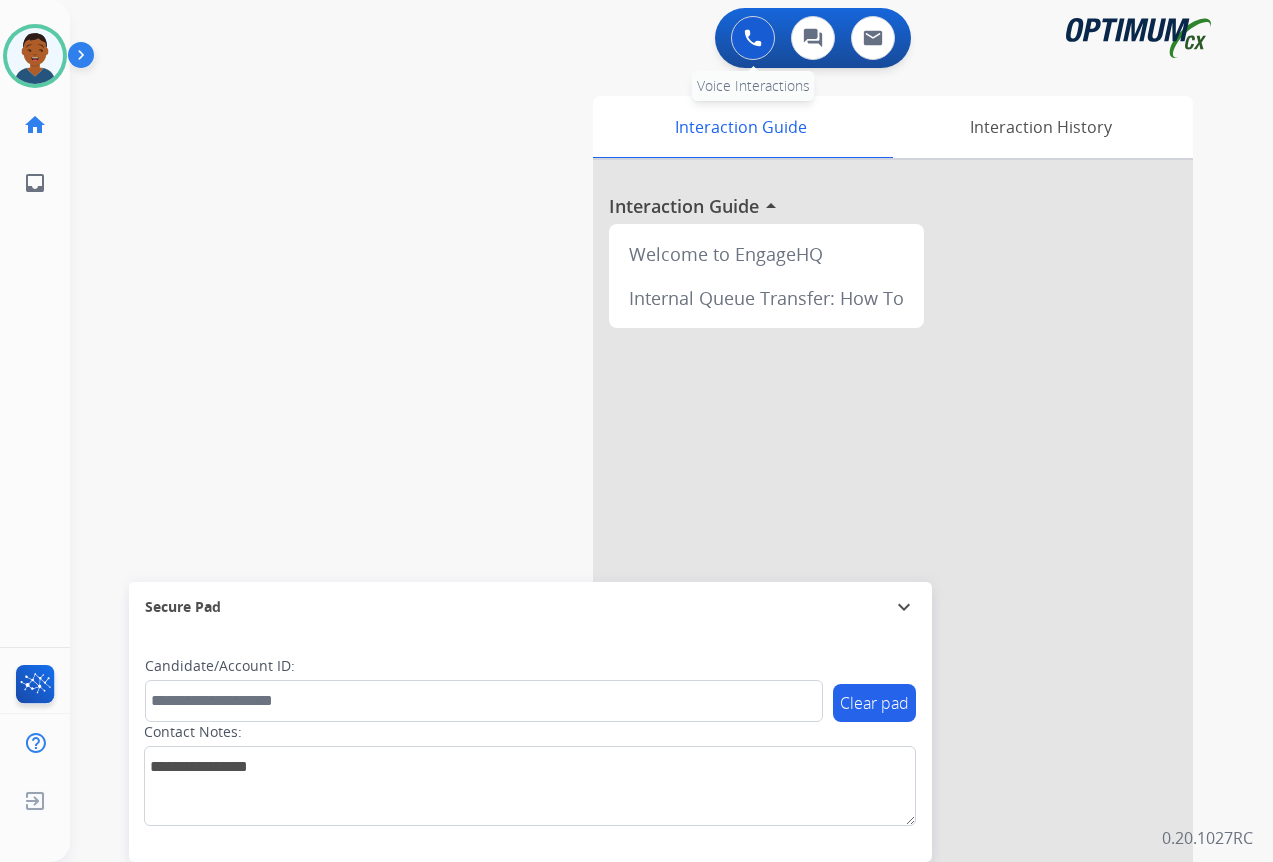 click at bounding box center (753, 38) 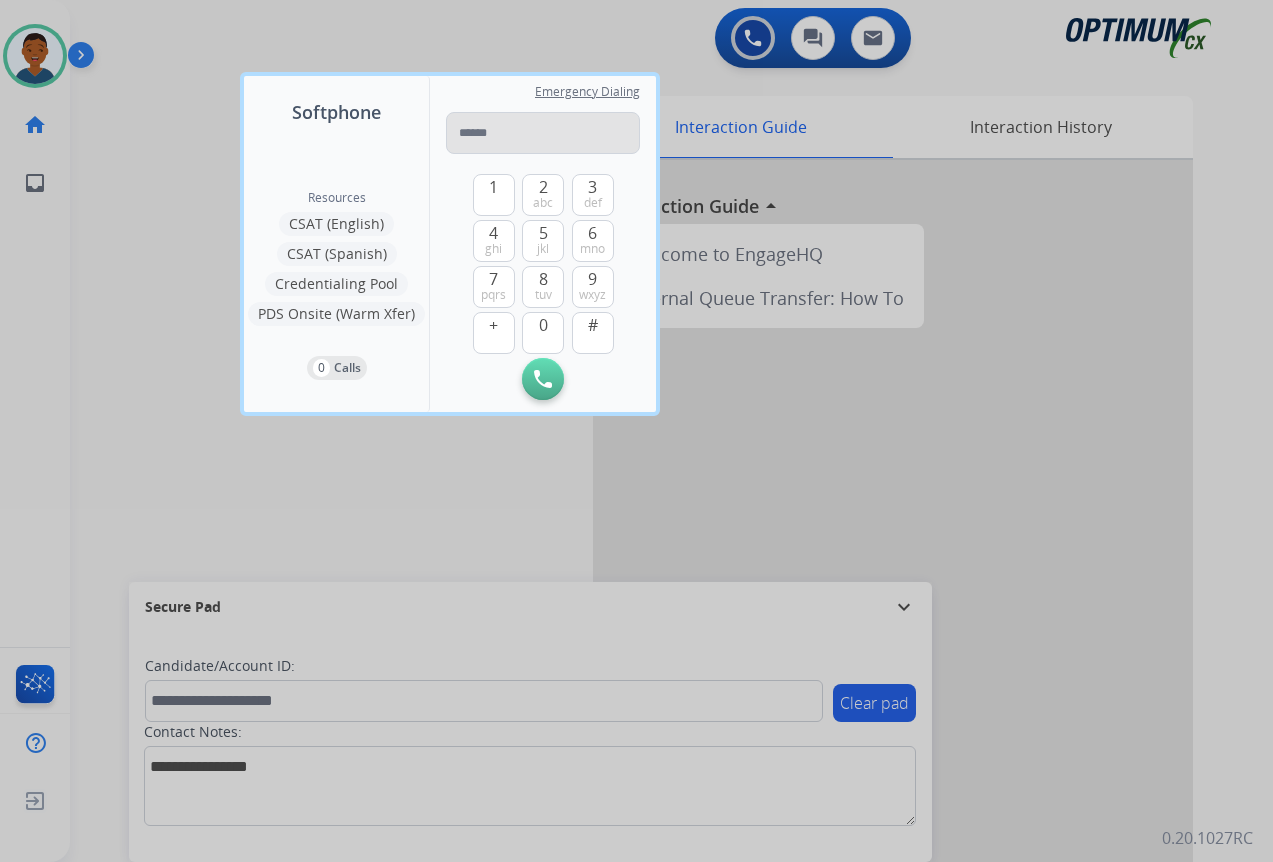 click at bounding box center (543, 133) 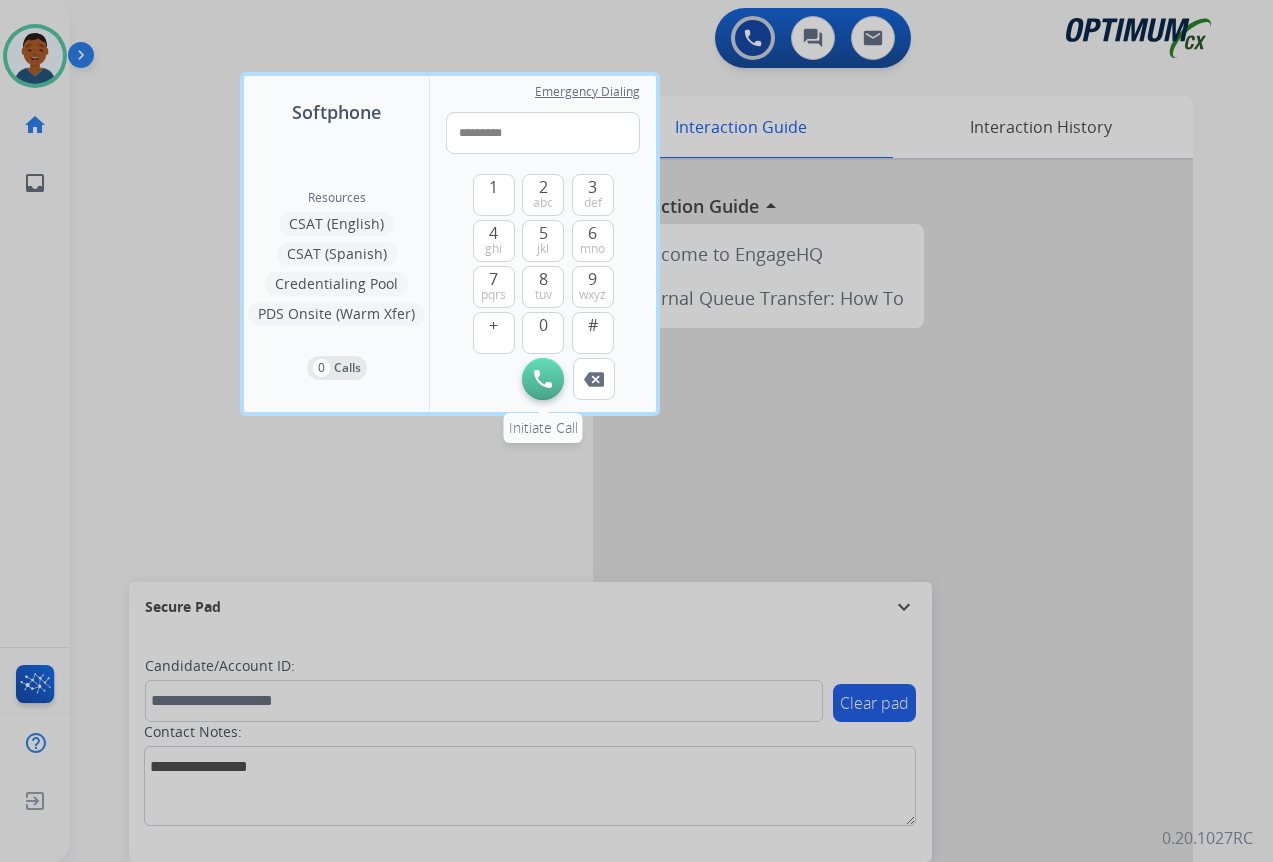 type on "*********" 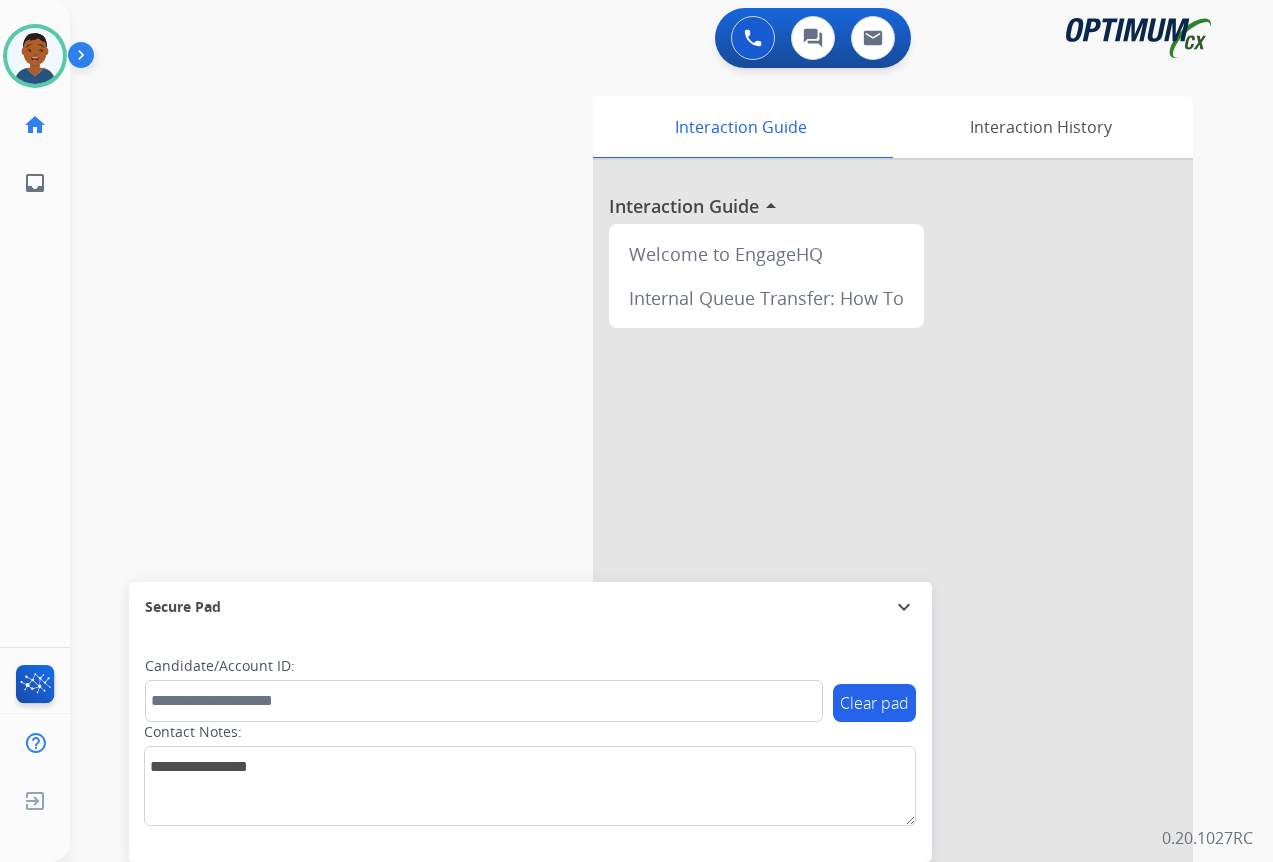 click on "swap_horiz Break voice bridge close_fullscreen Connect 3-Way Call merge_type Separate 3-Way Call  Interaction Guide   Interaction History  Interaction Guide arrow_drop_up  Welcome to EngageHQ   Internal Queue Transfer: How To  Secure Pad expand_more Clear pad Candidate/Account ID: Contact Notes:" at bounding box center (647, 489) 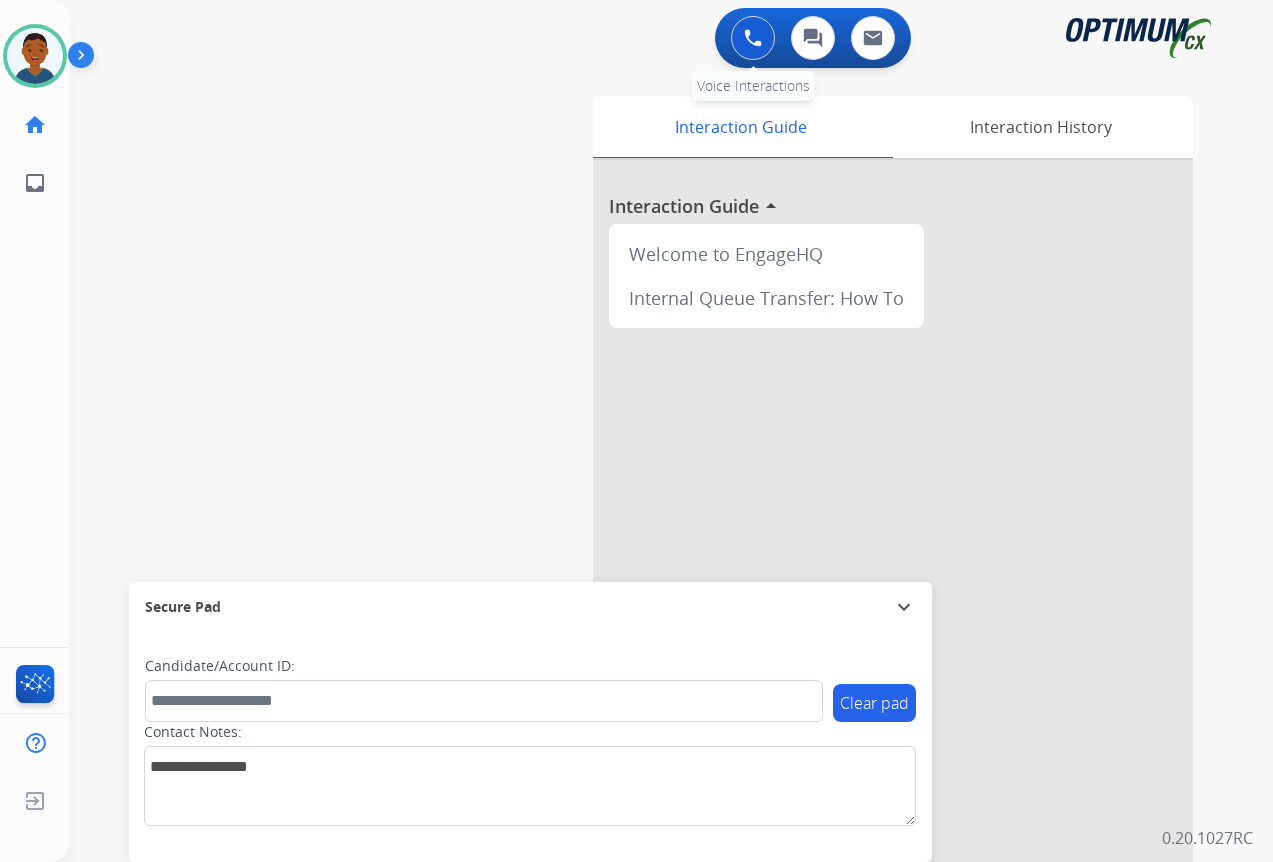 click at bounding box center (753, 38) 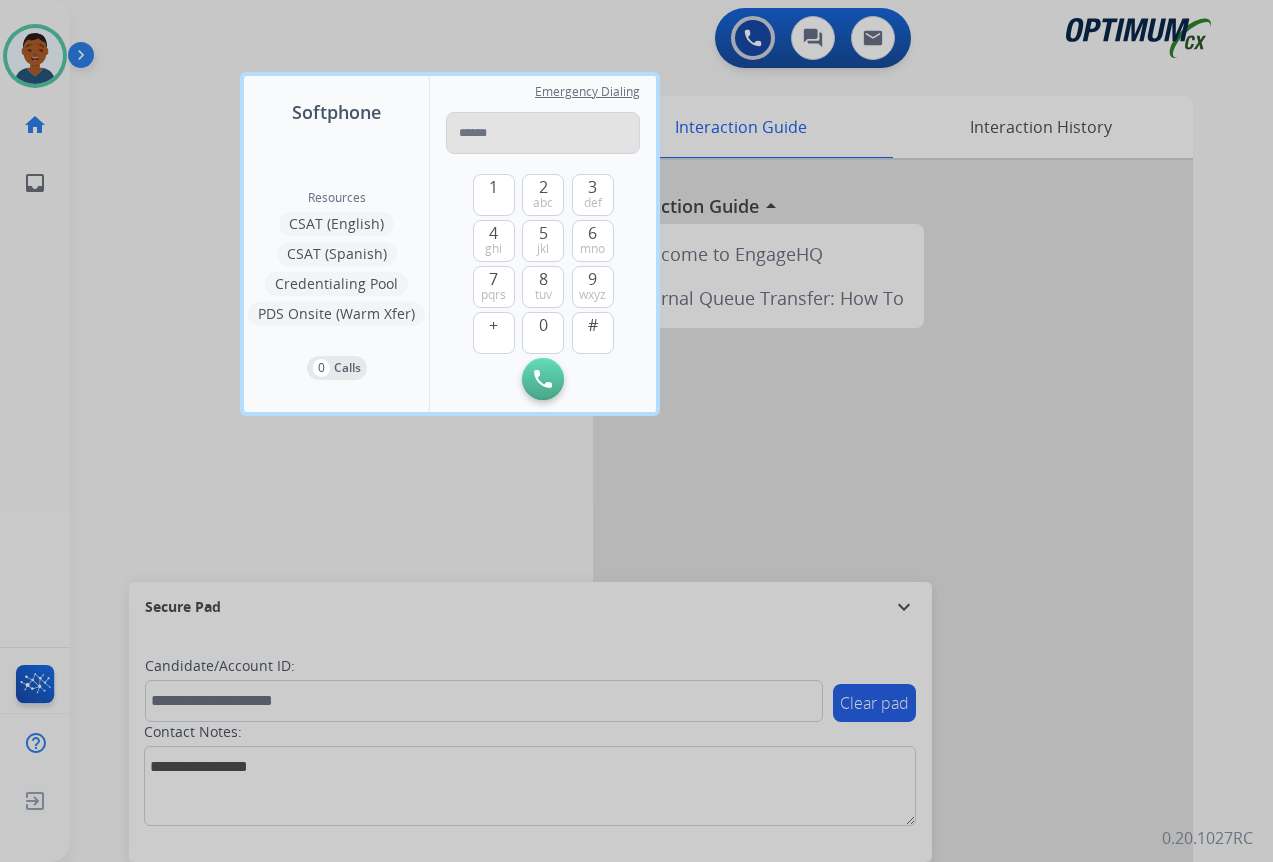 click at bounding box center [543, 133] 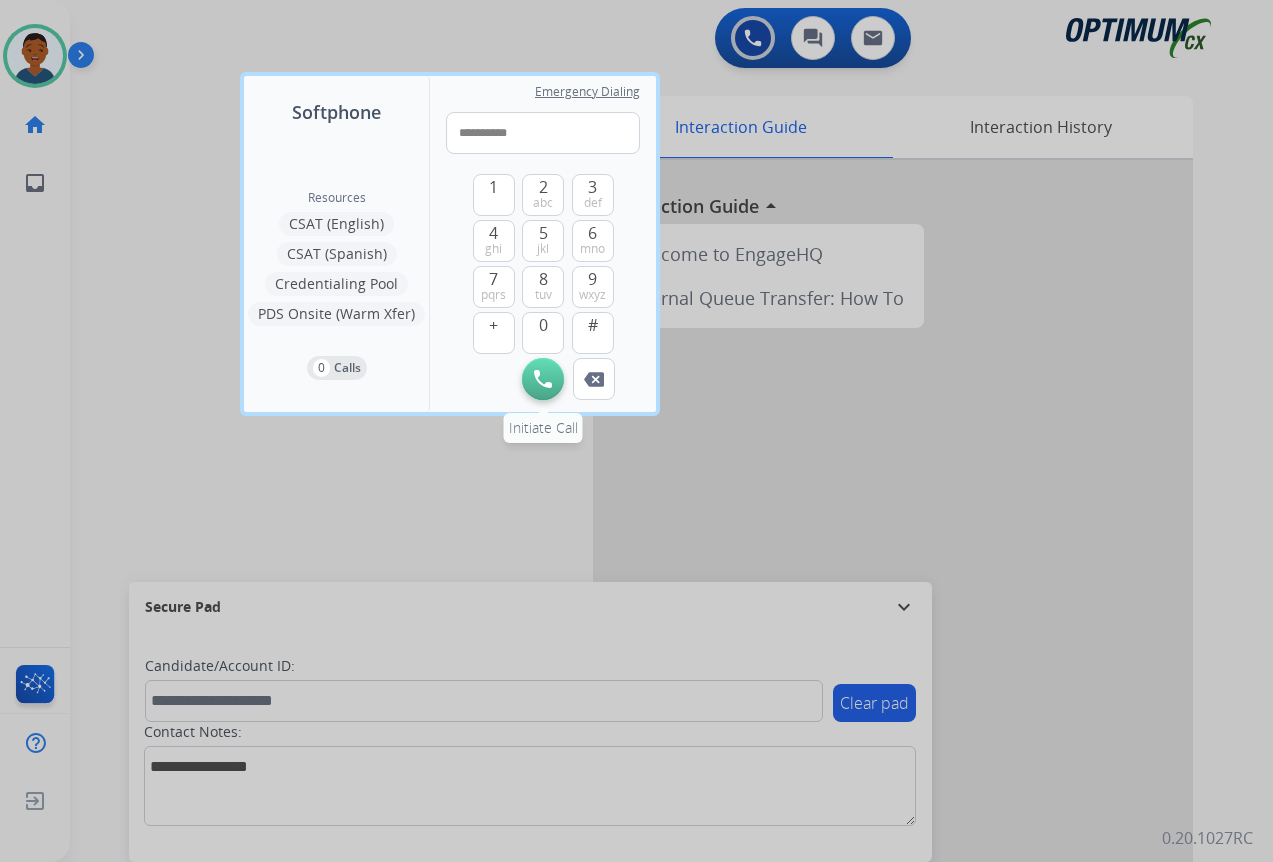 type on "**********" 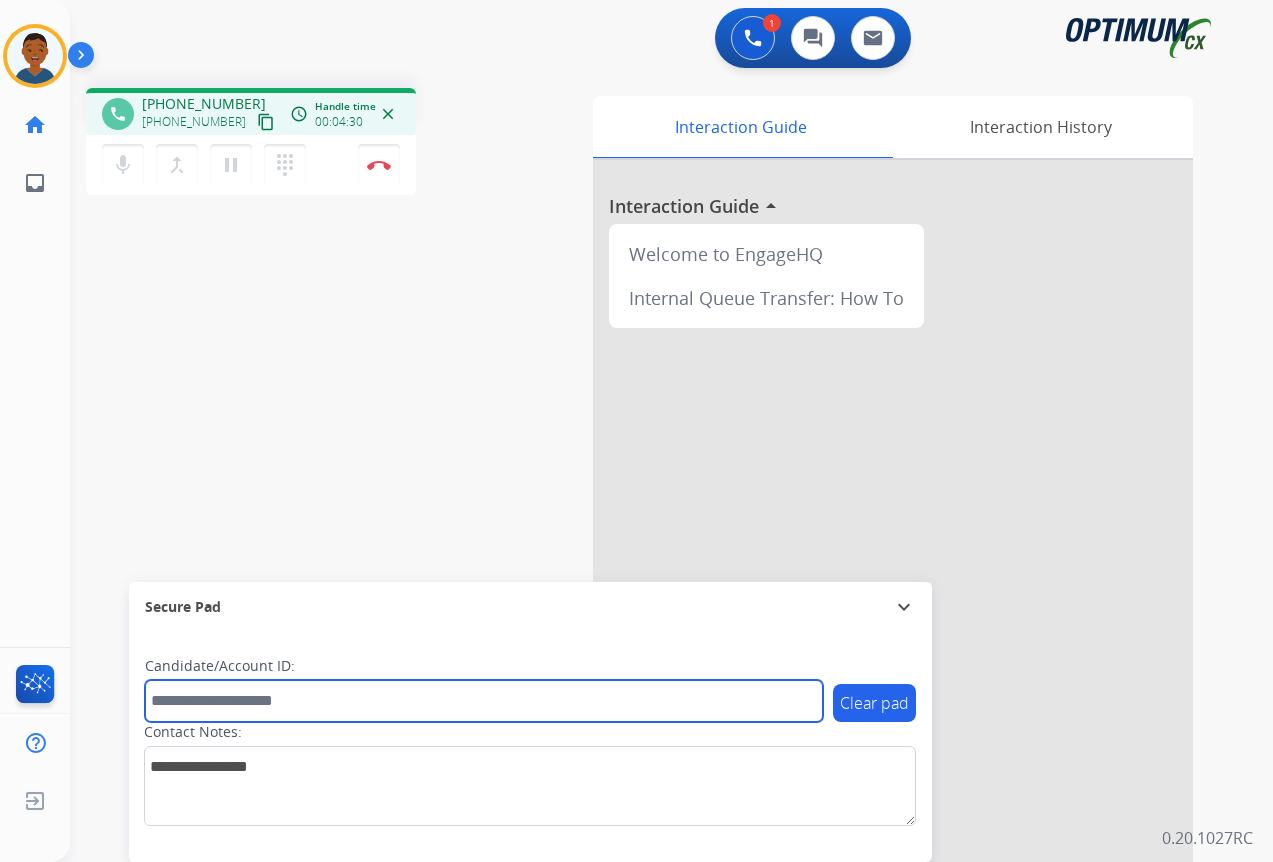 click at bounding box center [484, 701] 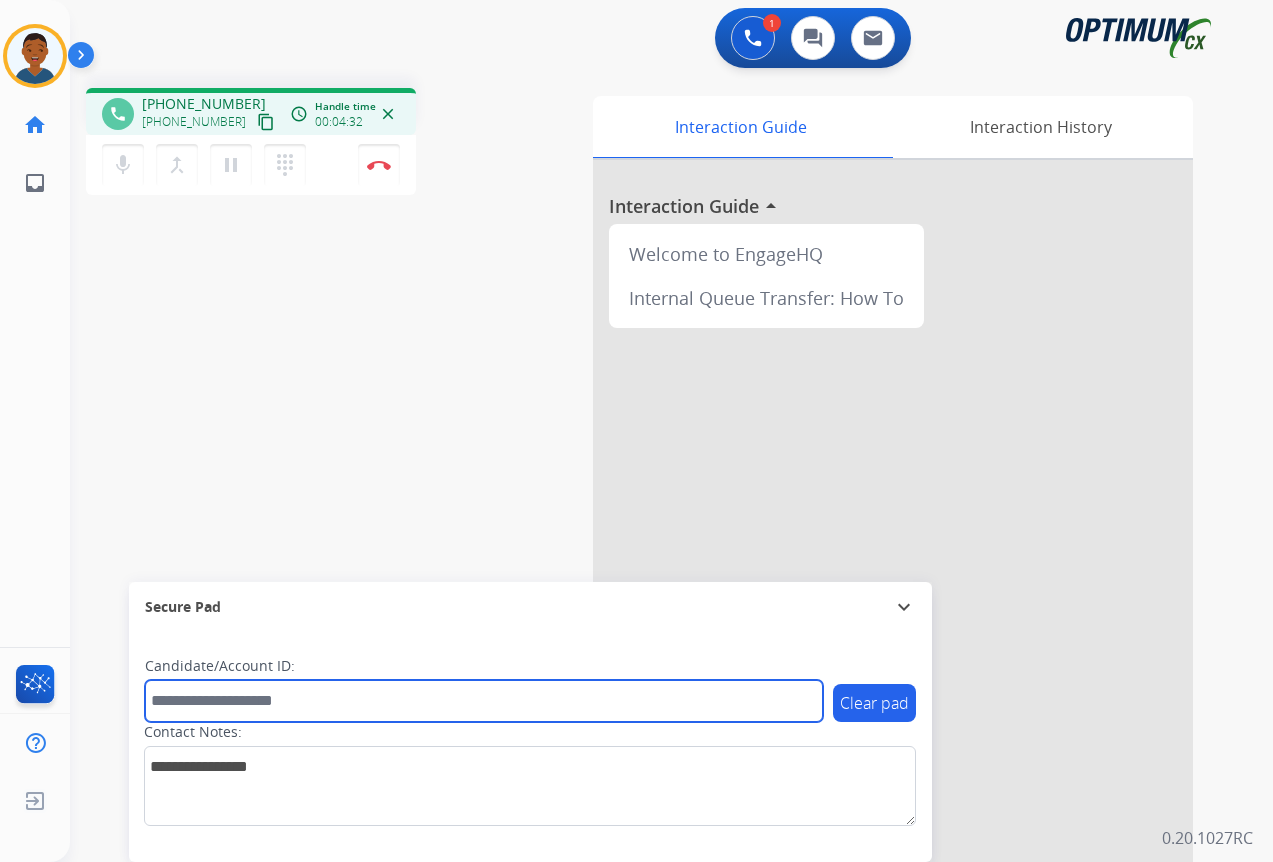 paste on "*******" 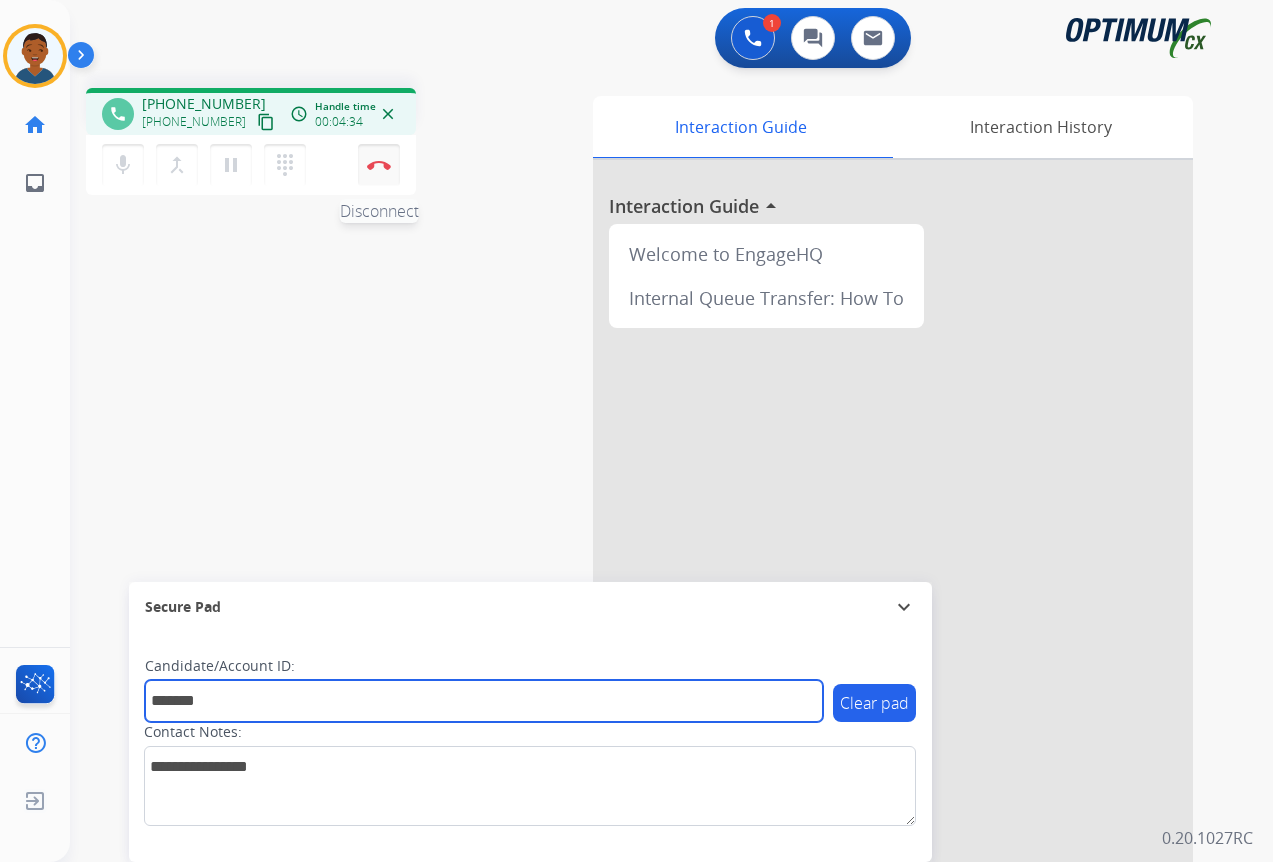 type on "*******" 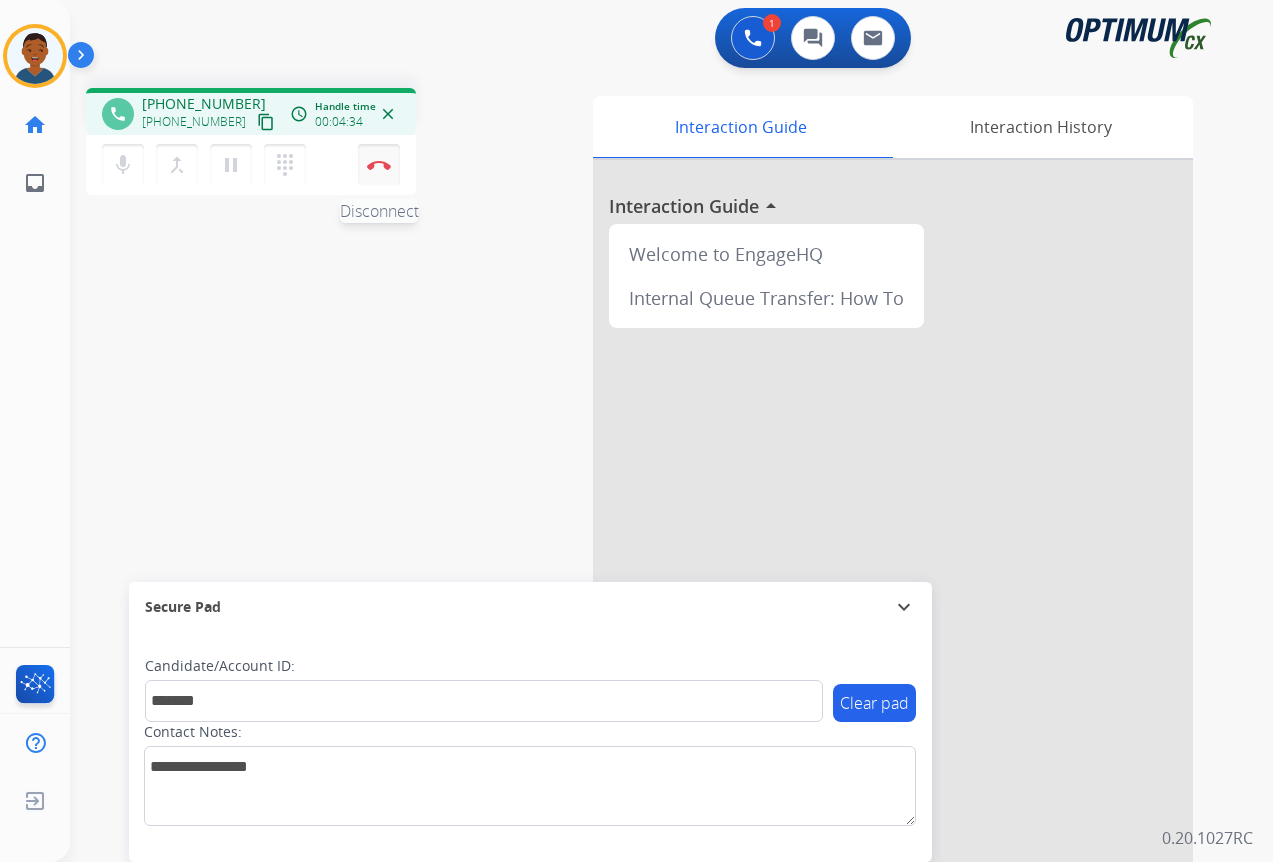 click at bounding box center [379, 165] 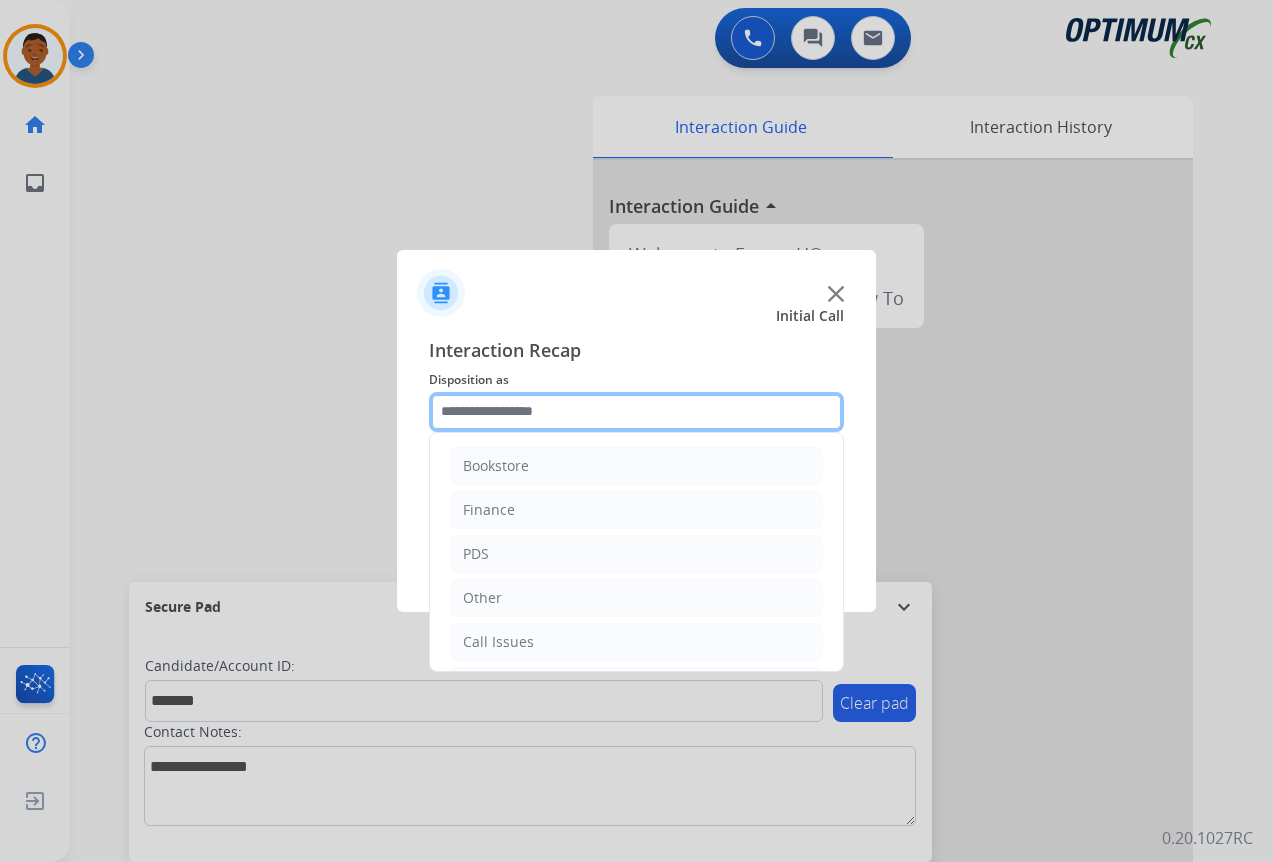 click 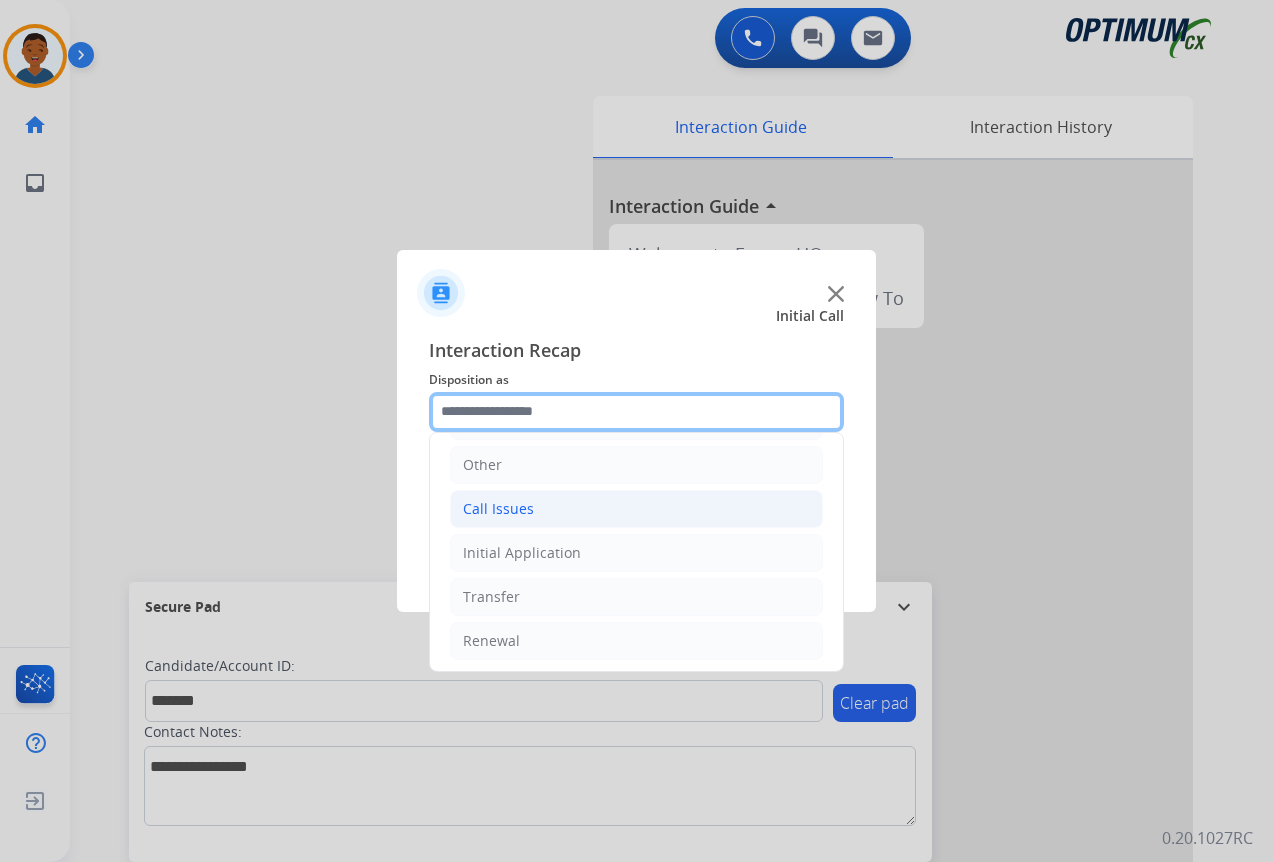 scroll, scrollTop: 136, scrollLeft: 0, axis: vertical 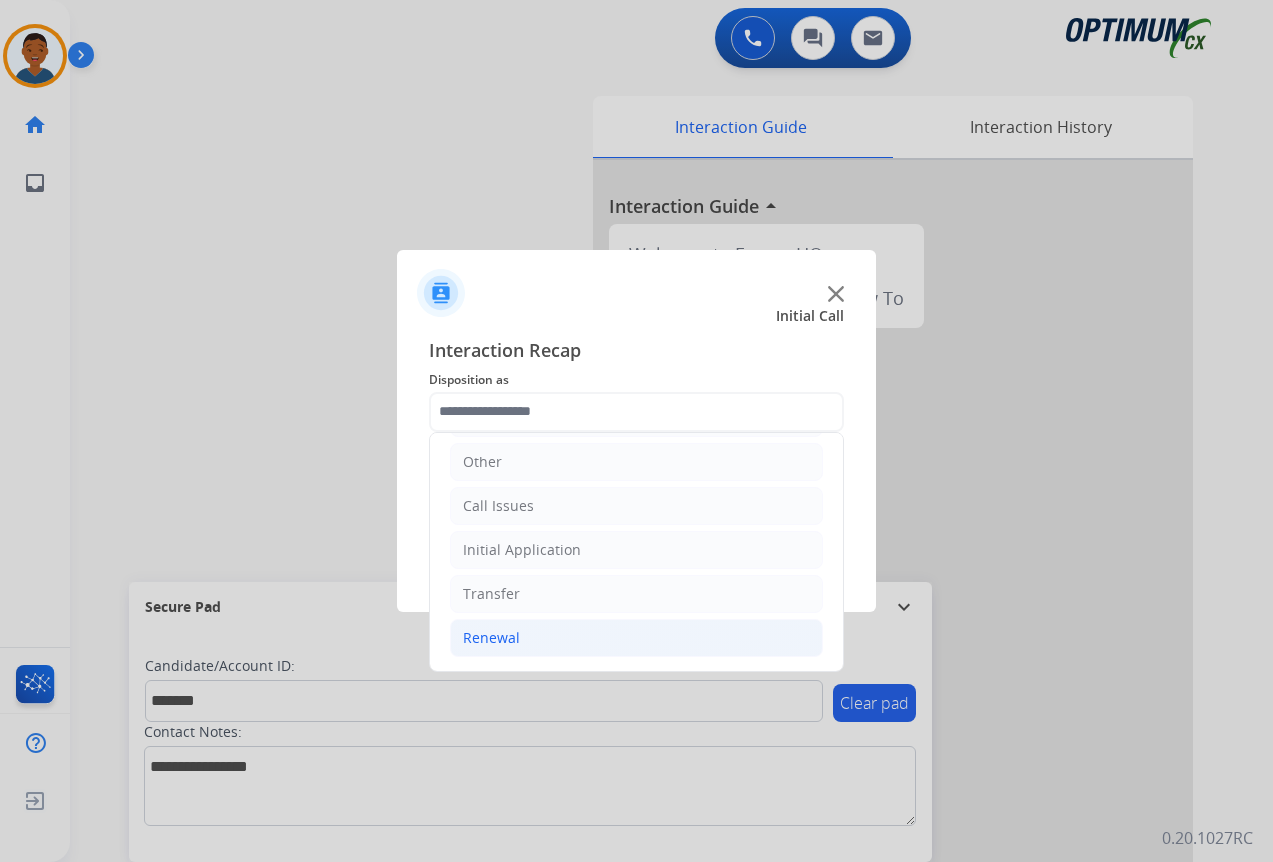 click on "Renewal" 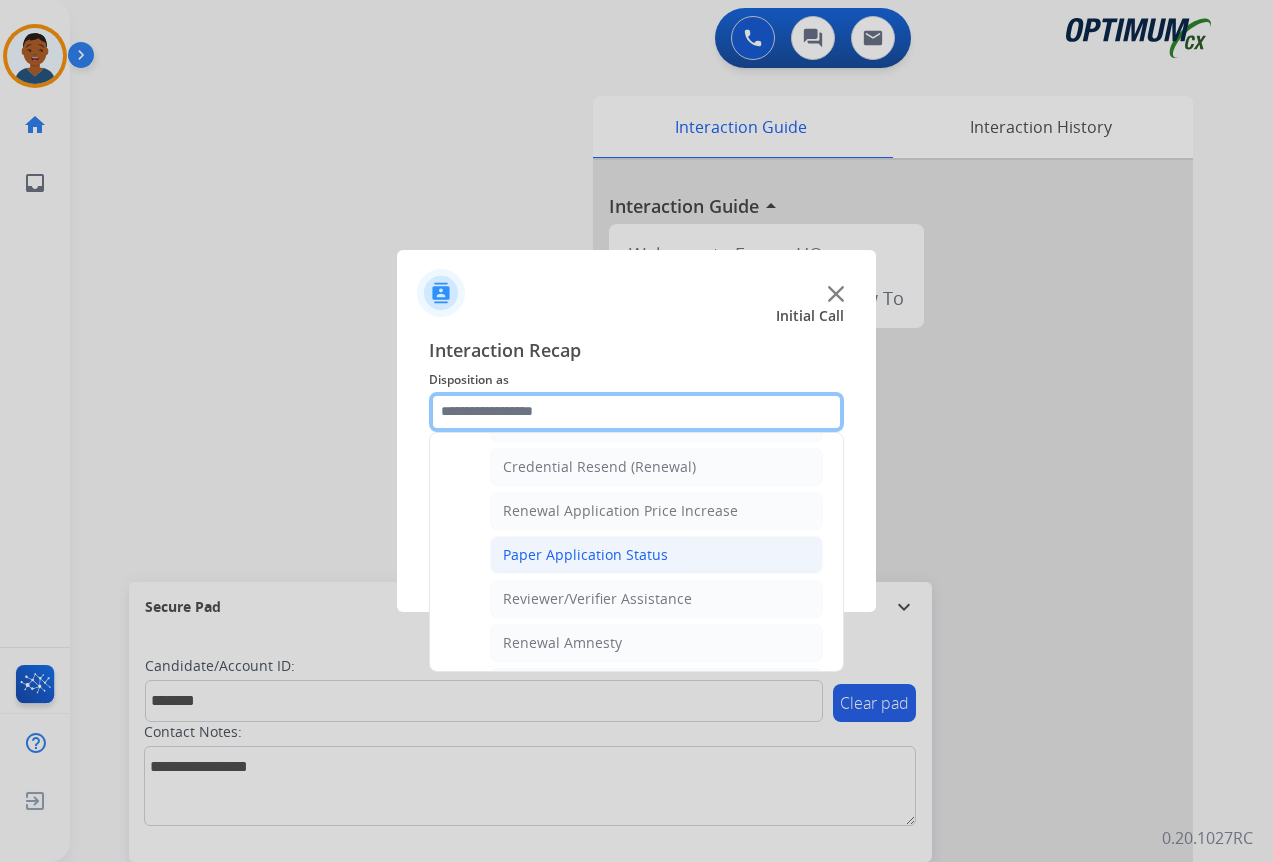 scroll, scrollTop: 636, scrollLeft: 0, axis: vertical 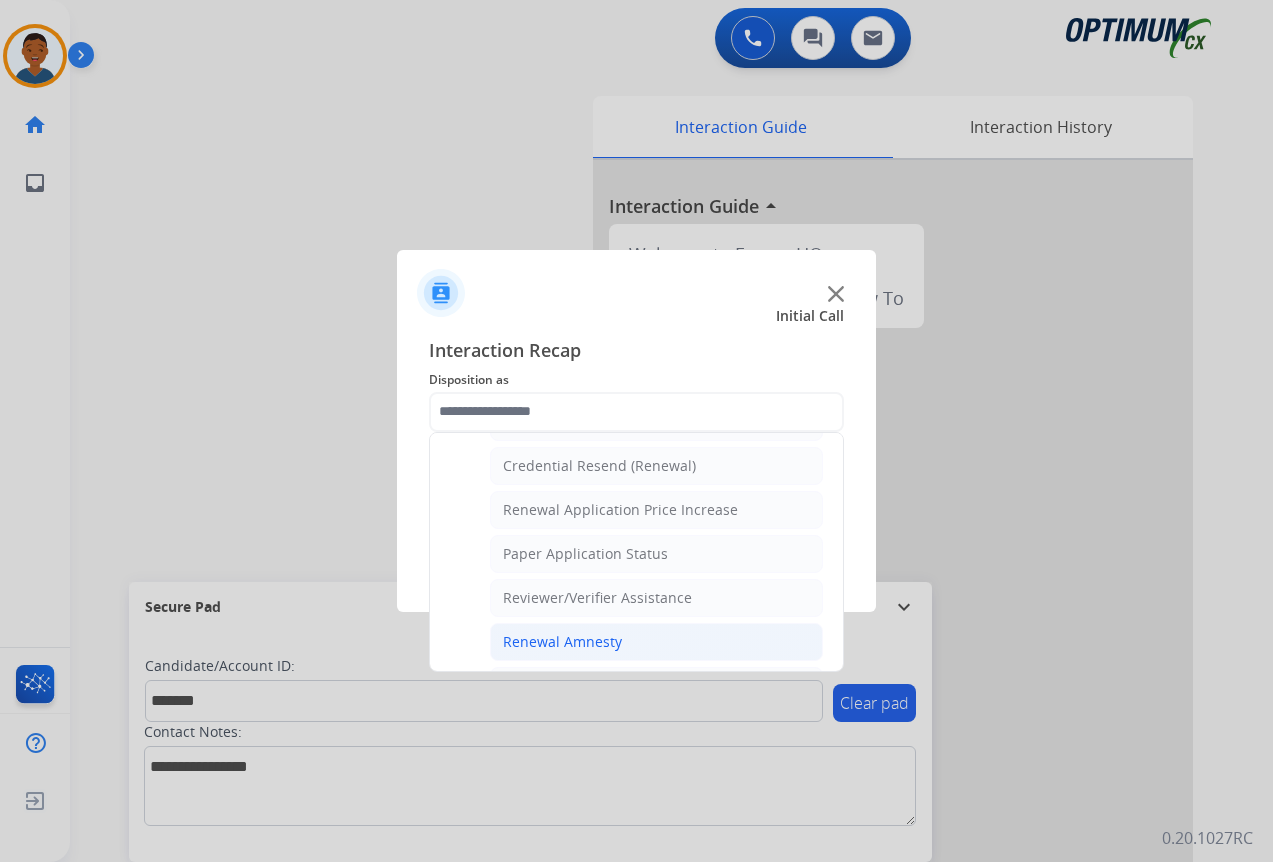 click on "Renewal Amnesty" 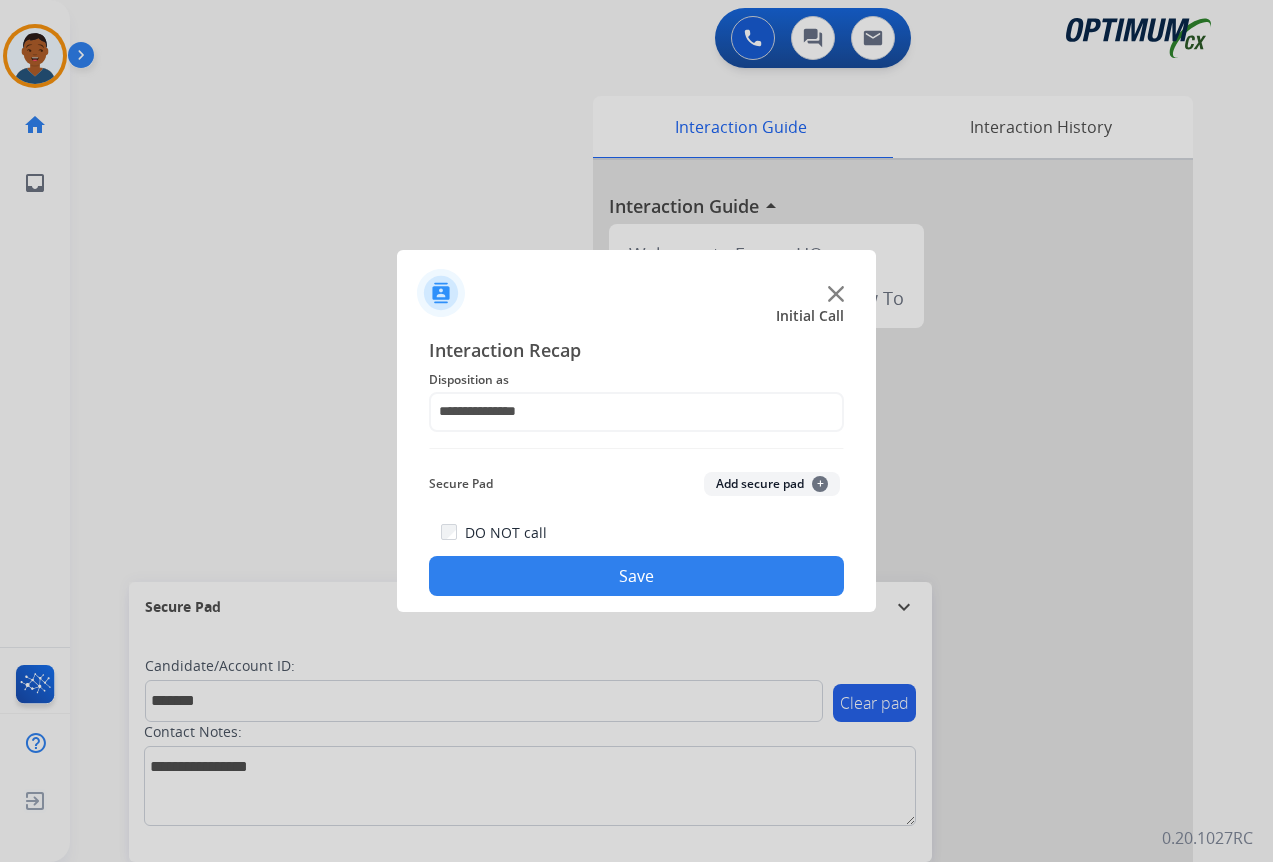 click on "Add secure pad  +" 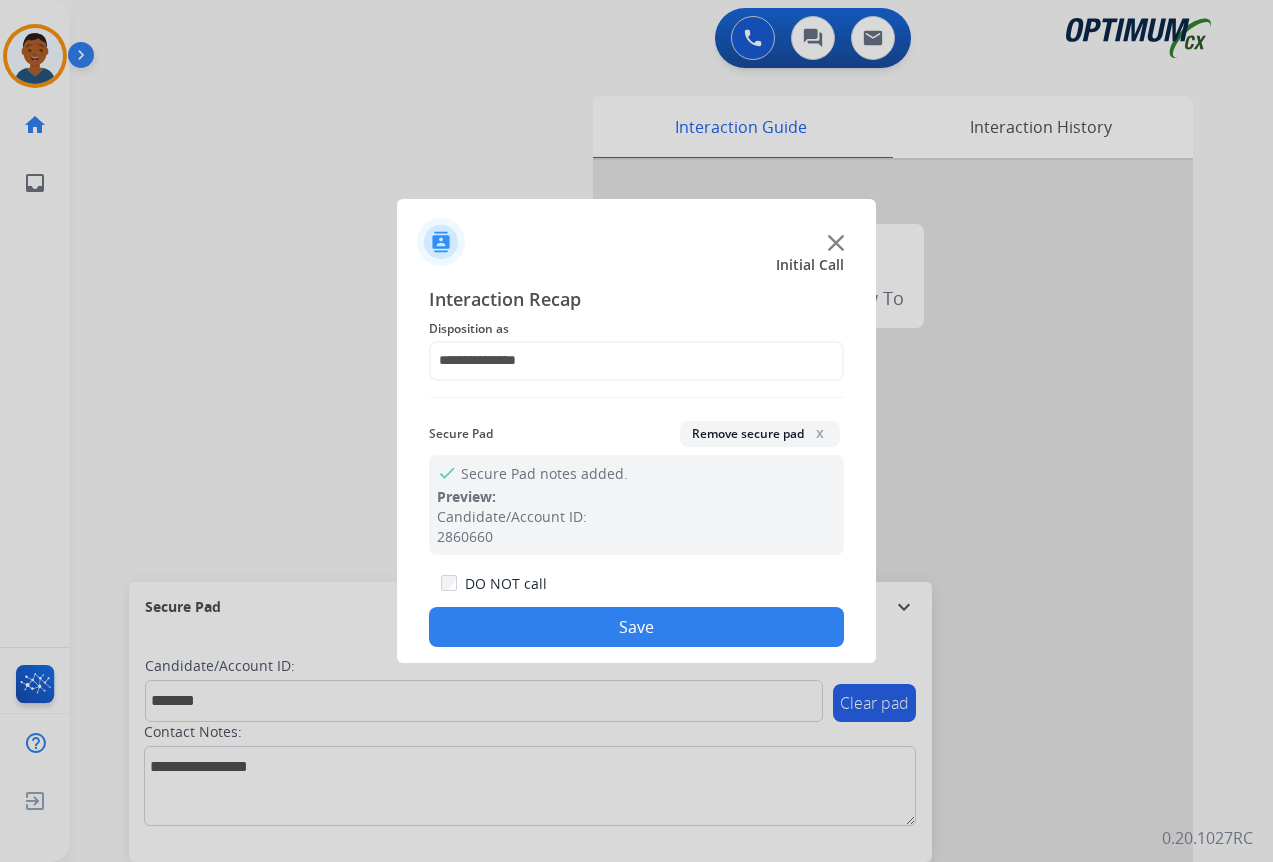 click on "Save" 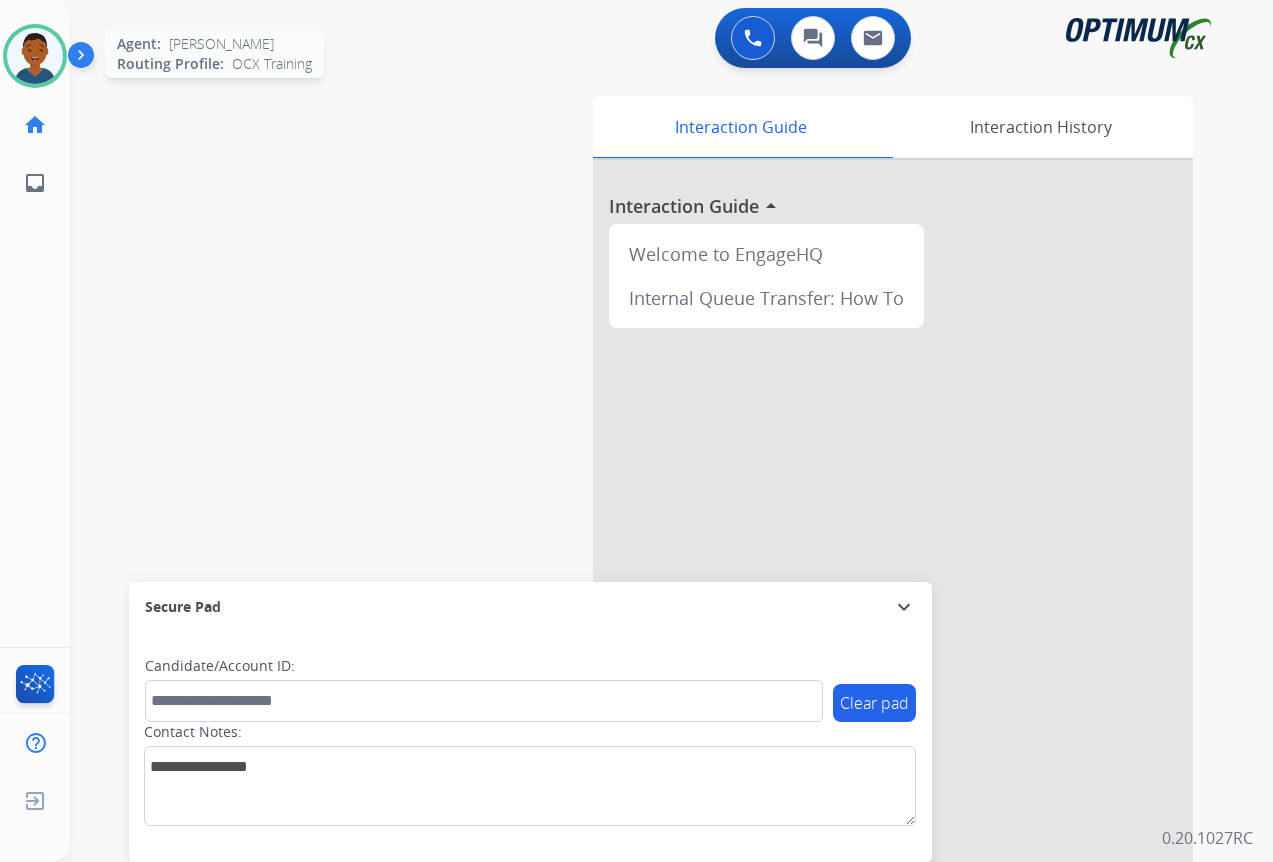 click at bounding box center (35, 56) 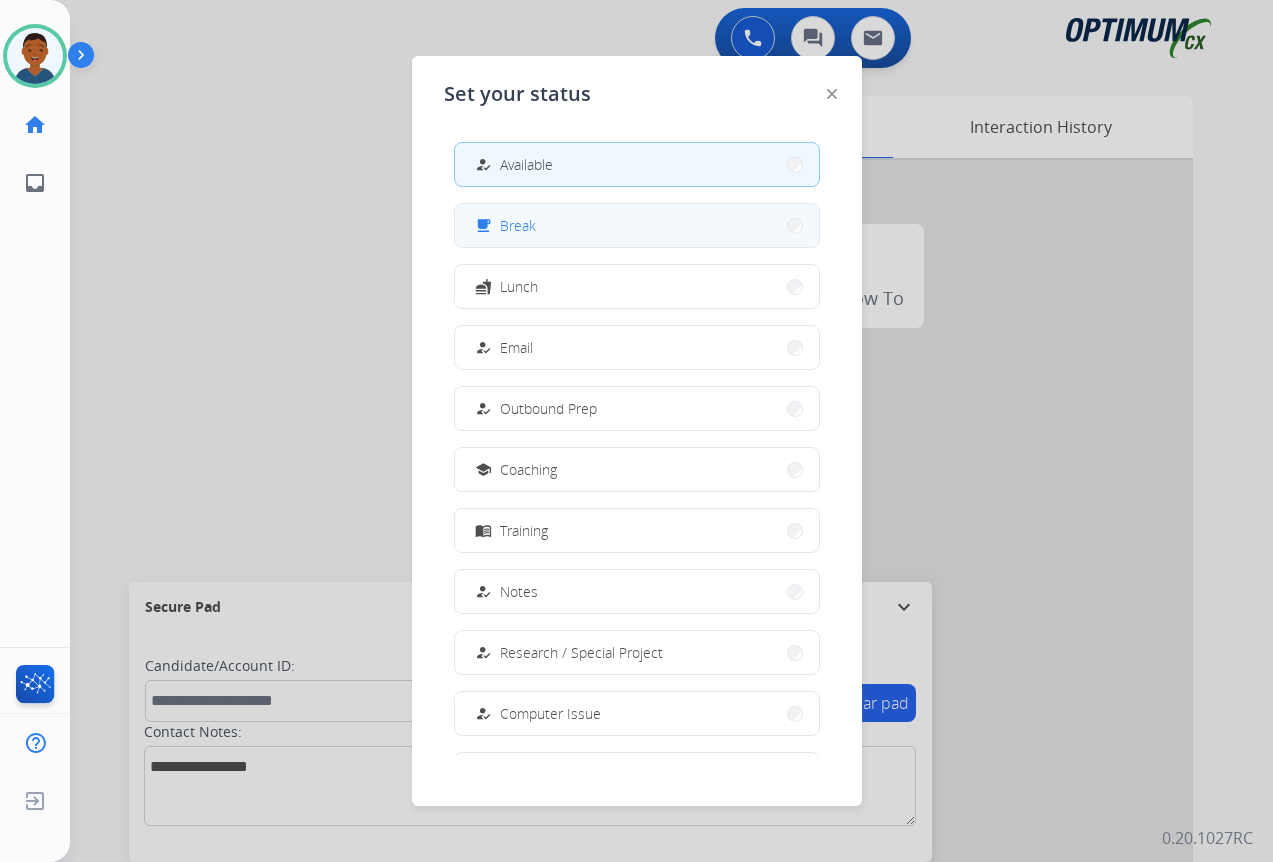 click on "free_breakfast Break" at bounding box center [637, 225] 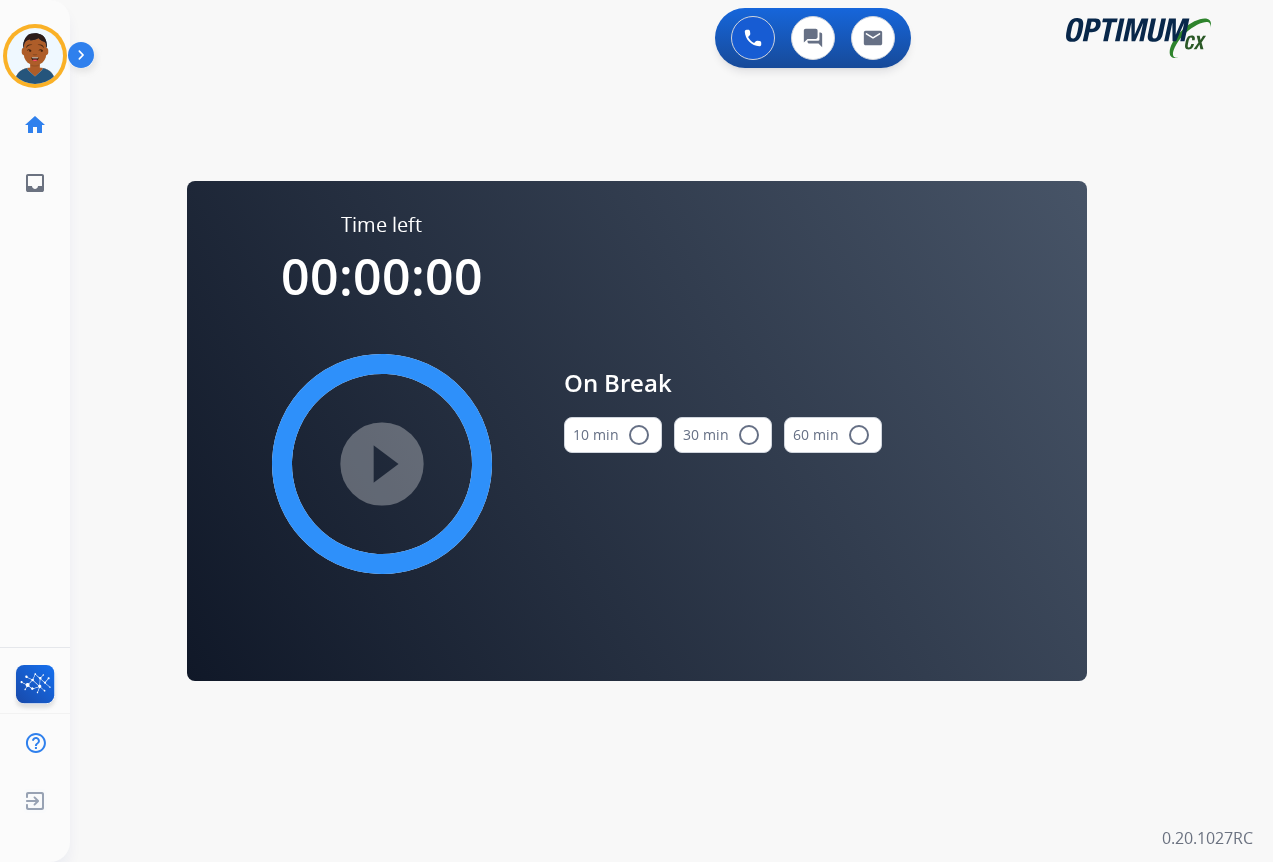 click on "radio_button_unchecked" at bounding box center (639, 435) 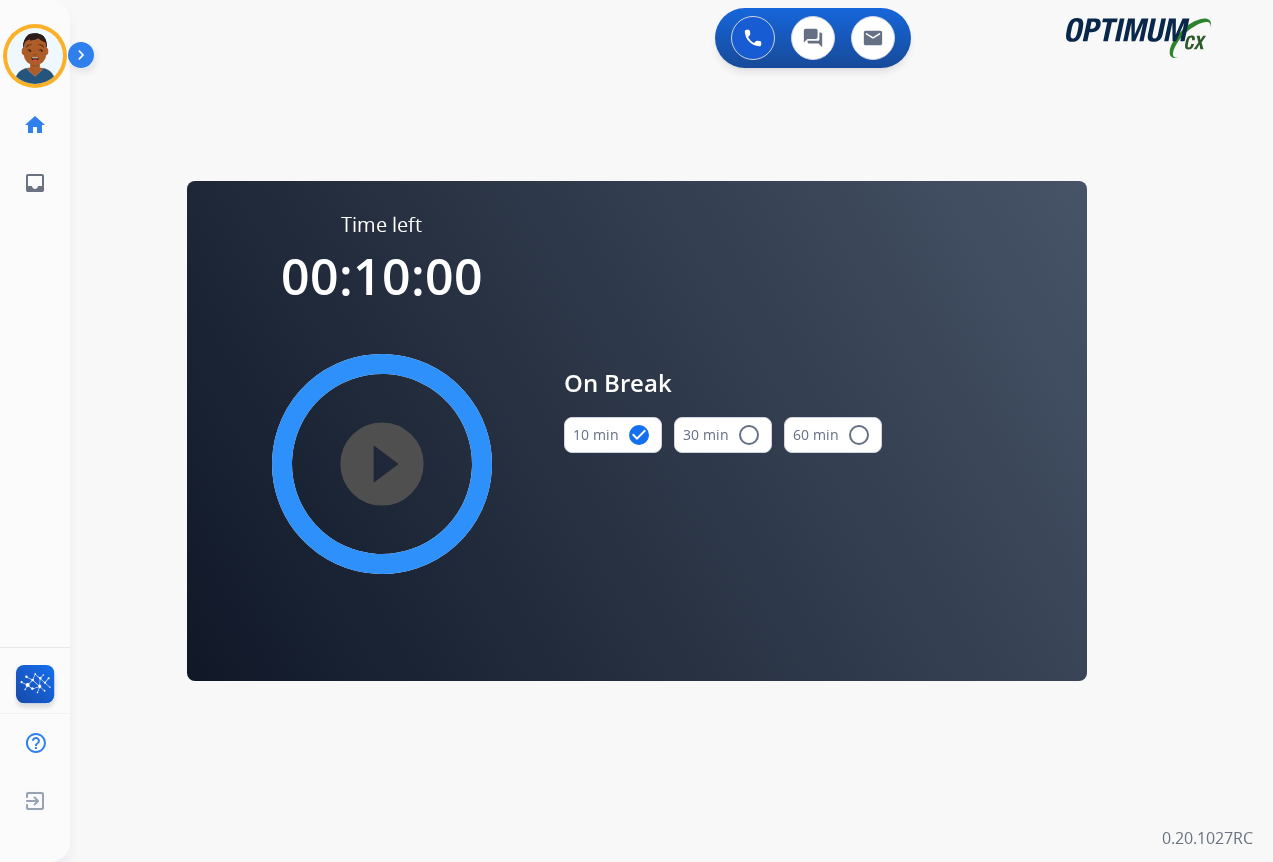 click on "play_circle_filled" at bounding box center (382, 464) 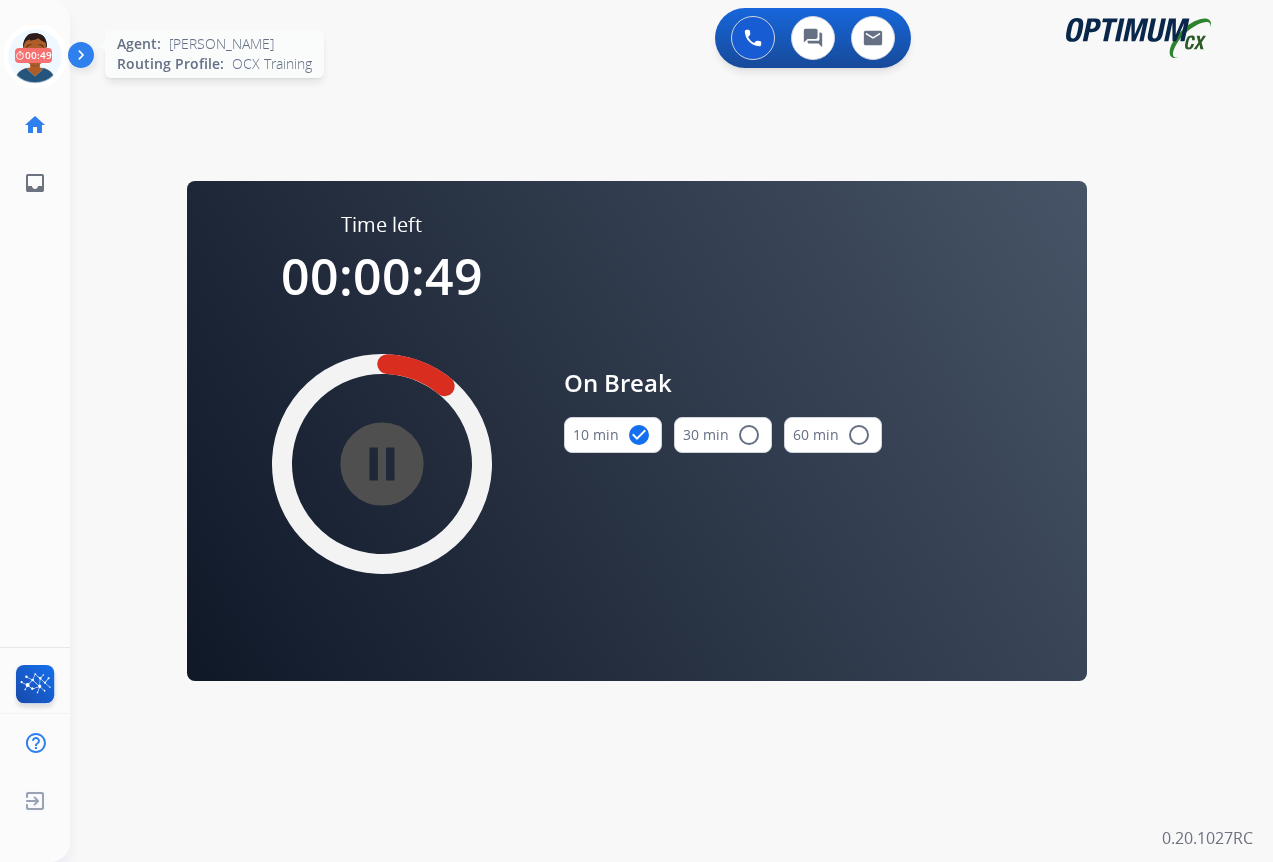 click 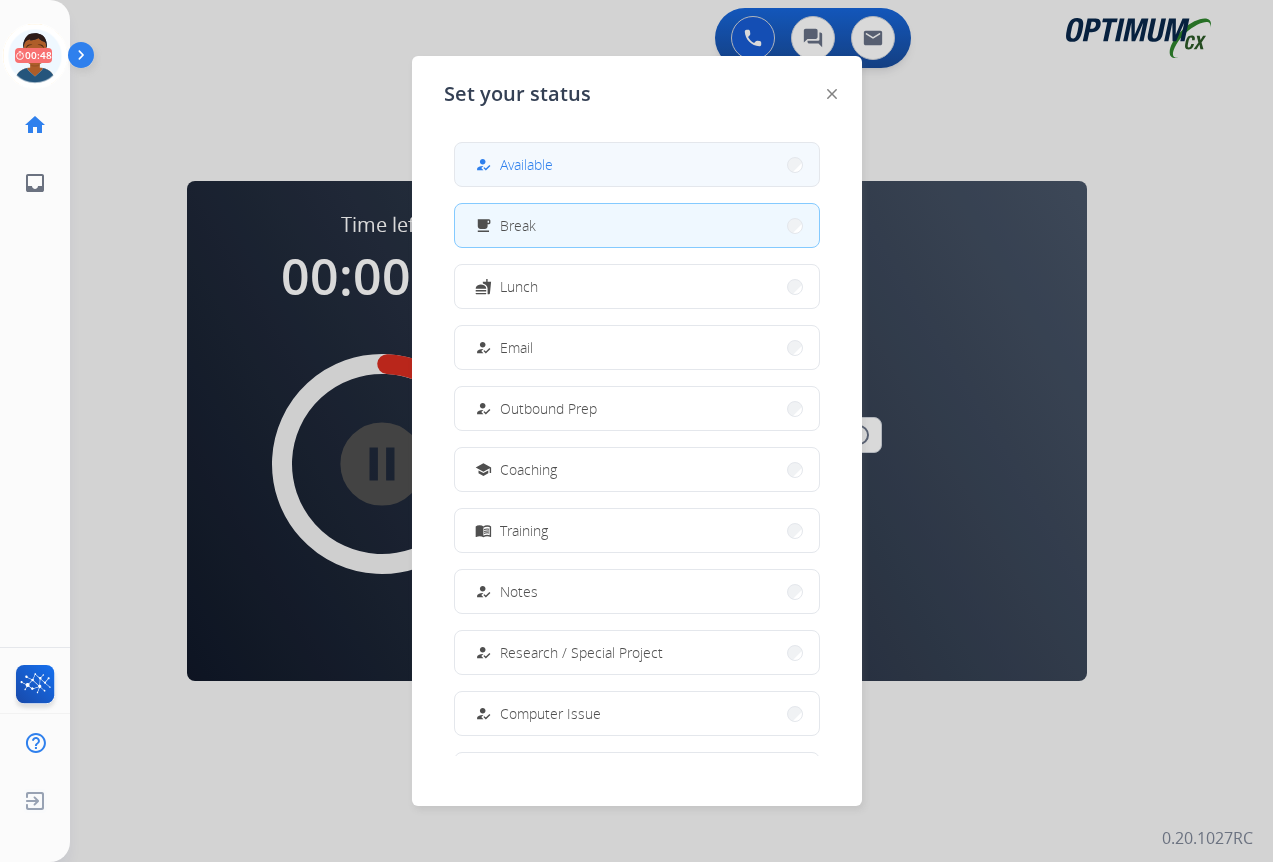 click on "Available" at bounding box center (526, 164) 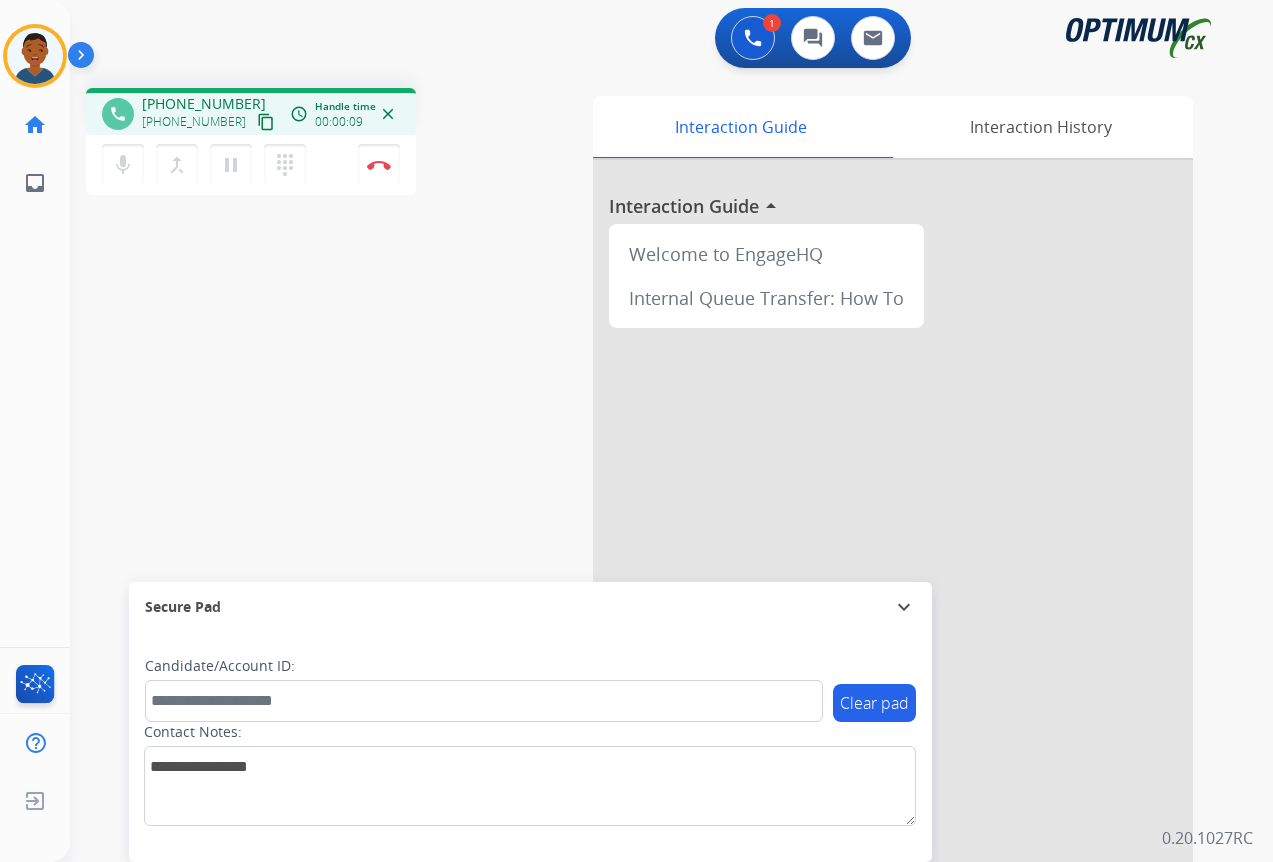 click on "content_copy" at bounding box center (266, 122) 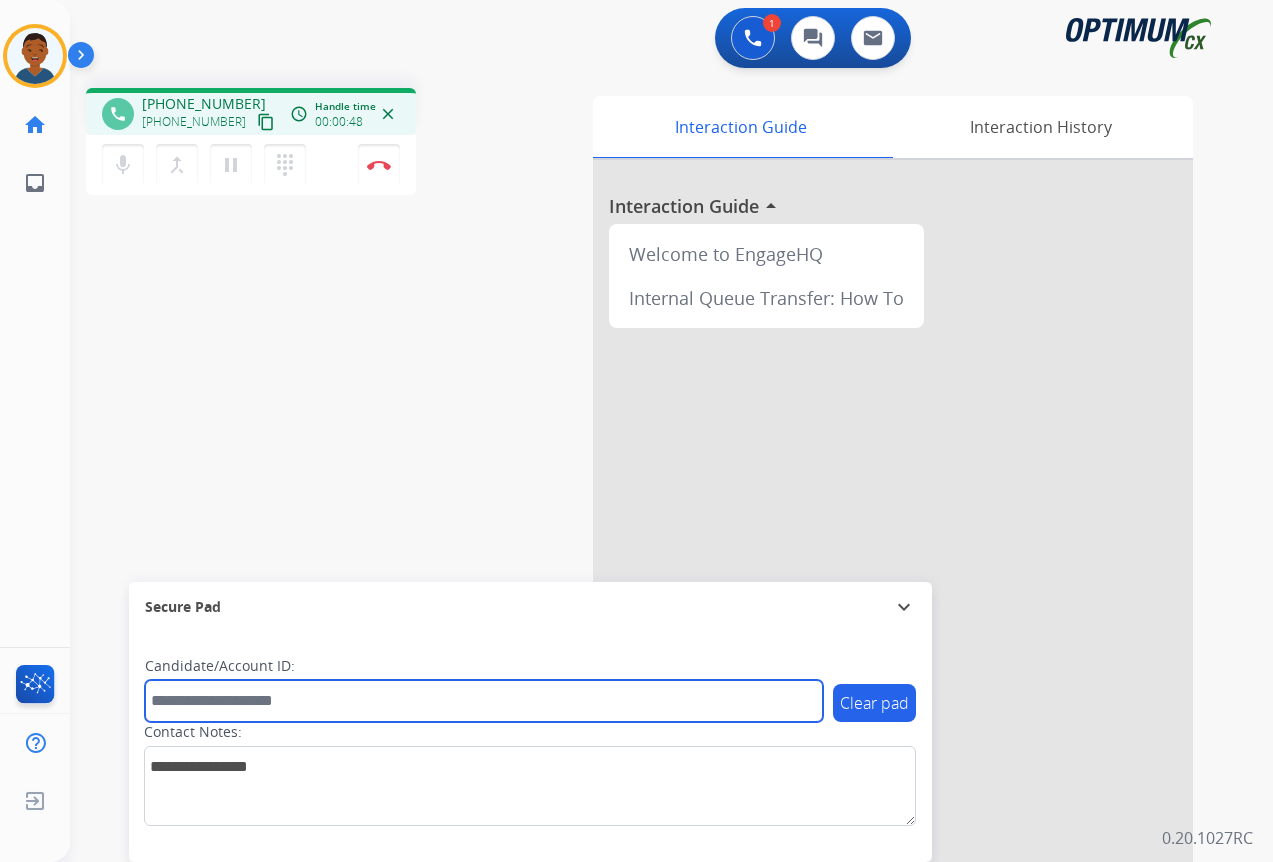 click at bounding box center [484, 701] 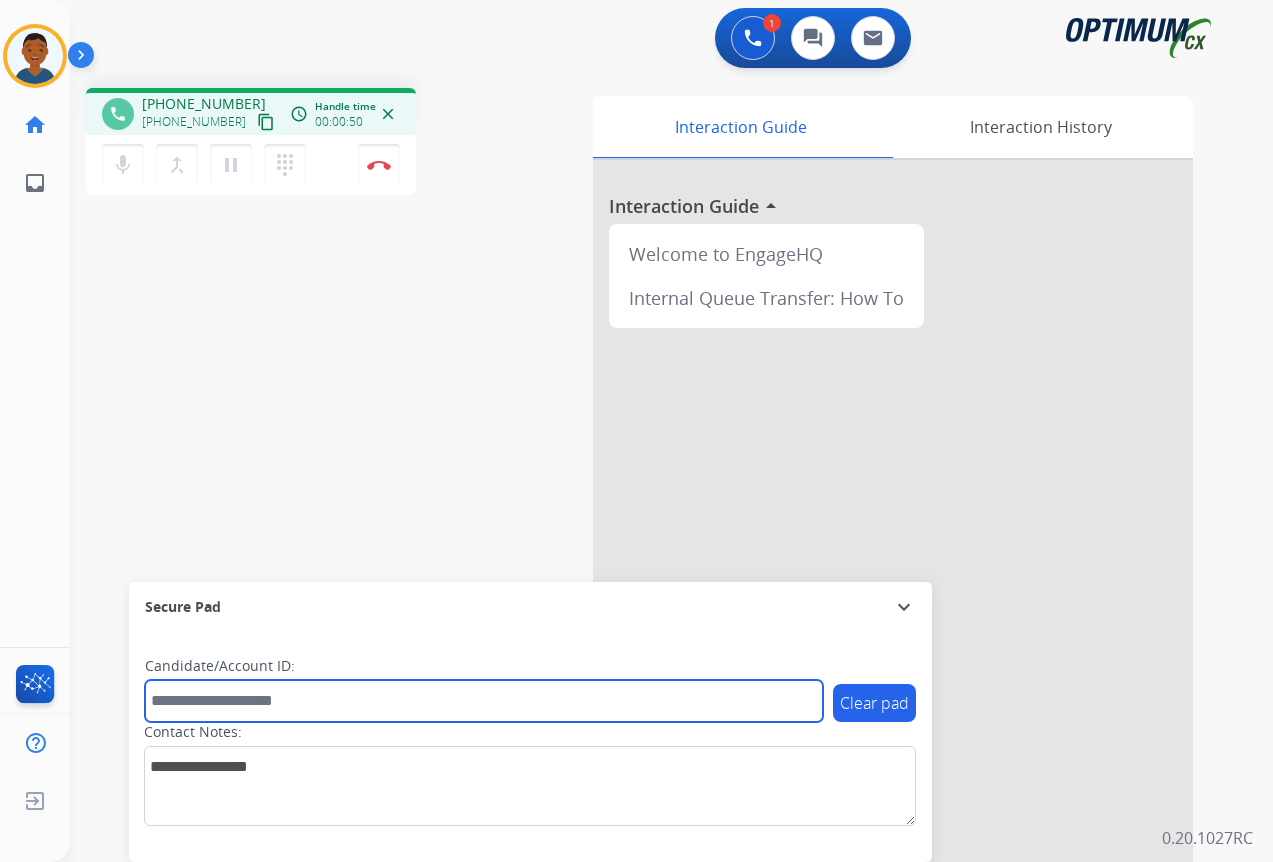 paste on "*******" 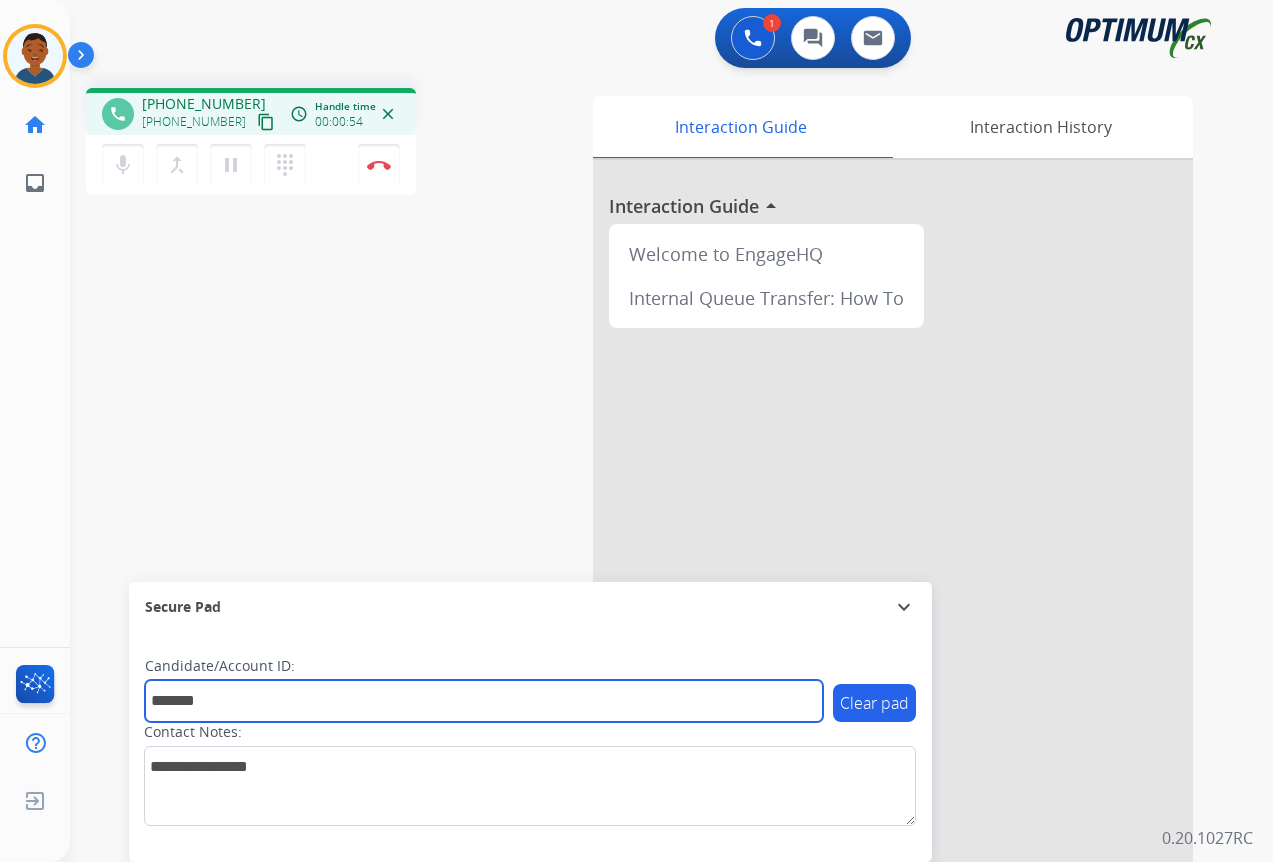 type on "*******" 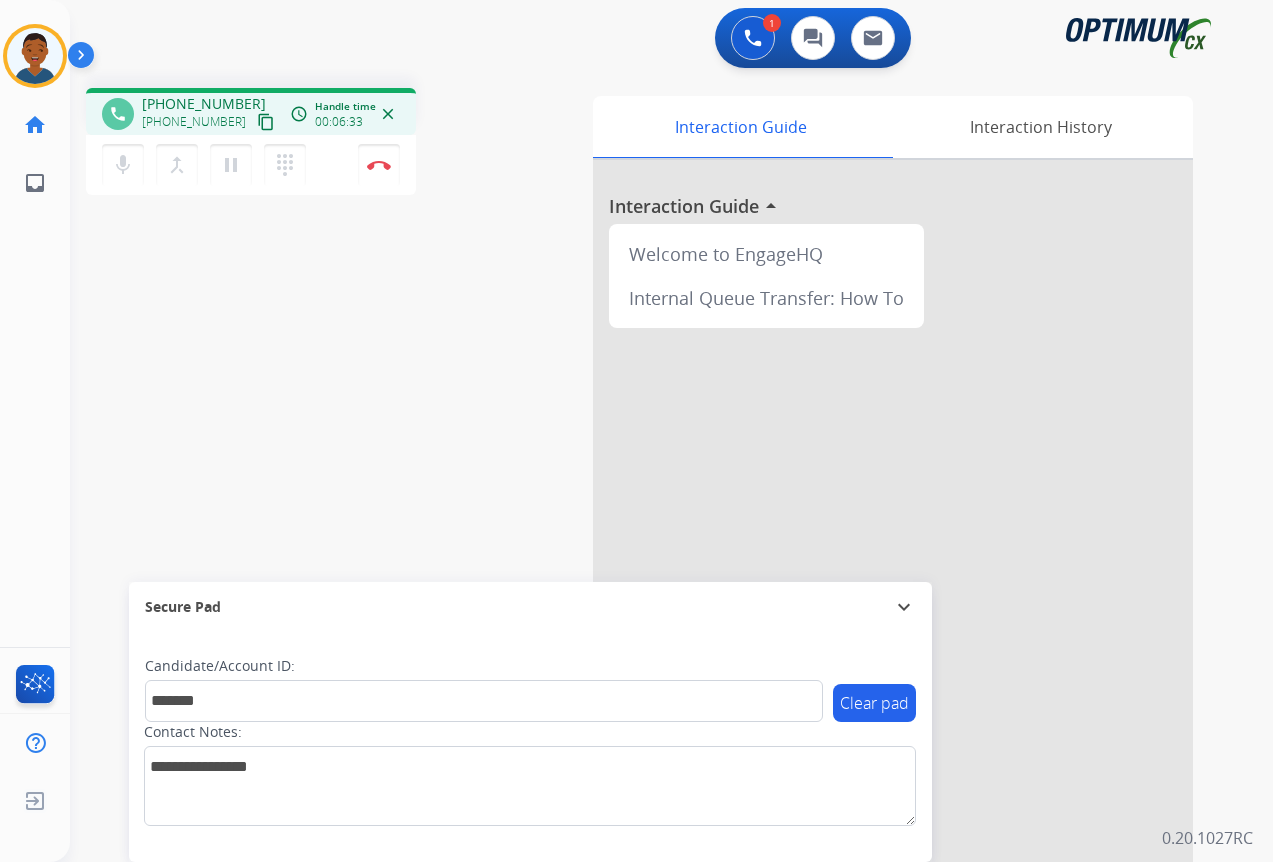 click on "content_copy" at bounding box center (266, 122) 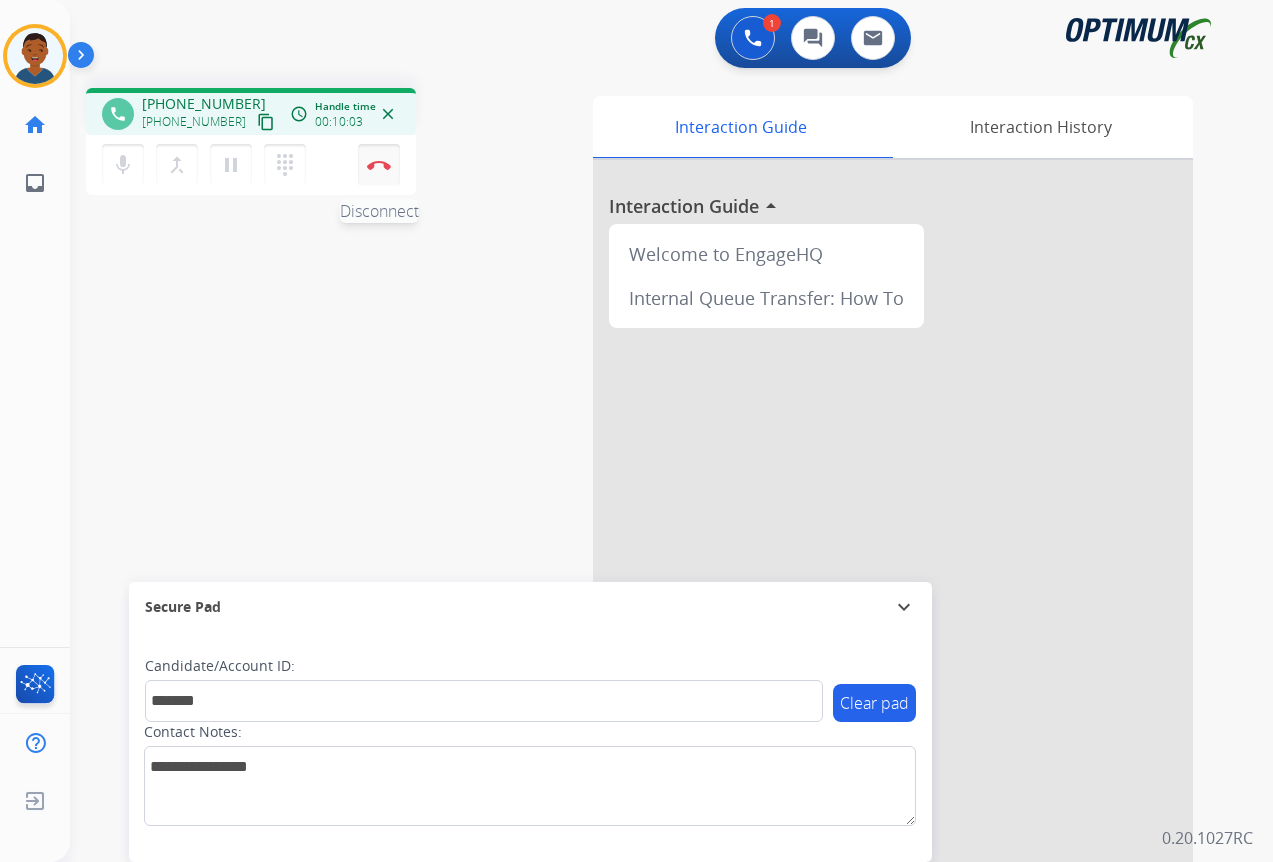 click on "Disconnect" at bounding box center (379, 165) 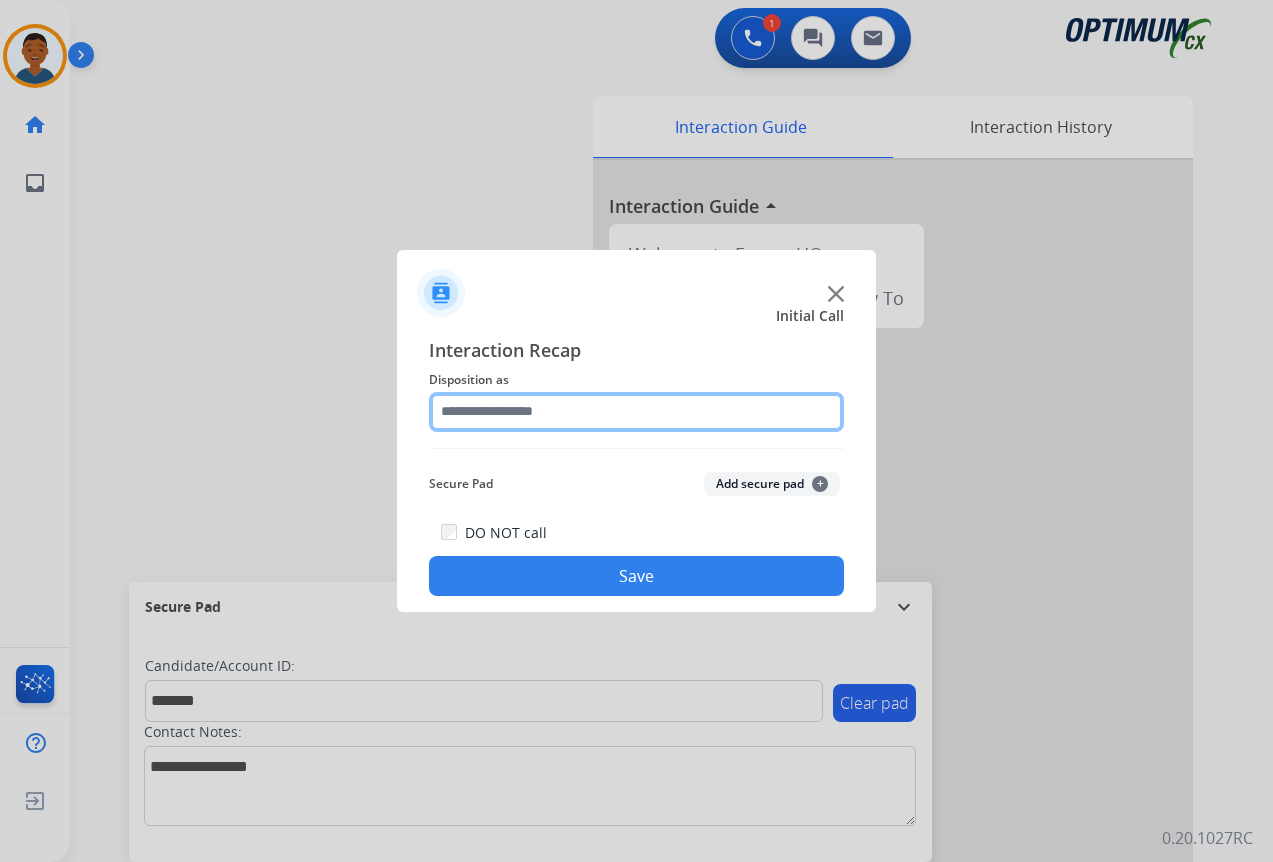 click 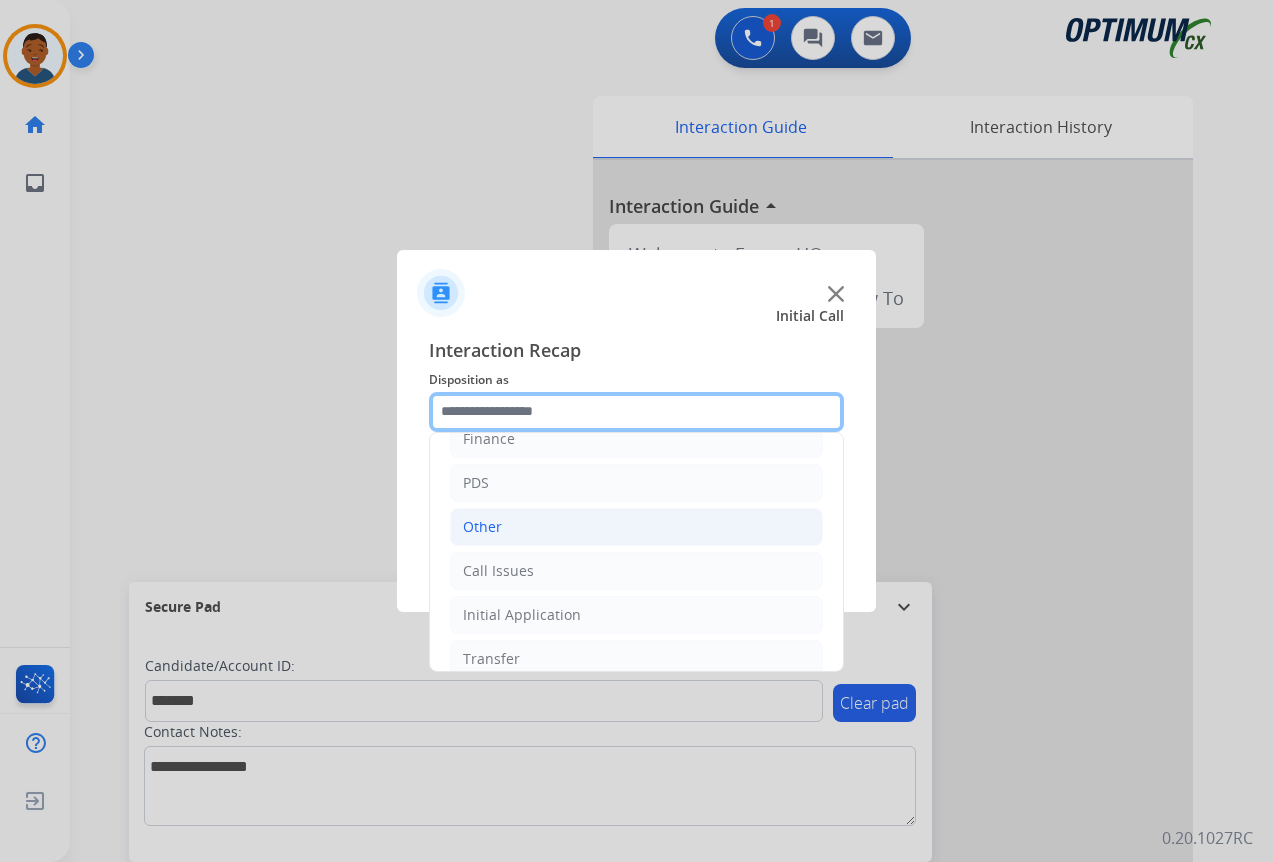 scroll, scrollTop: 100, scrollLeft: 0, axis: vertical 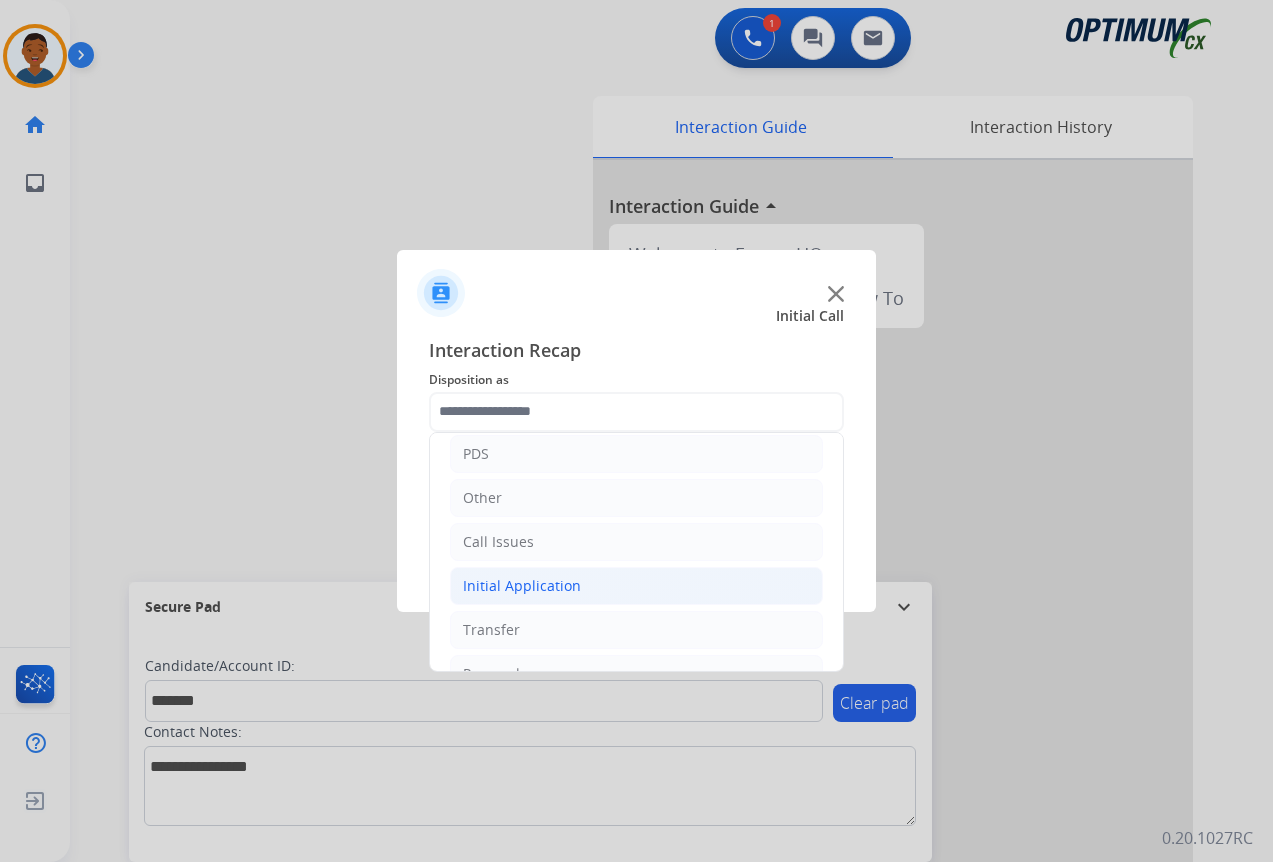 click on "Initial Application" 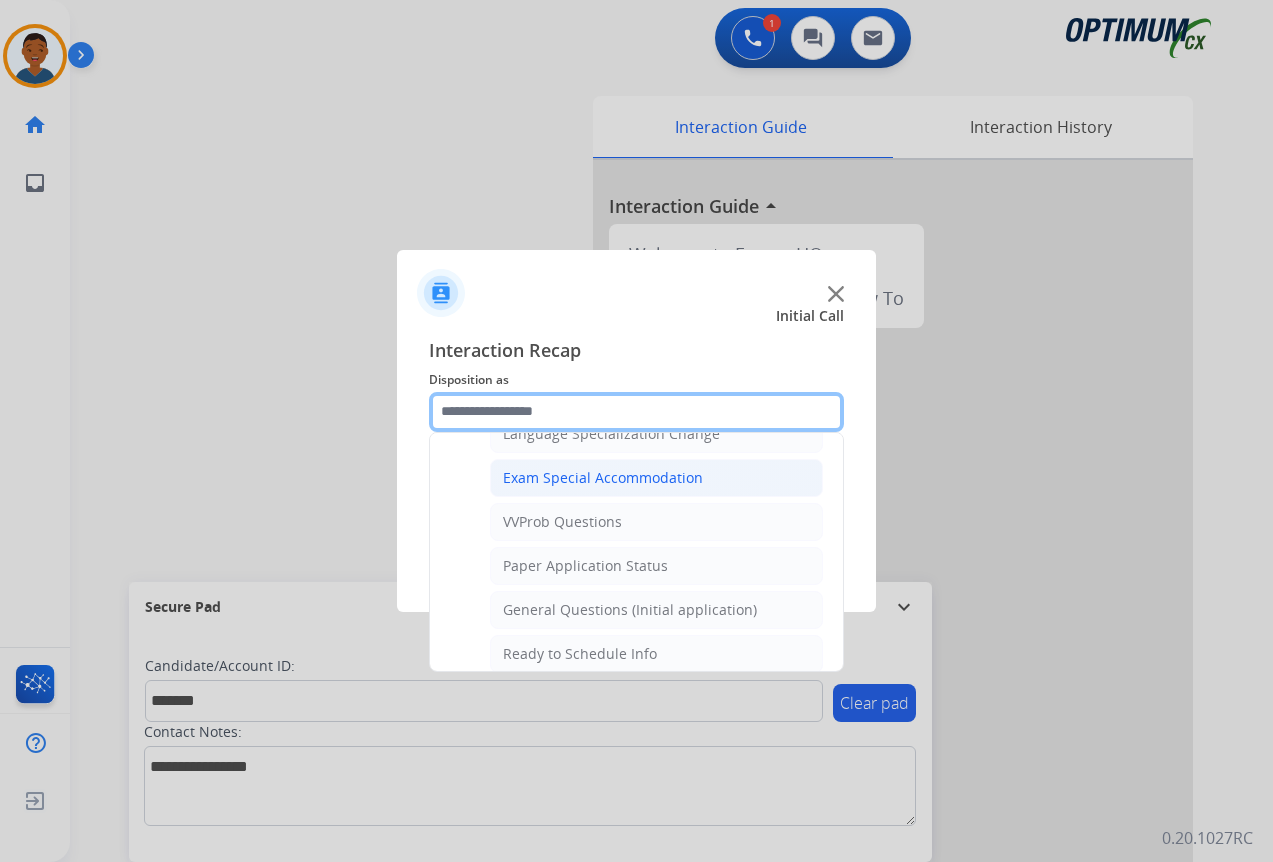 scroll, scrollTop: 1100, scrollLeft: 0, axis: vertical 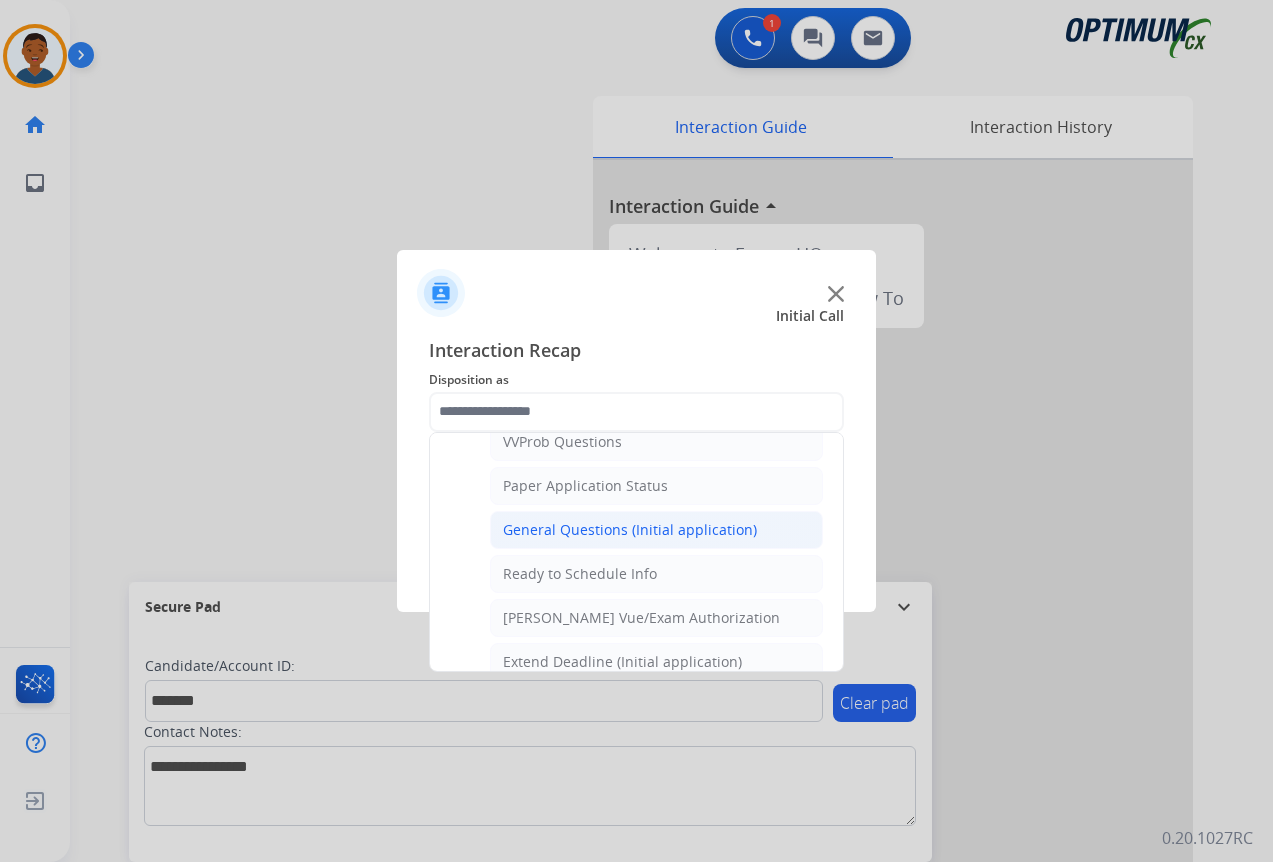click on "General Questions (Initial application)" 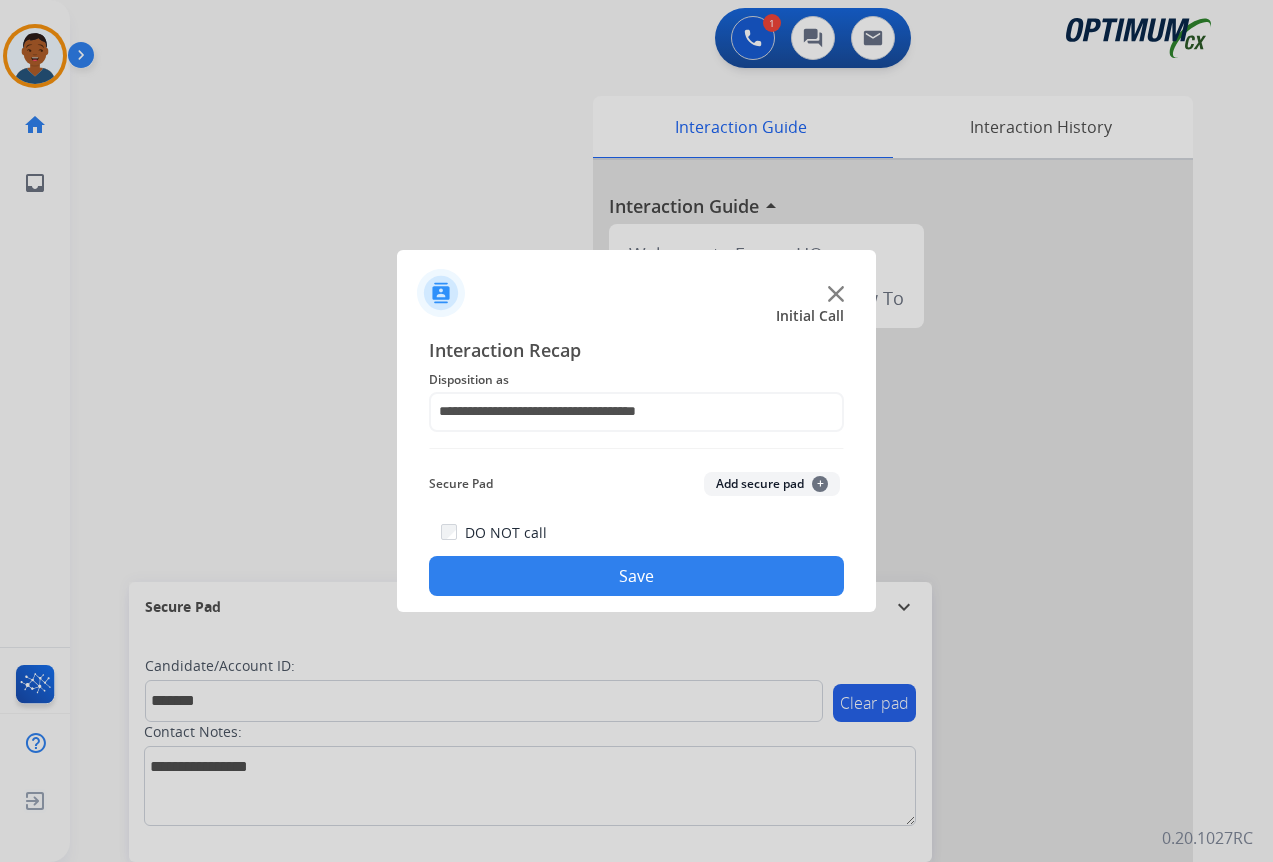 click on "Add secure pad  +" 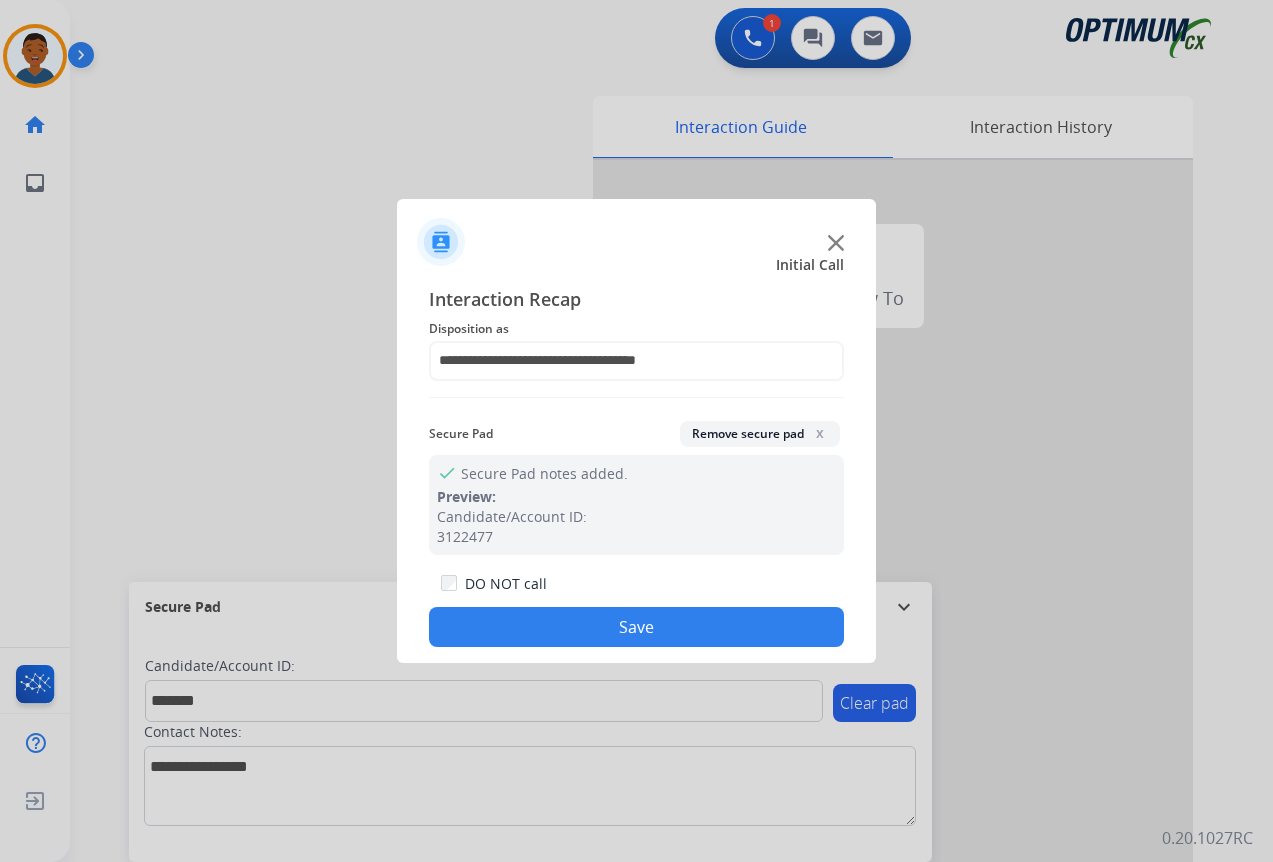 click on "Save" 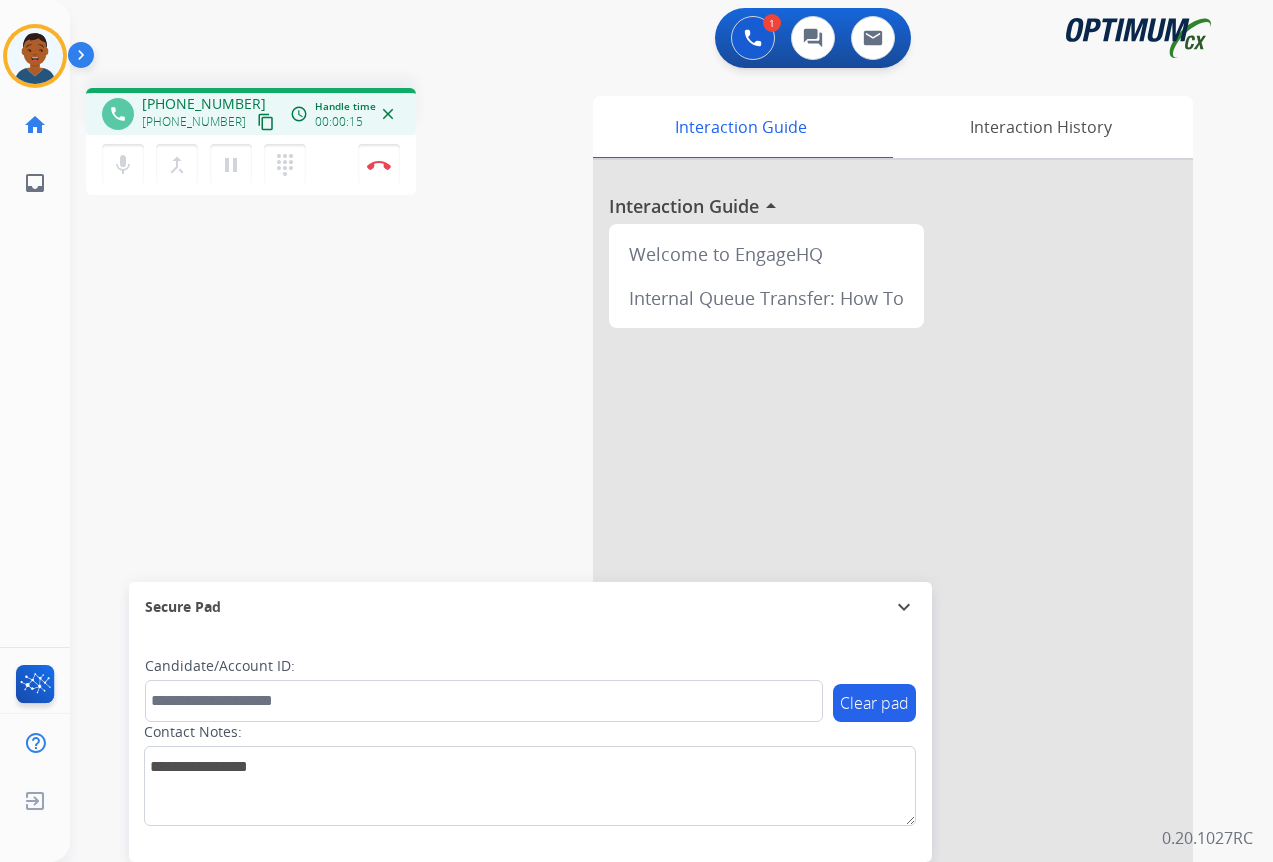 click on "content_copy" at bounding box center [266, 122] 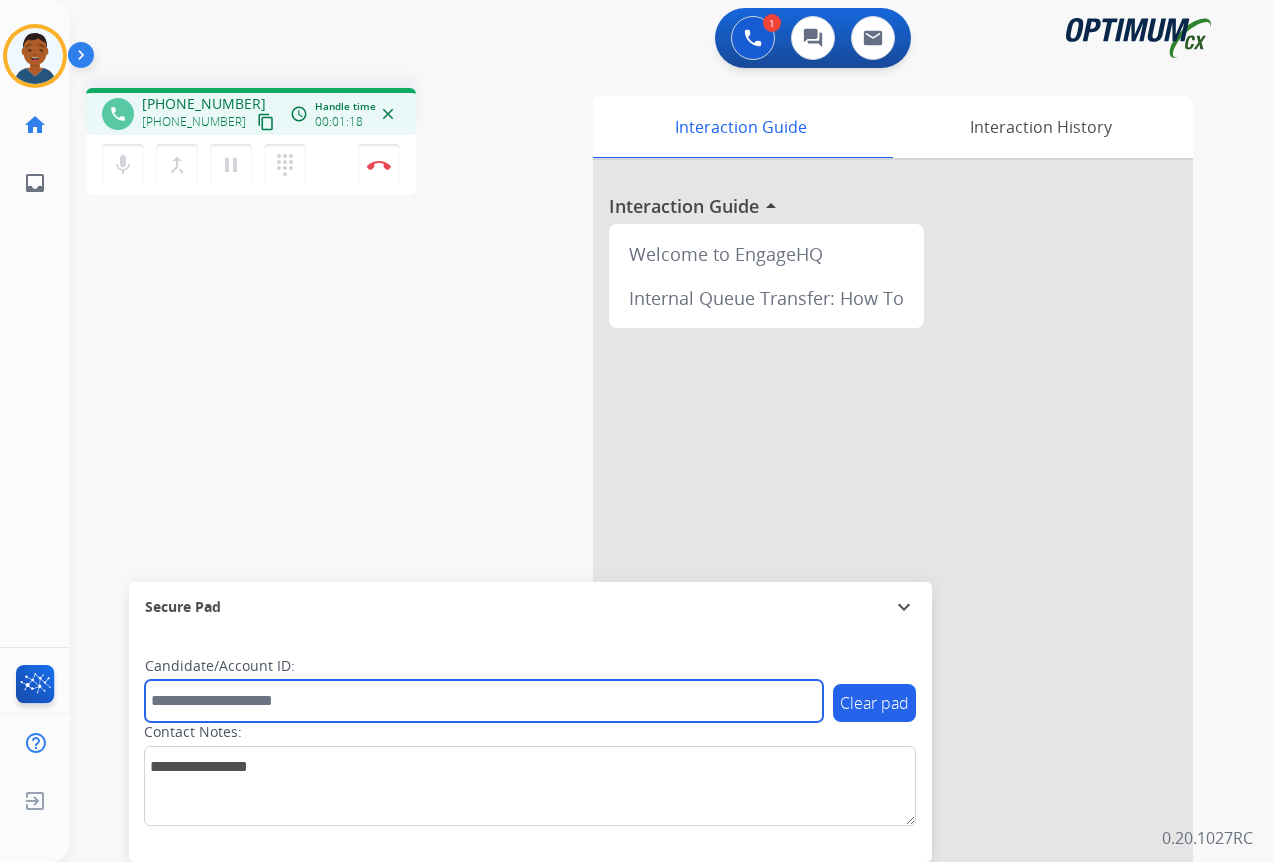 click at bounding box center [484, 701] 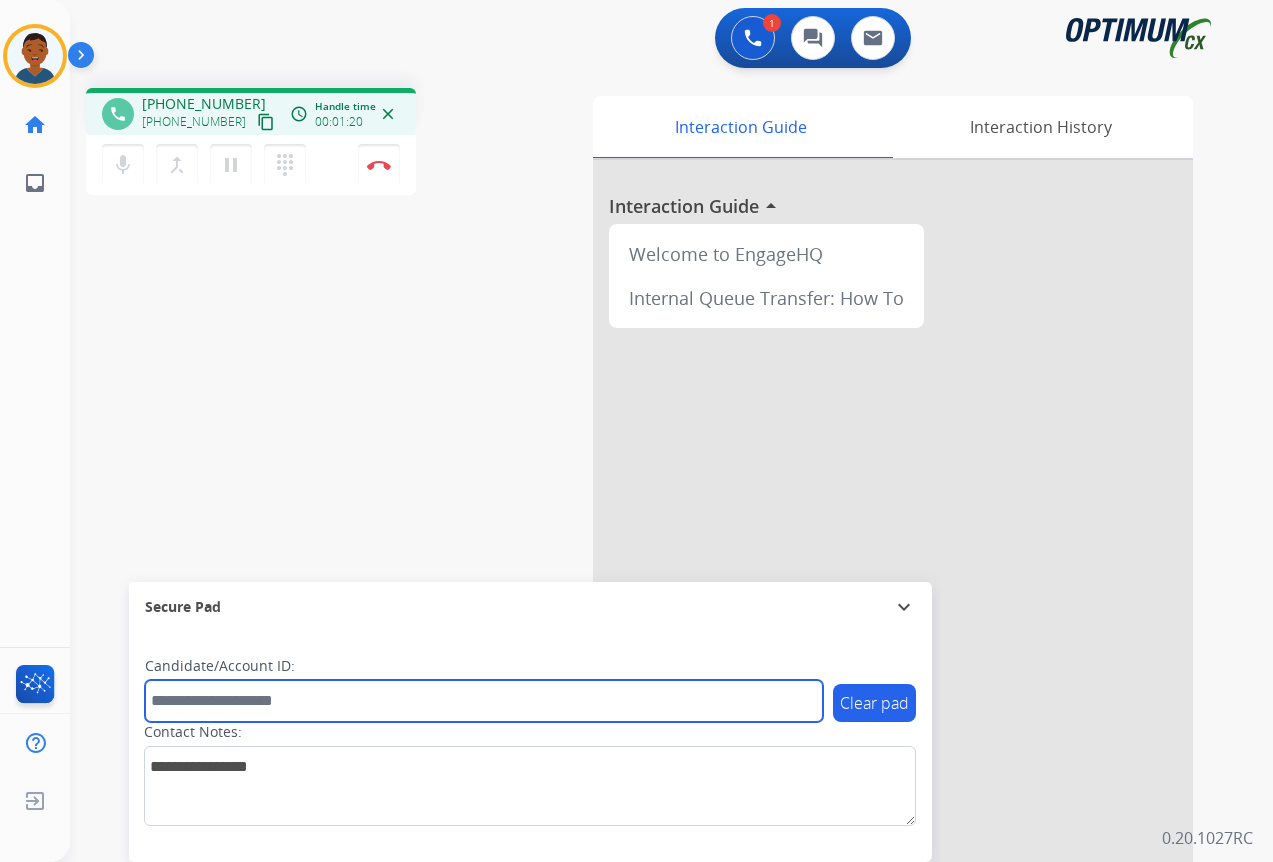 paste on "*******" 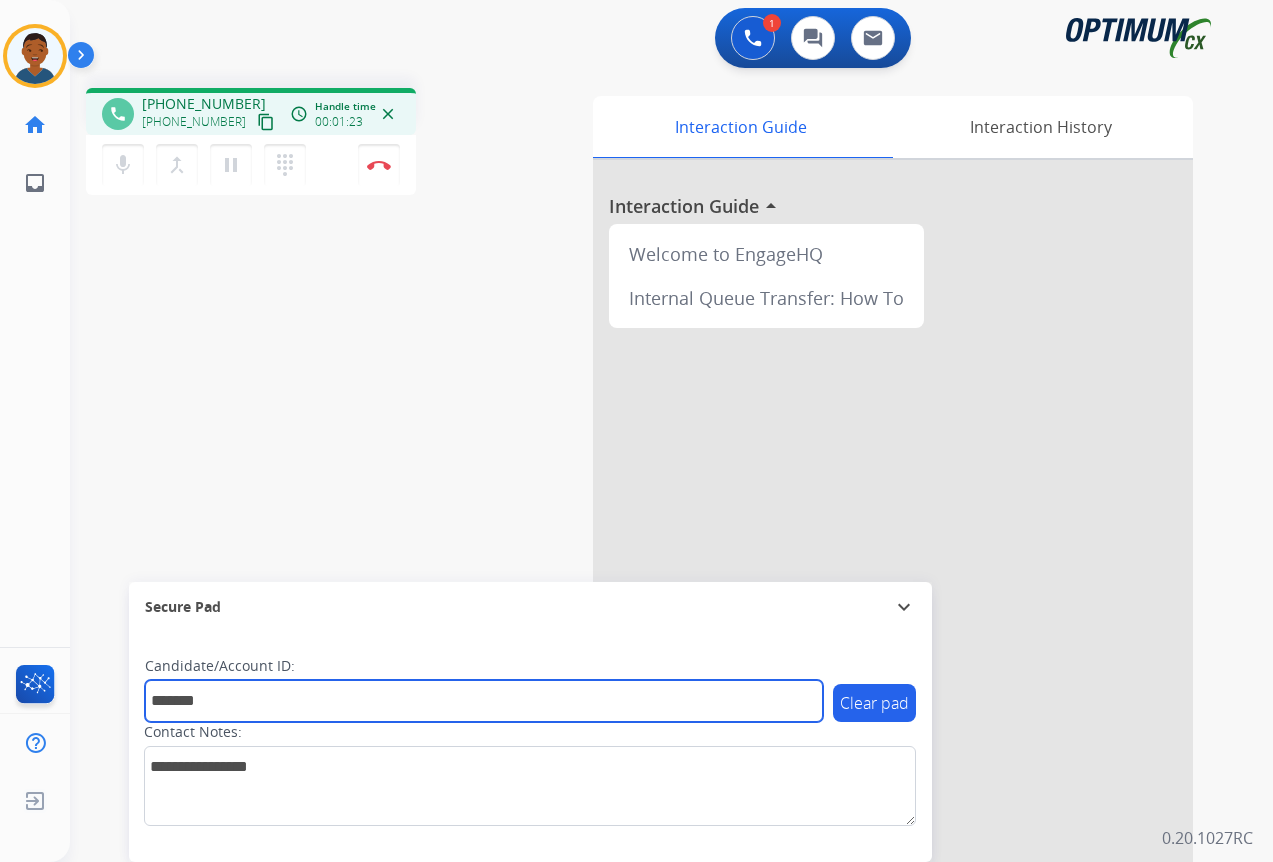 type on "*******" 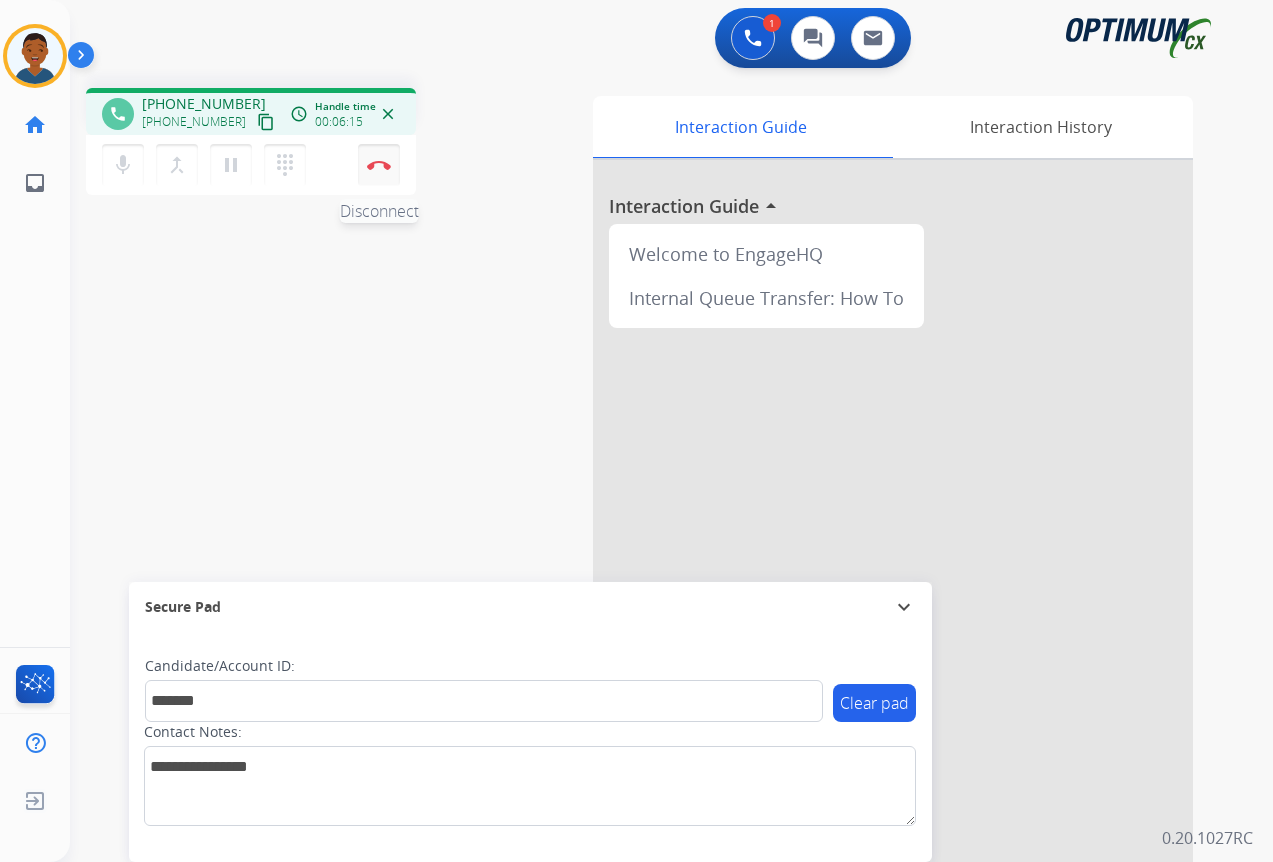 click on "Disconnect" at bounding box center (379, 165) 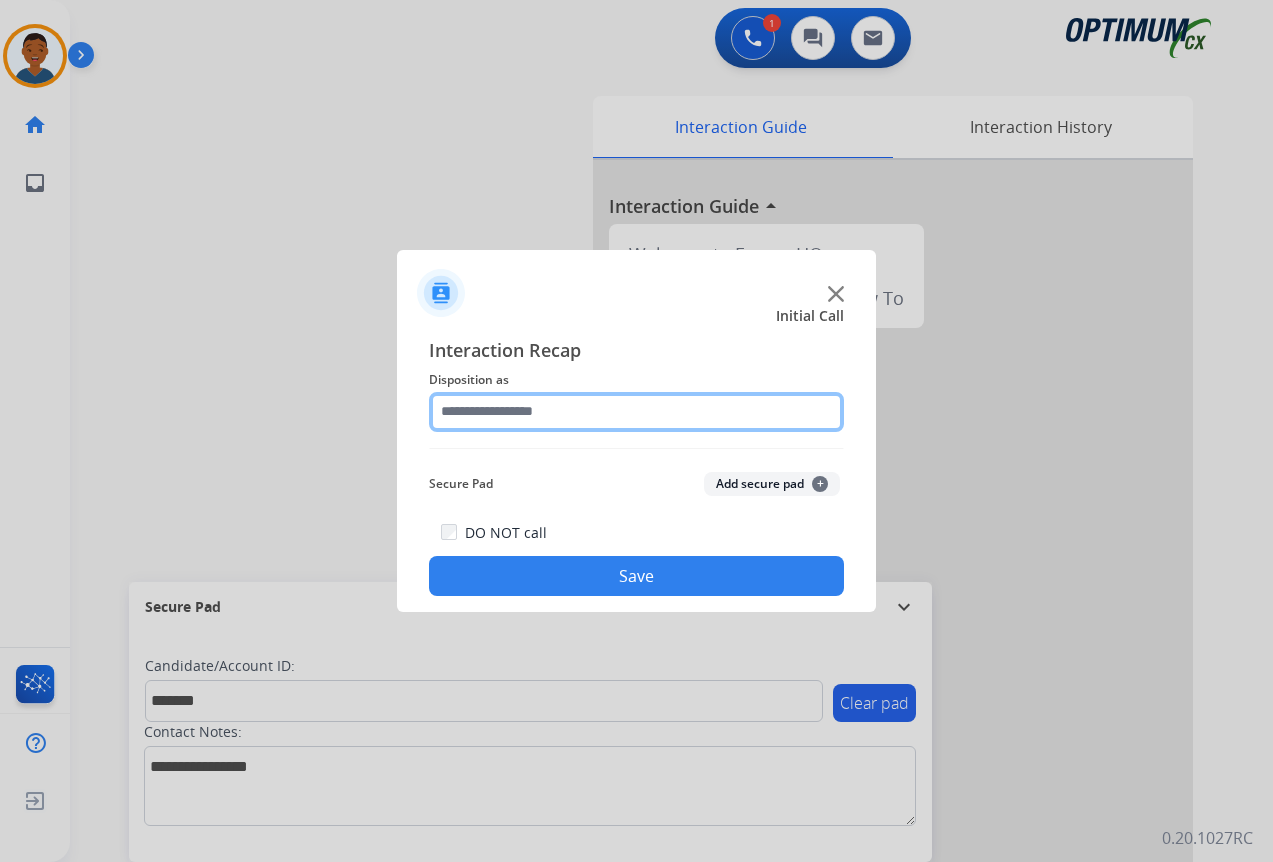 click 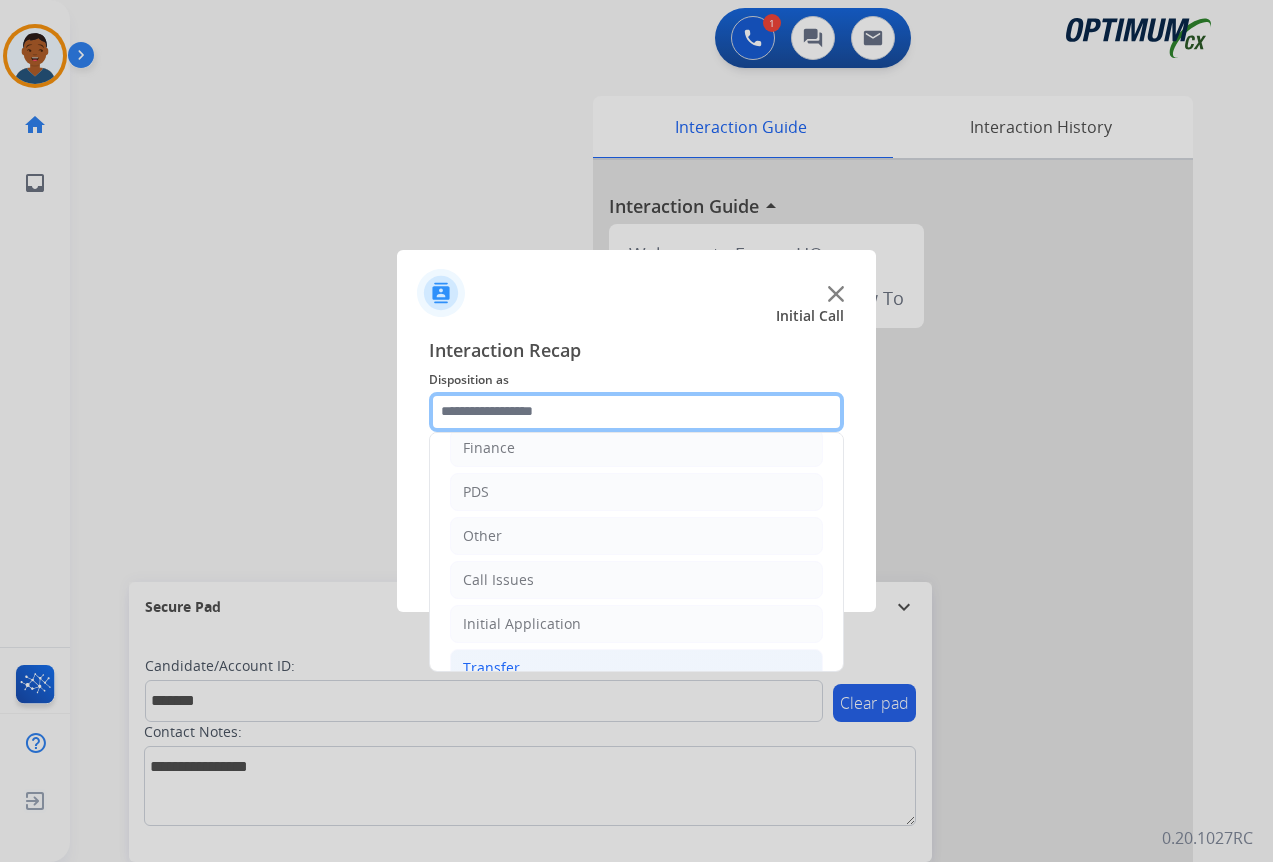 scroll, scrollTop: 136, scrollLeft: 0, axis: vertical 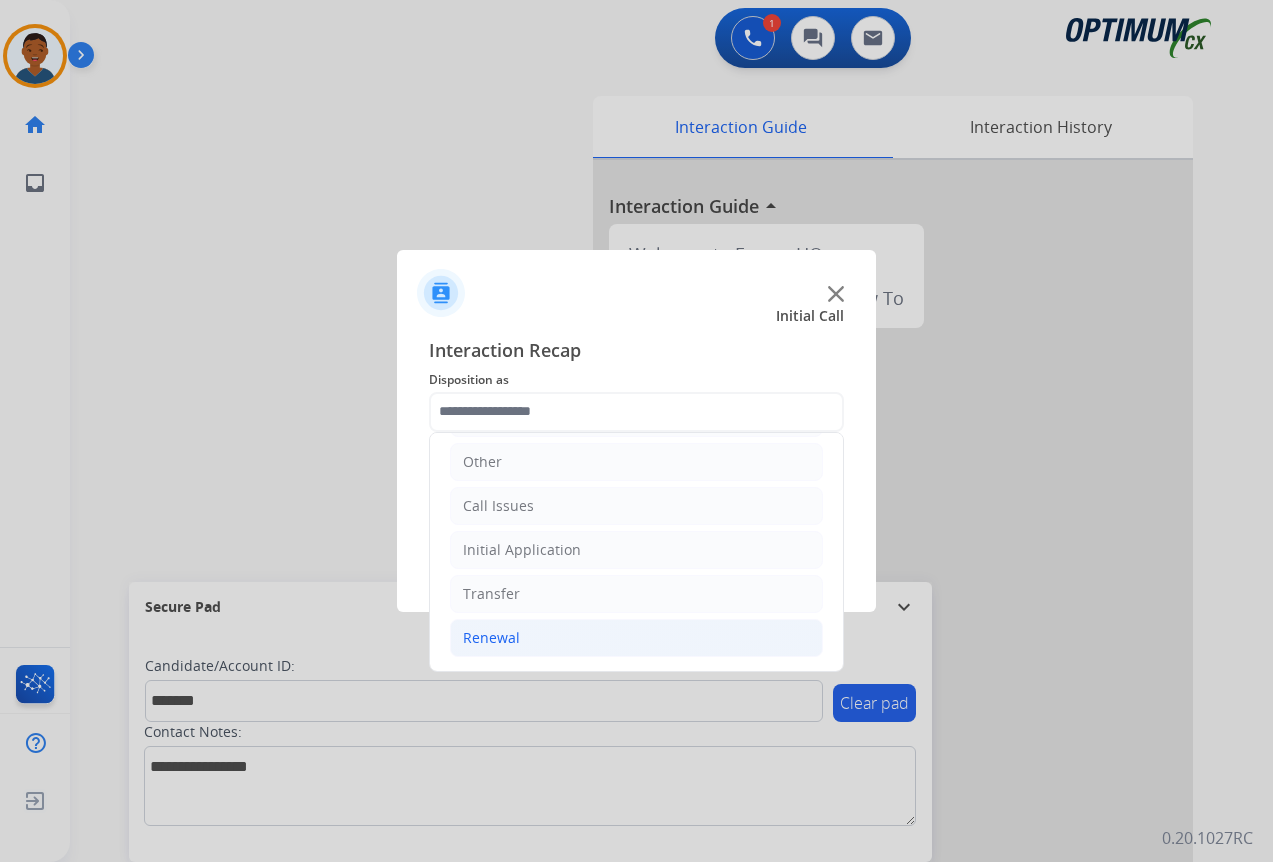 click on "Renewal" 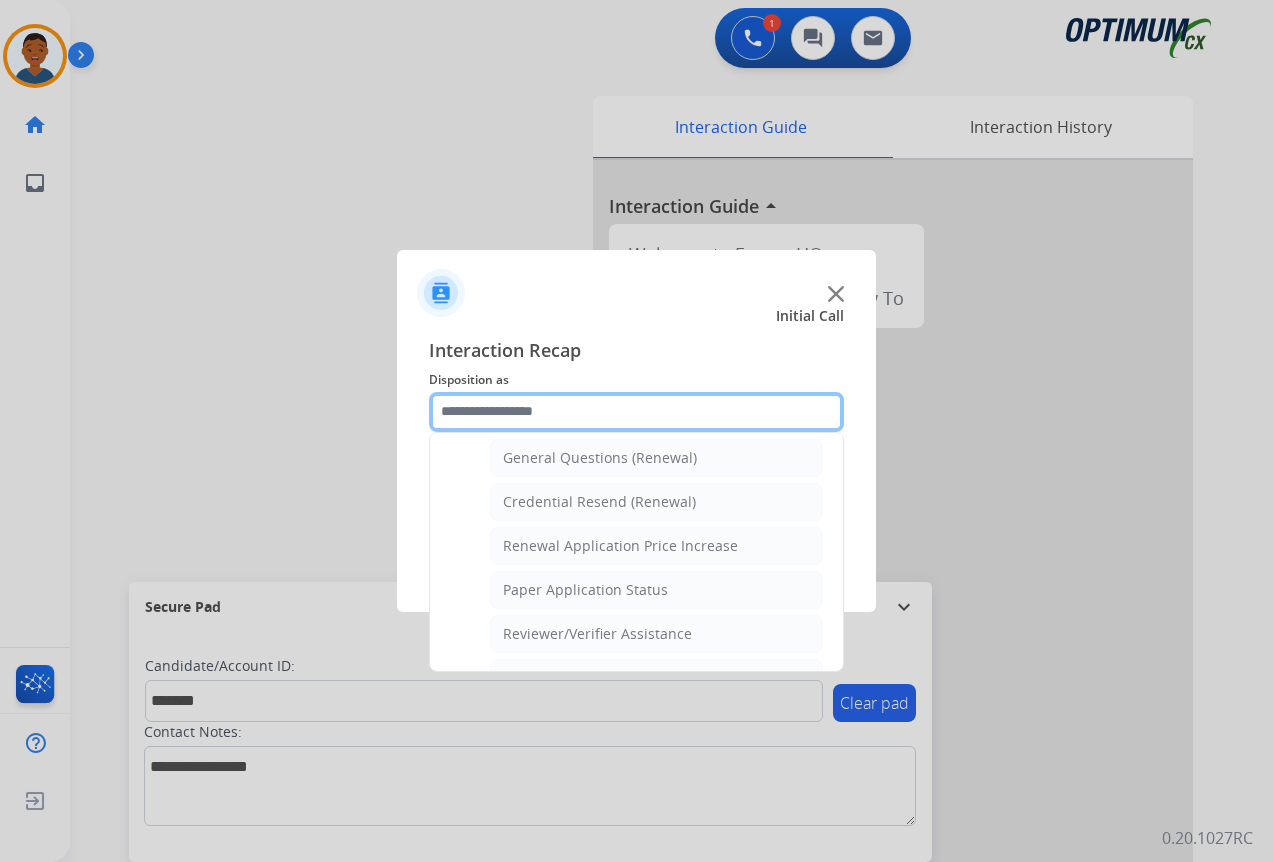 scroll, scrollTop: 636, scrollLeft: 0, axis: vertical 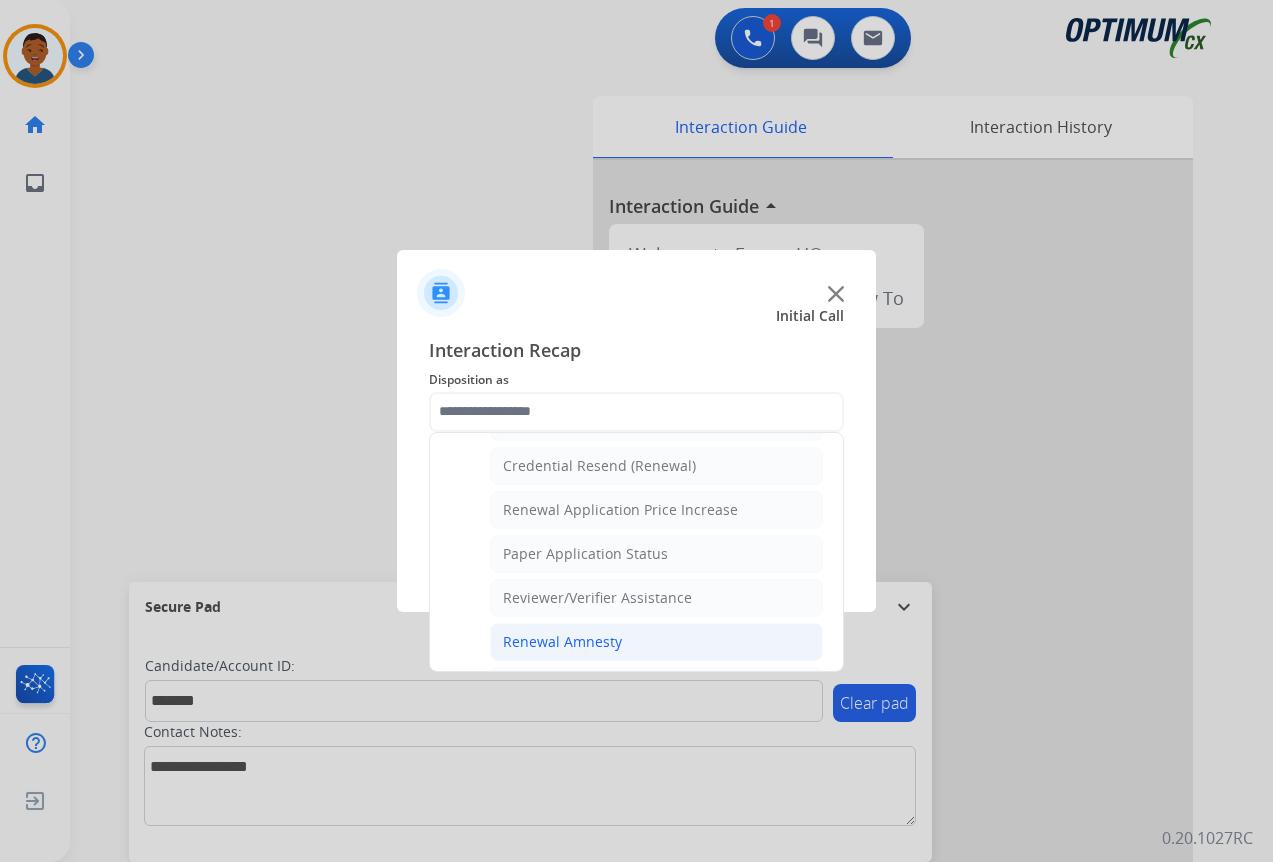 click on "Renewal Amnesty" 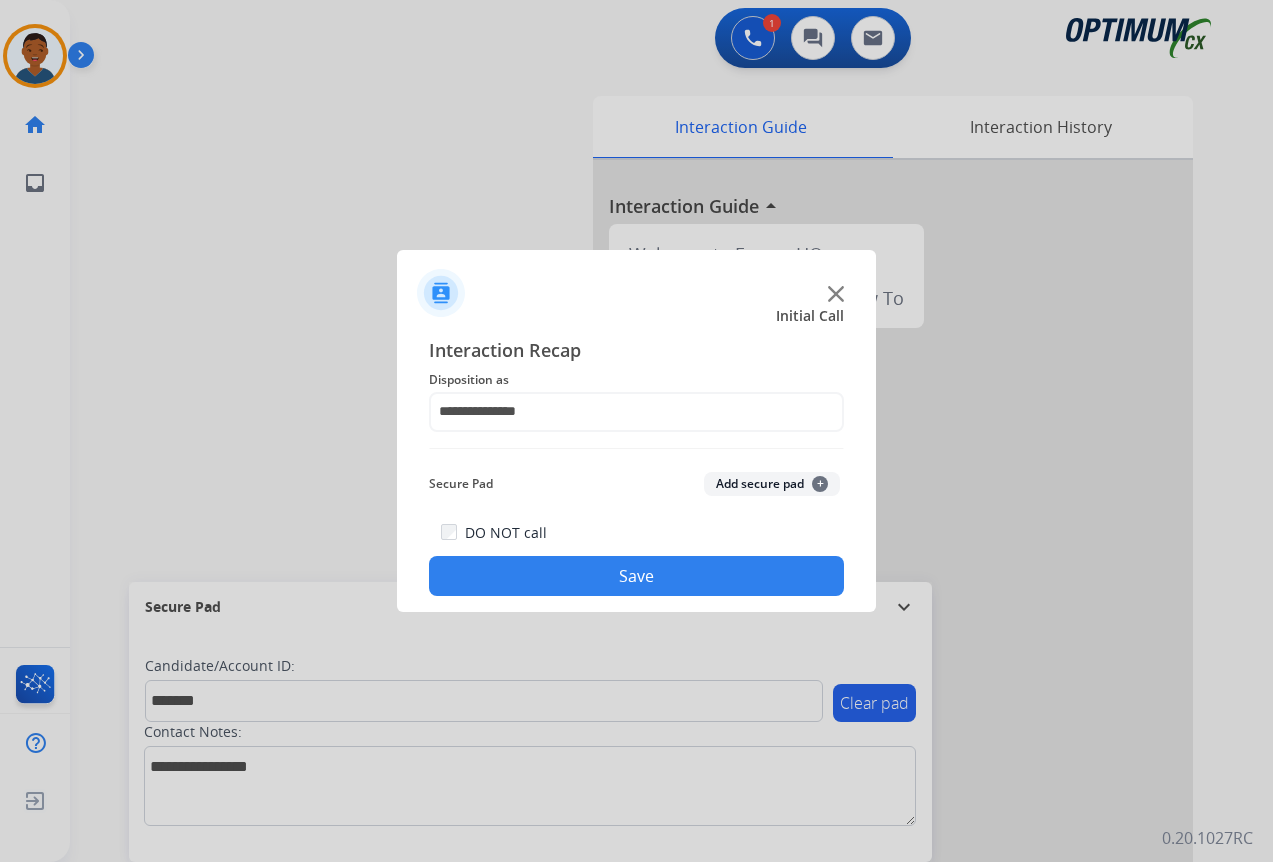 click on "Add secure pad  +" 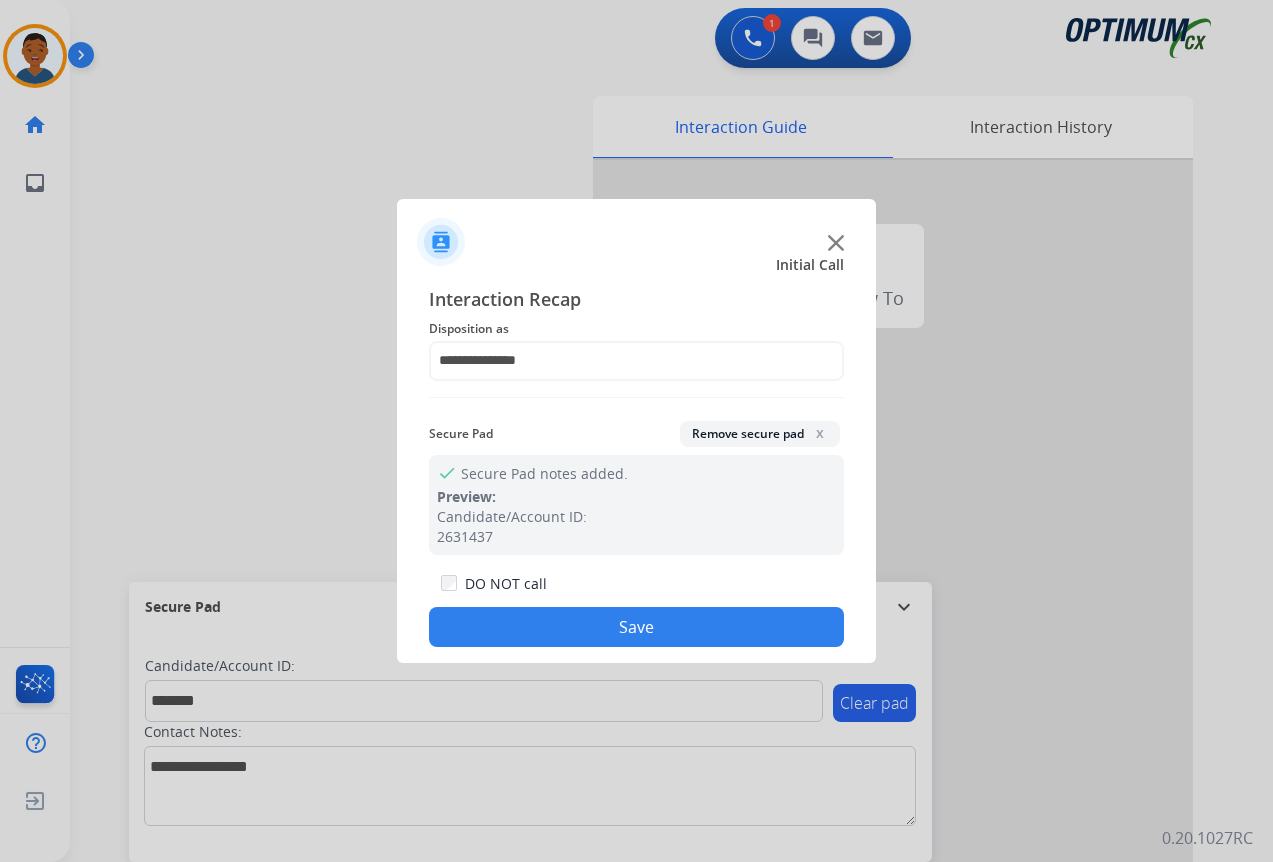click on "Save" 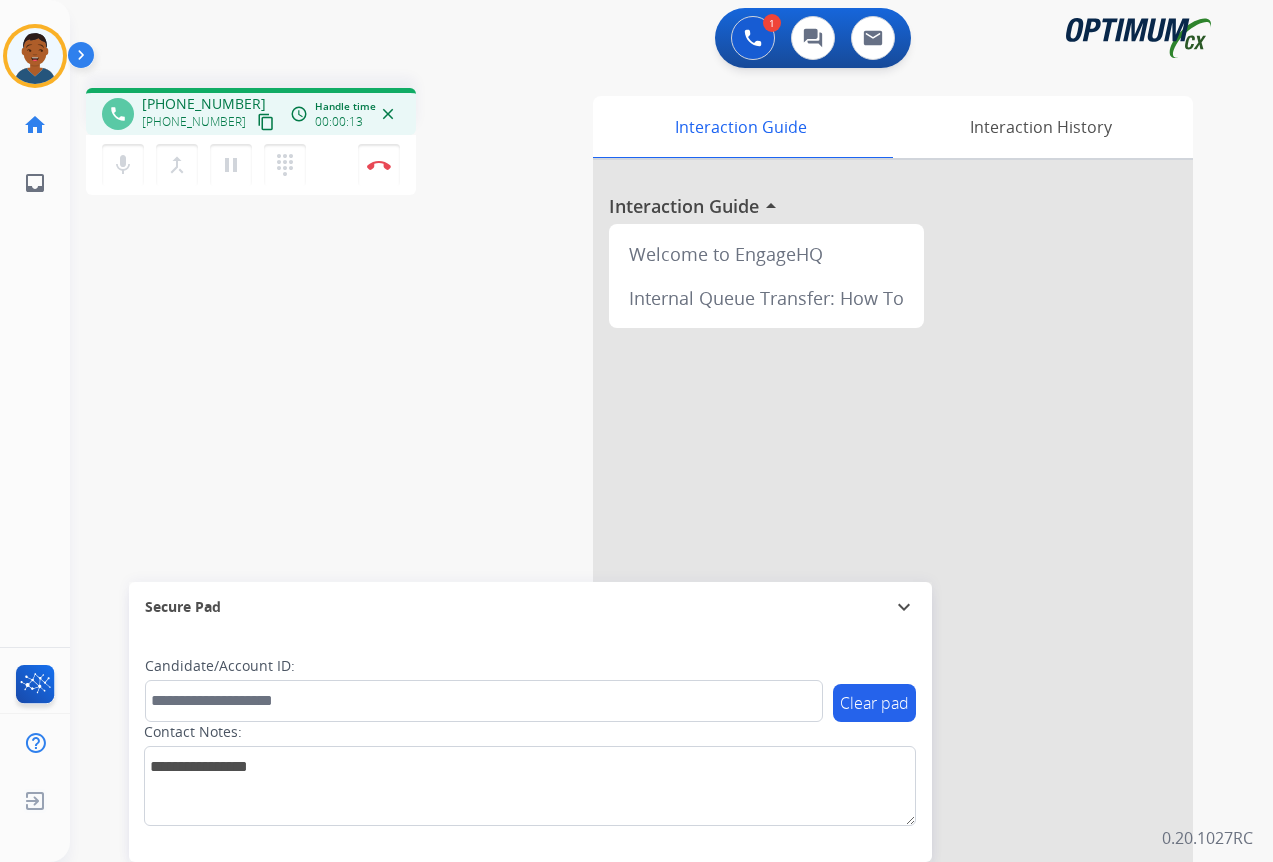 click on "content_copy" at bounding box center [266, 122] 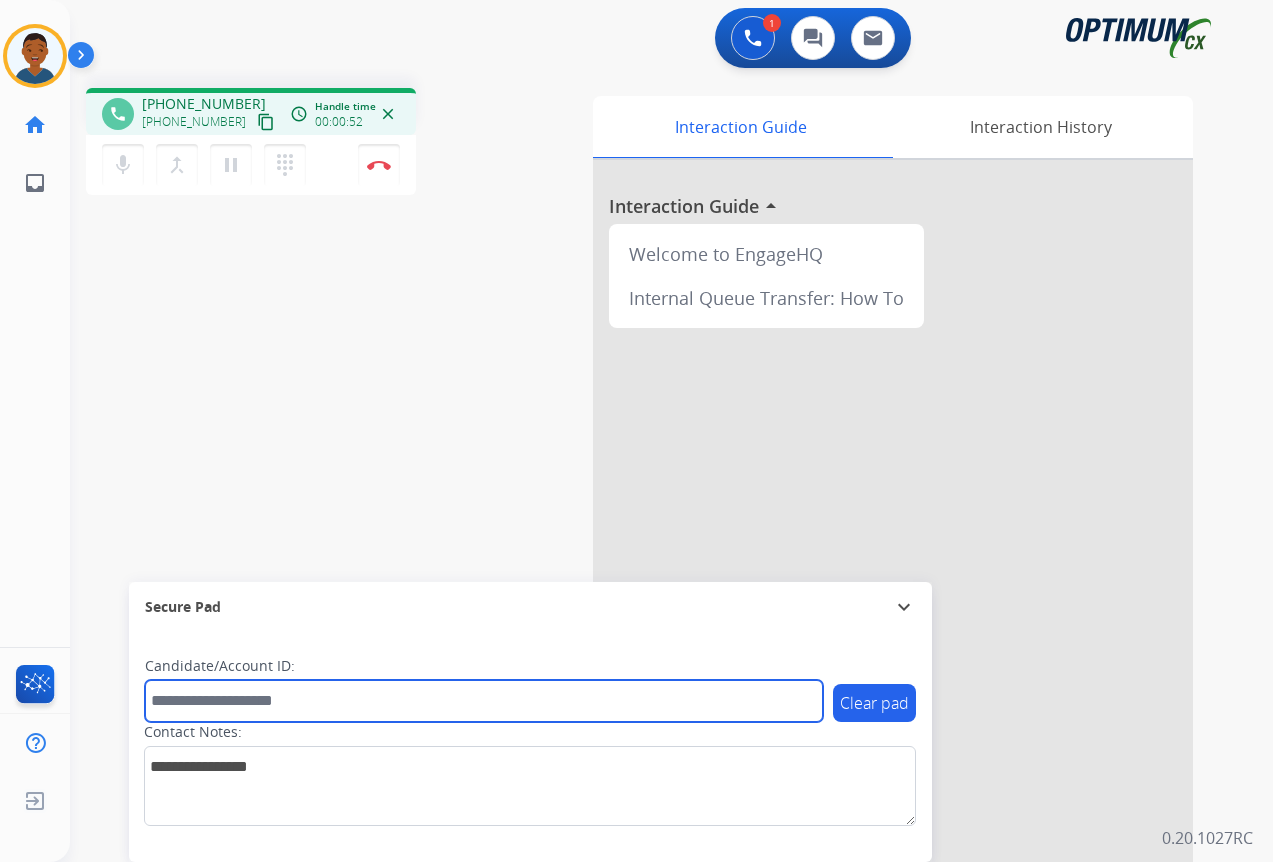 click at bounding box center (484, 701) 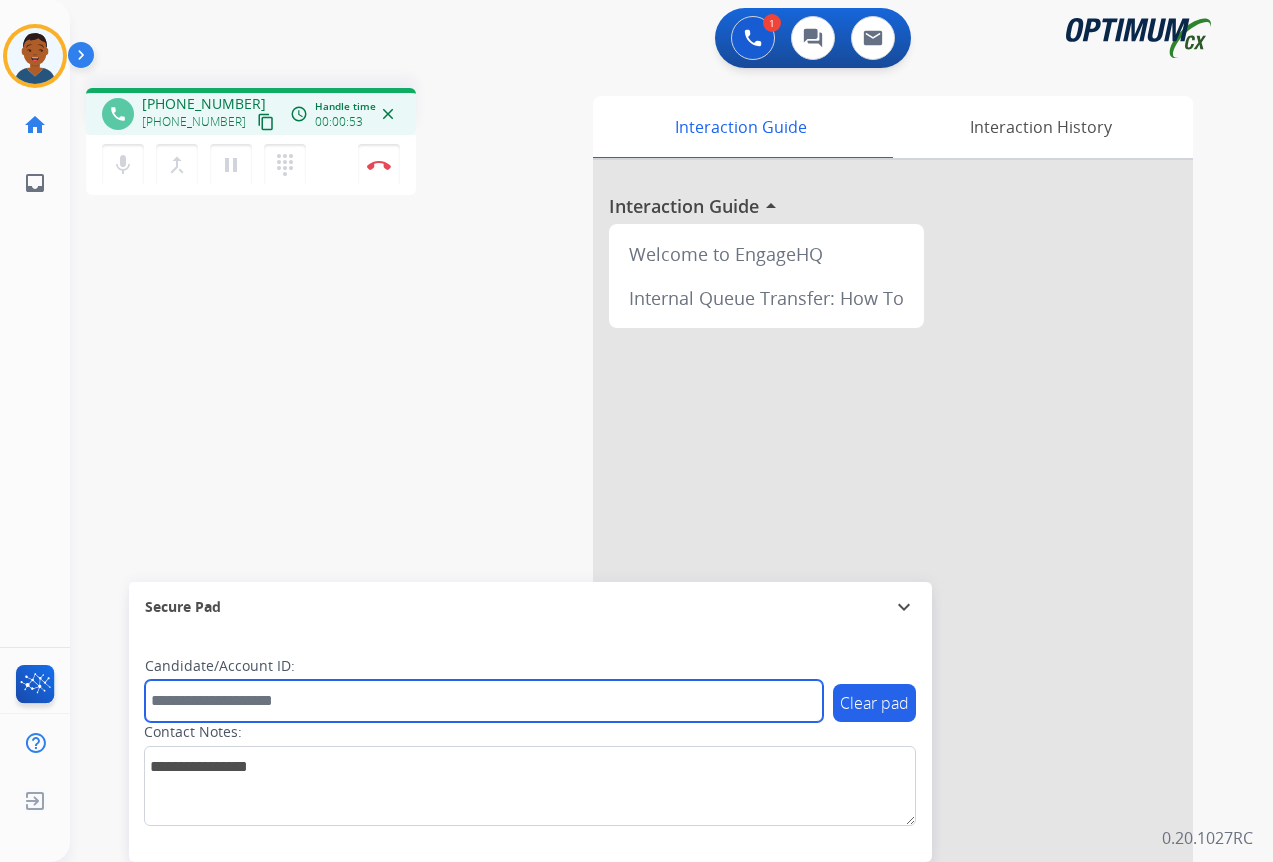 paste on "*******" 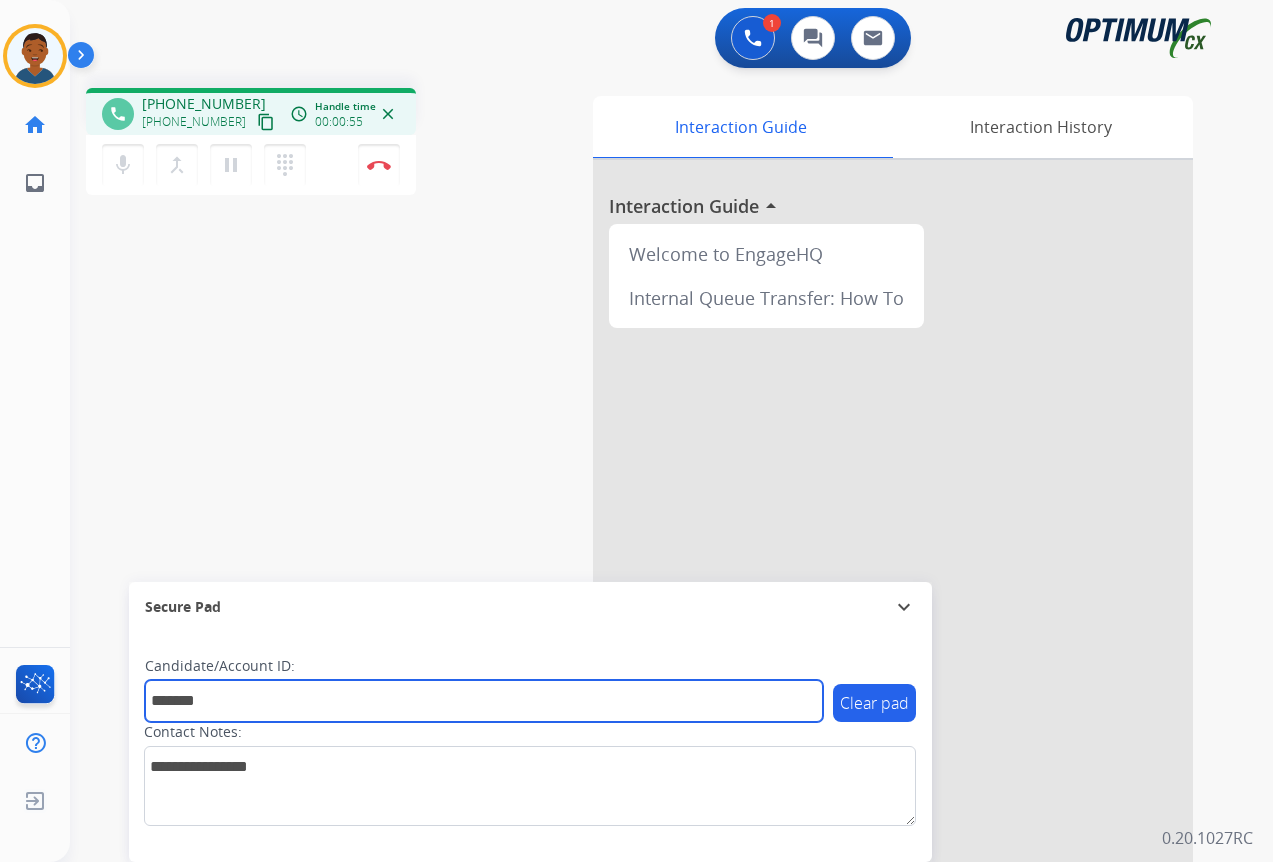 type on "*******" 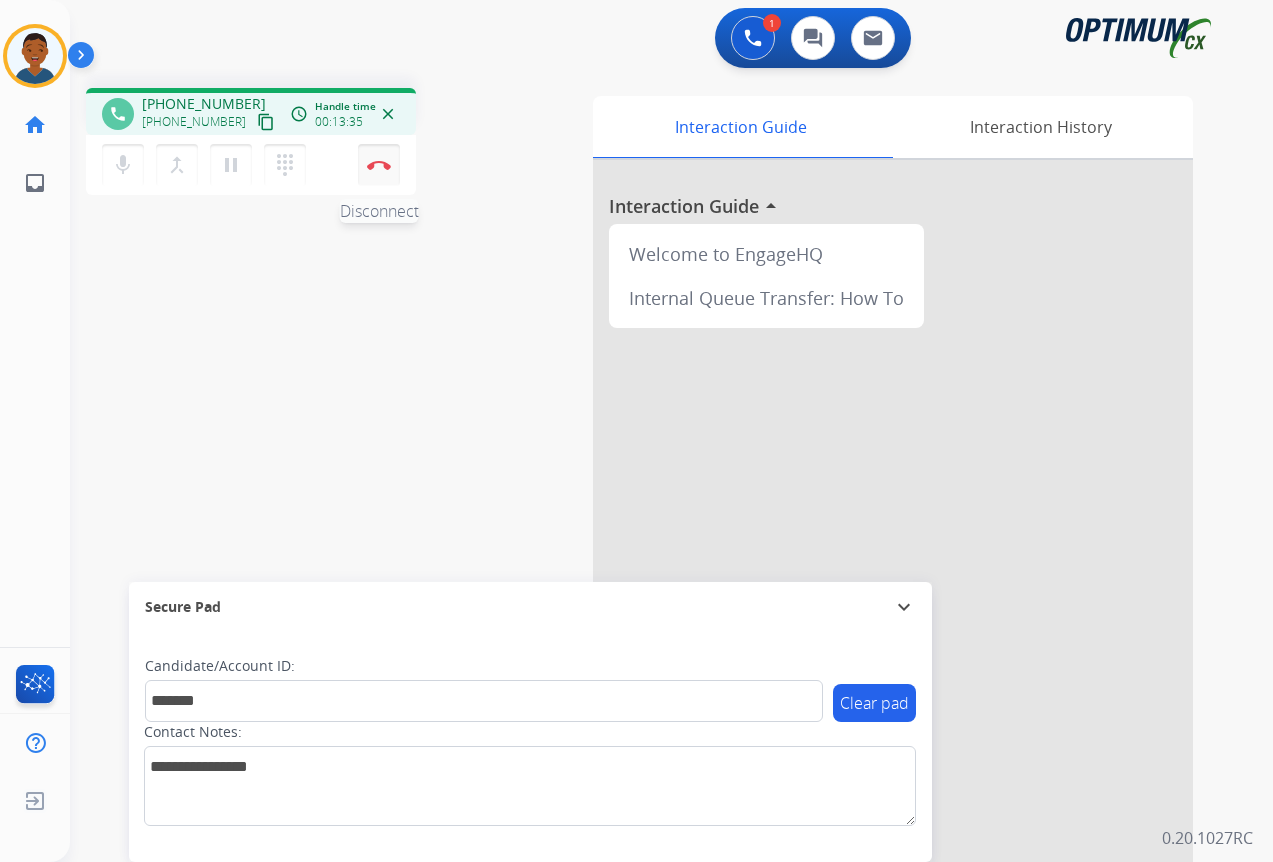 click on "Disconnect" at bounding box center (379, 165) 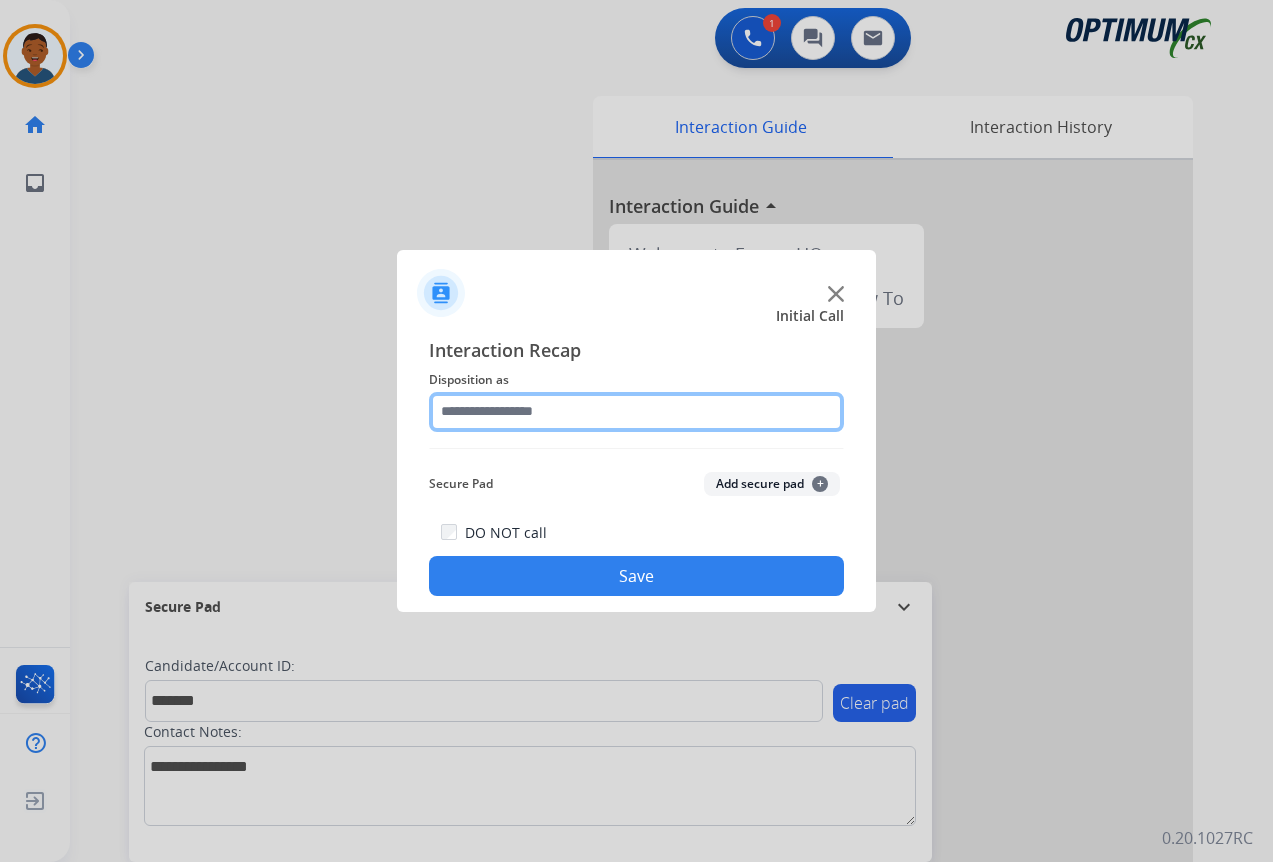 click 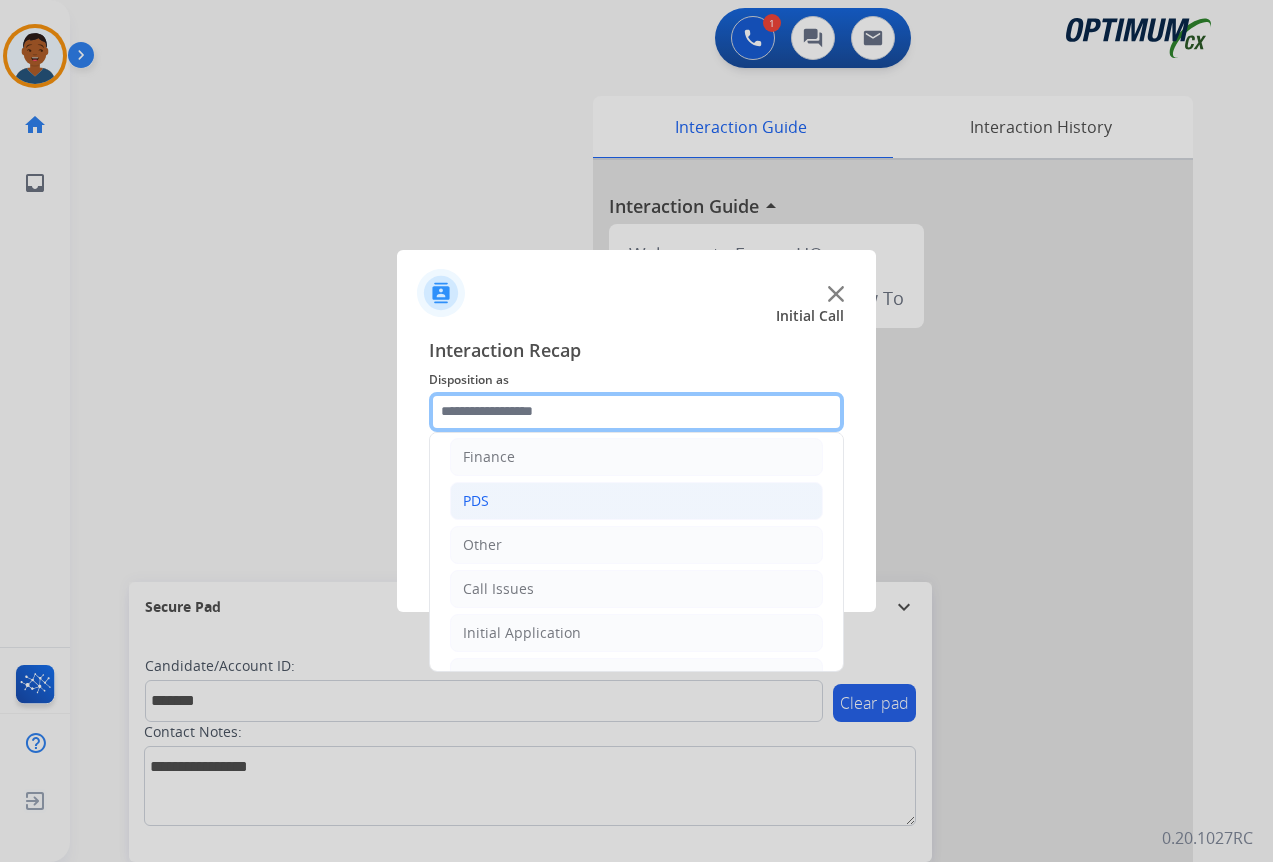 scroll, scrollTop: 136, scrollLeft: 0, axis: vertical 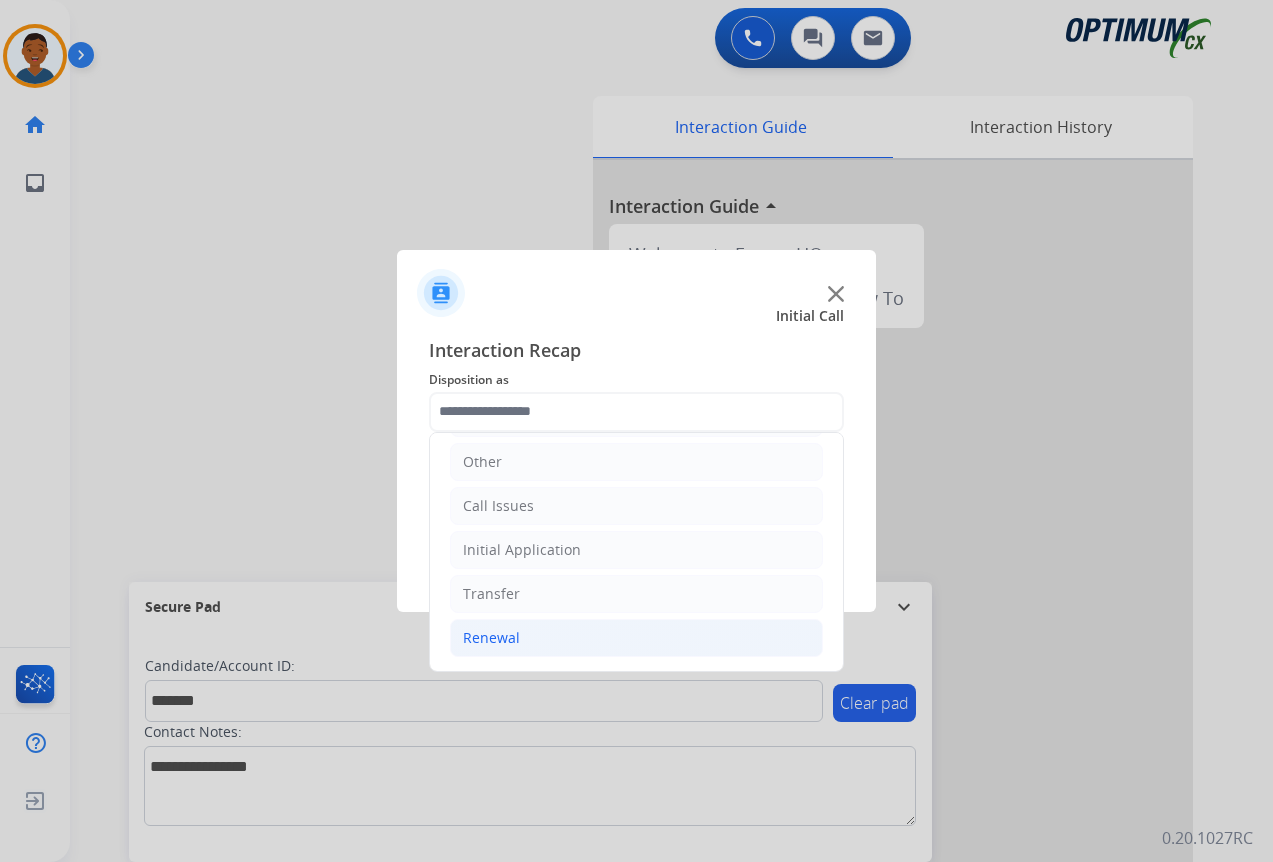 click on "Renewal" 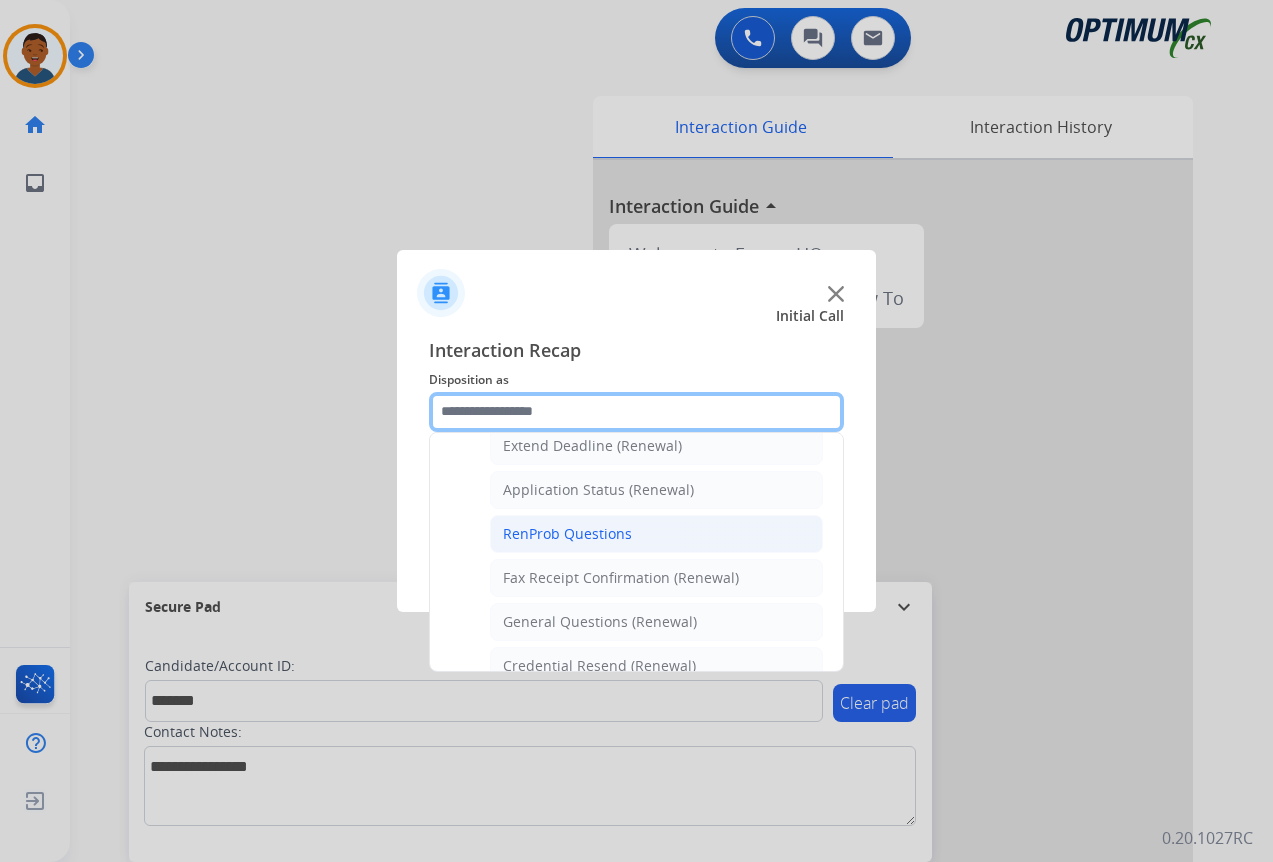 scroll, scrollTop: 536, scrollLeft: 0, axis: vertical 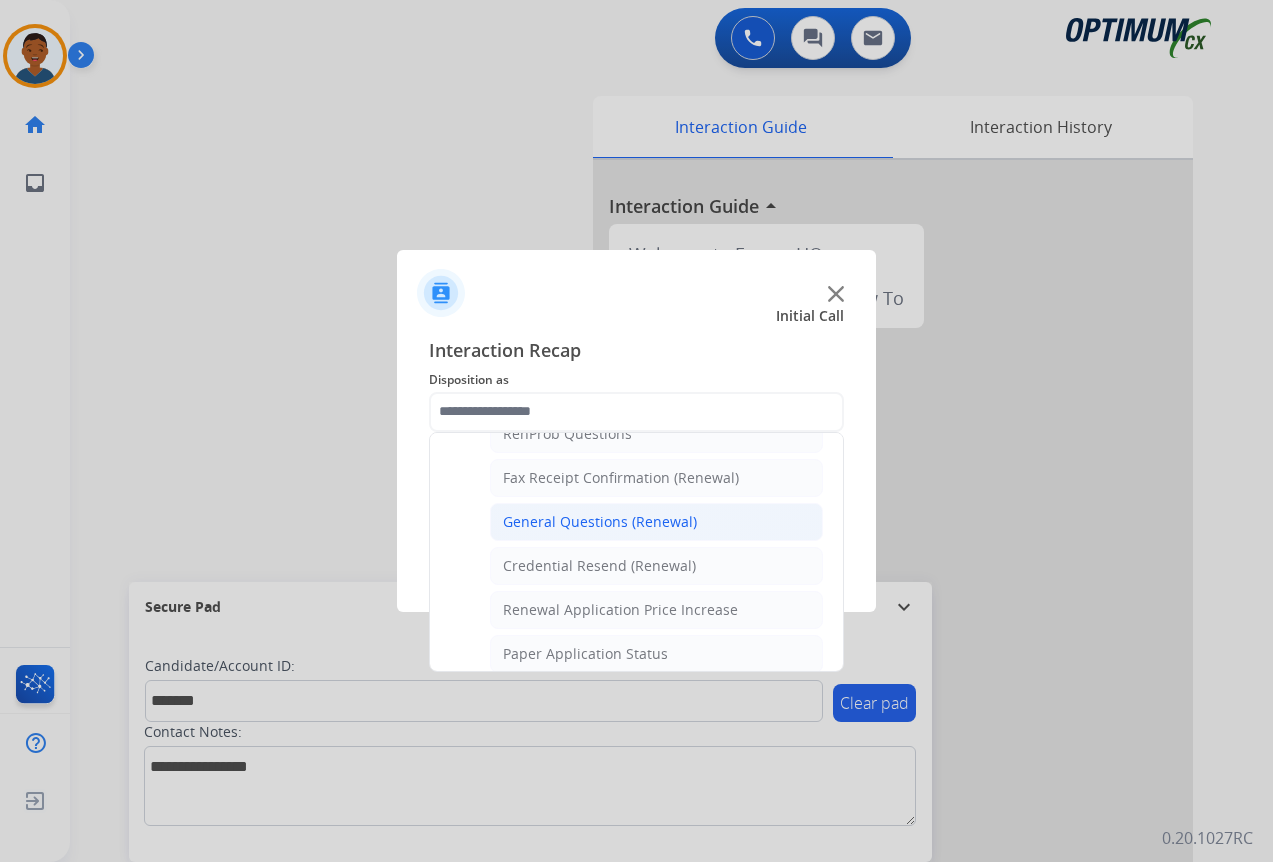 click on "General Questions (Renewal)" 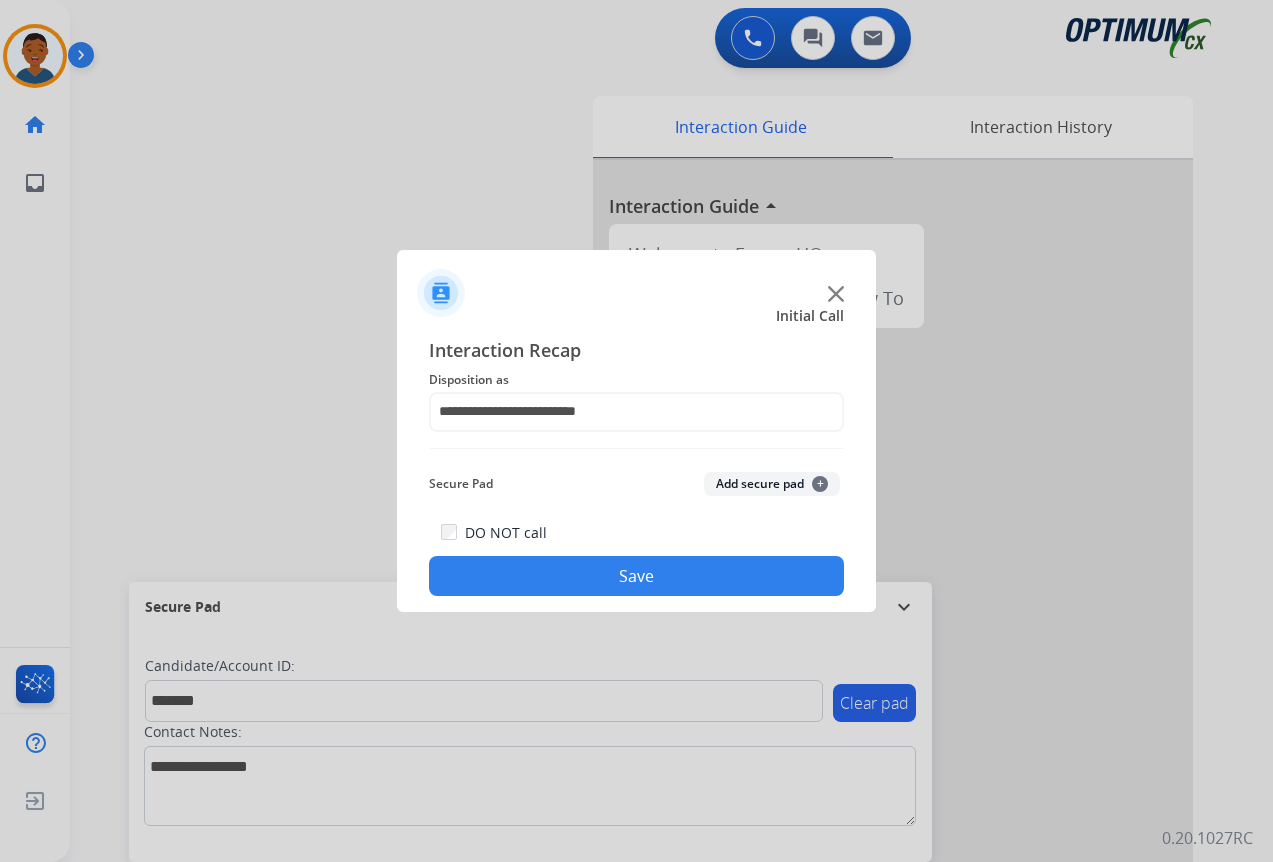click on "Add secure pad  +" 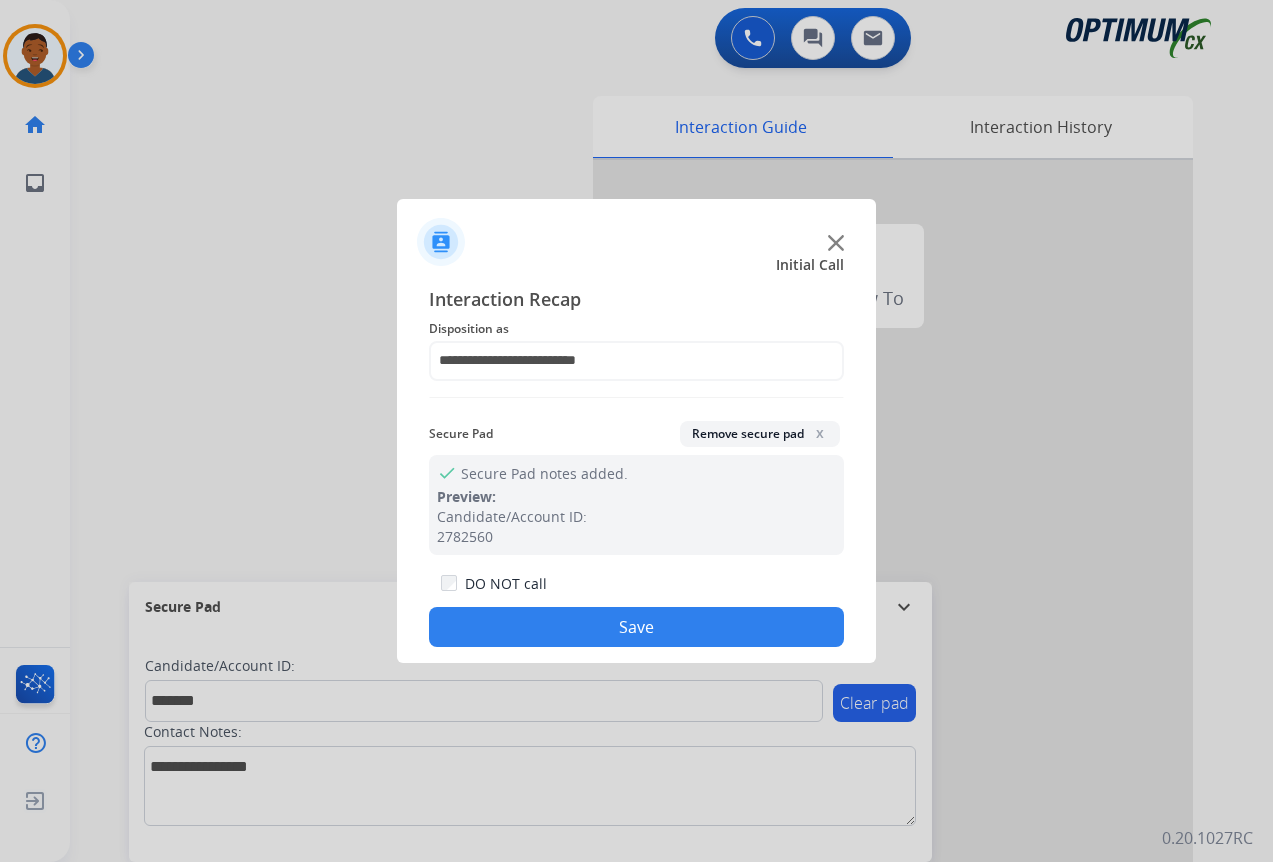 click on "Save" 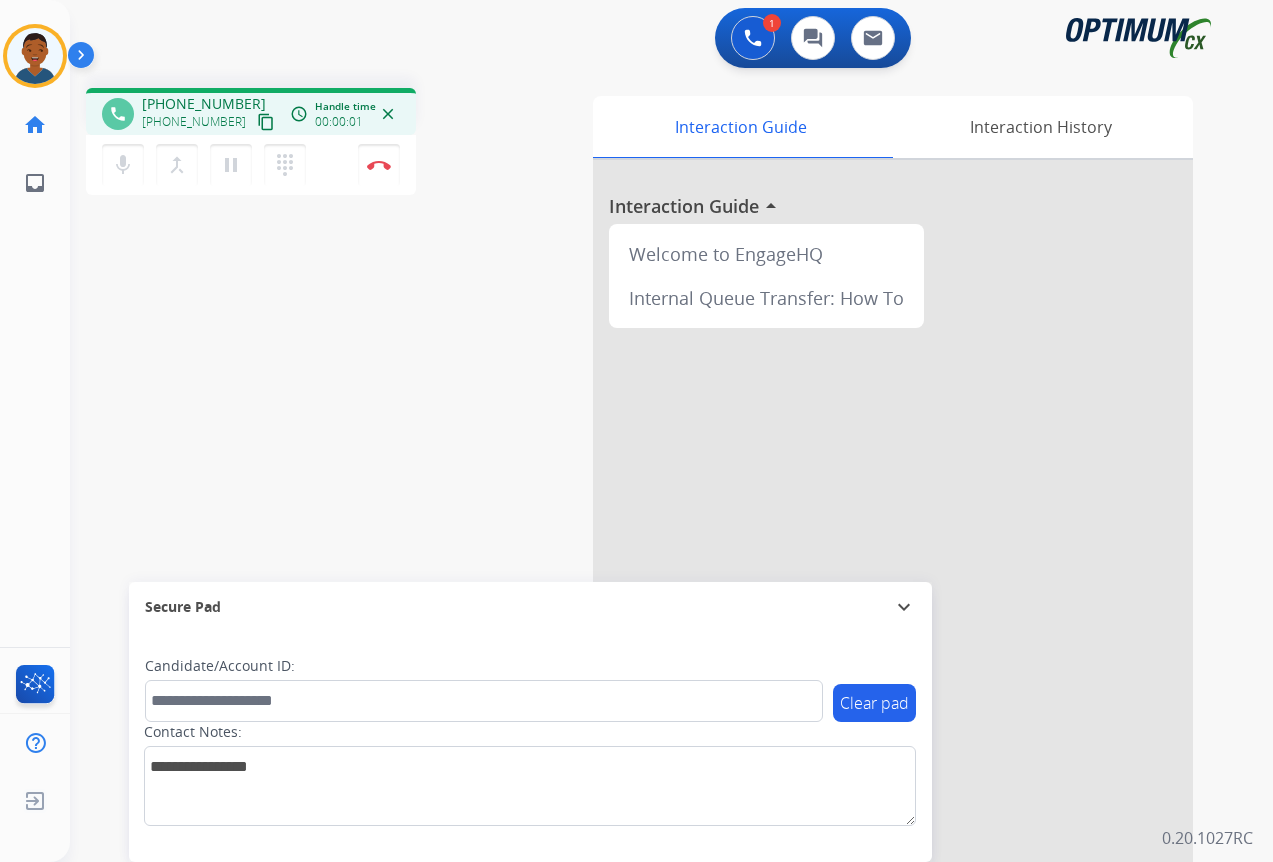 click on "content_copy" at bounding box center (266, 122) 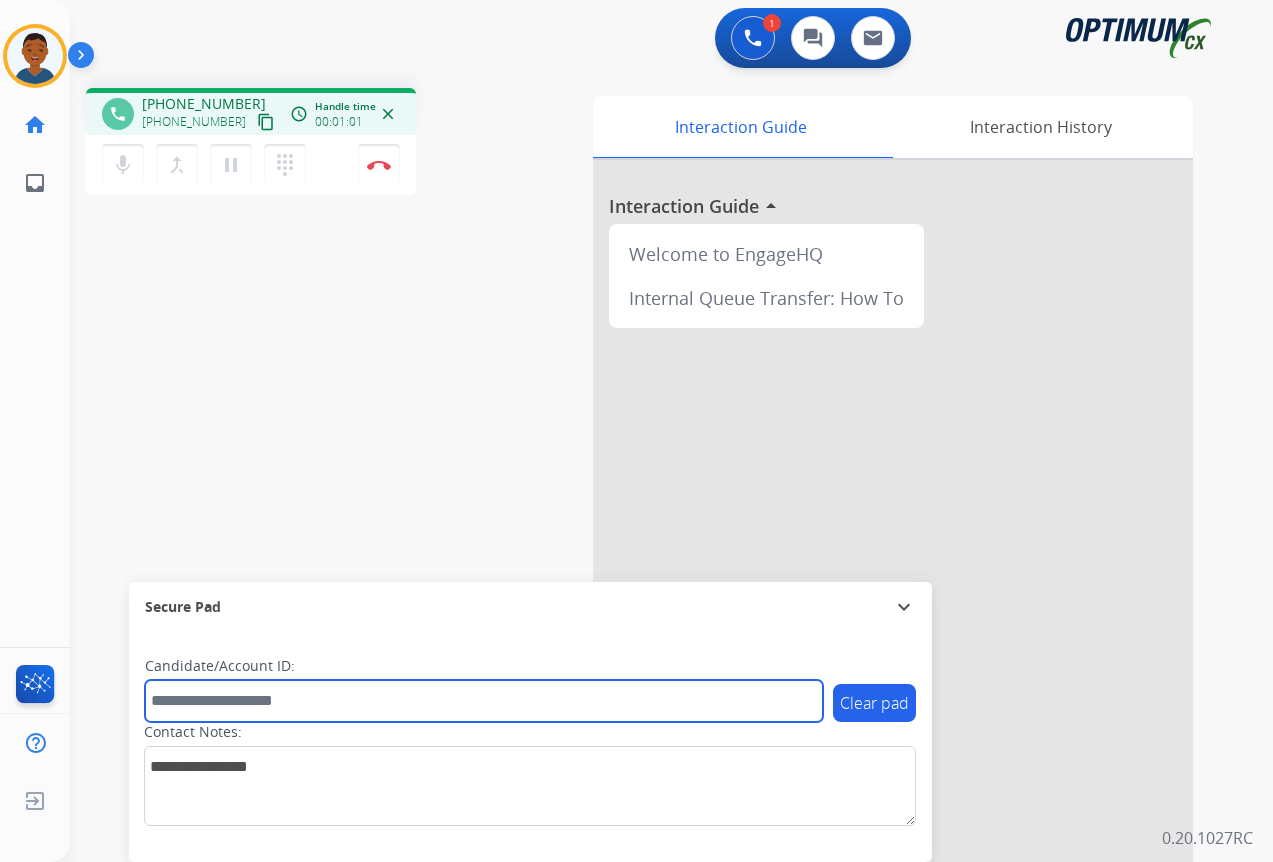 click at bounding box center [484, 701] 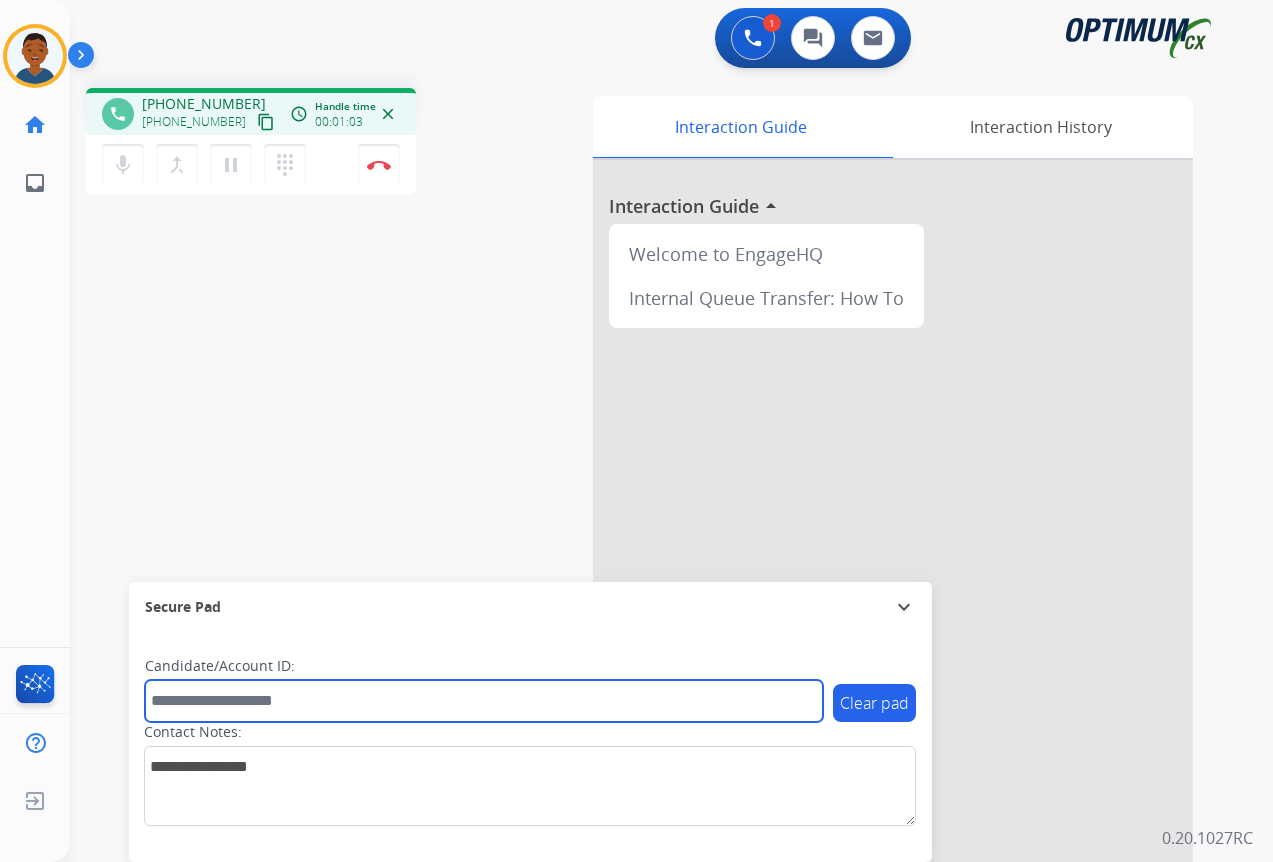 paste on "*******" 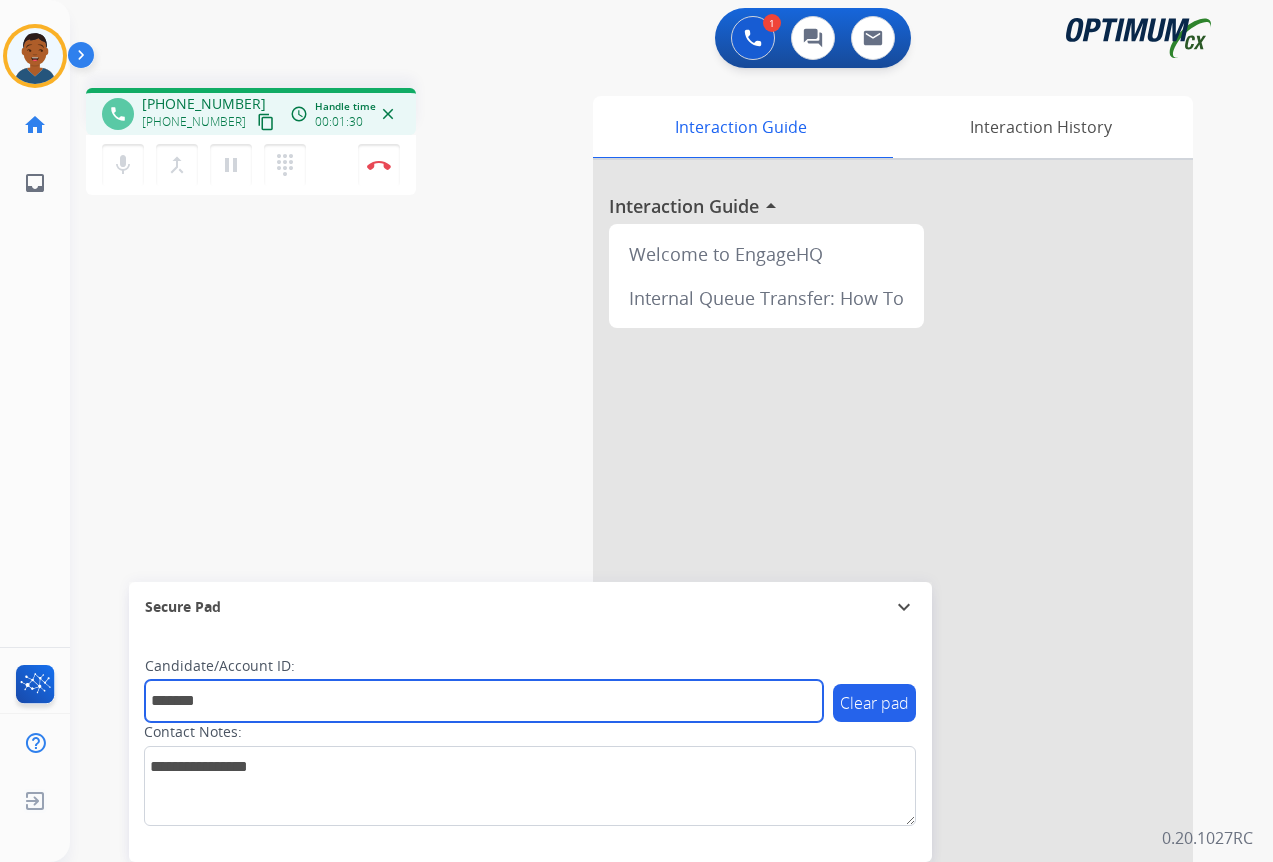 type on "*******" 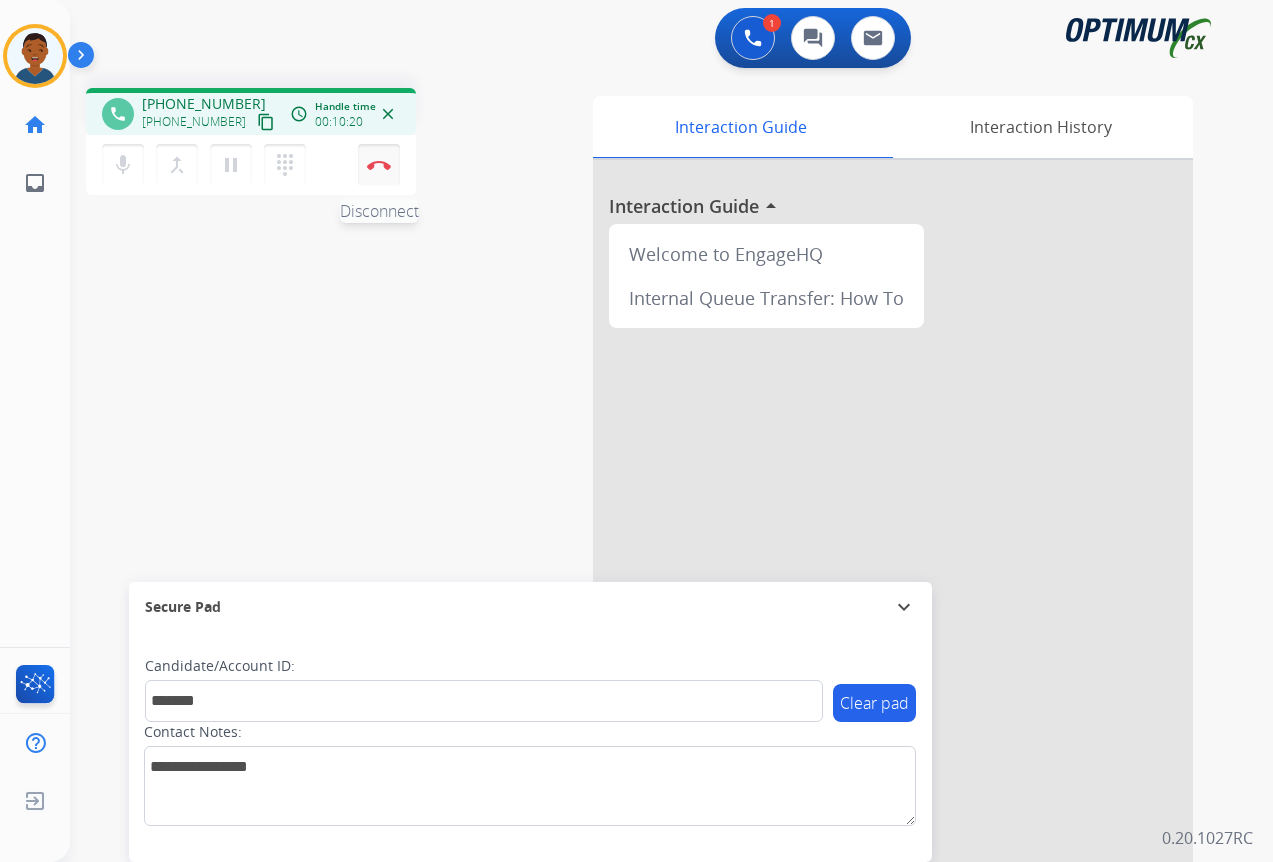 click at bounding box center (379, 165) 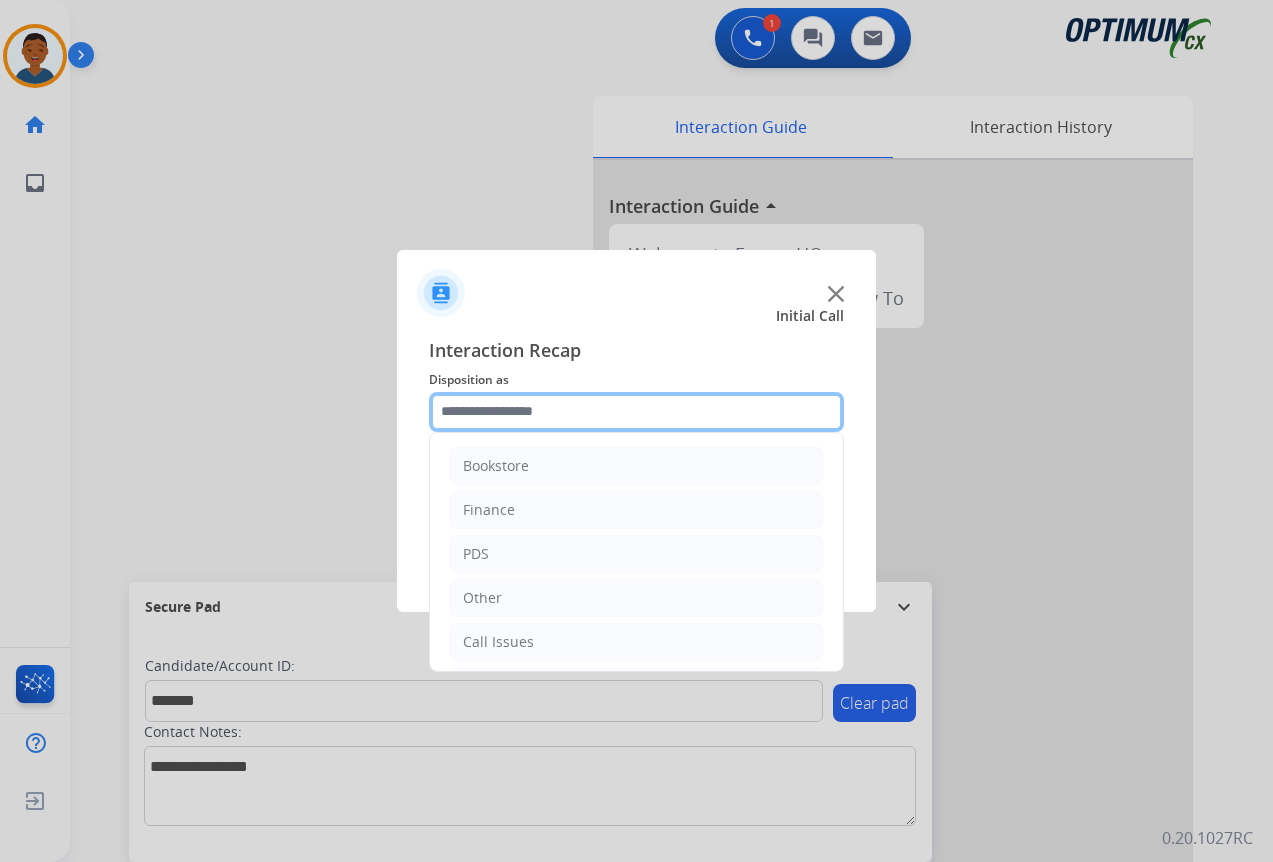 click 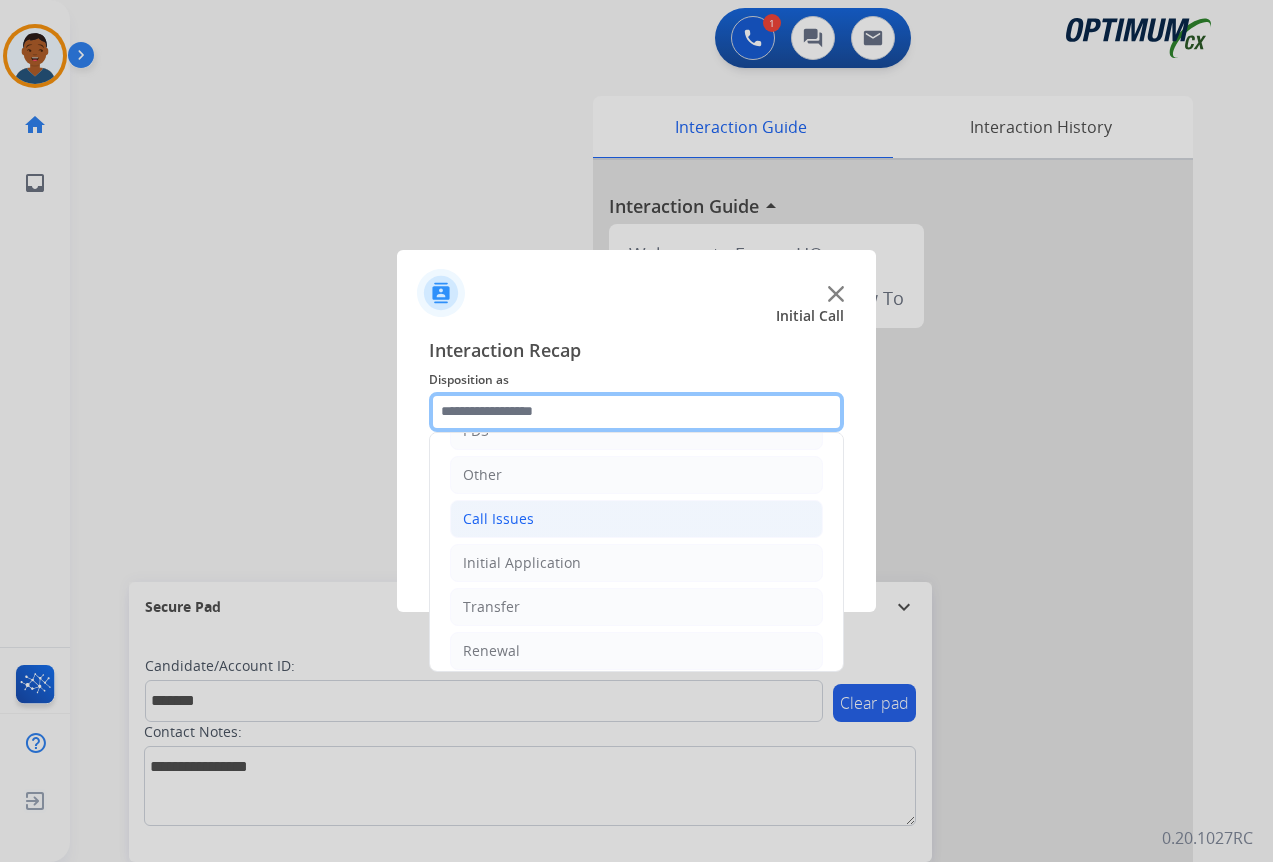 scroll, scrollTop: 136, scrollLeft: 0, axis: vertical 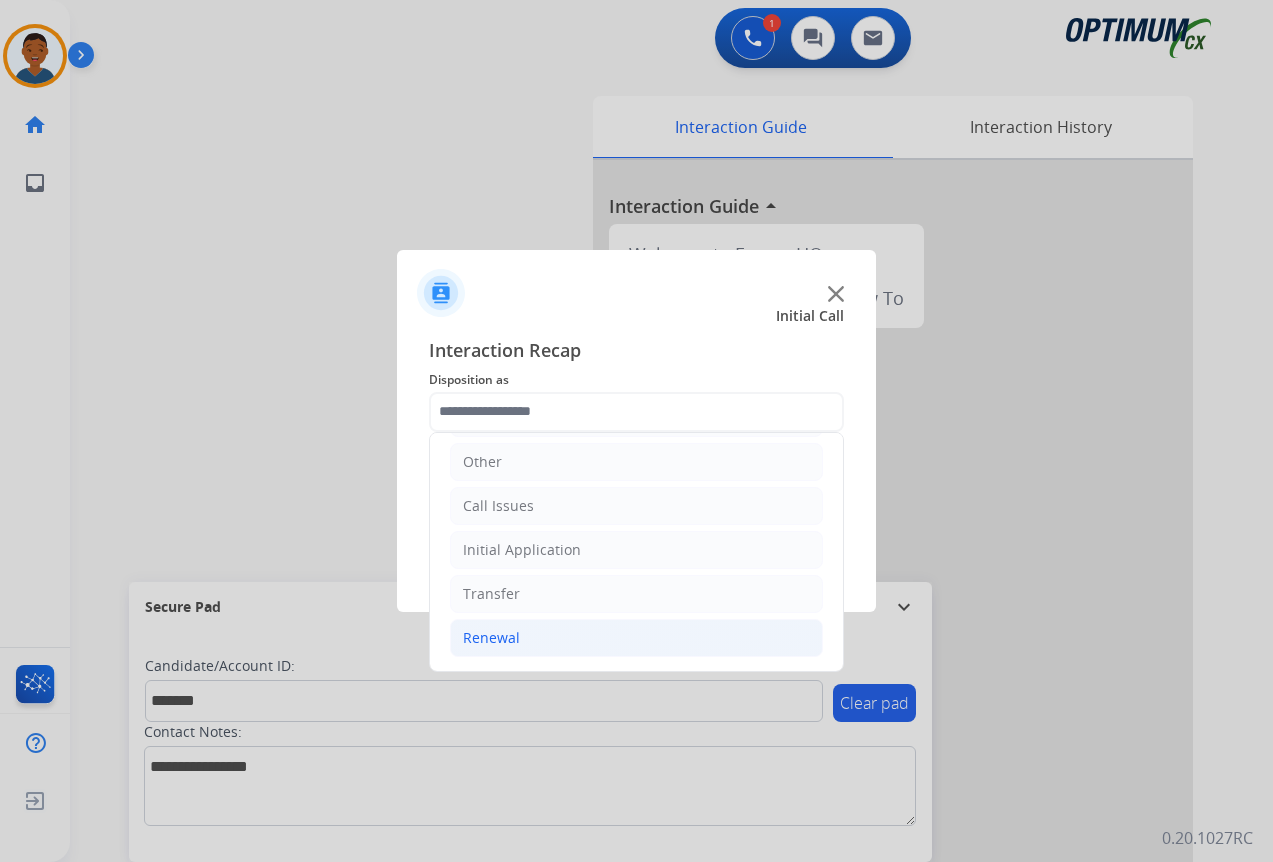 drag, startPoint x: 480, startPoint y: 641, endPoint x: 480, endPoint y: 625, distance: 16 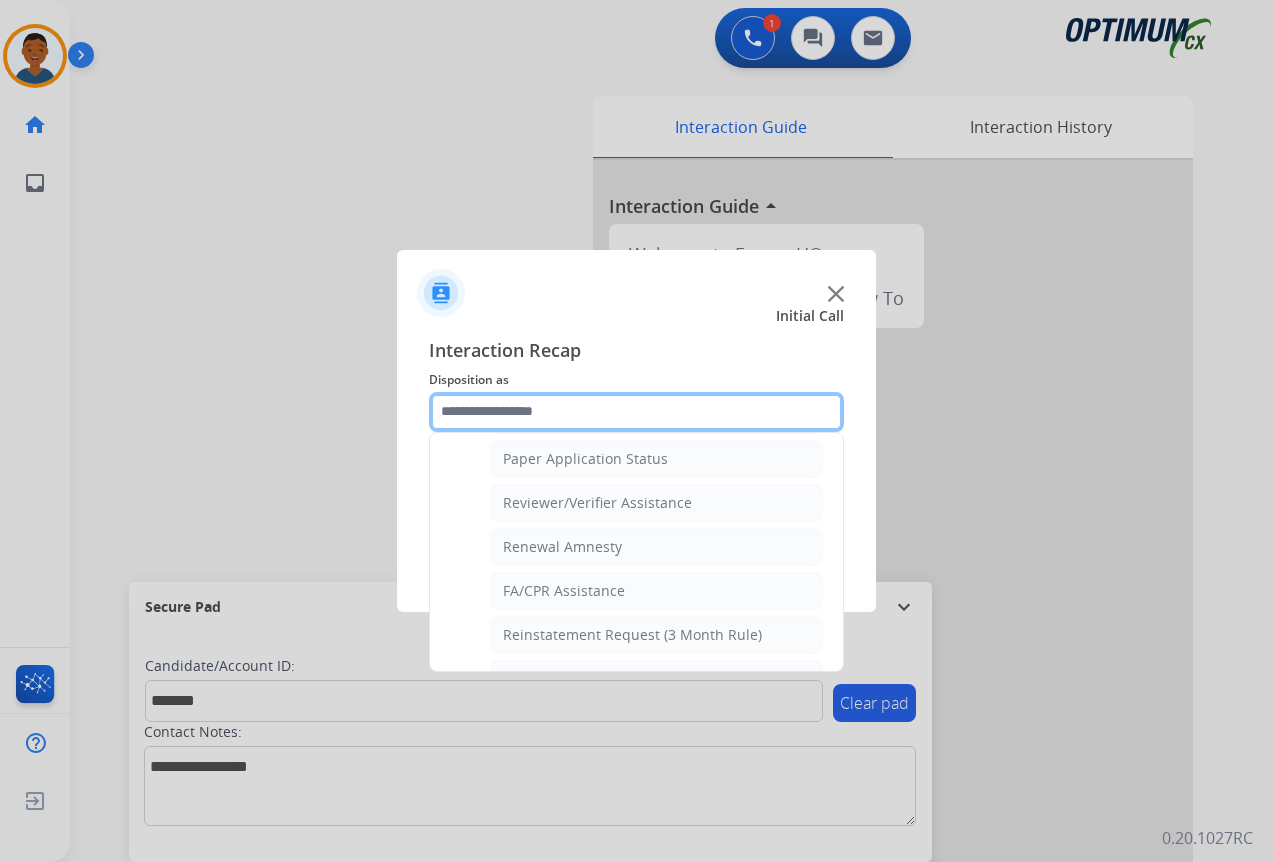 scroll, scrollTop: 736, scrollLeft: 0, axis: vertical 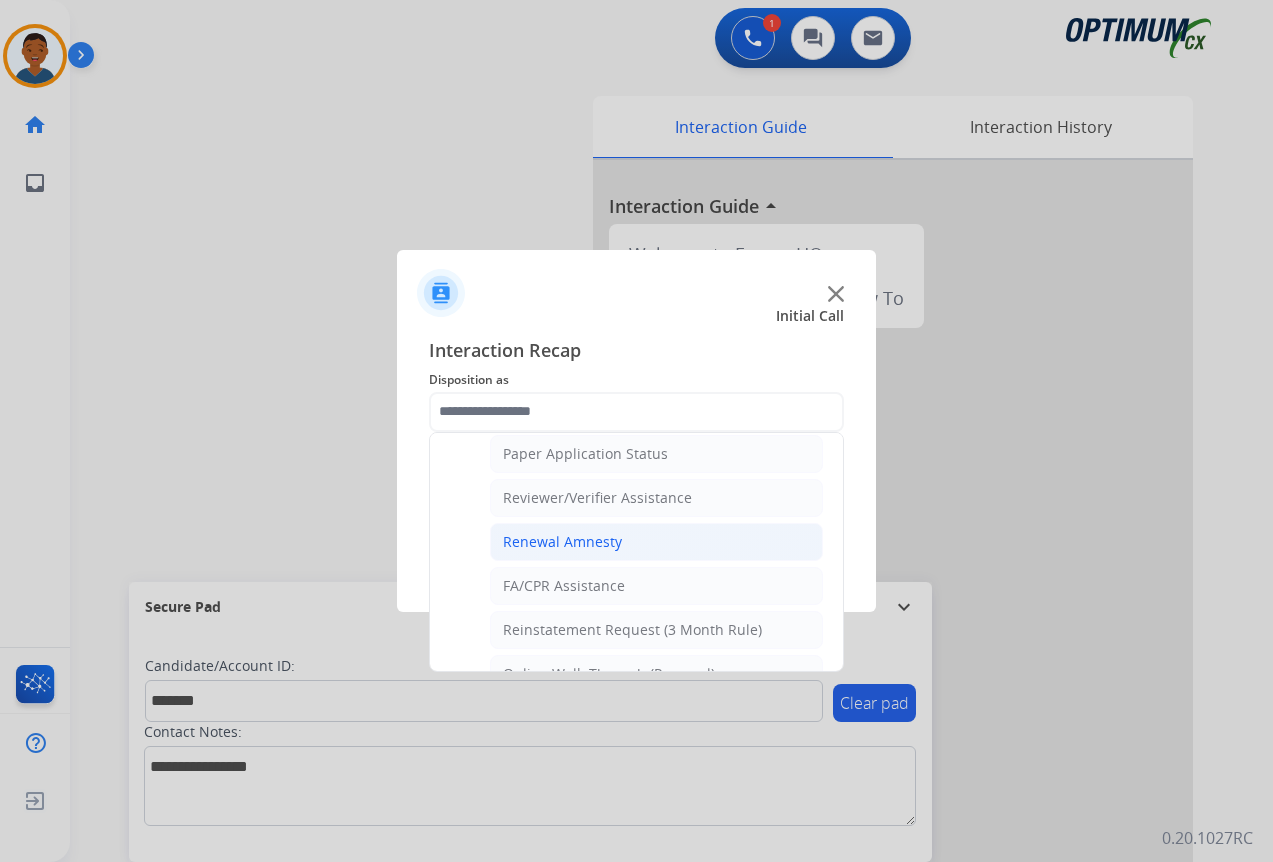 click on "Renewal Amnesty" 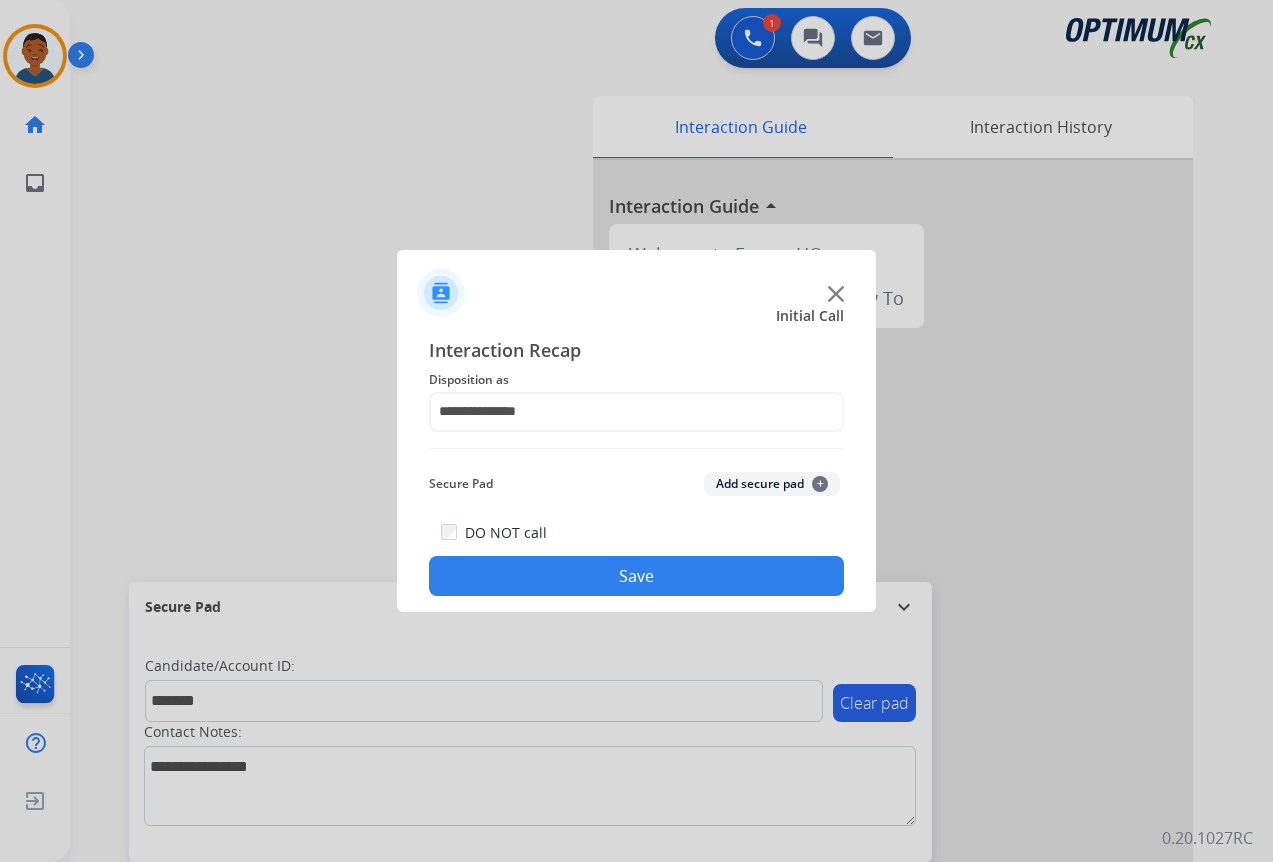 click on "Add secure pad  +" 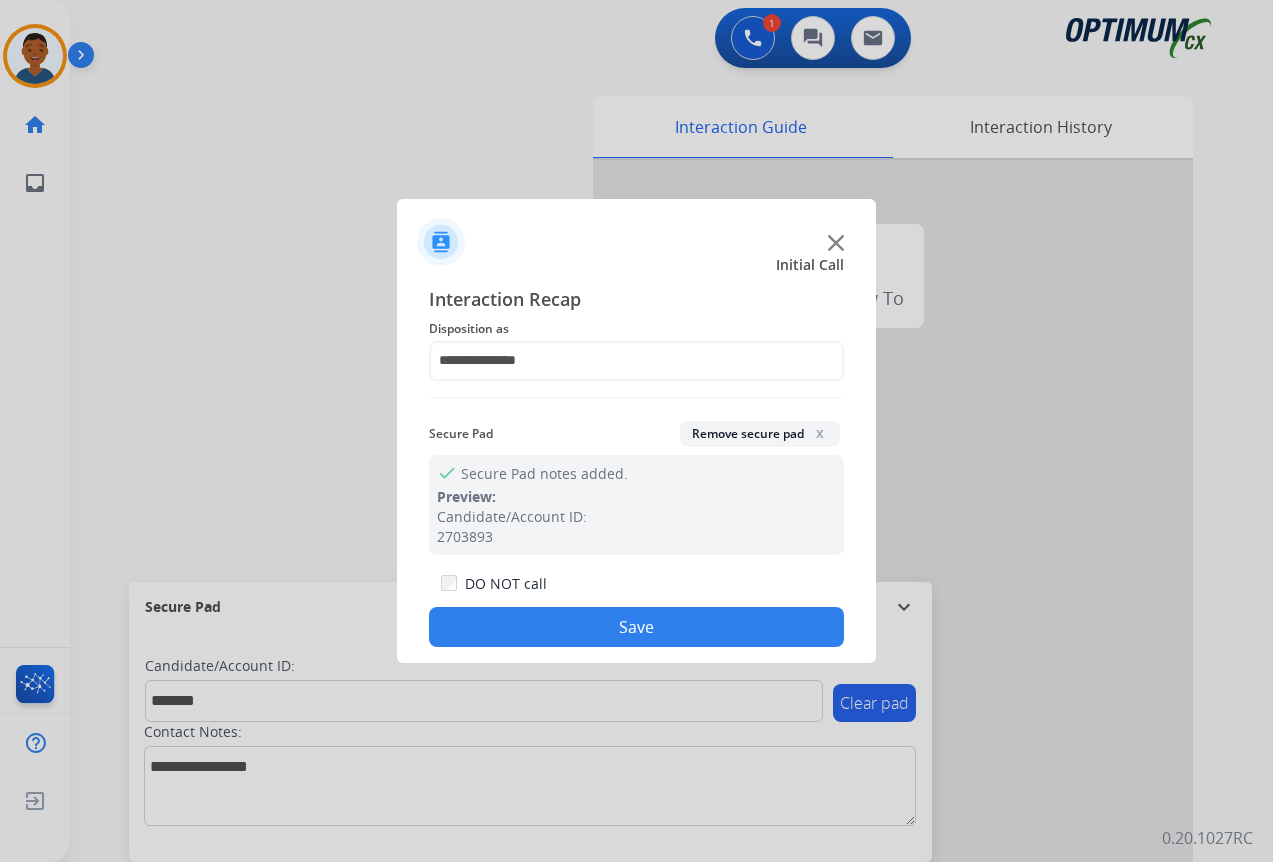drag, startPoint x: 630, startPoint y: 628, endPoint x: 605, endPoint y: 615, distance: 28.178005 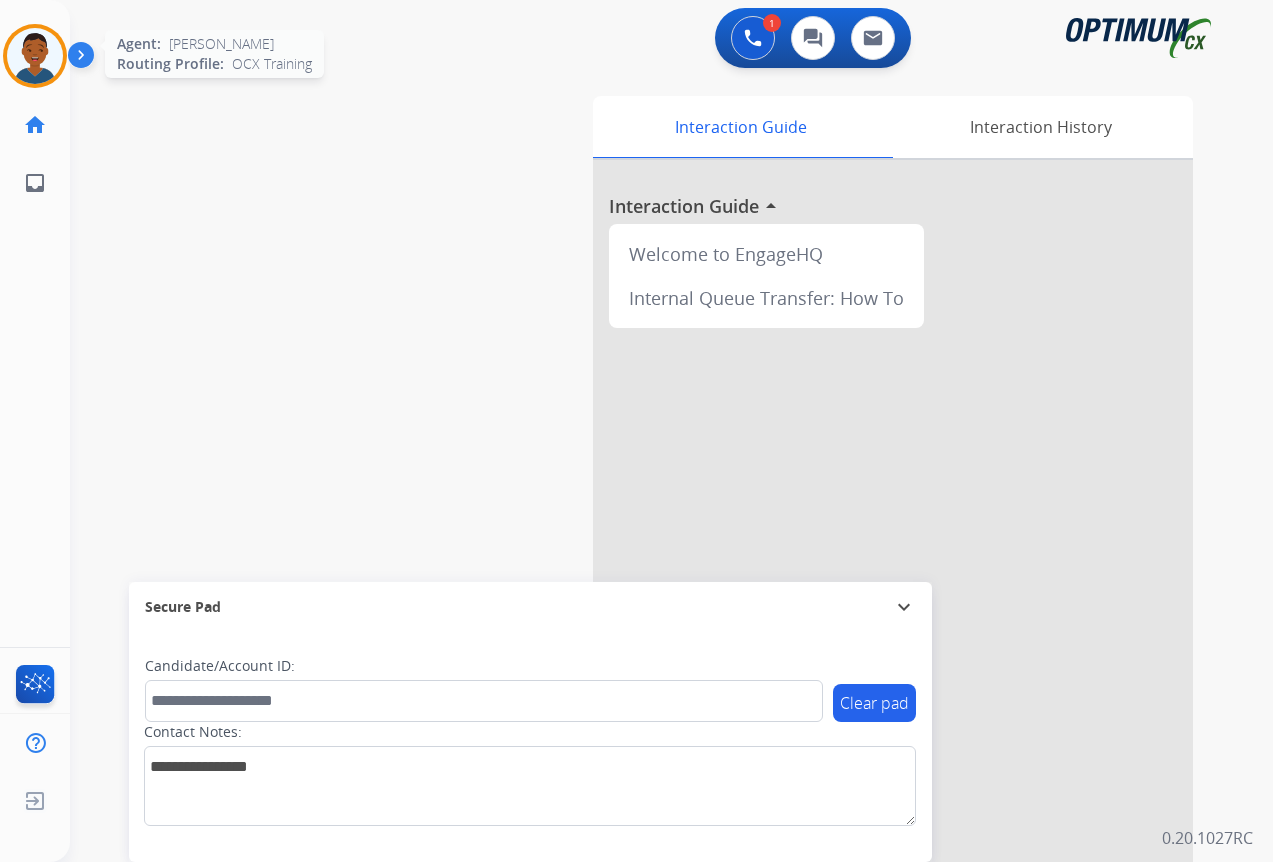 click at bounding box center (35, 56) 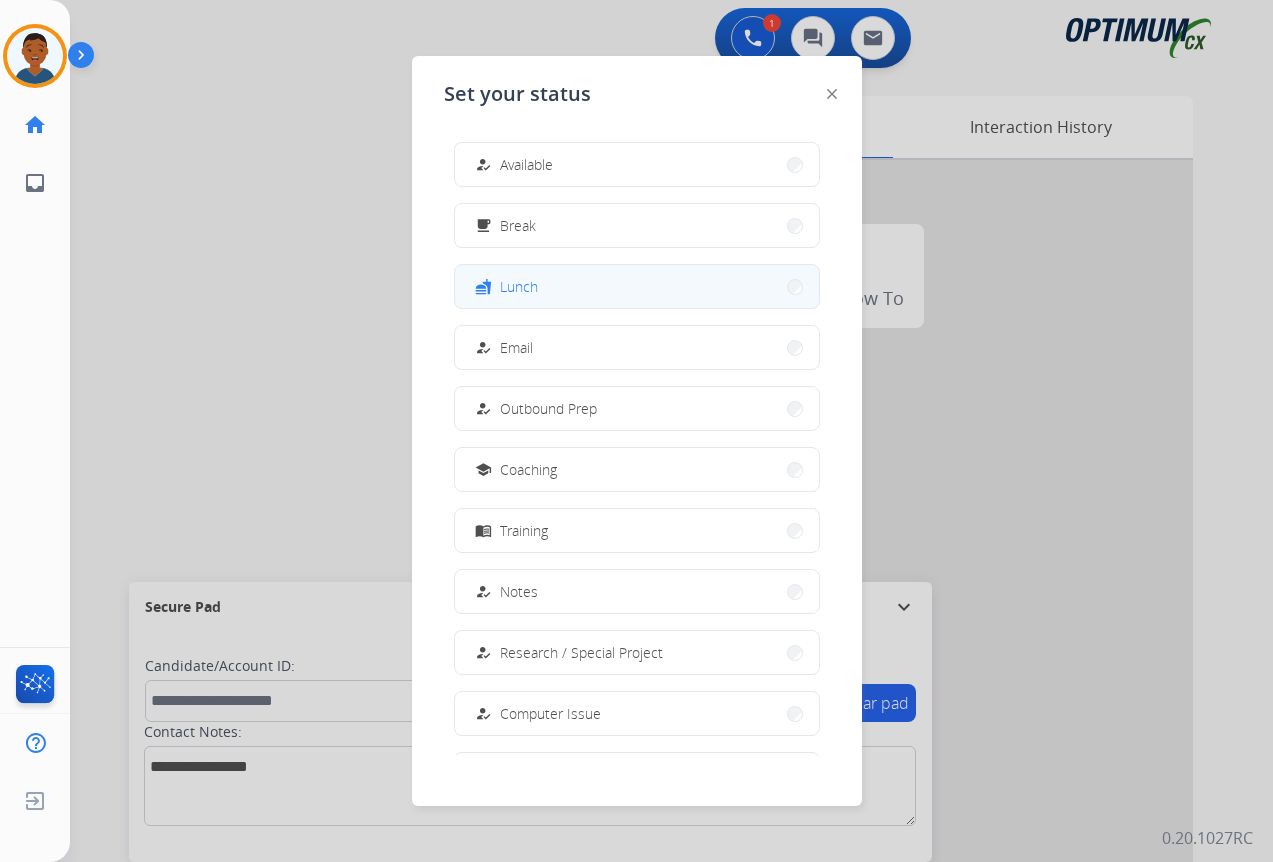 click on "fastfood Lunch" at bounding box center (637, 286) 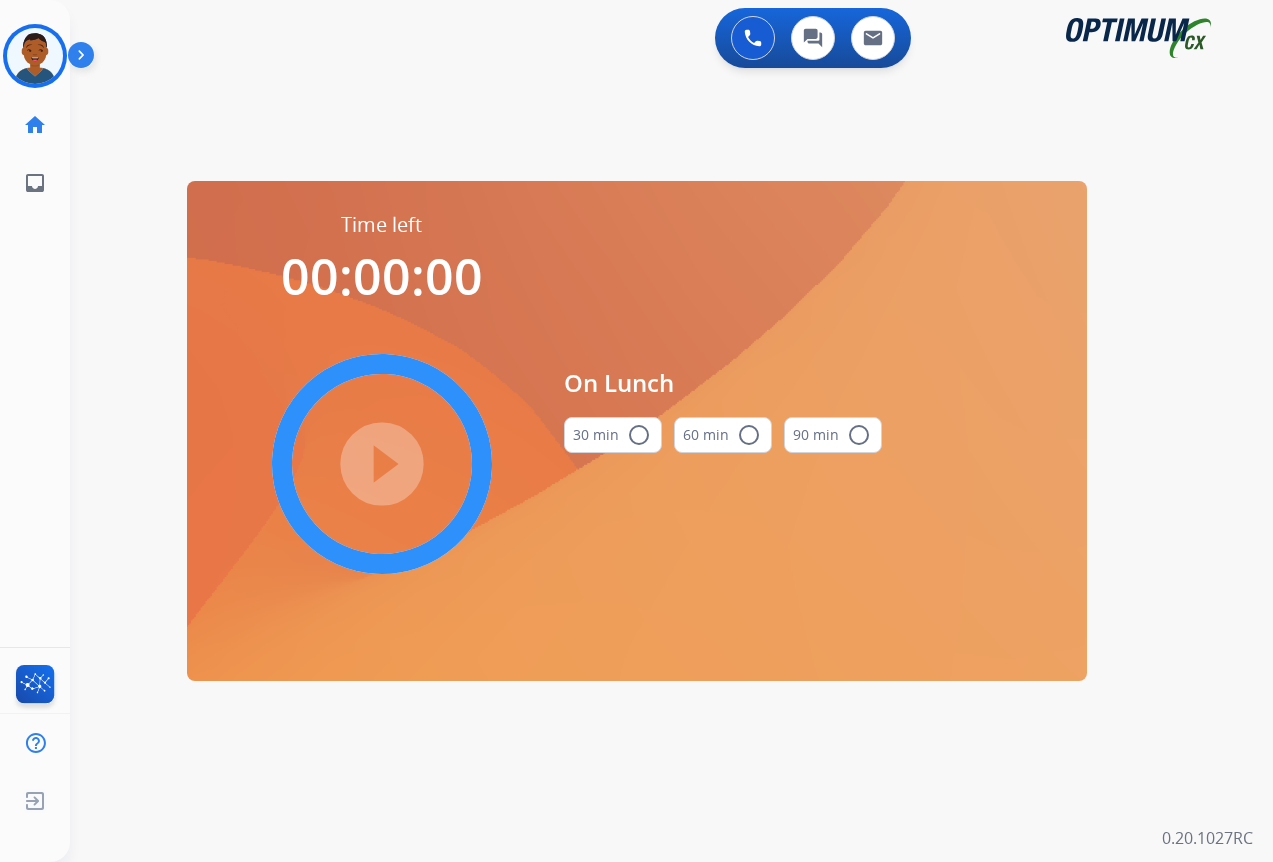 drag, startPoint x: 509, startPoint y: 616, endPoint x: 525, endPoint y: 584, distance: 35.77709 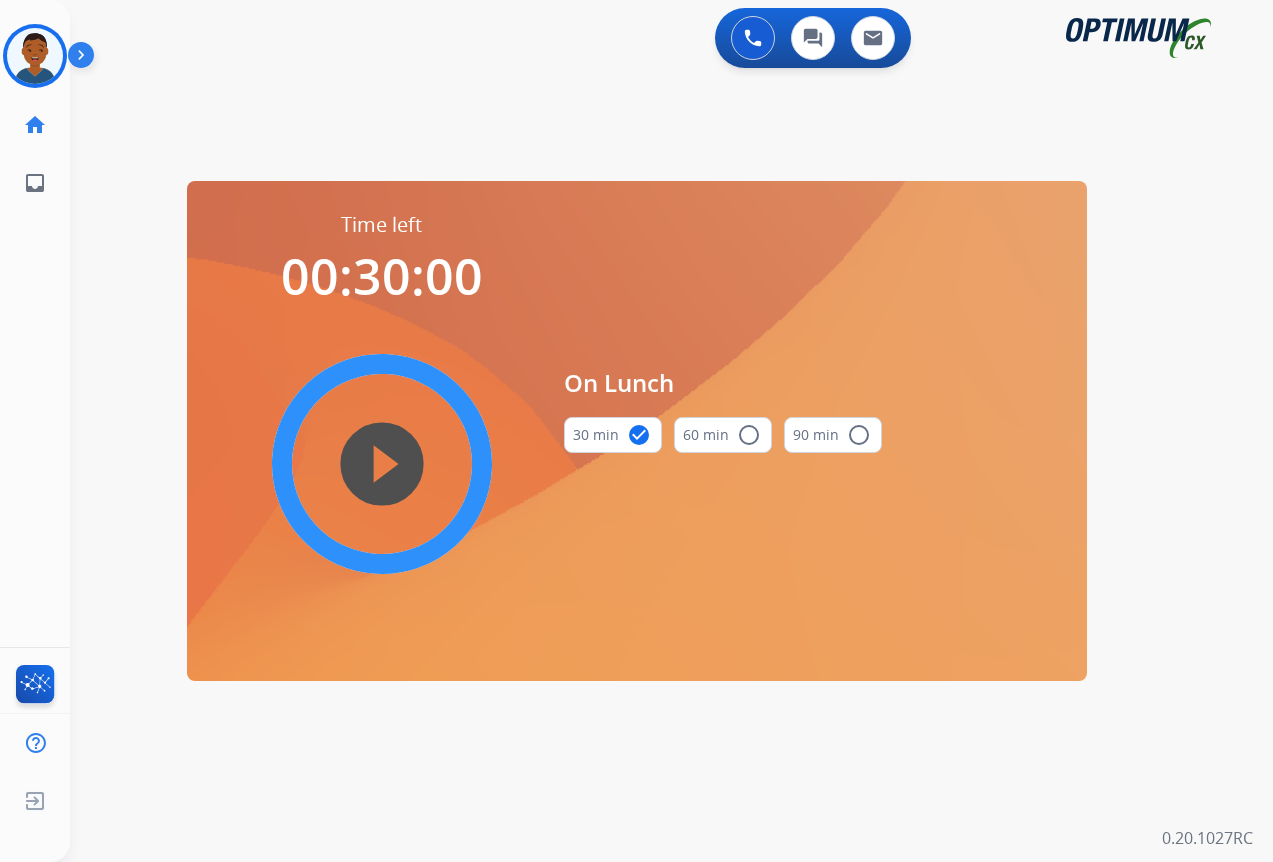 click on "play_circle_filled" at bounding box center (382, 464) 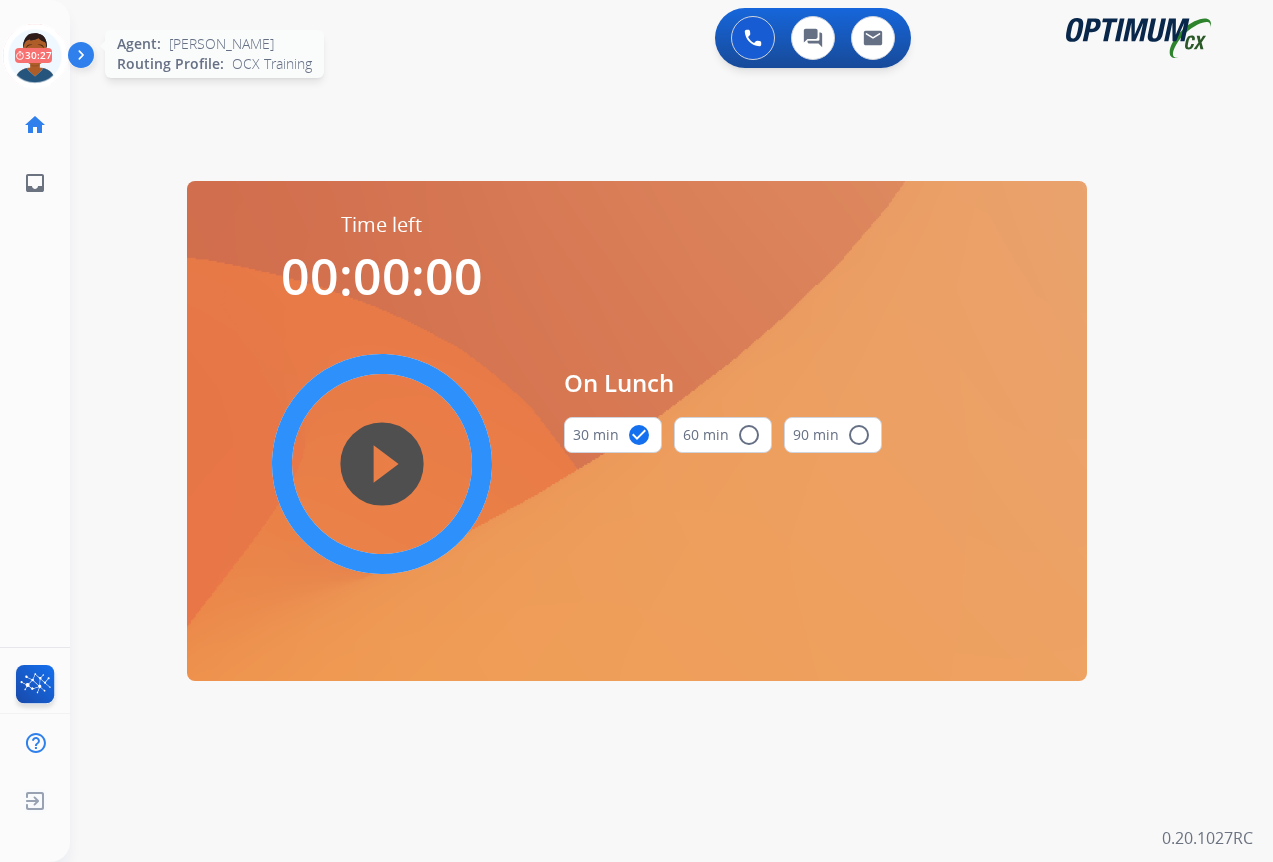 click 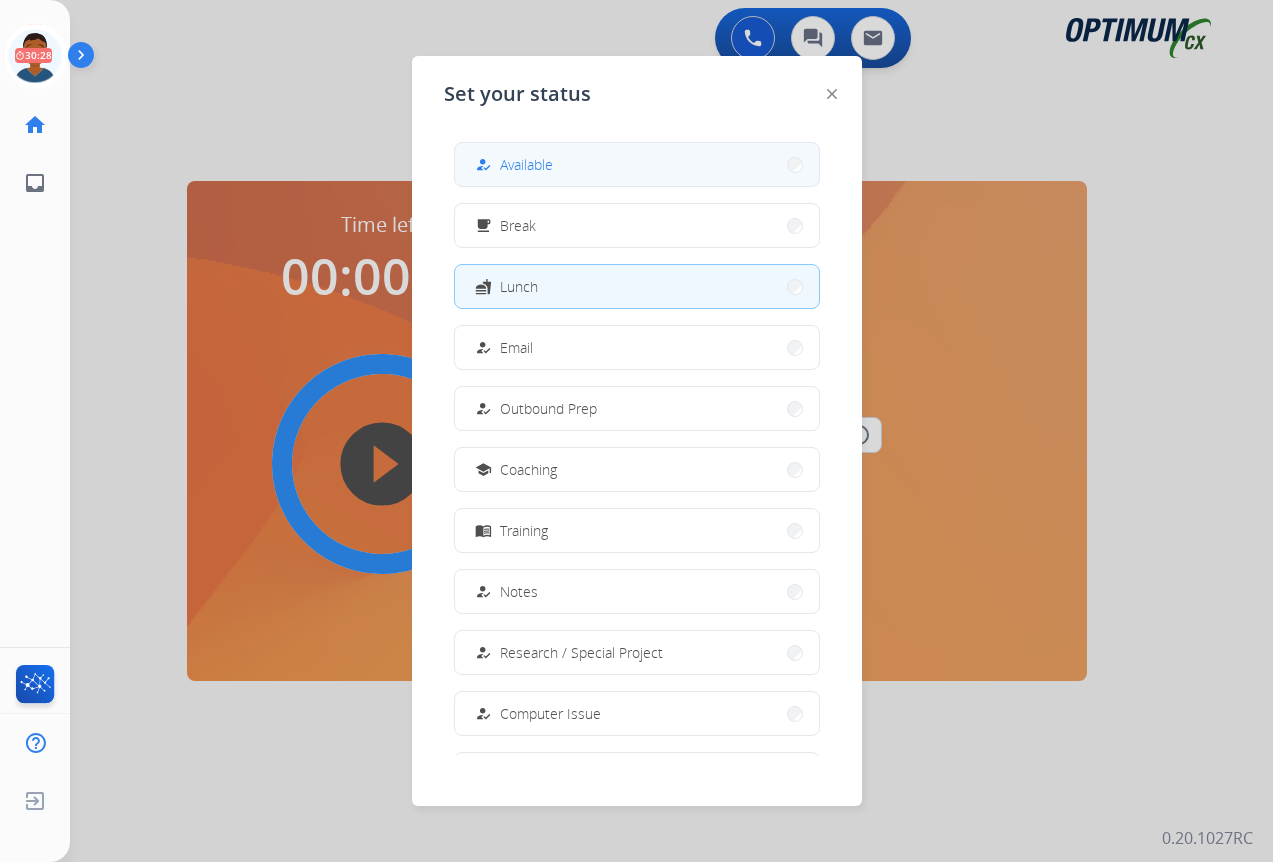 click on "how_to_reg Available" at bounding box center (512, 165) 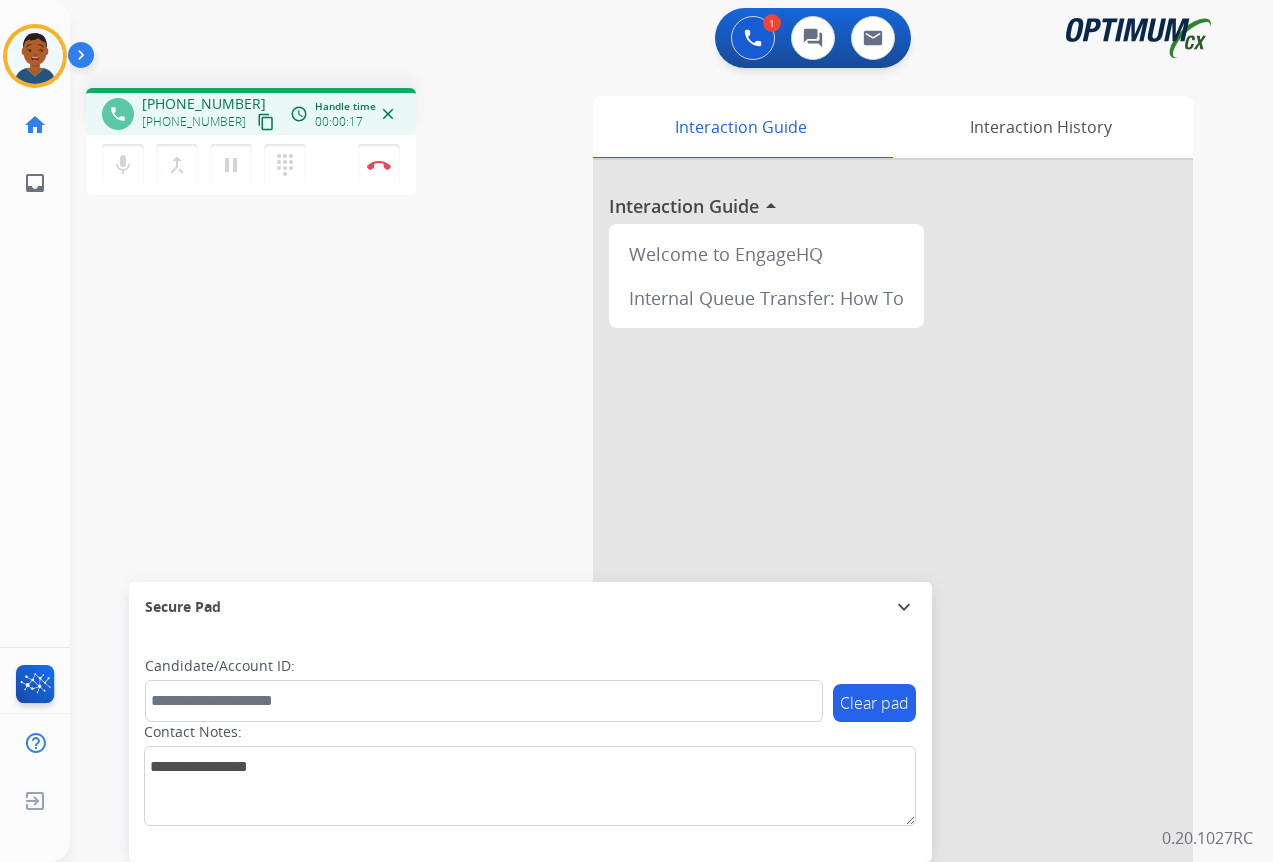 click on "content_copy" at bounding box center [266, 122] 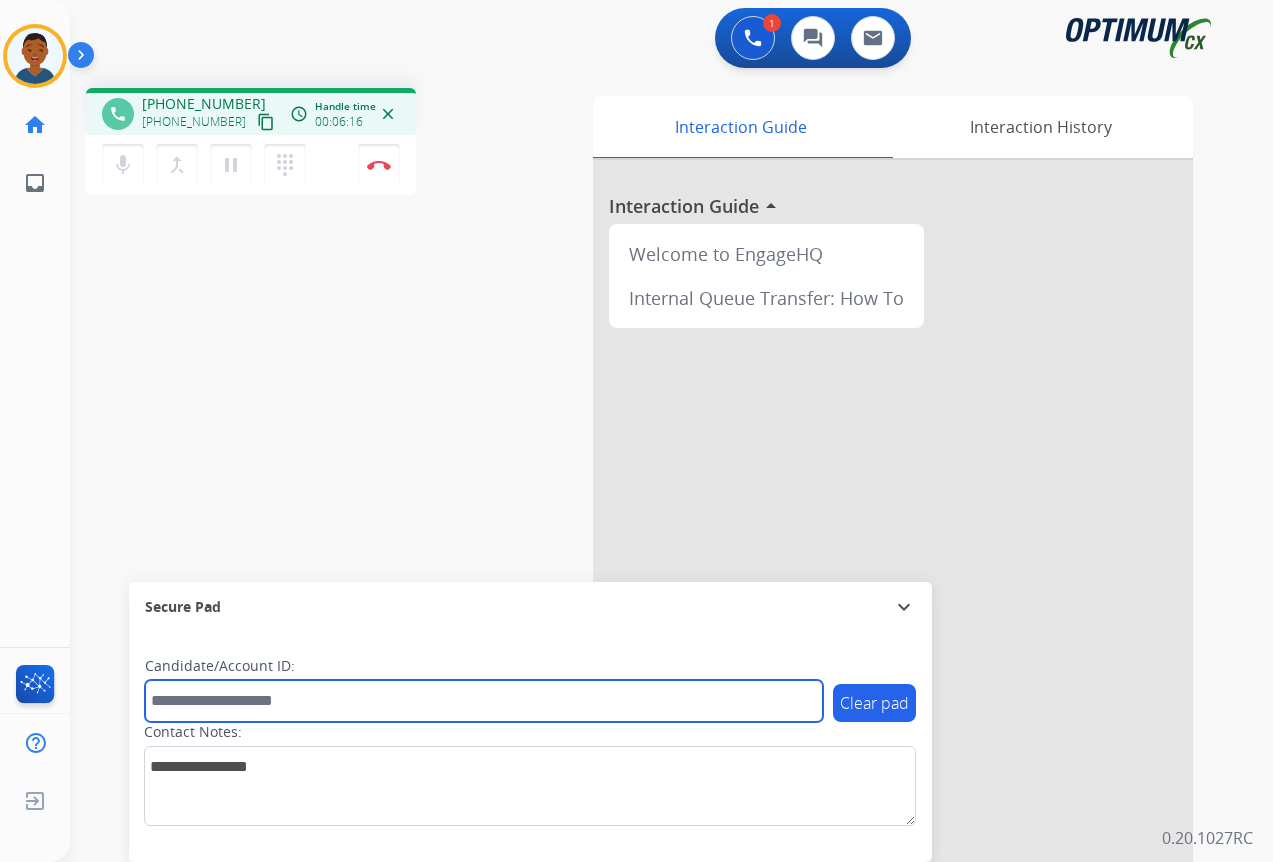 click at bounding box center (484, 701) 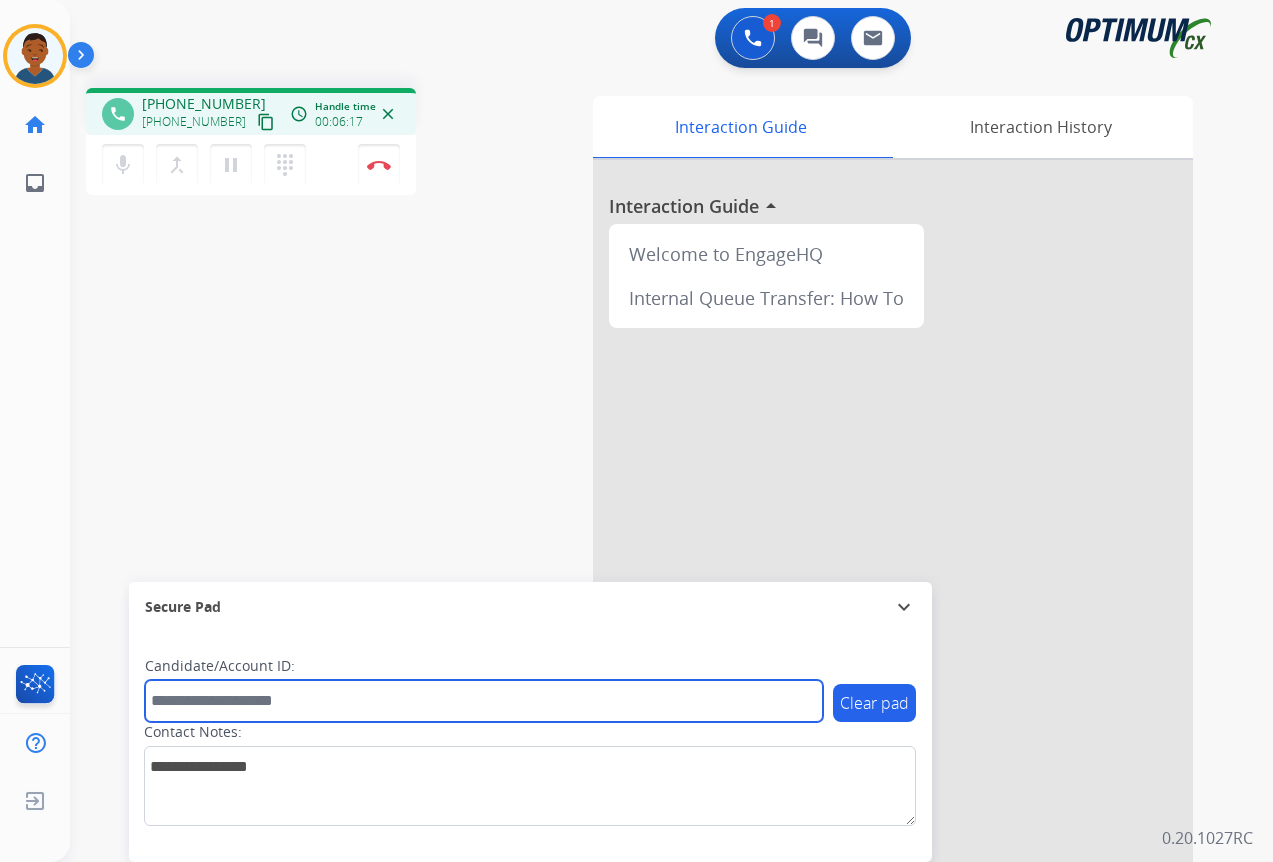 paste on "*******" 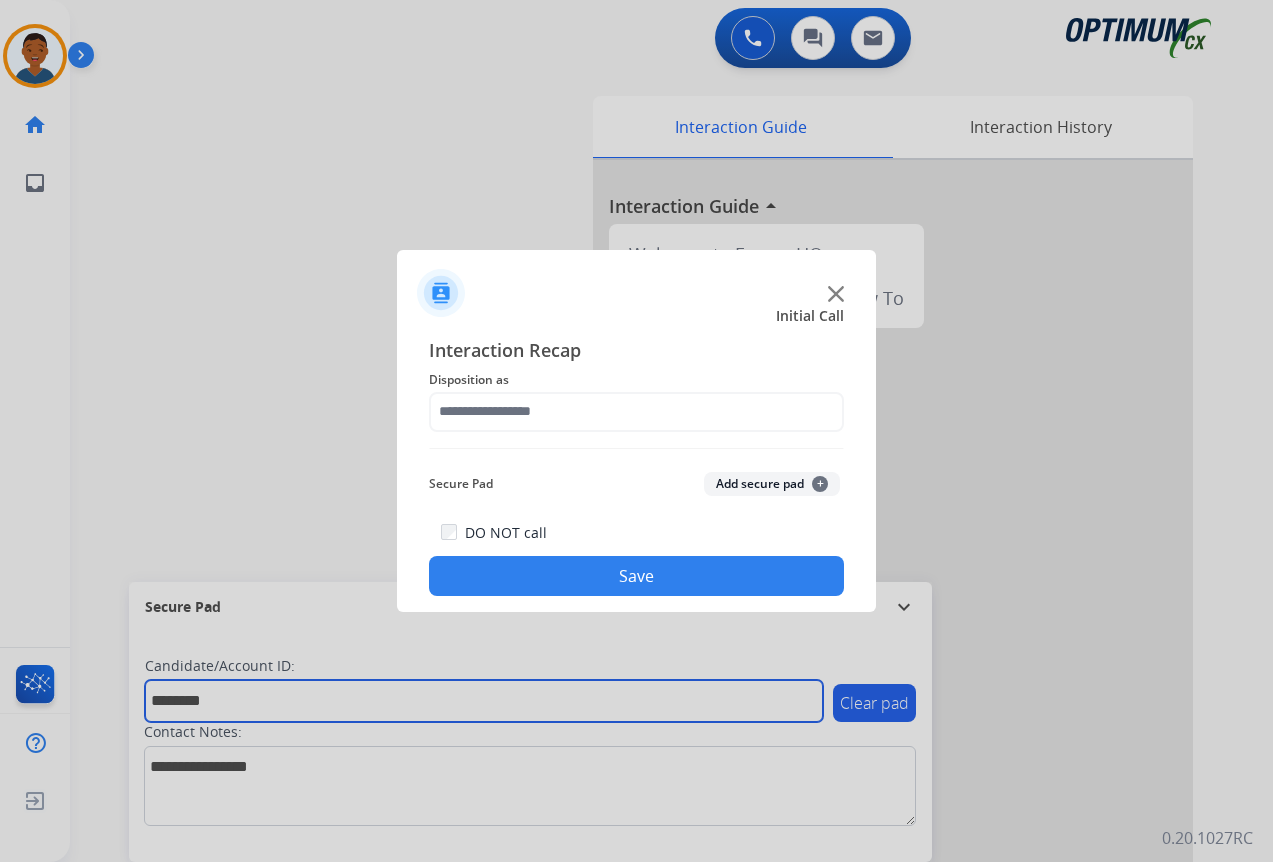 type on "*******" 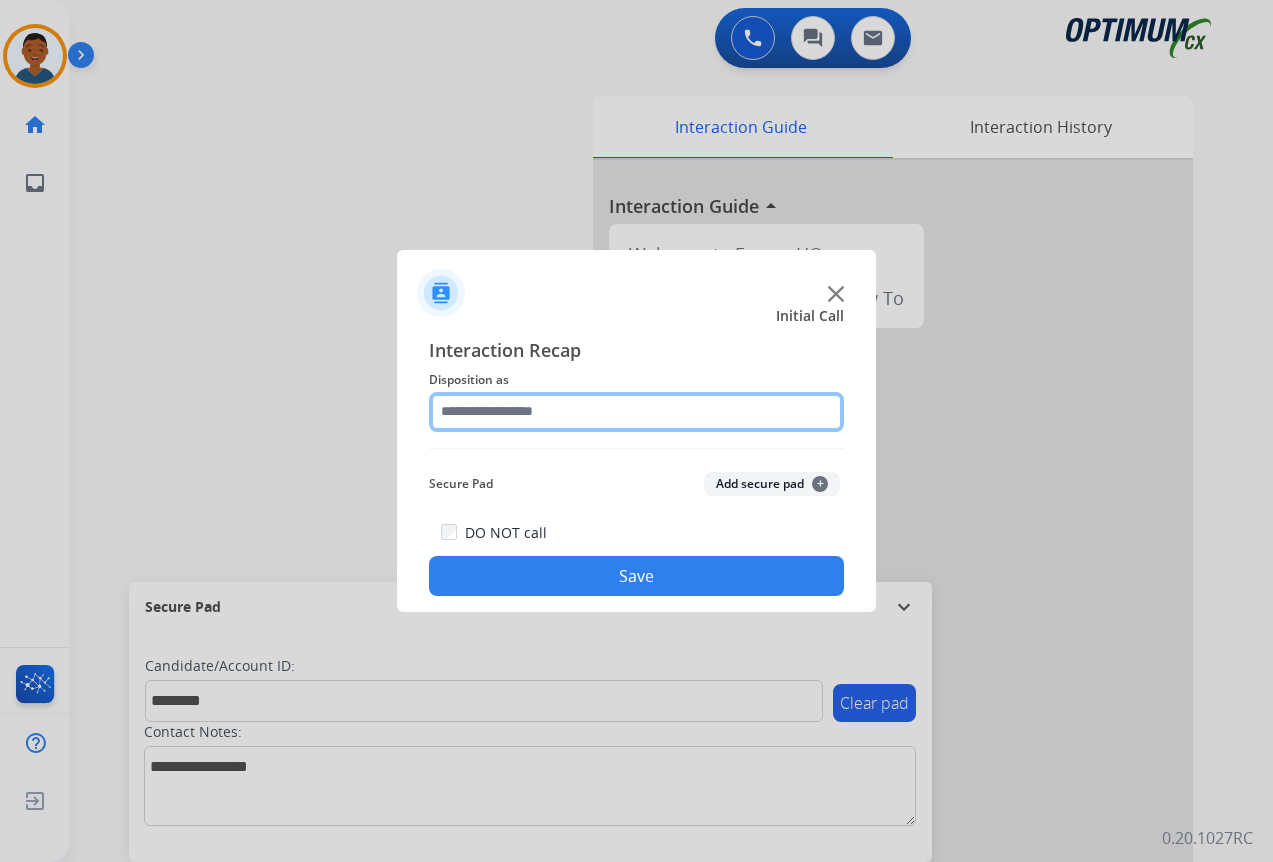 click 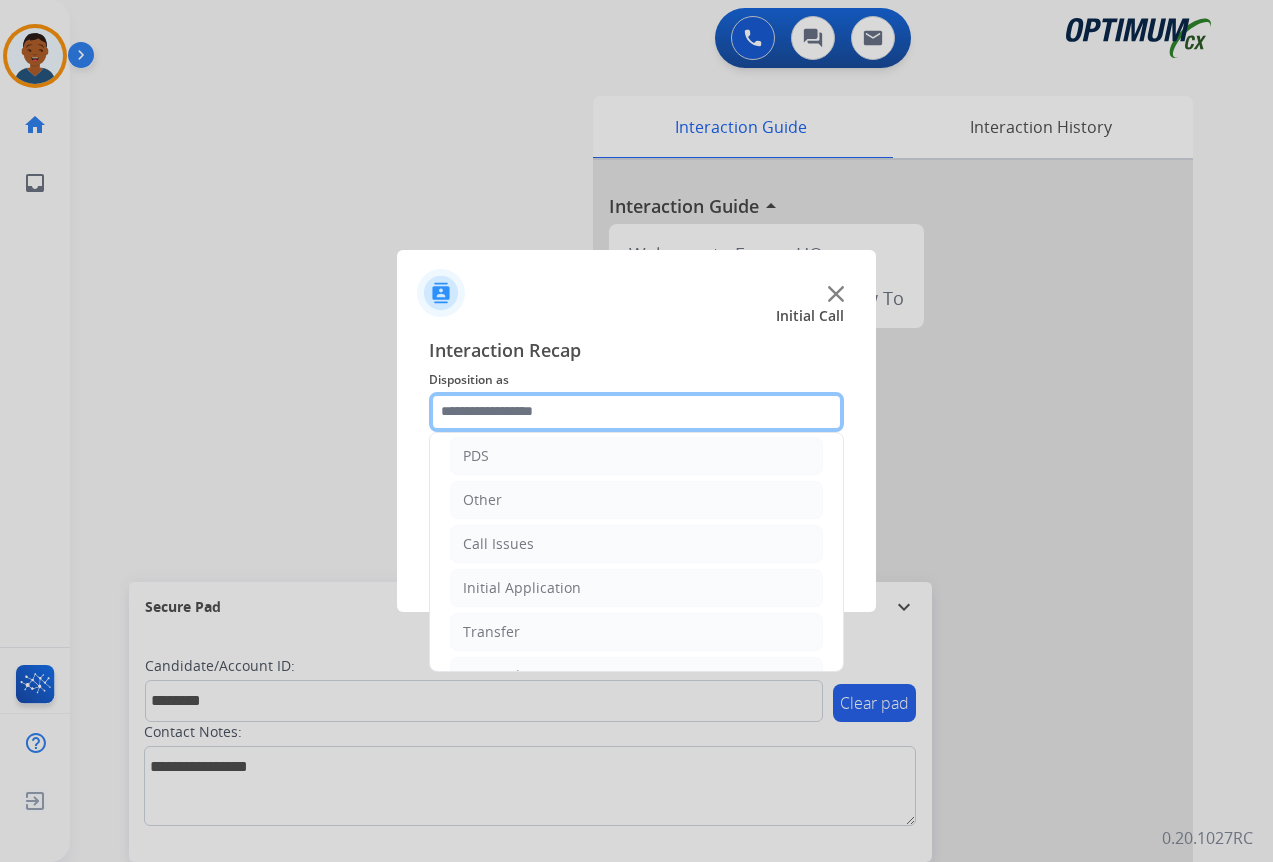 scroll, scrollTop: 136, scrollLeft: 0, axis: vertical 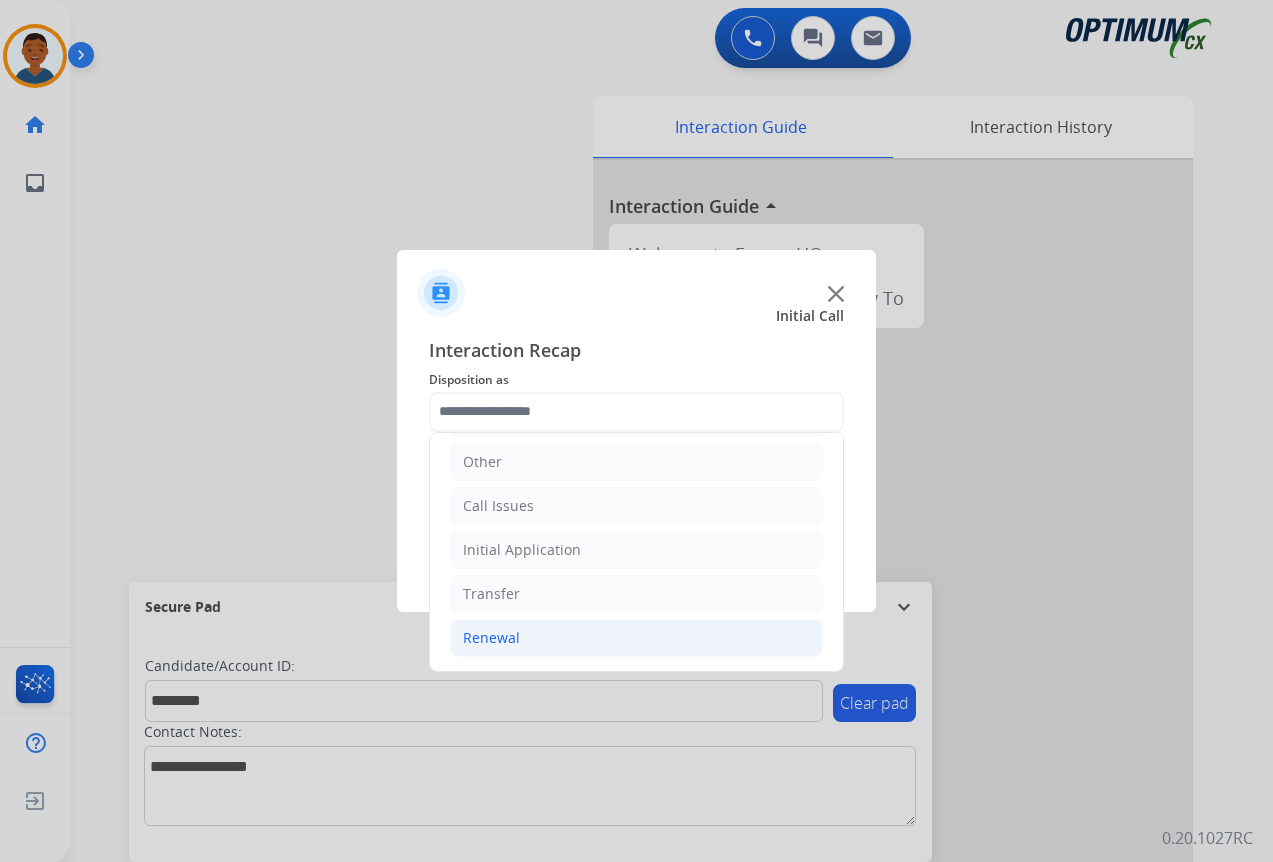 click on "Renewal" 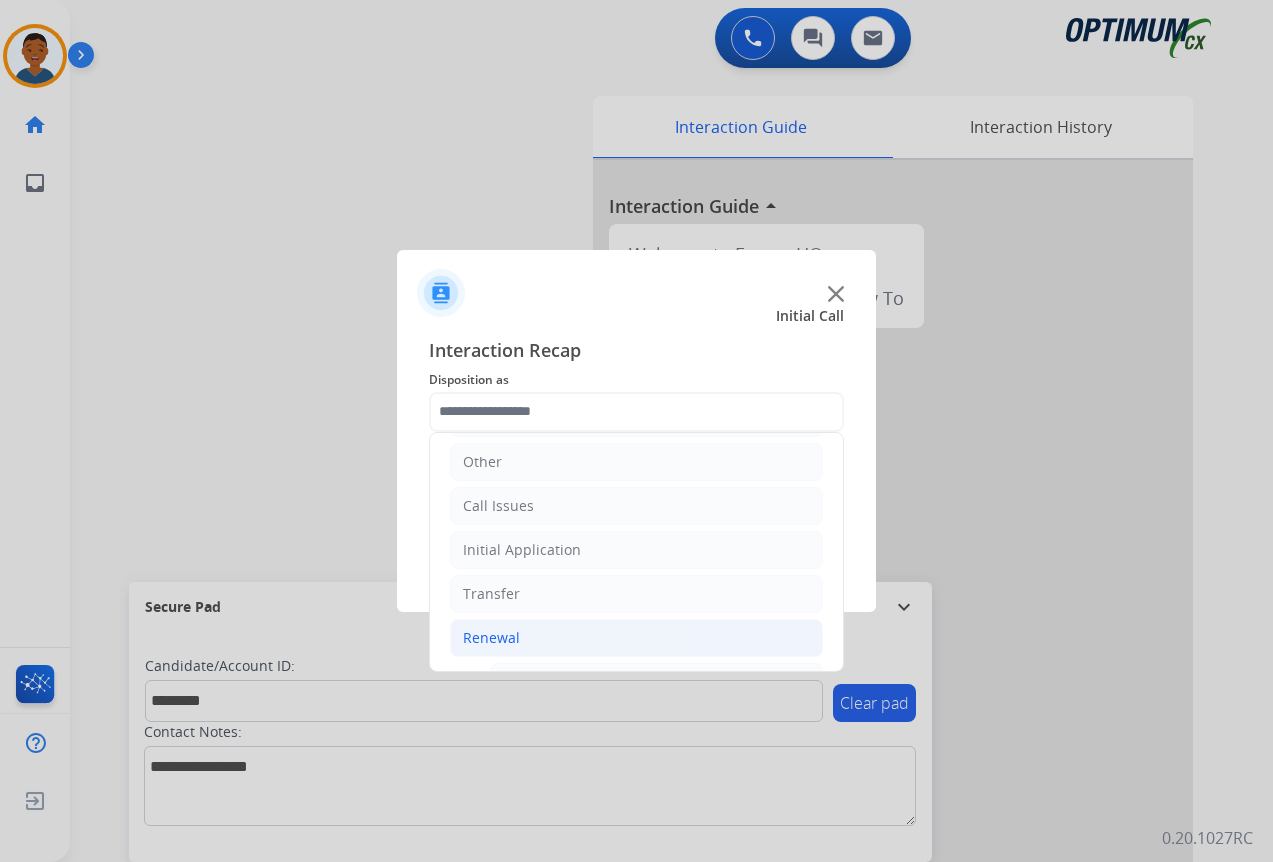 click on "Renewal" 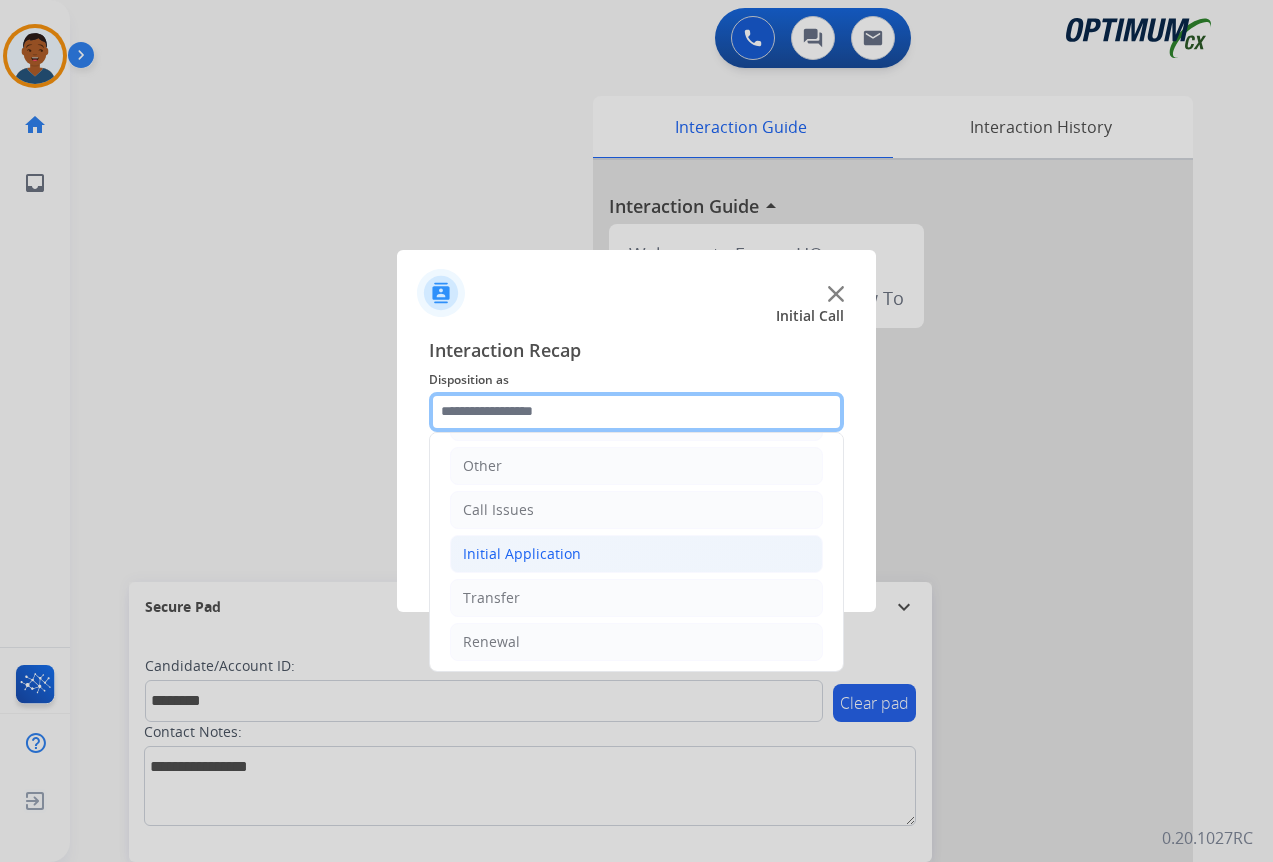 scroll, scrollTop: 136, scrollLeft: 0, axis: vertical 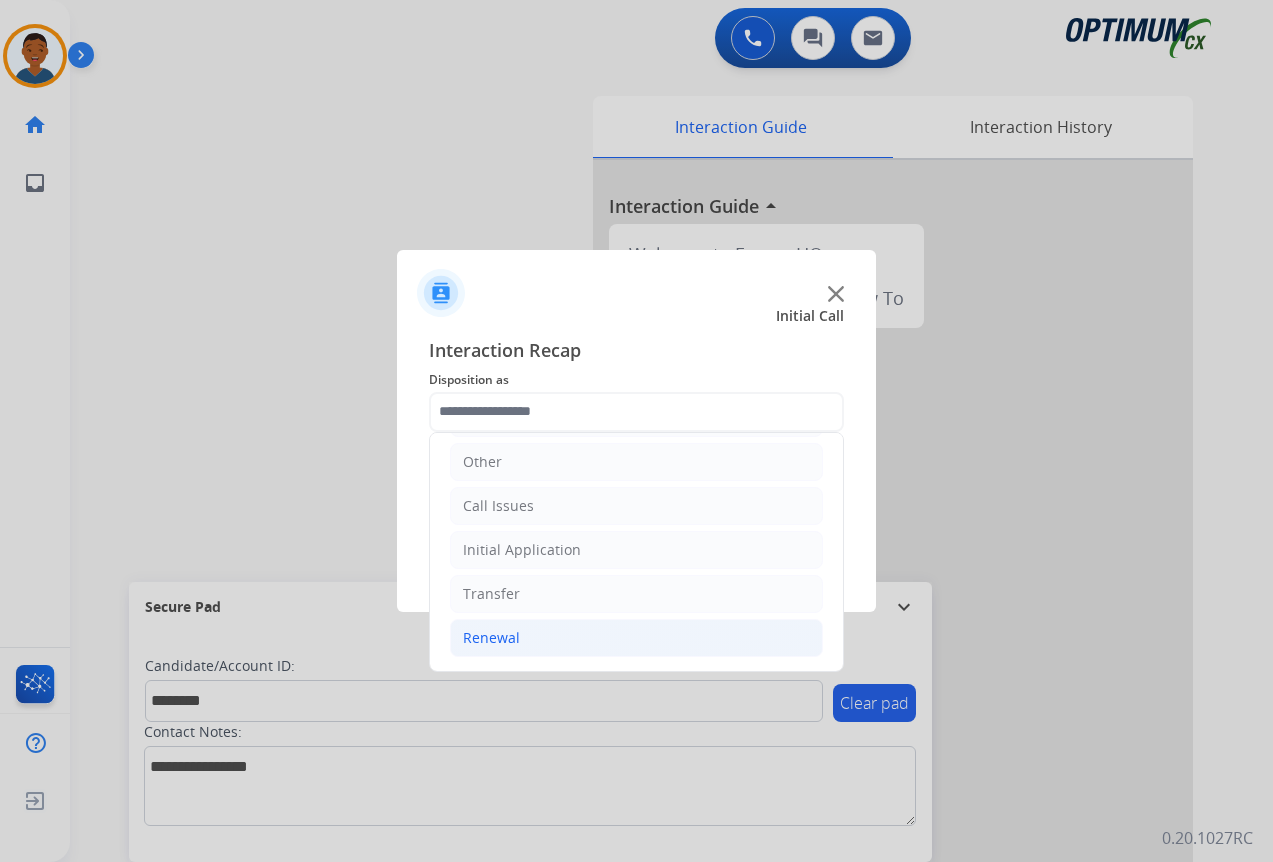 click on "Renewal" 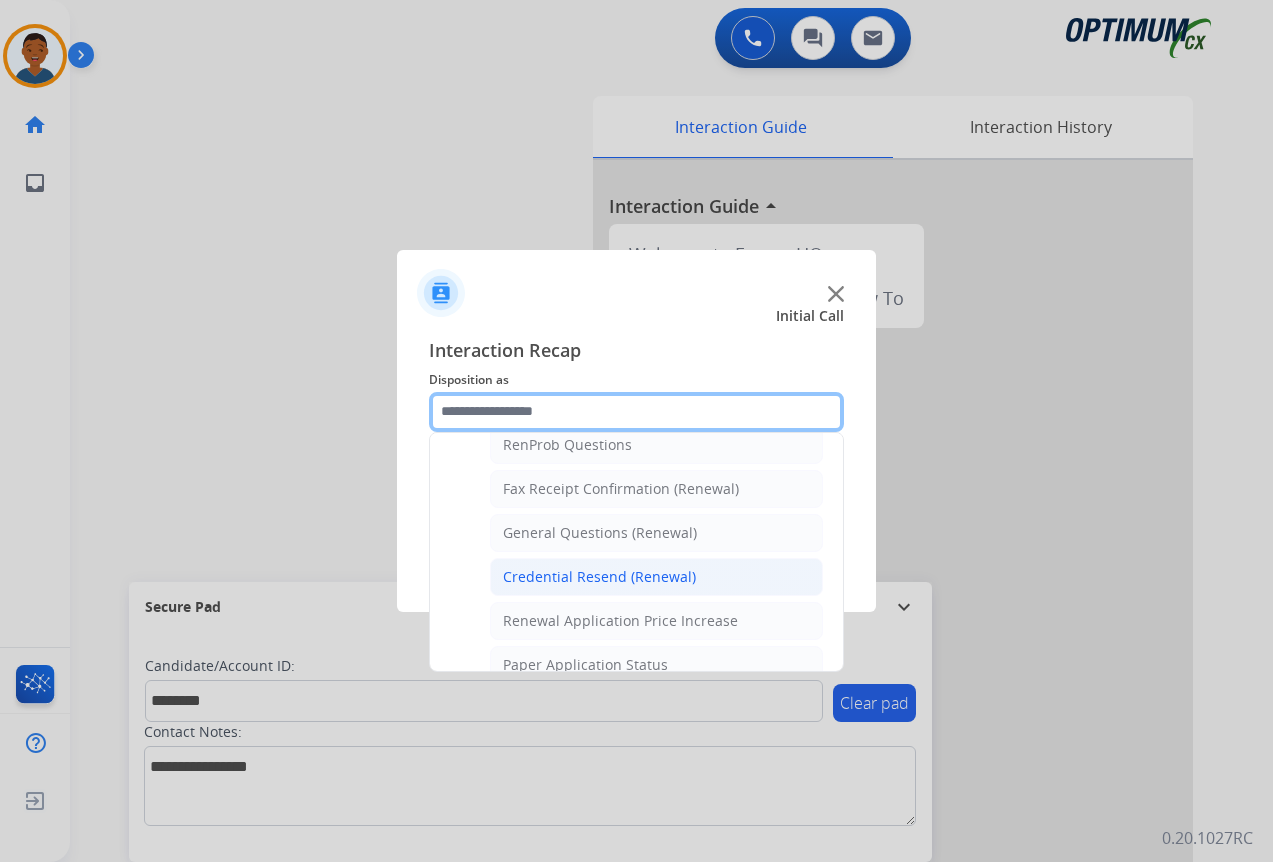 scroll, scrollTop: 536, scrollLeft: 0, axis: vertical 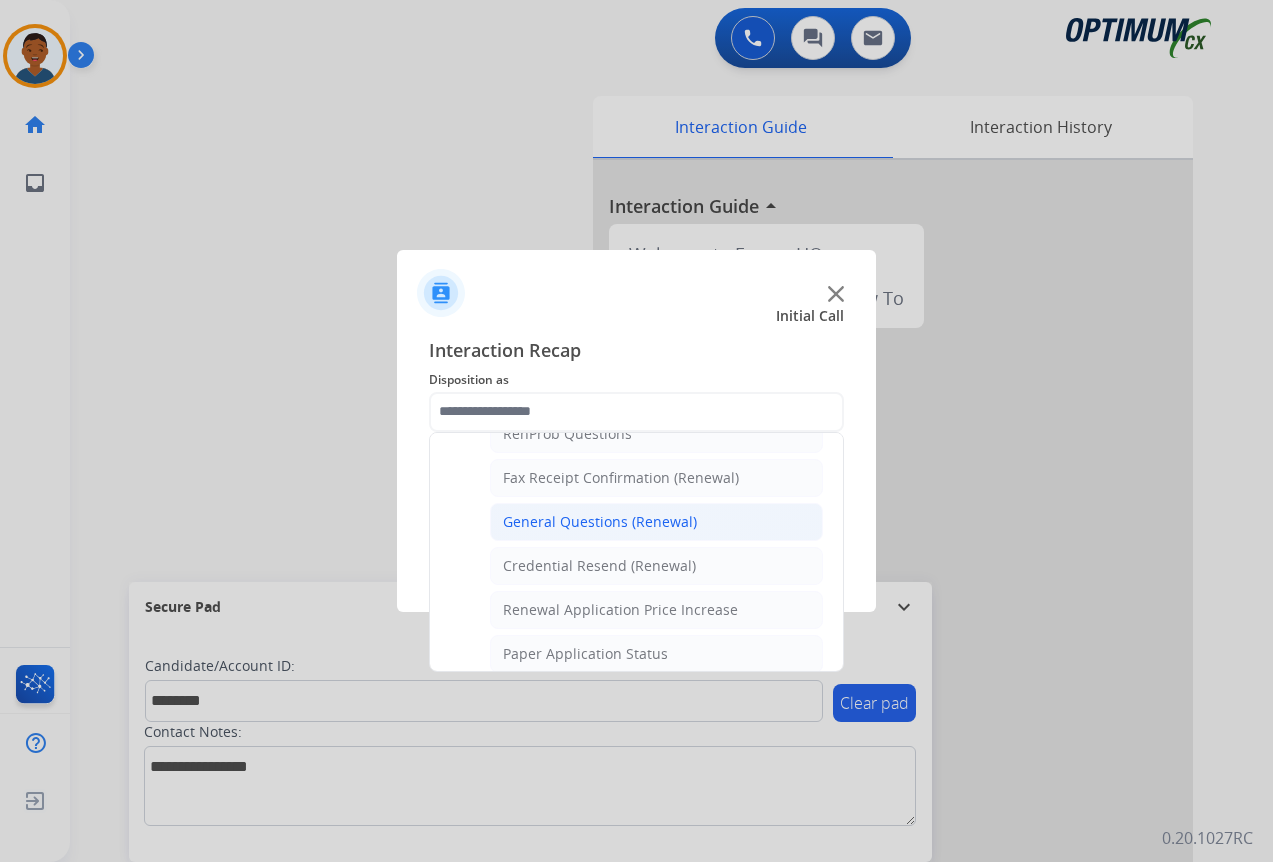 click on "General Questions (Renewal)" 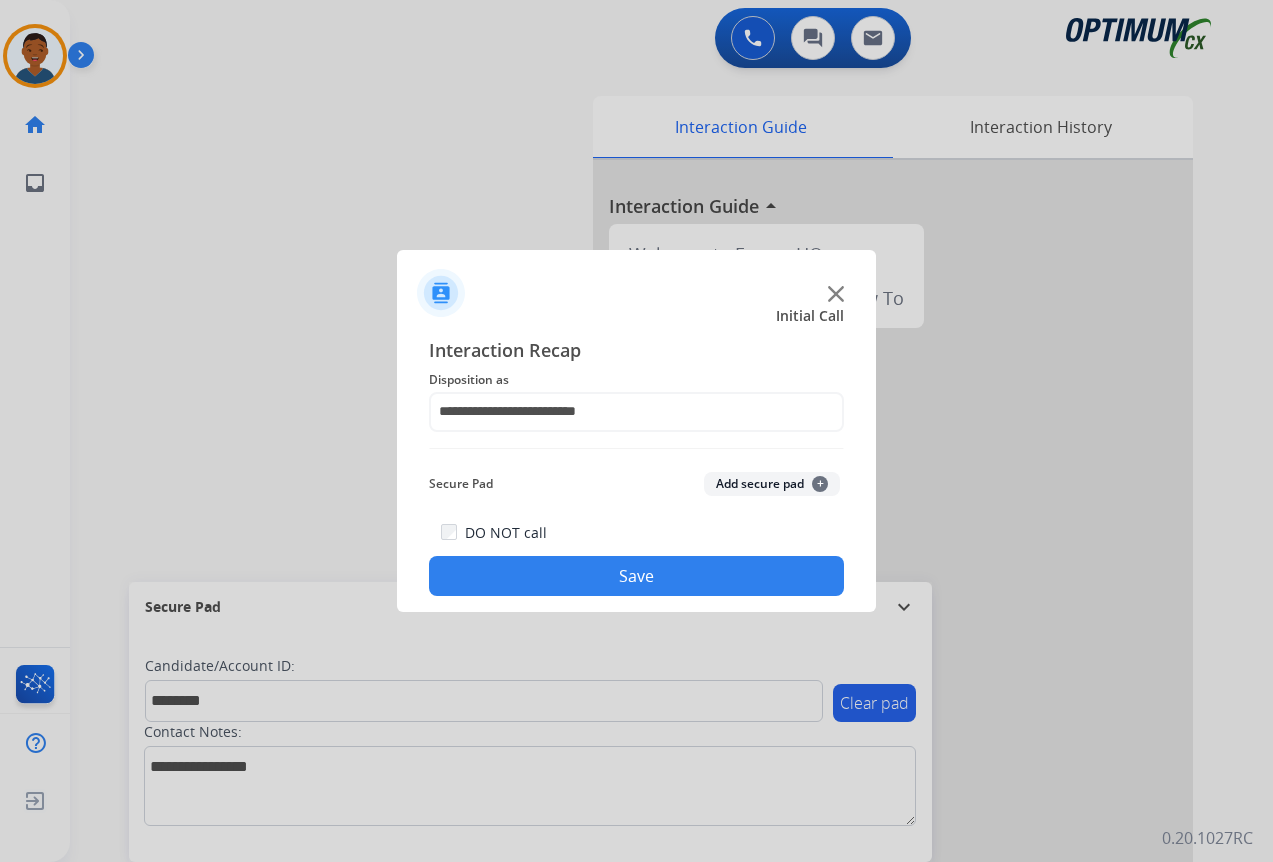 click on "Add secure pad  +" 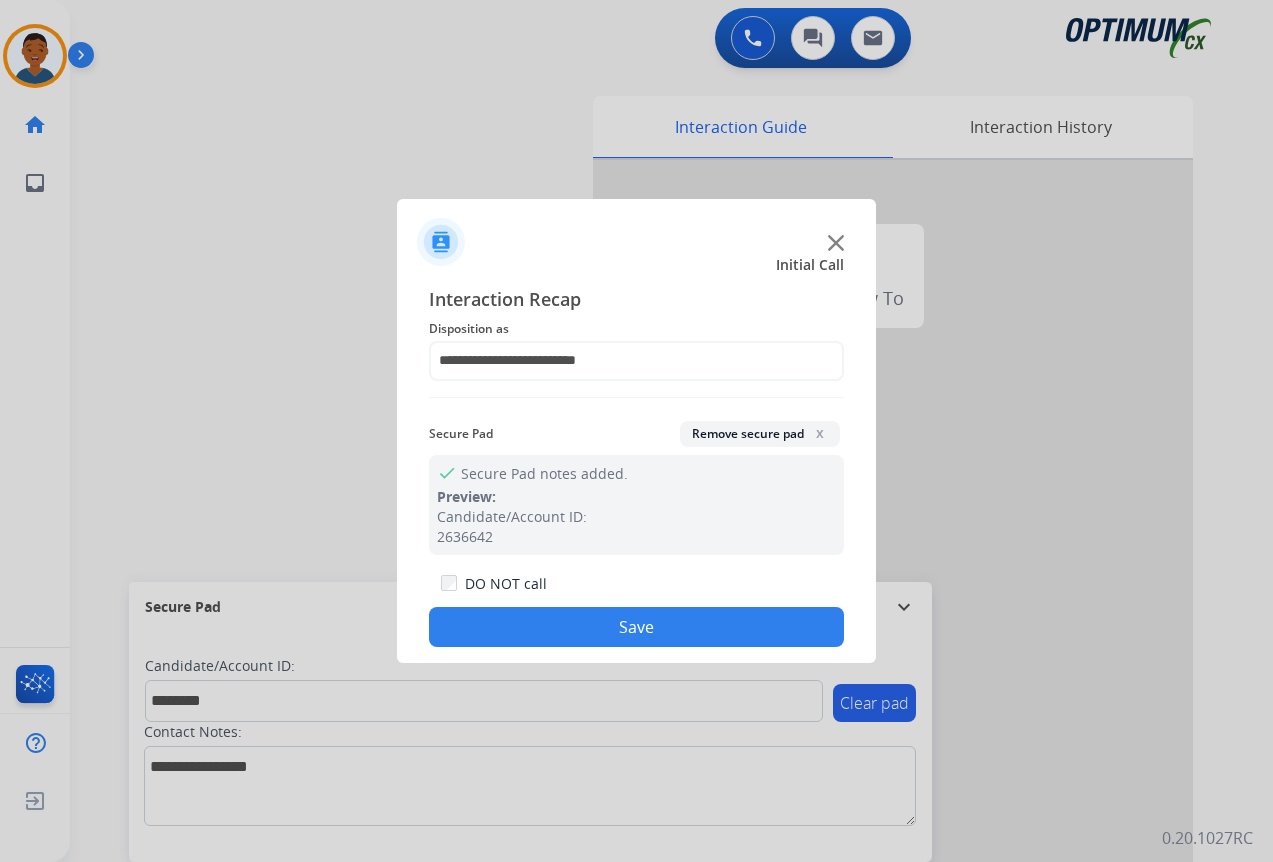 click on "Save" 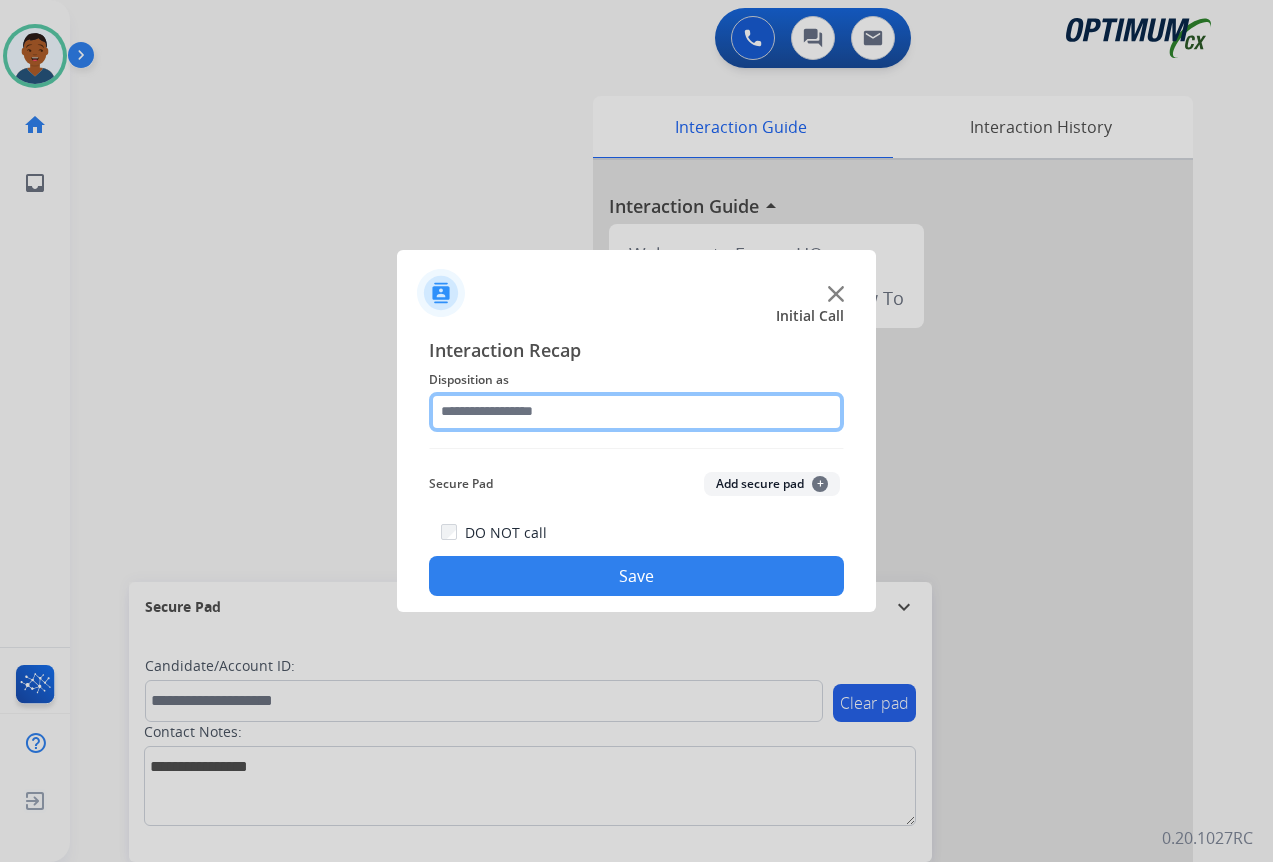 click 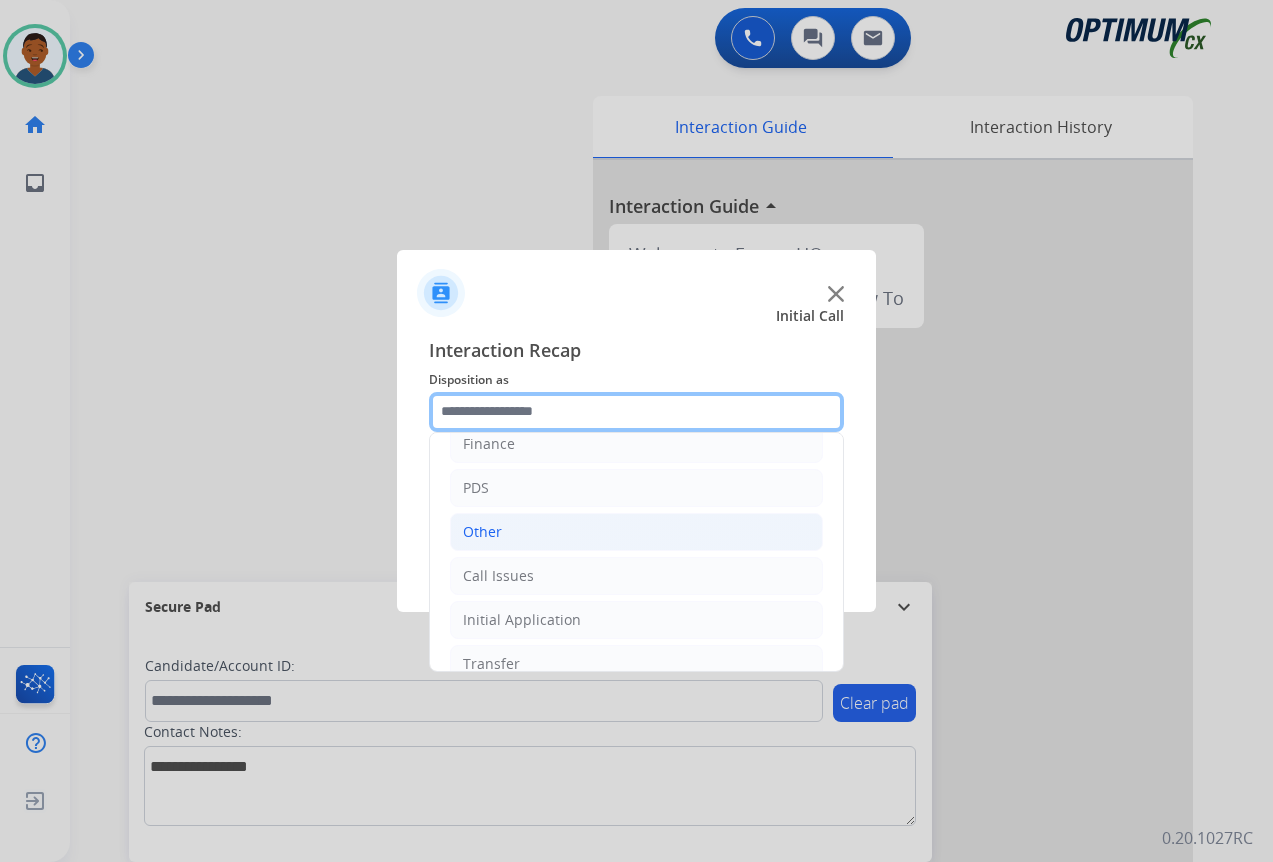 scroll, scrollTop: 100, scrollLeft: 0, axis: vertical 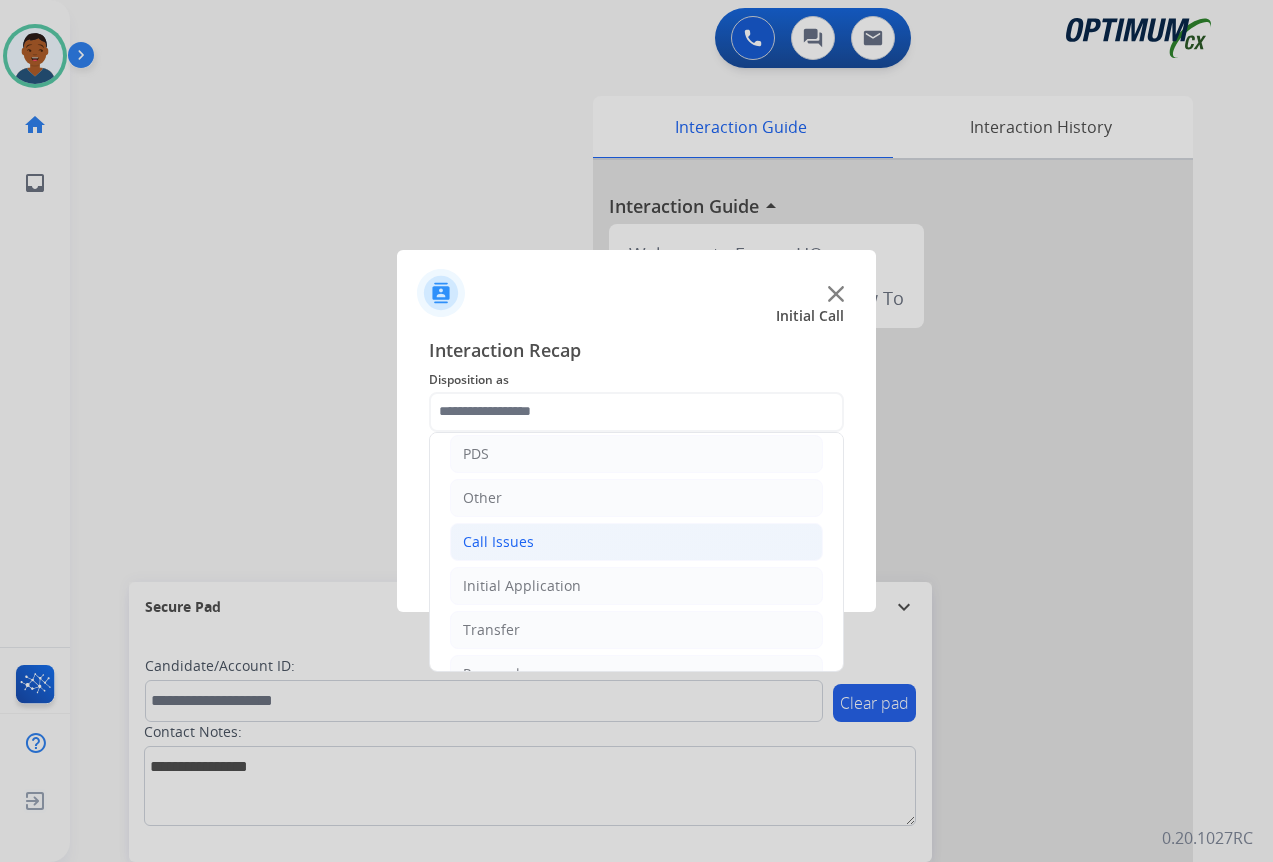 click on "Call Issues" 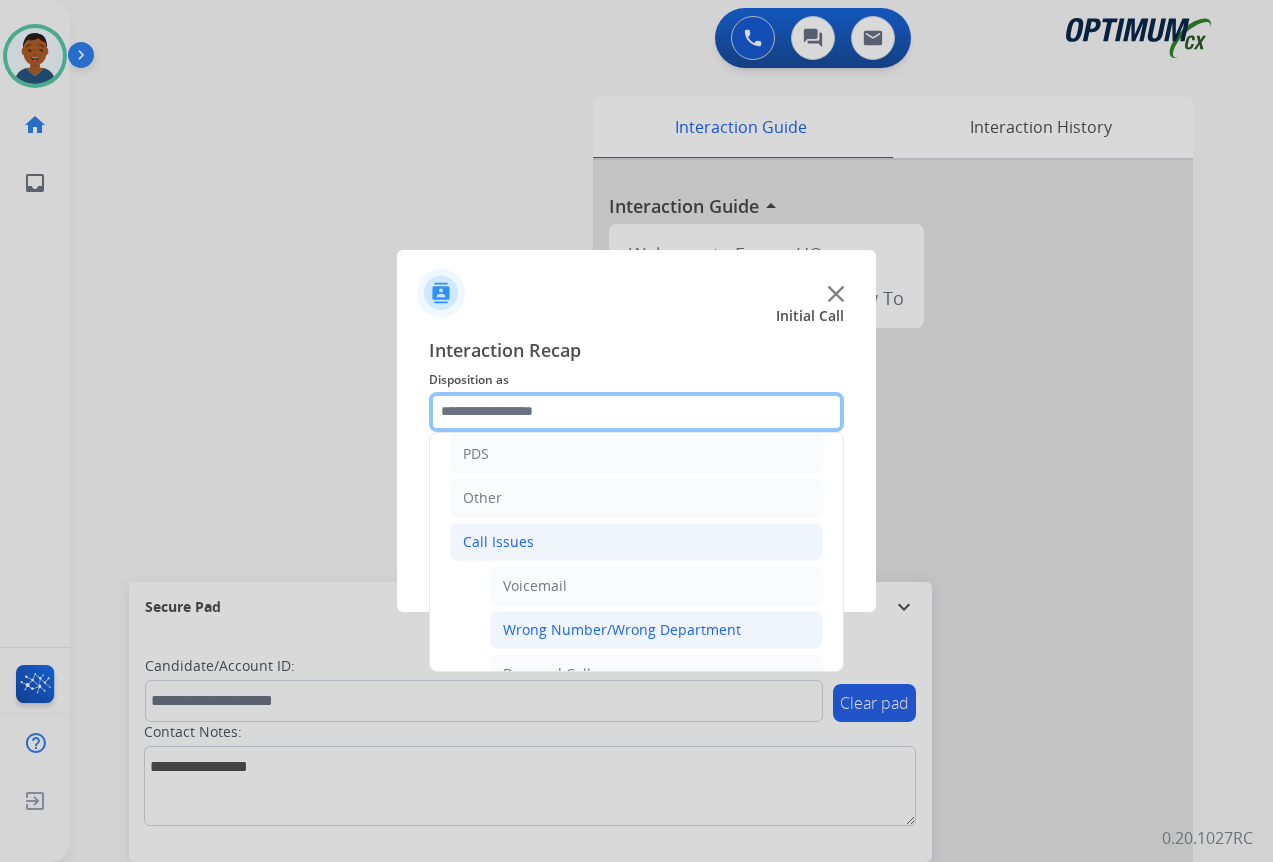 scroll, scrollTop: 300, scrollLeft: 0, axis: vertical 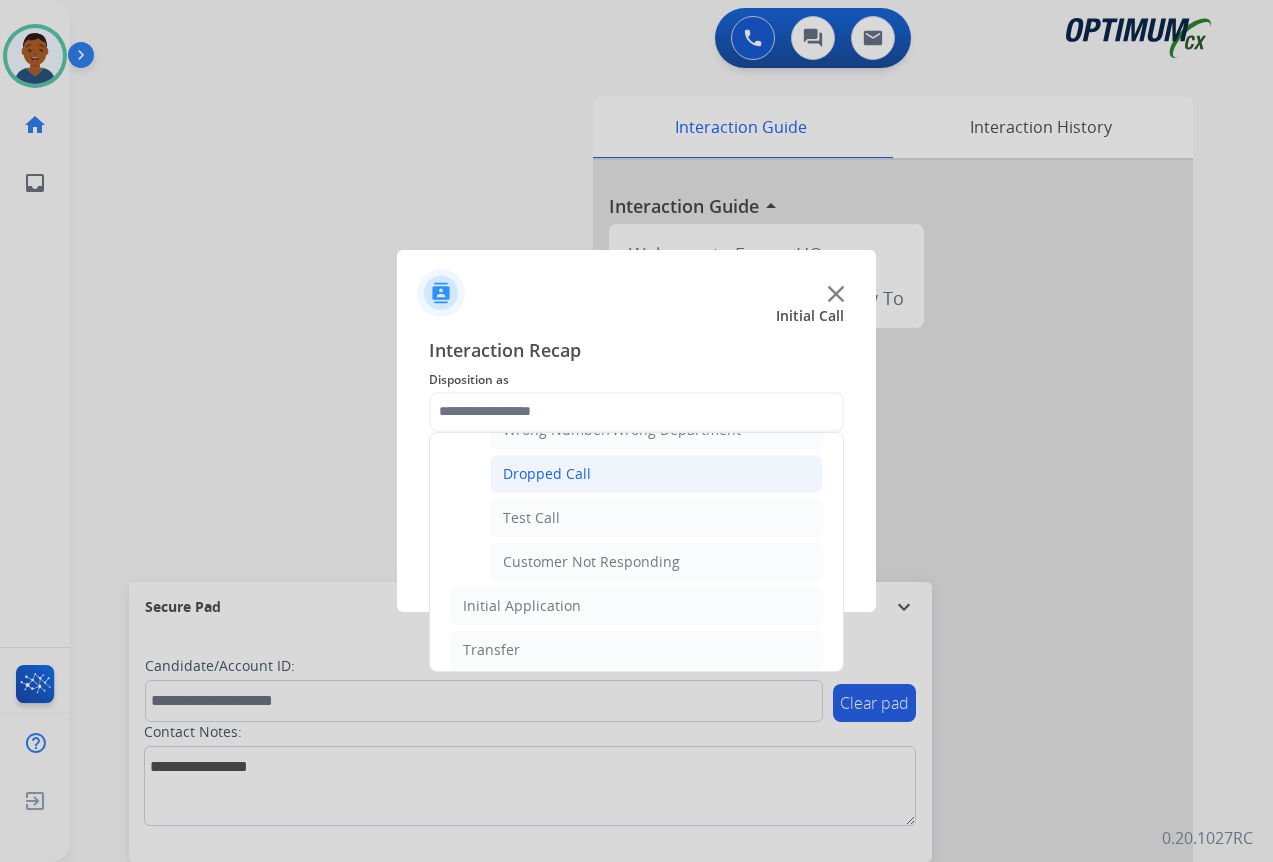 click on "Dropped Call" 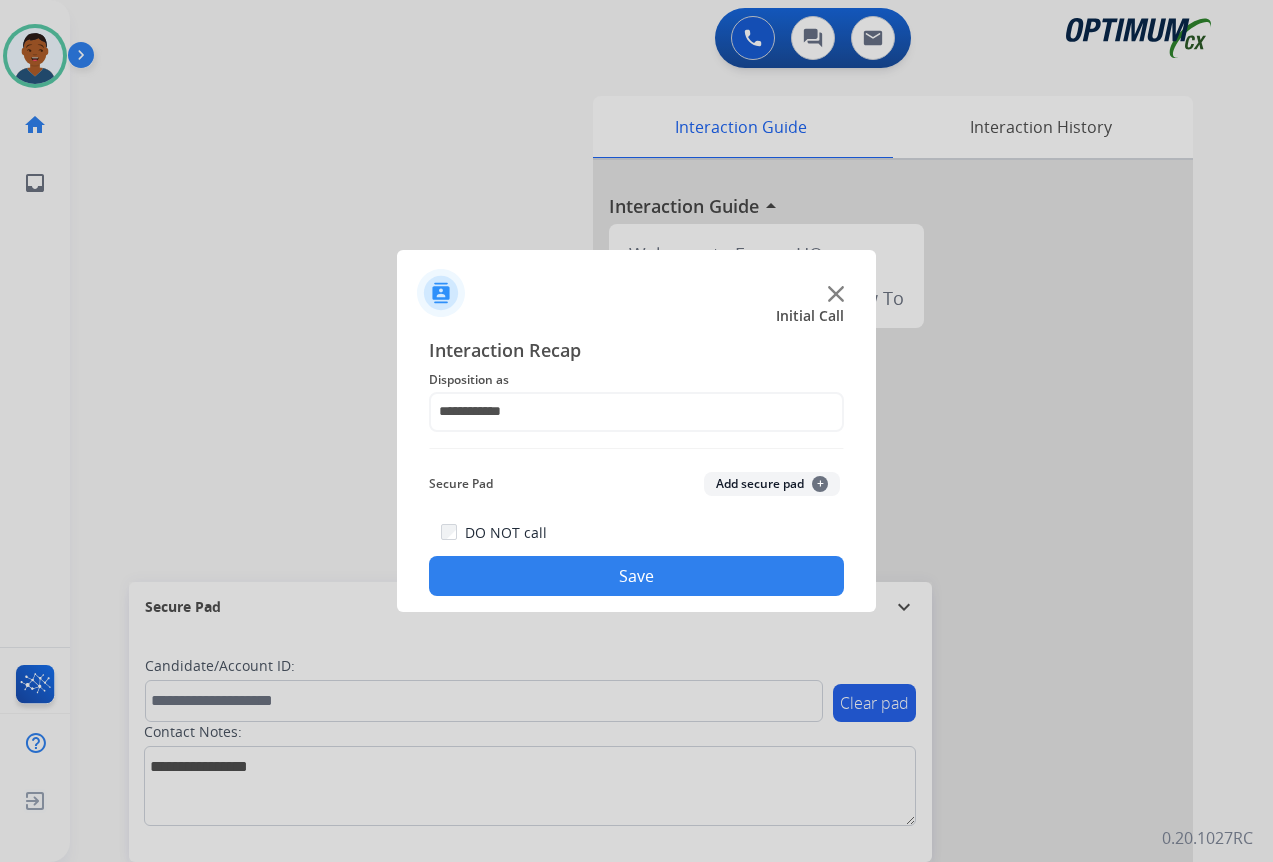 click on "Save" 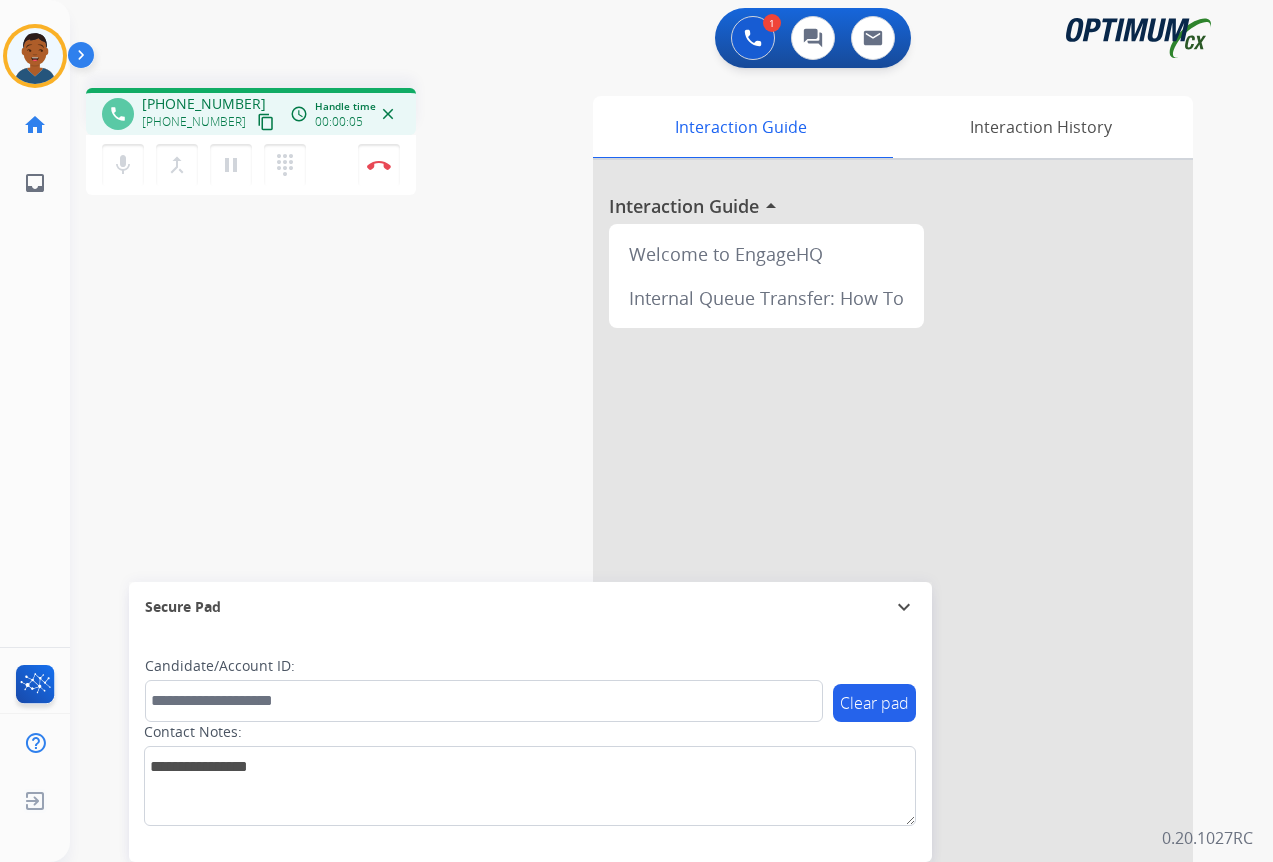 click on "content_copy" at bounding box center [266, 122] 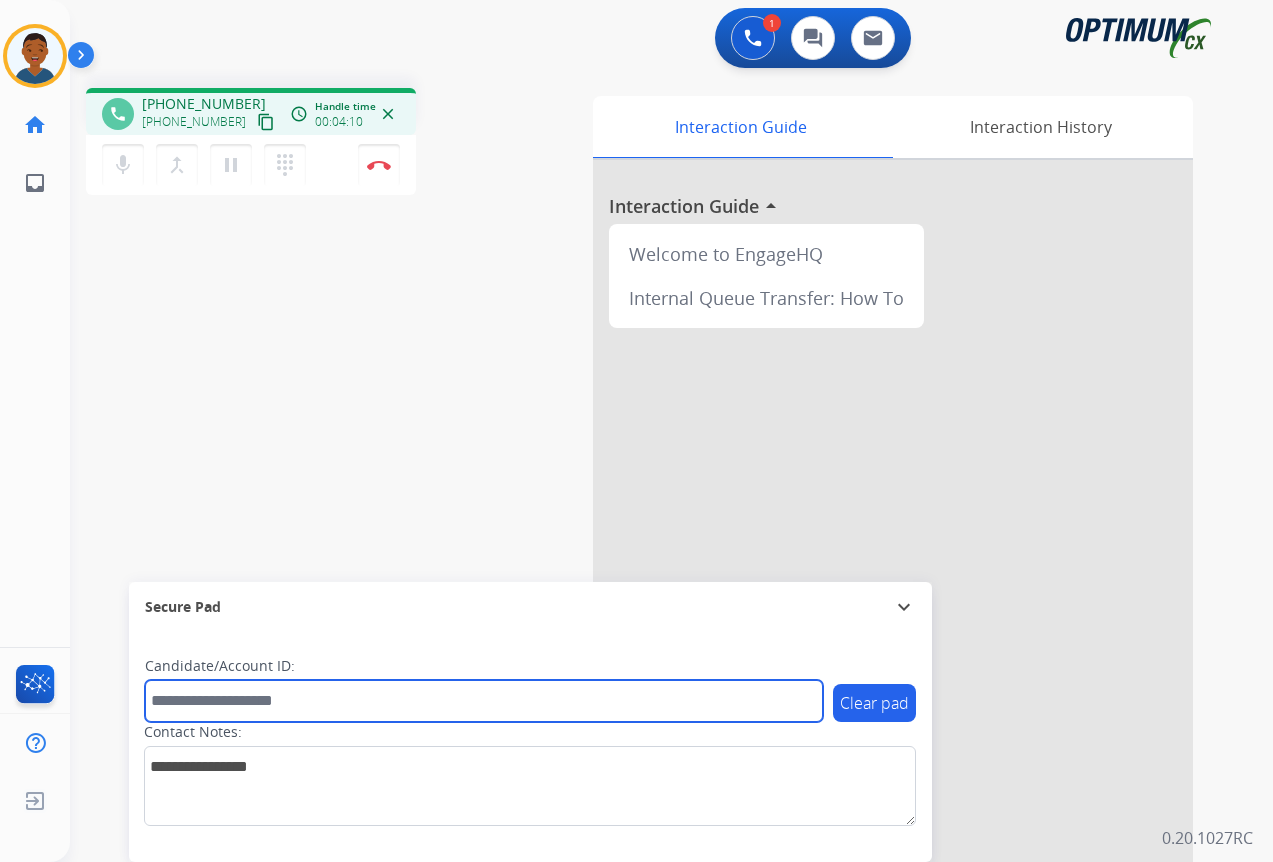 click at bounding box center (484, 701) 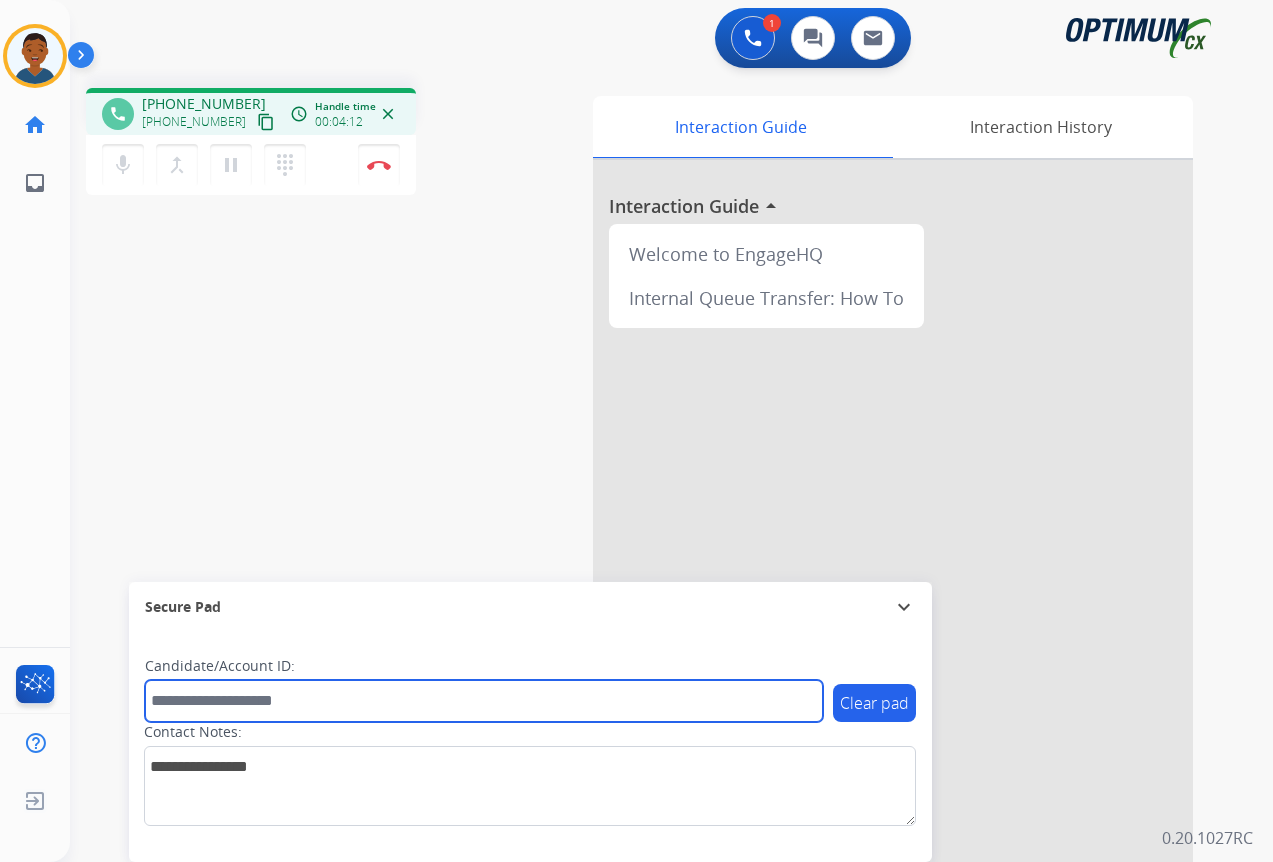 paste on "*******" 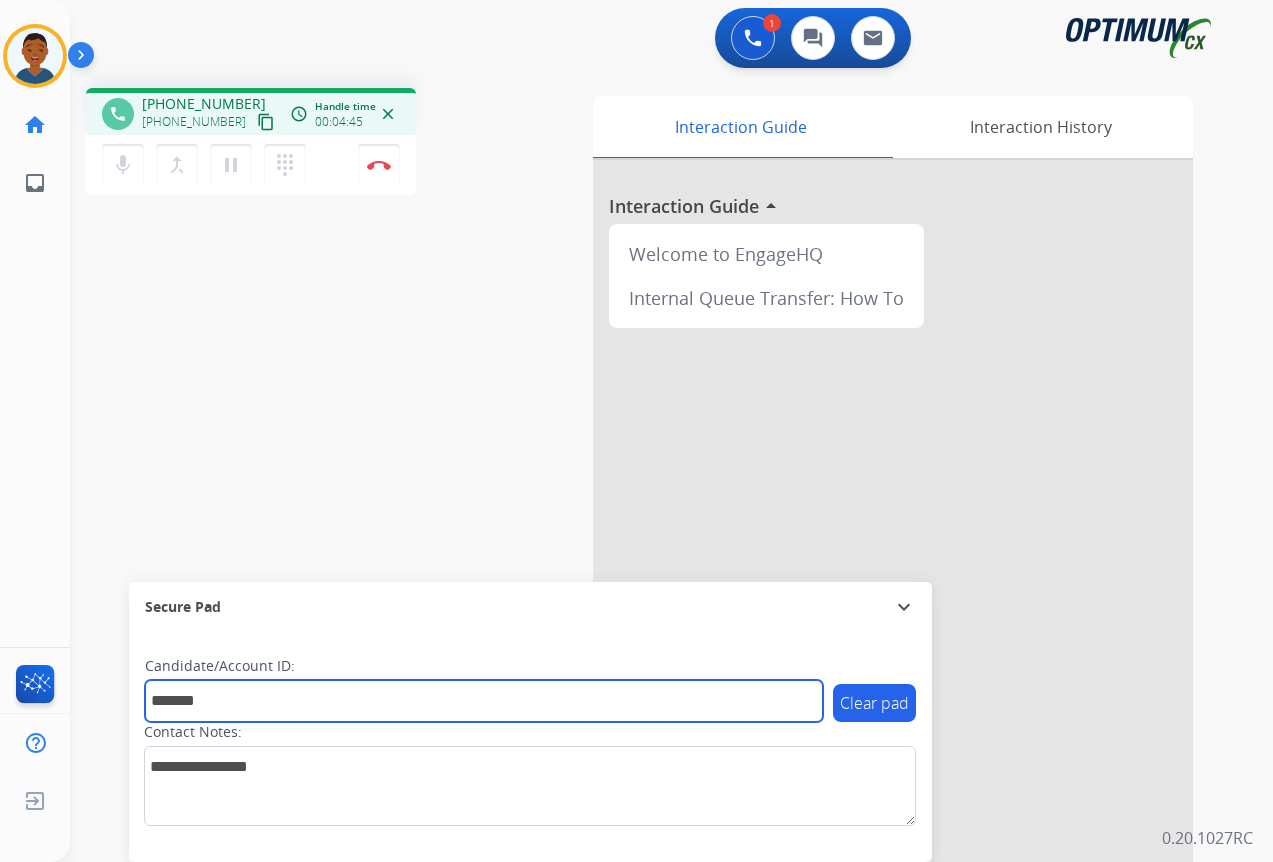 type on "*******" 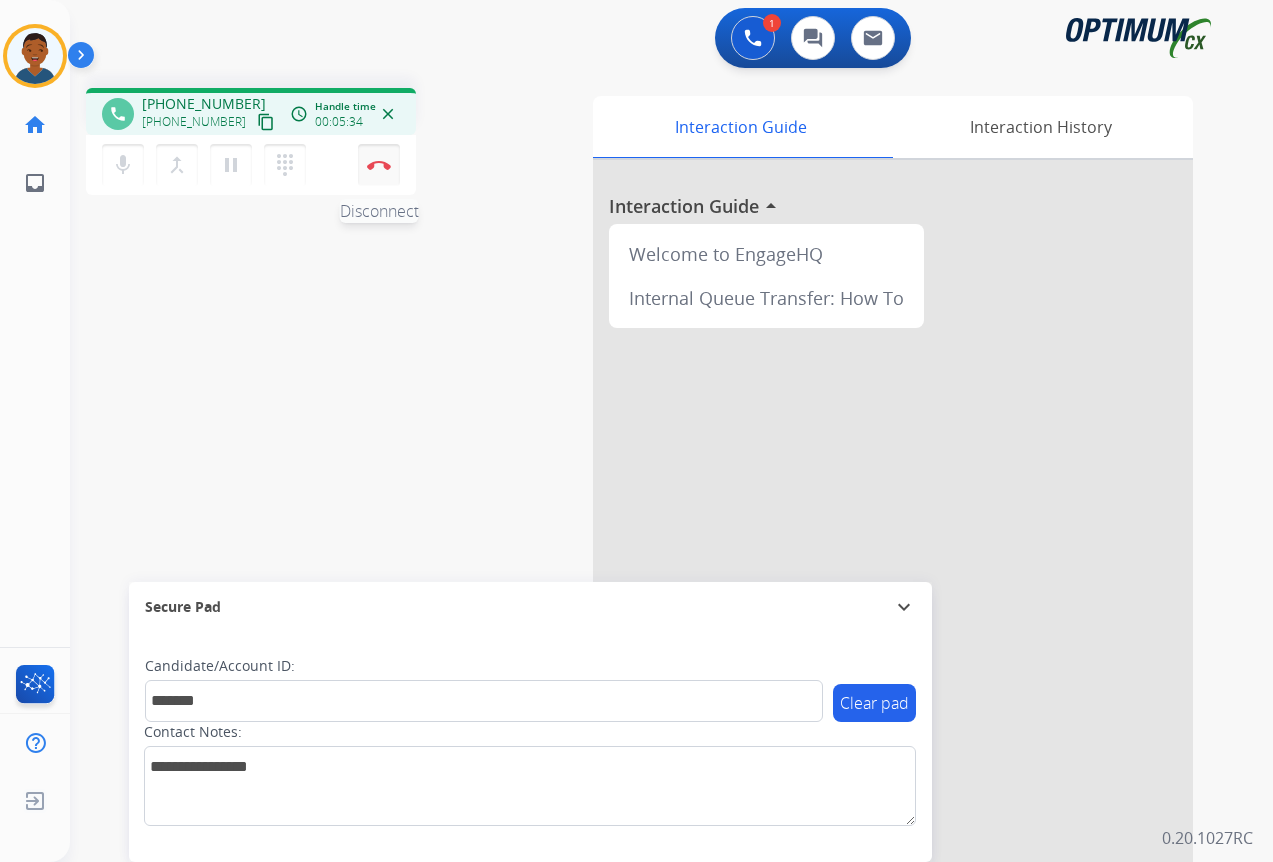 click at bounding box center [379, 165] 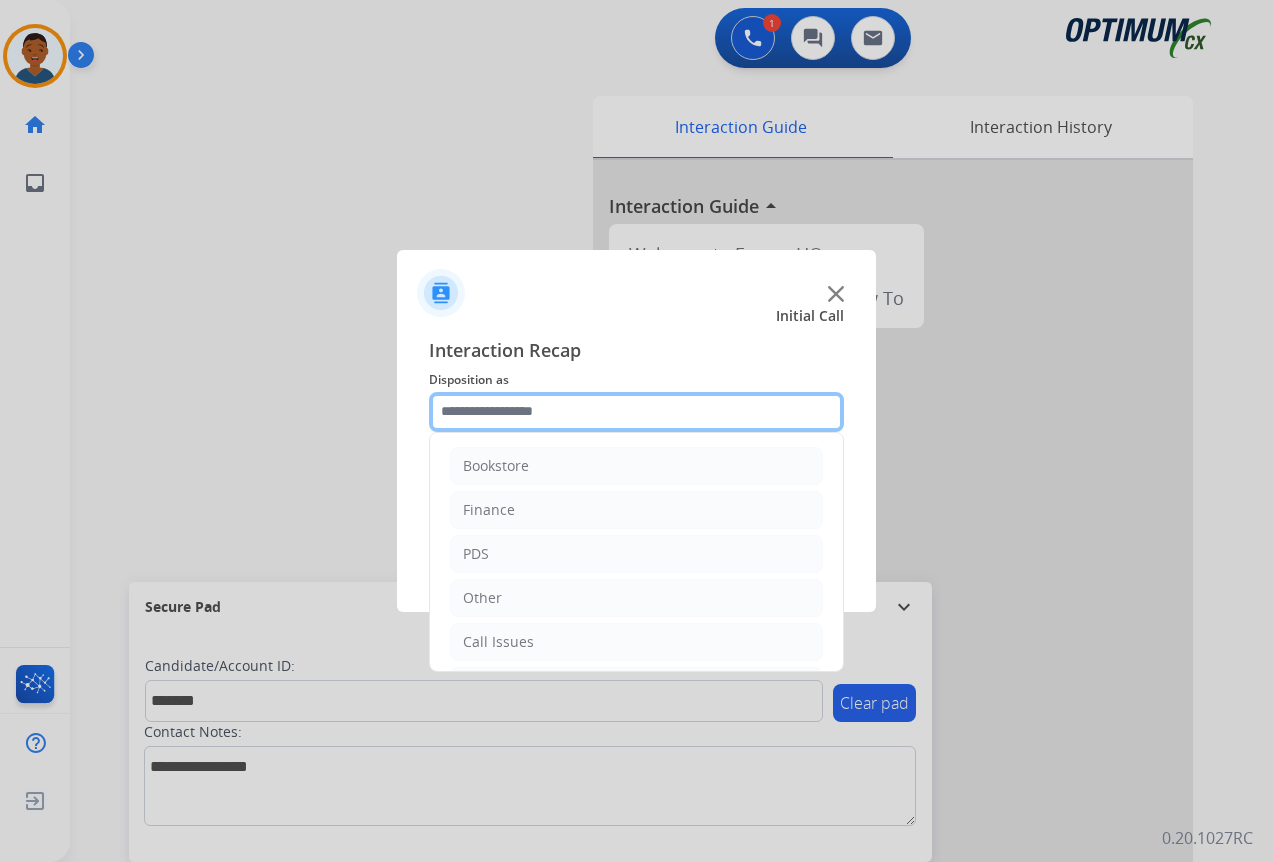 click 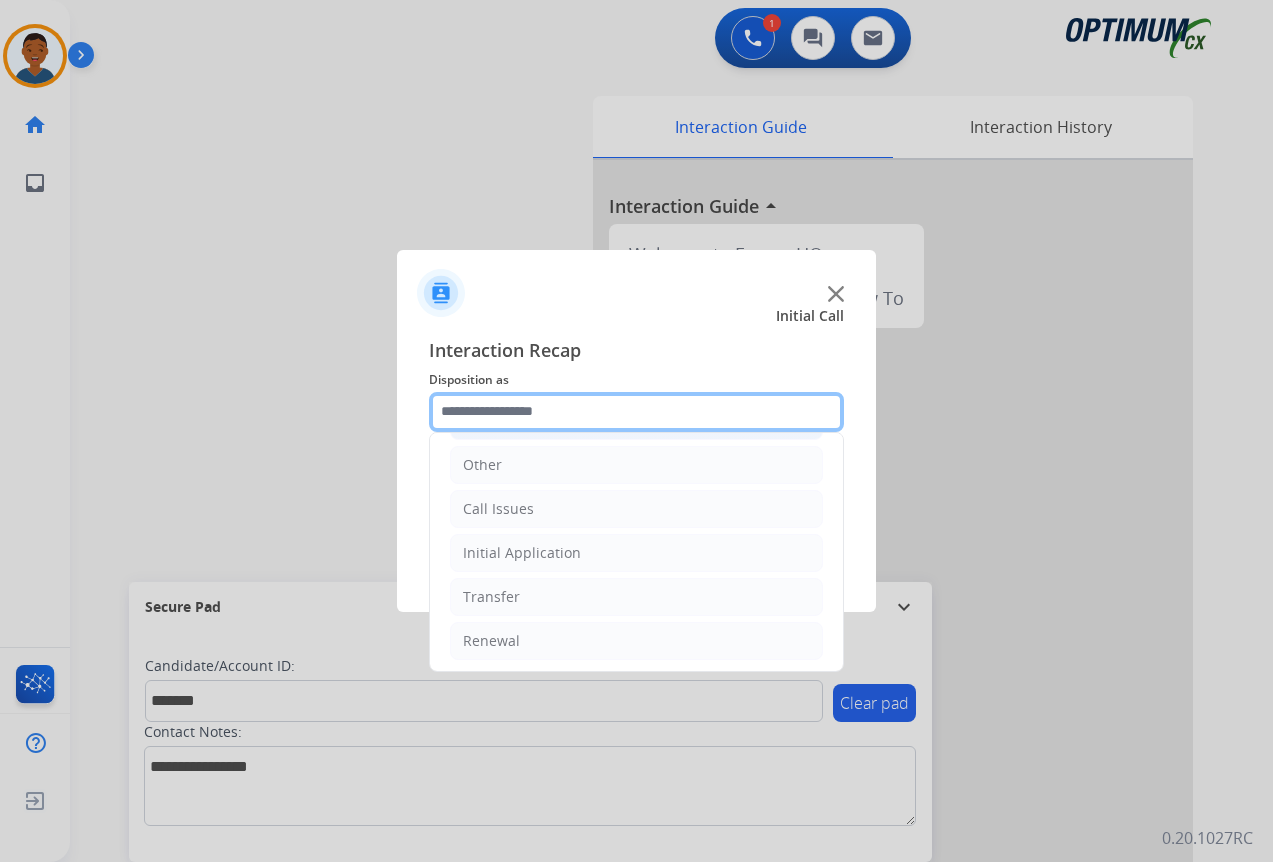 scroll, scrollTop: 136, scrollLeft: 0, axis: vertical 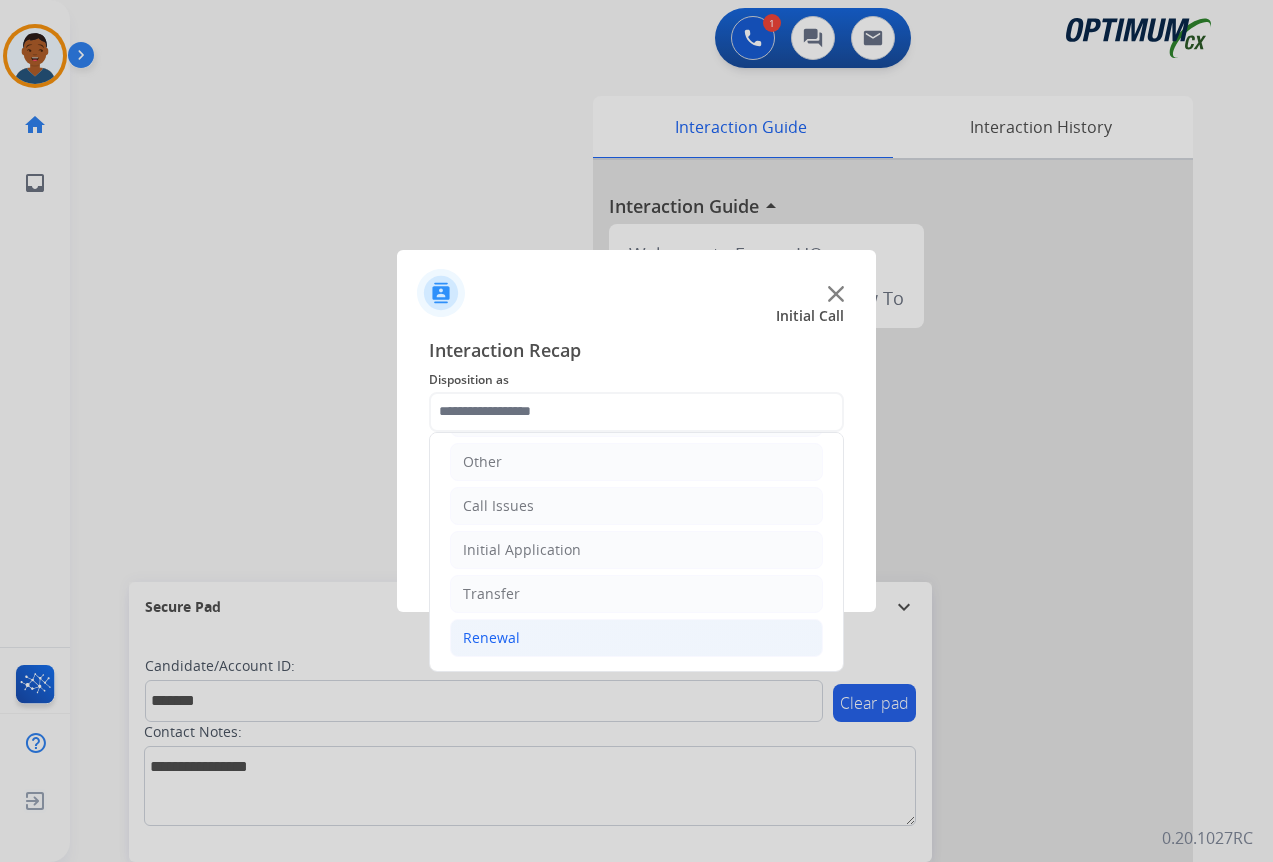 click on "Renewal" 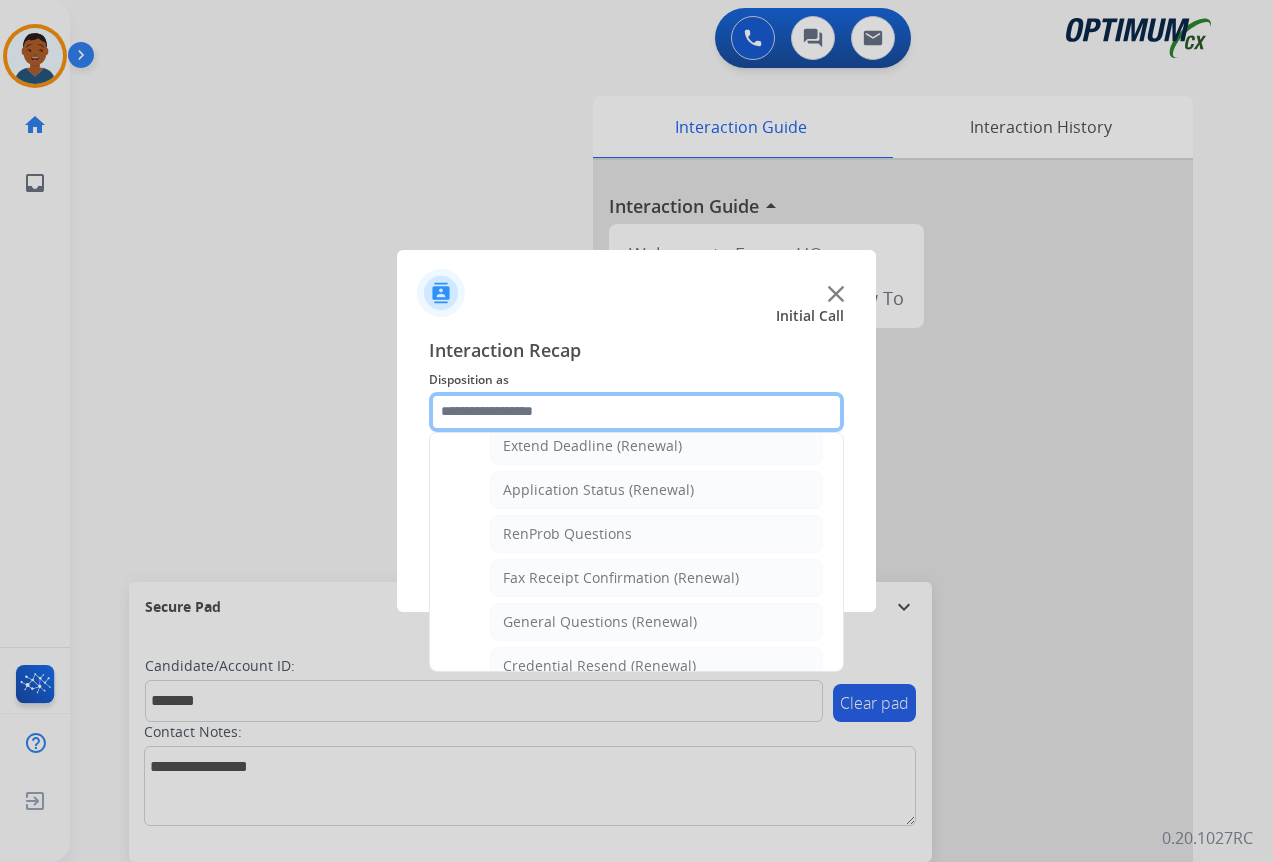 scroll, scrollTop: 536, scrollLeft: 0, axis: vertical 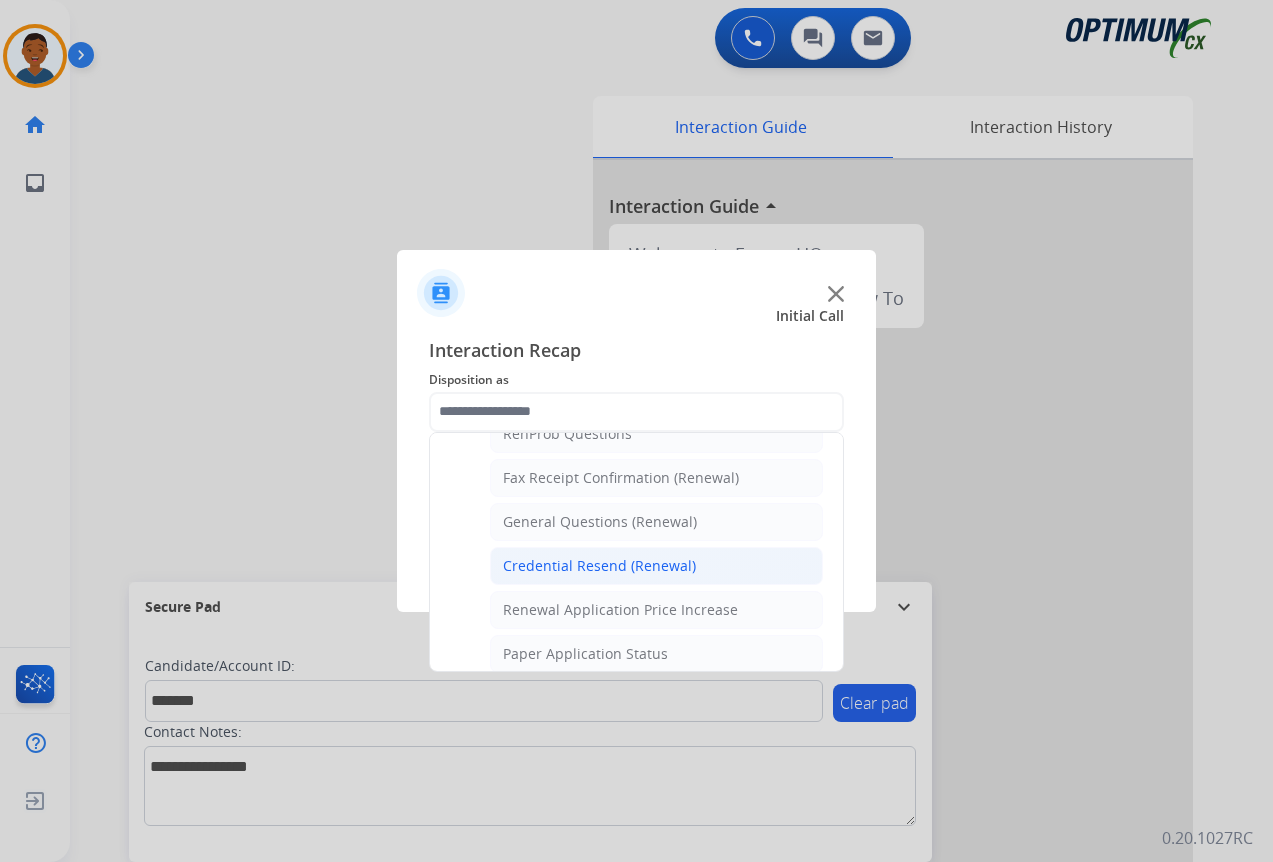 click on "Credential Resend (Renewal)" 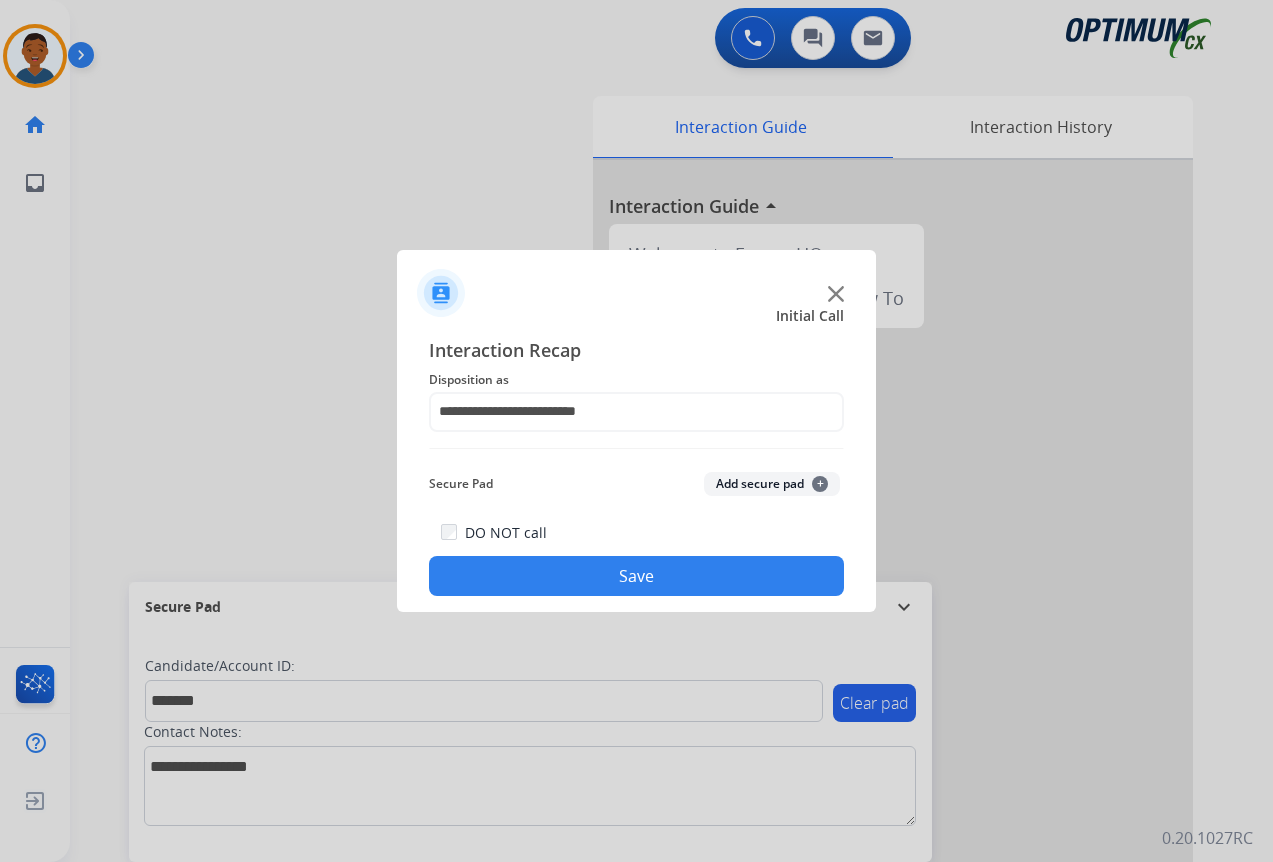 click on "Add secure pad  +" 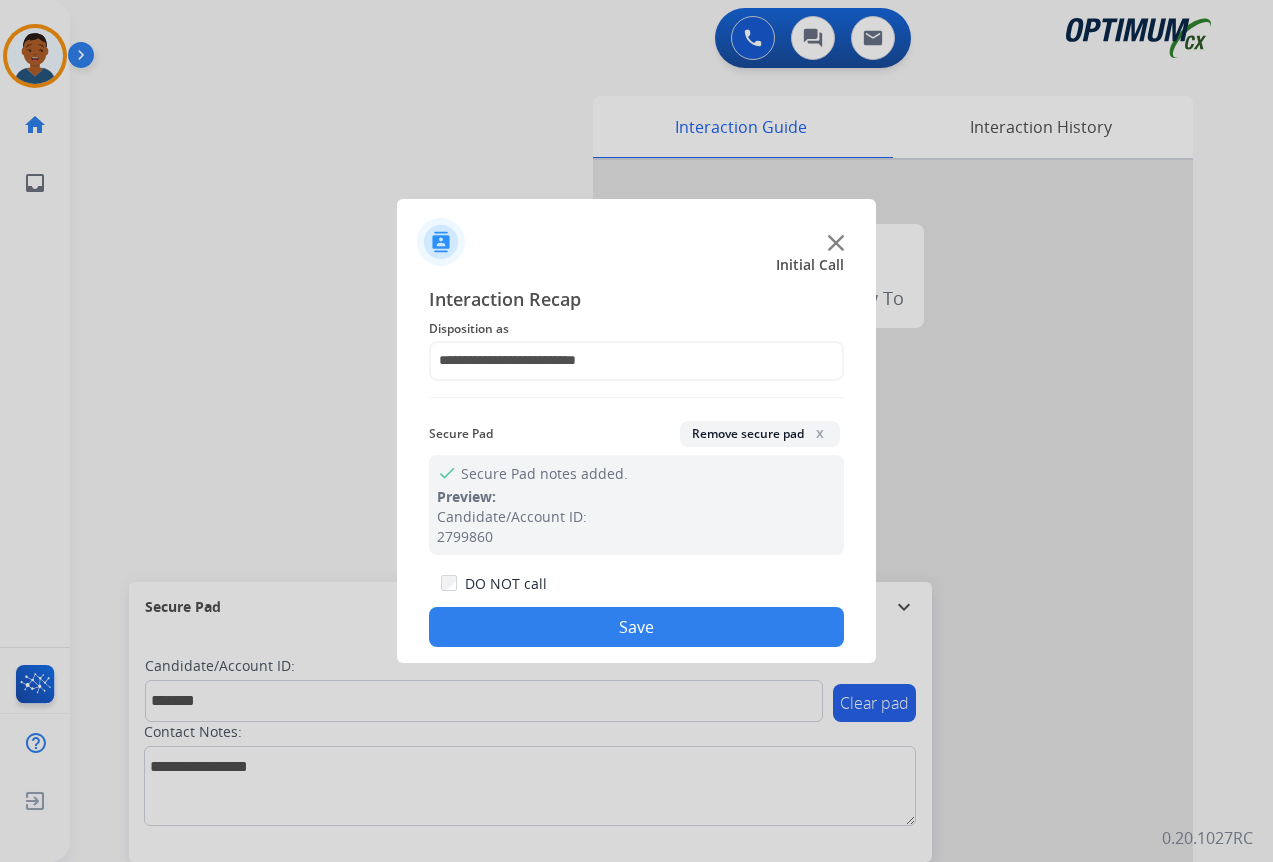 click on "Save" 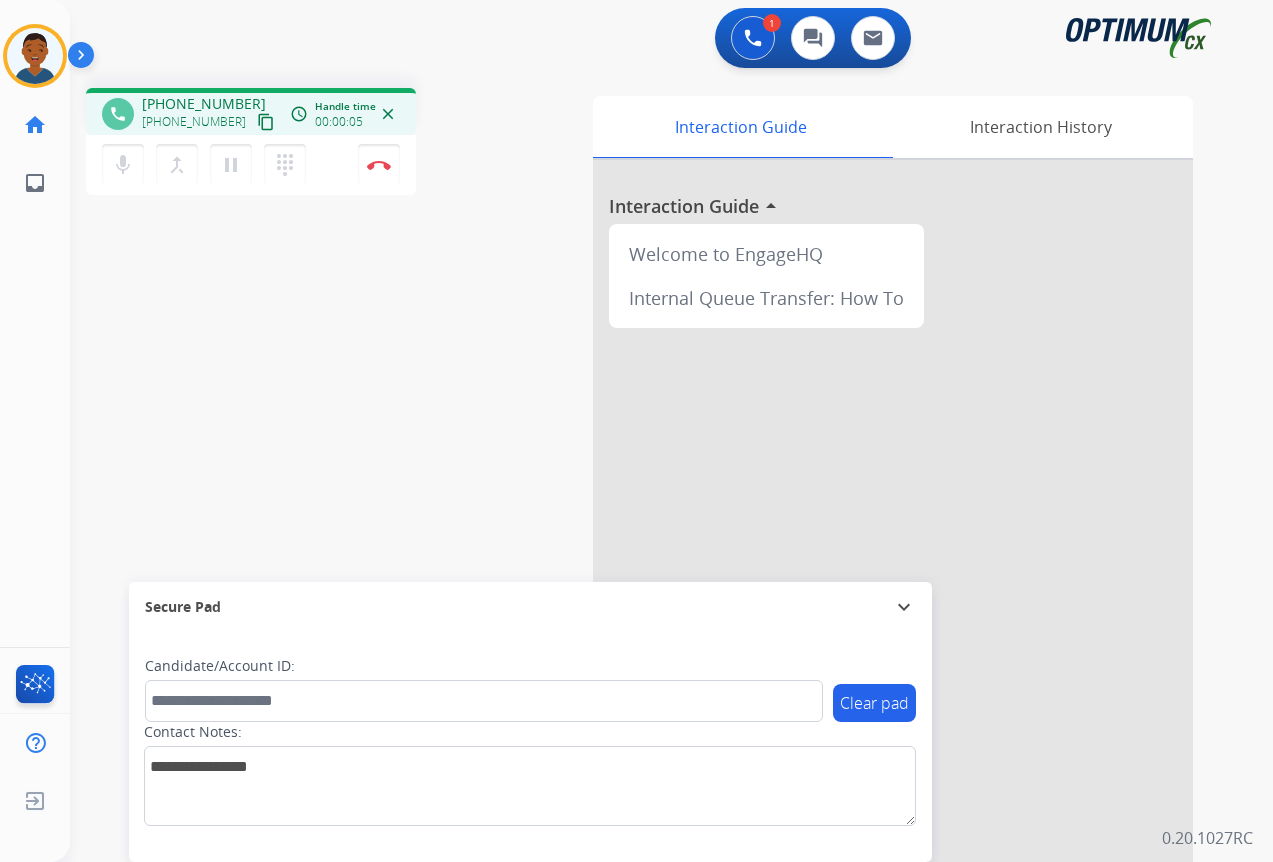 click on "content_copy" at bounding box center [266, 122] 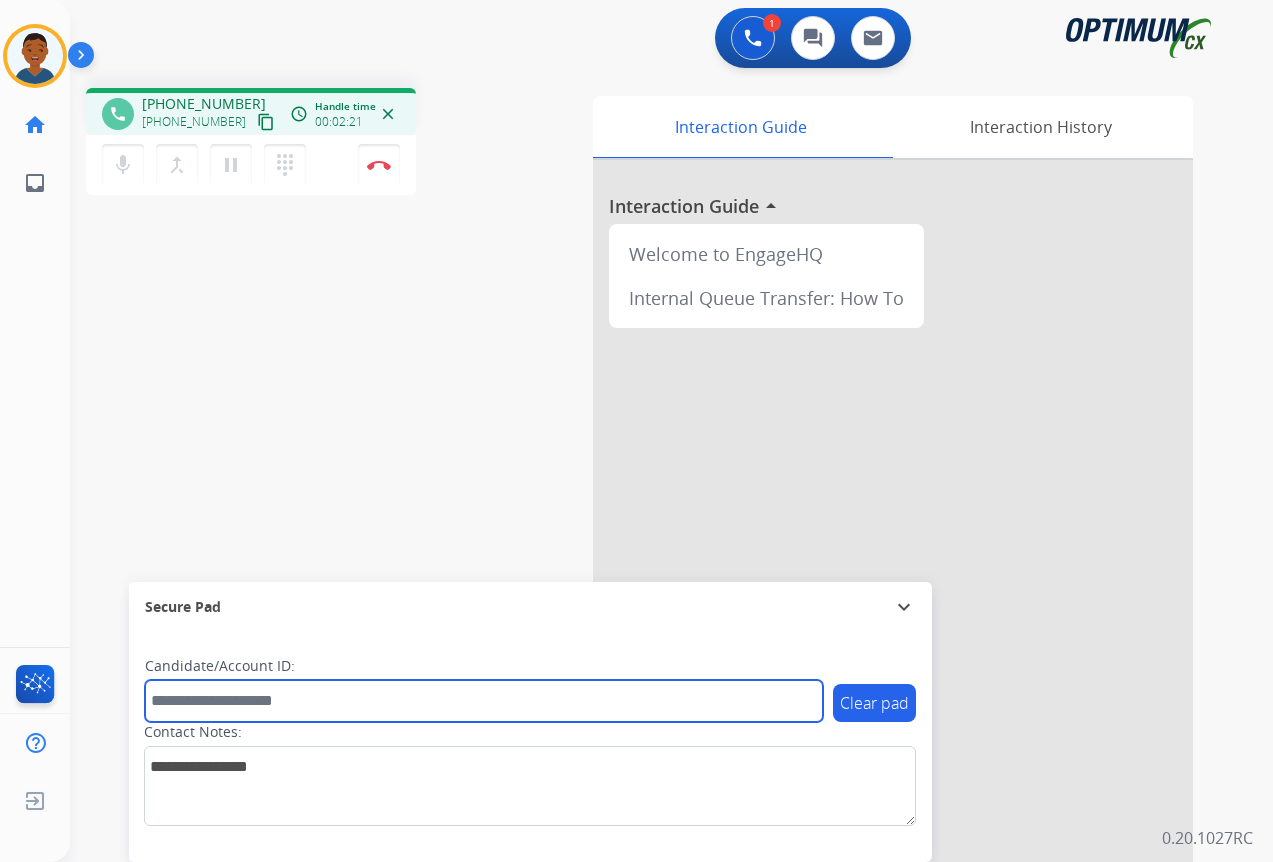 click at bounding box center [484, 701] 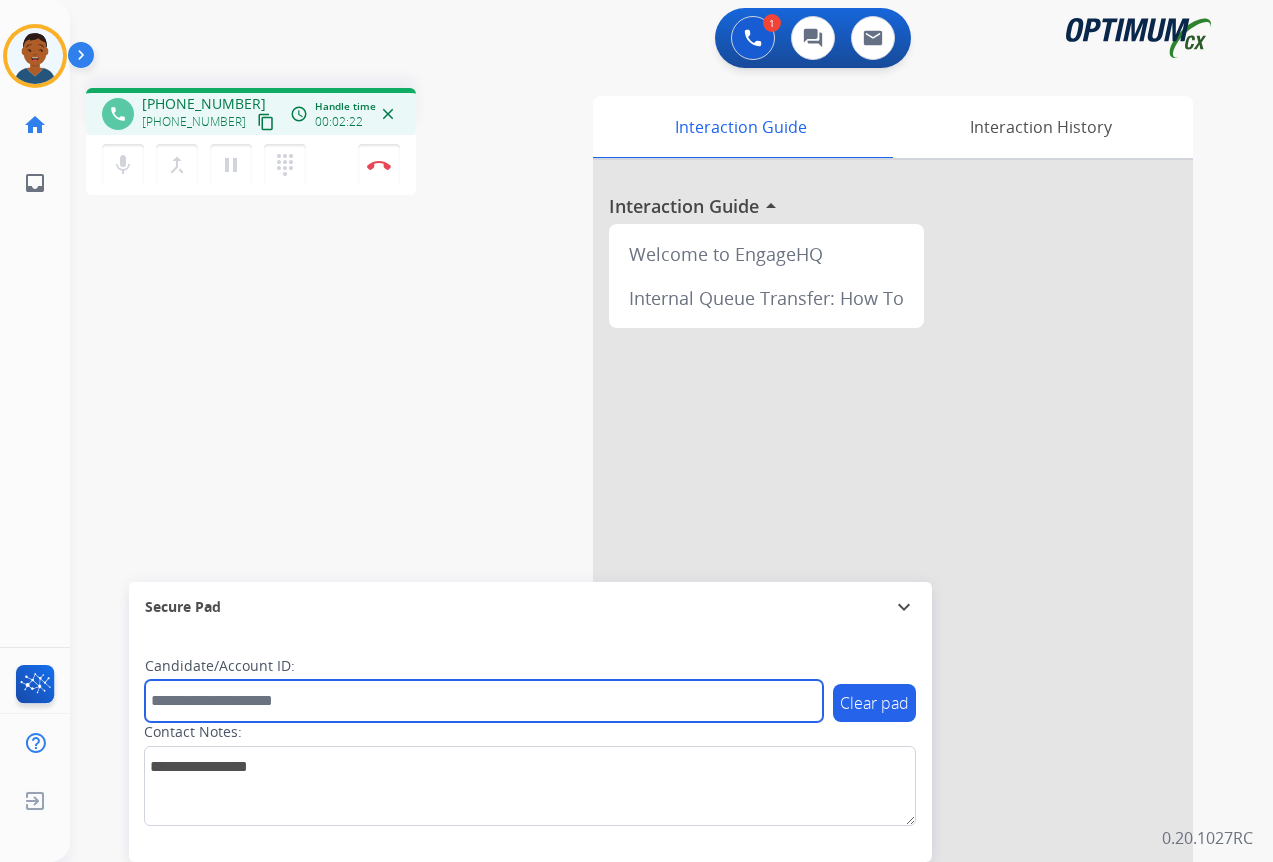 paste on "*******" 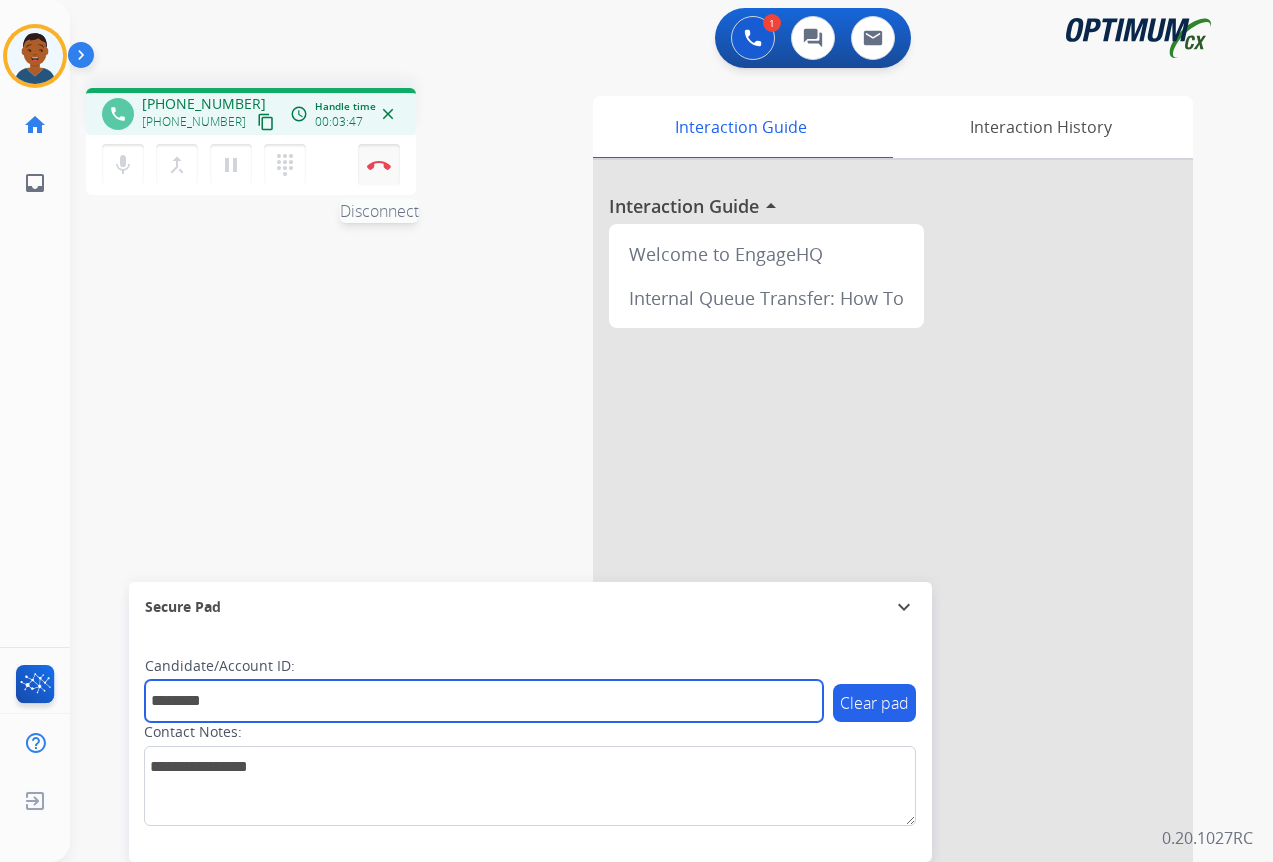 type on "*******" 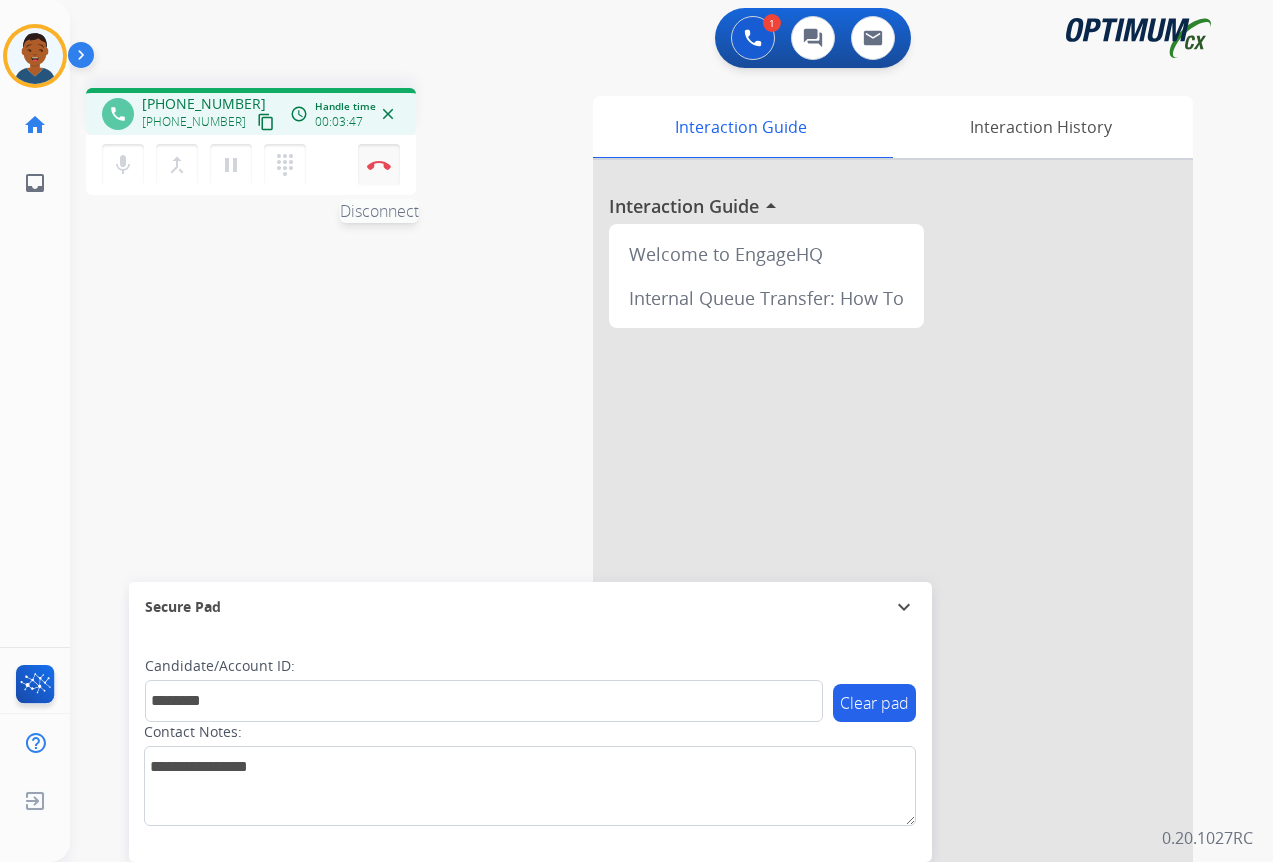 click on "Disconnect" at bounding box center (379, 165) 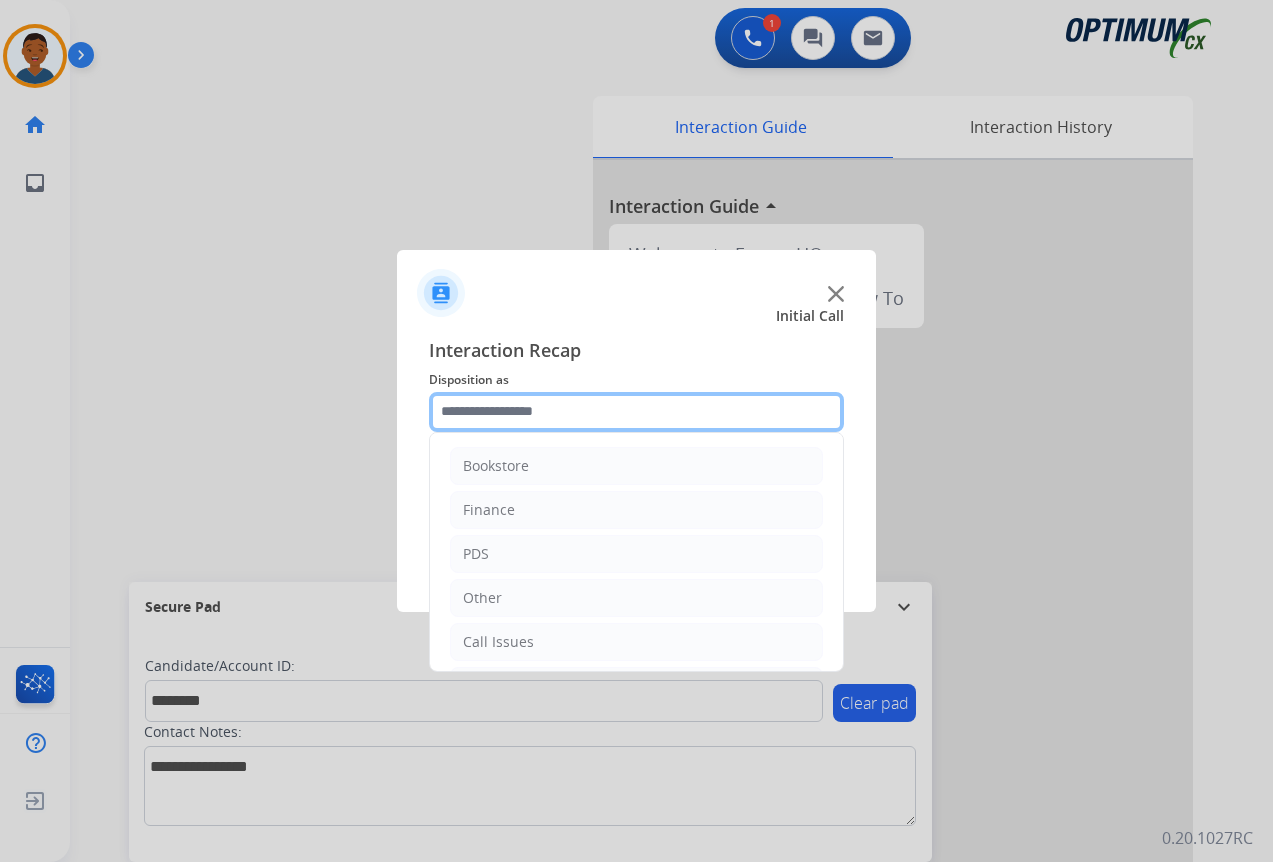 click 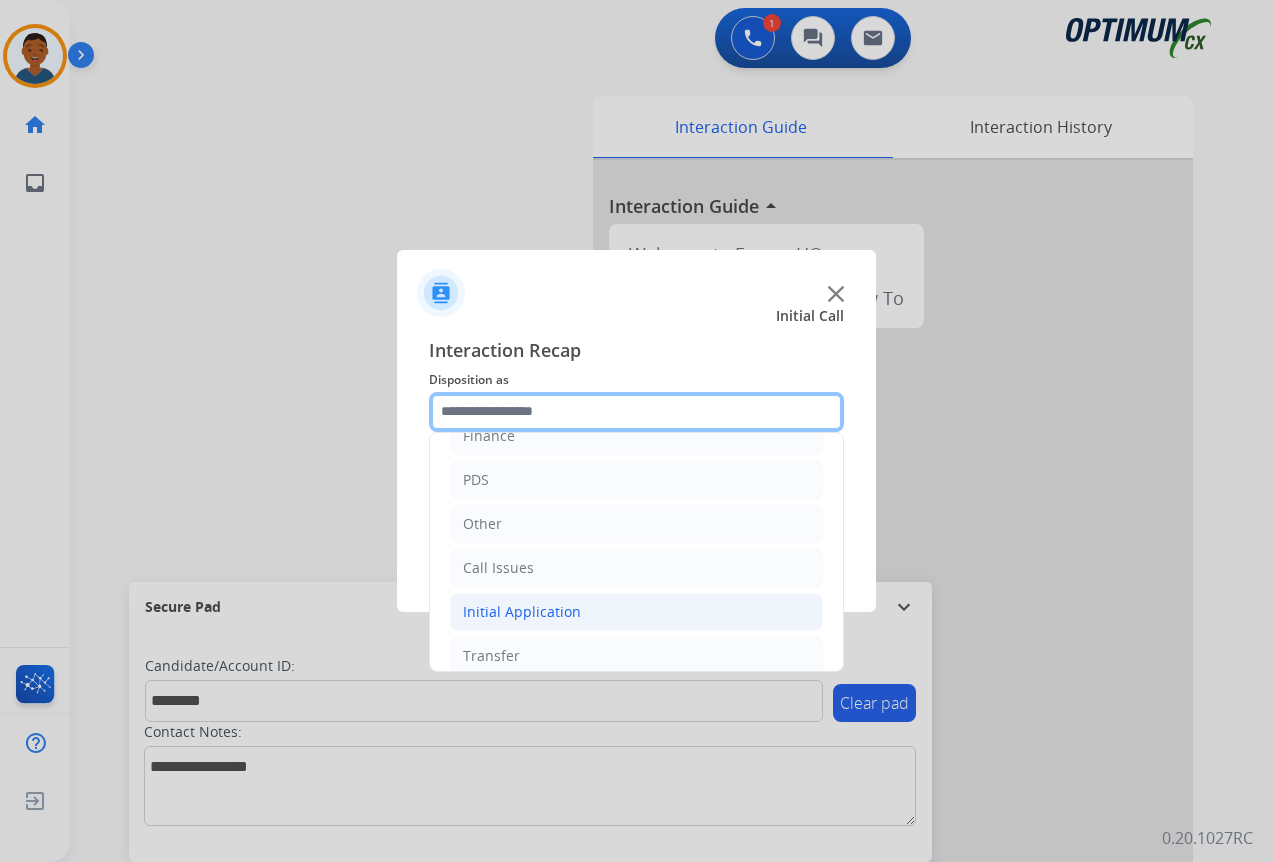 scroll, scrollTop: 136, scrollLeft: 0, axis: vertical 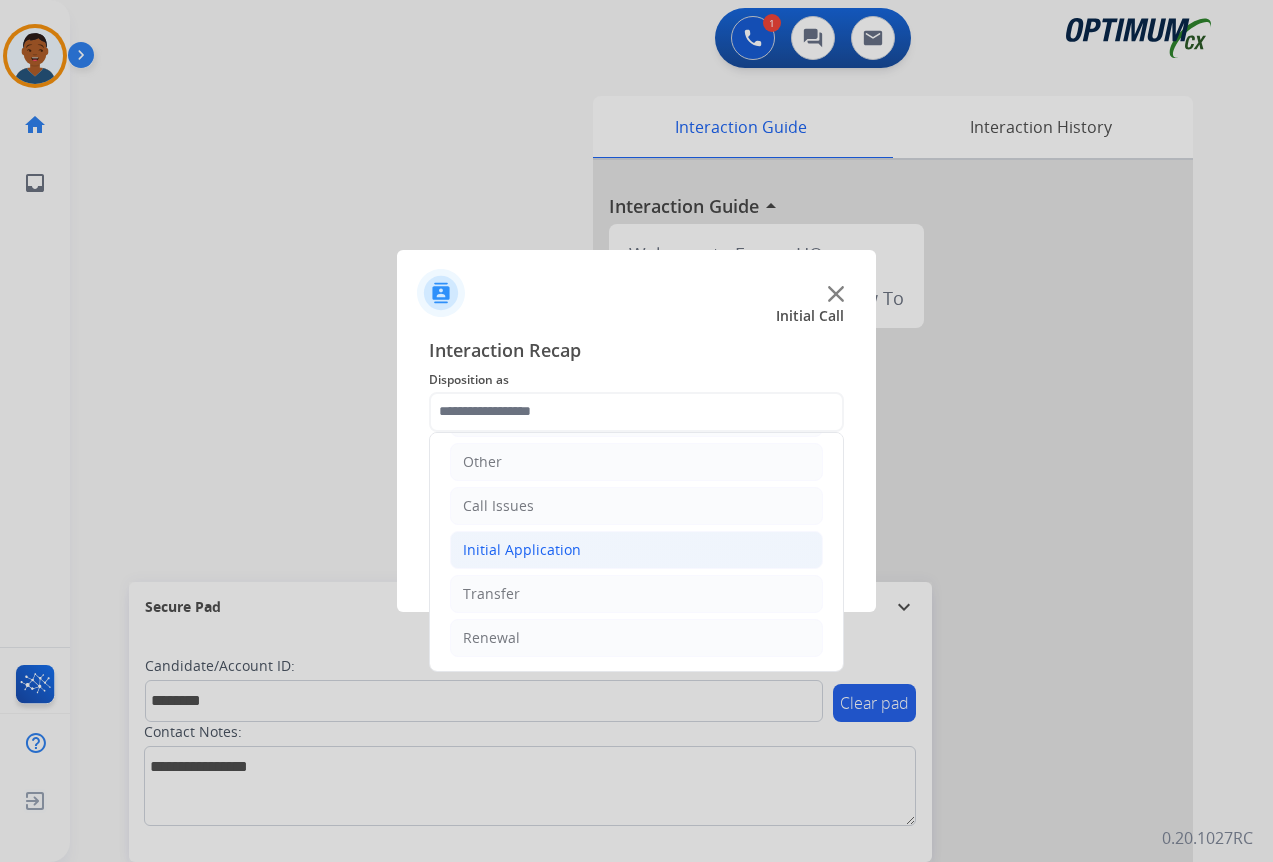 click on "Initial Application" 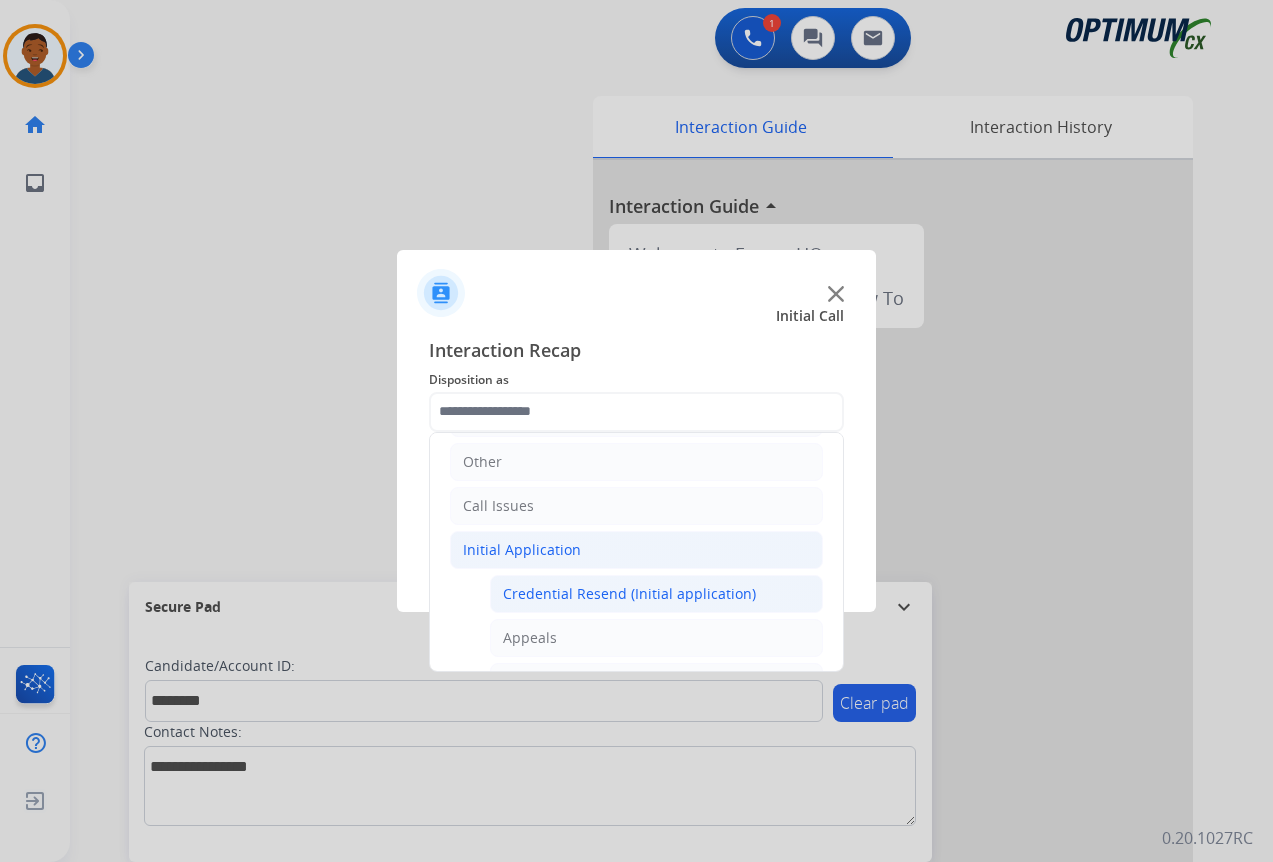 click on "Credential Resend (Initial application)" 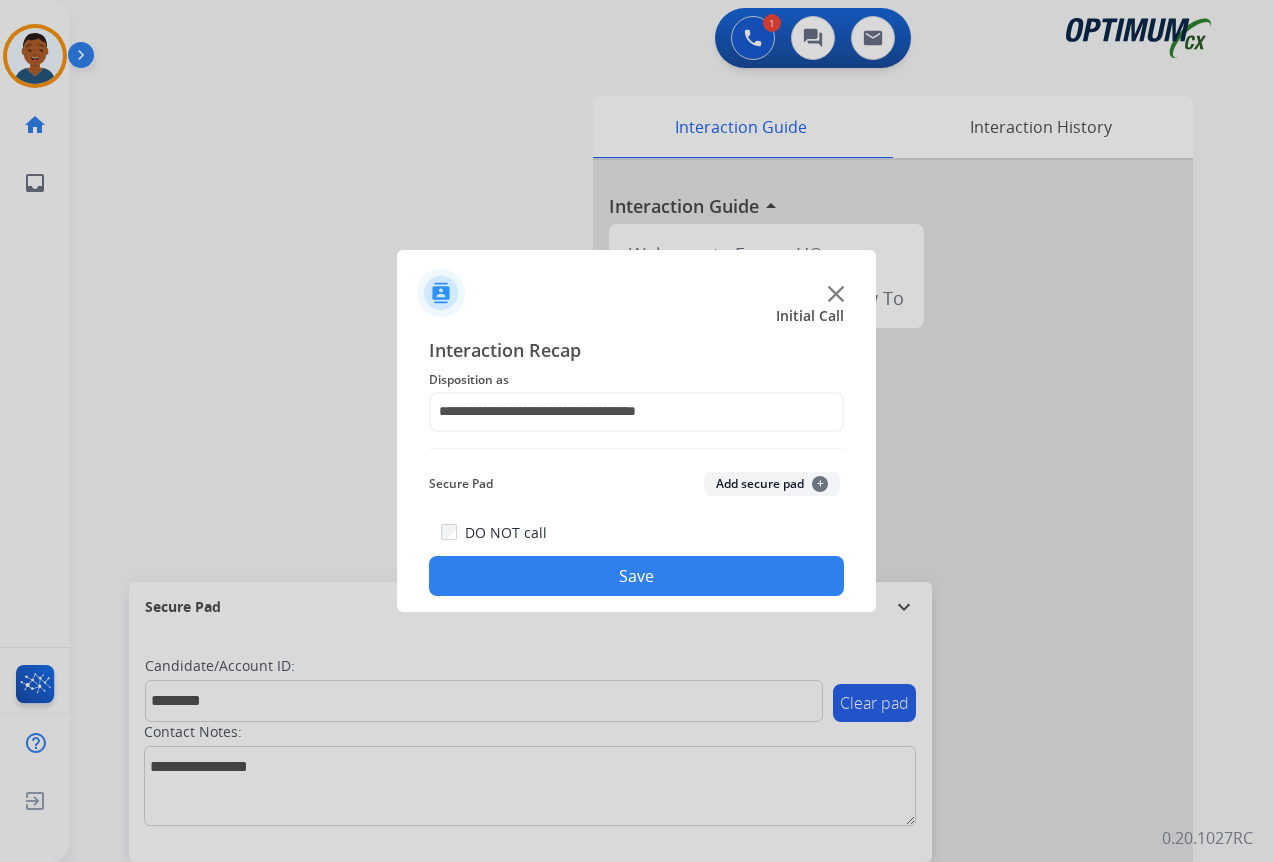 click on "Add secure pad  +" 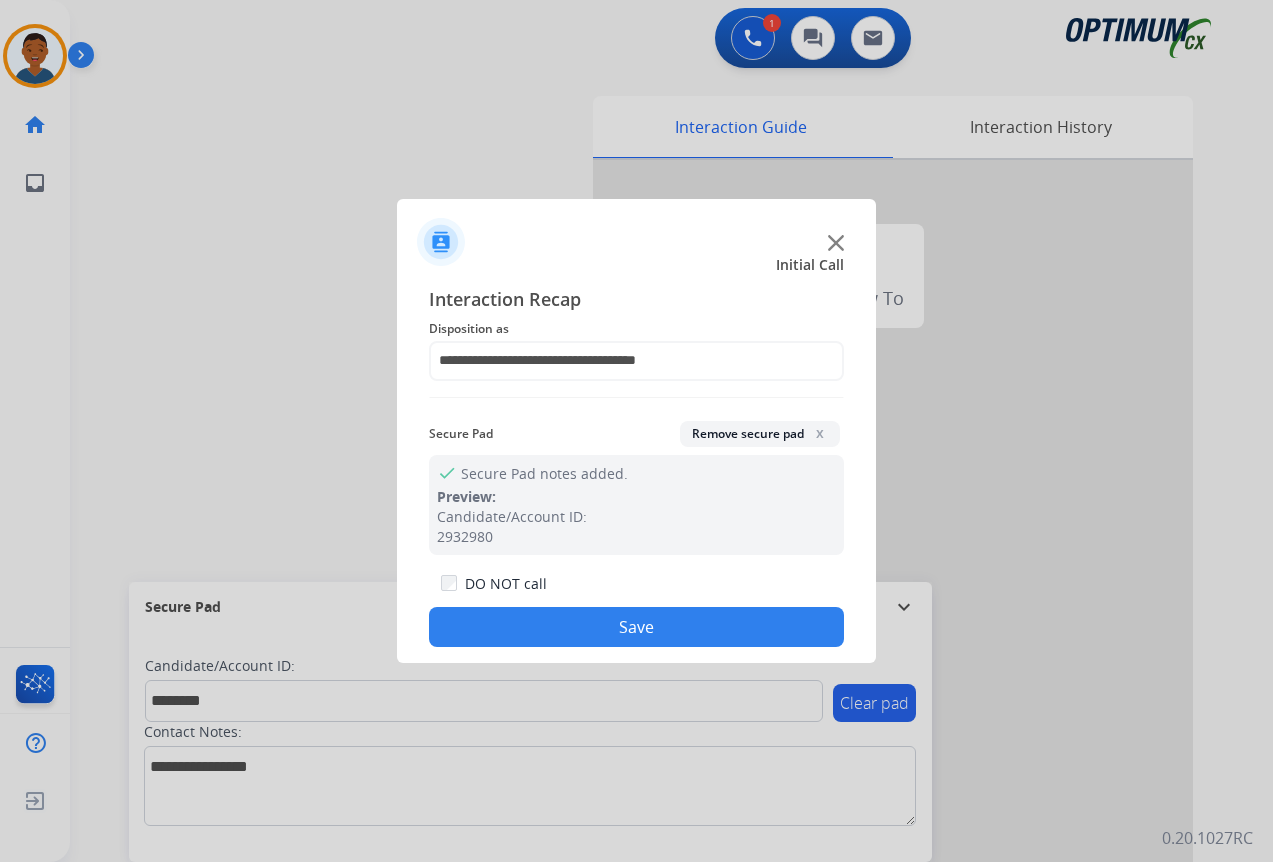 click on "Save" 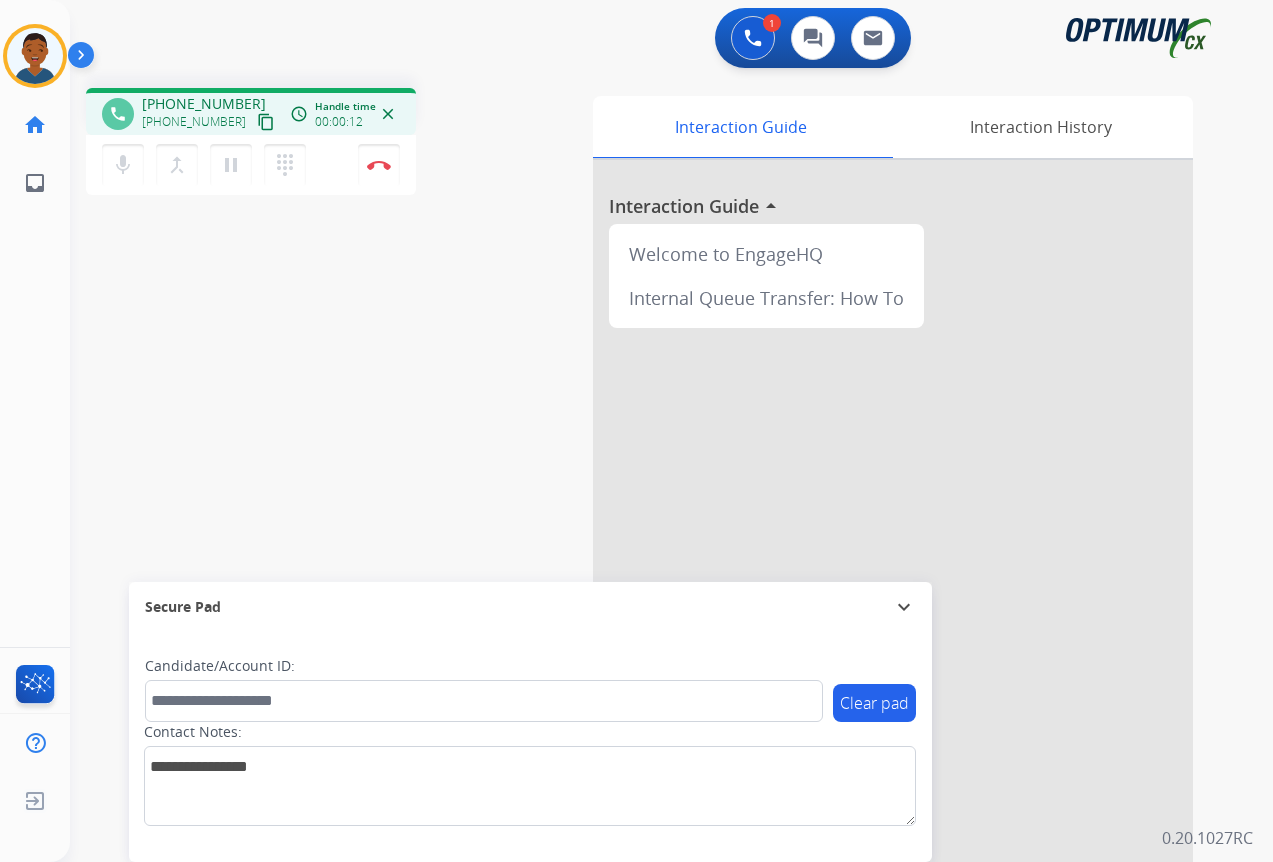 click on "content_copy" at bounding box center [266, 122] 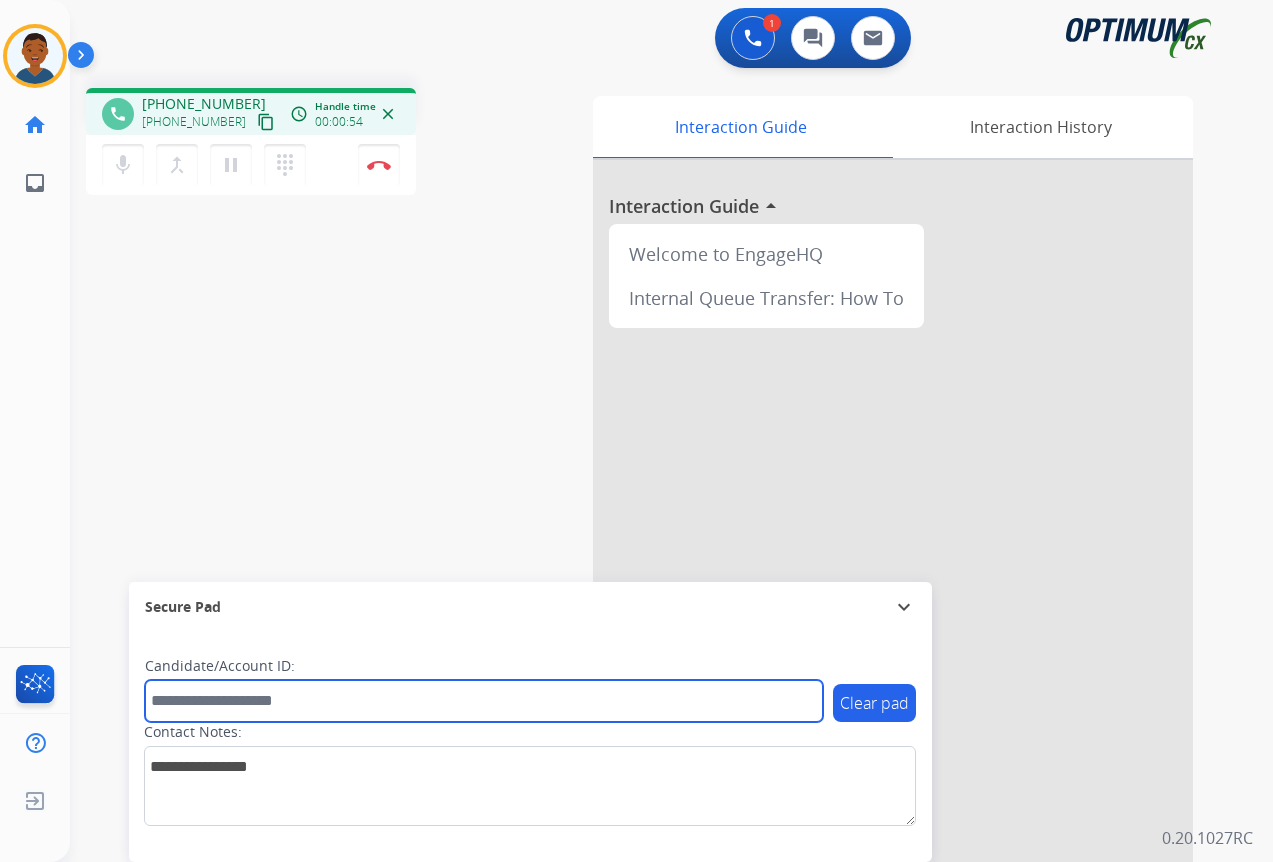 click at bounding box center [484, 701] 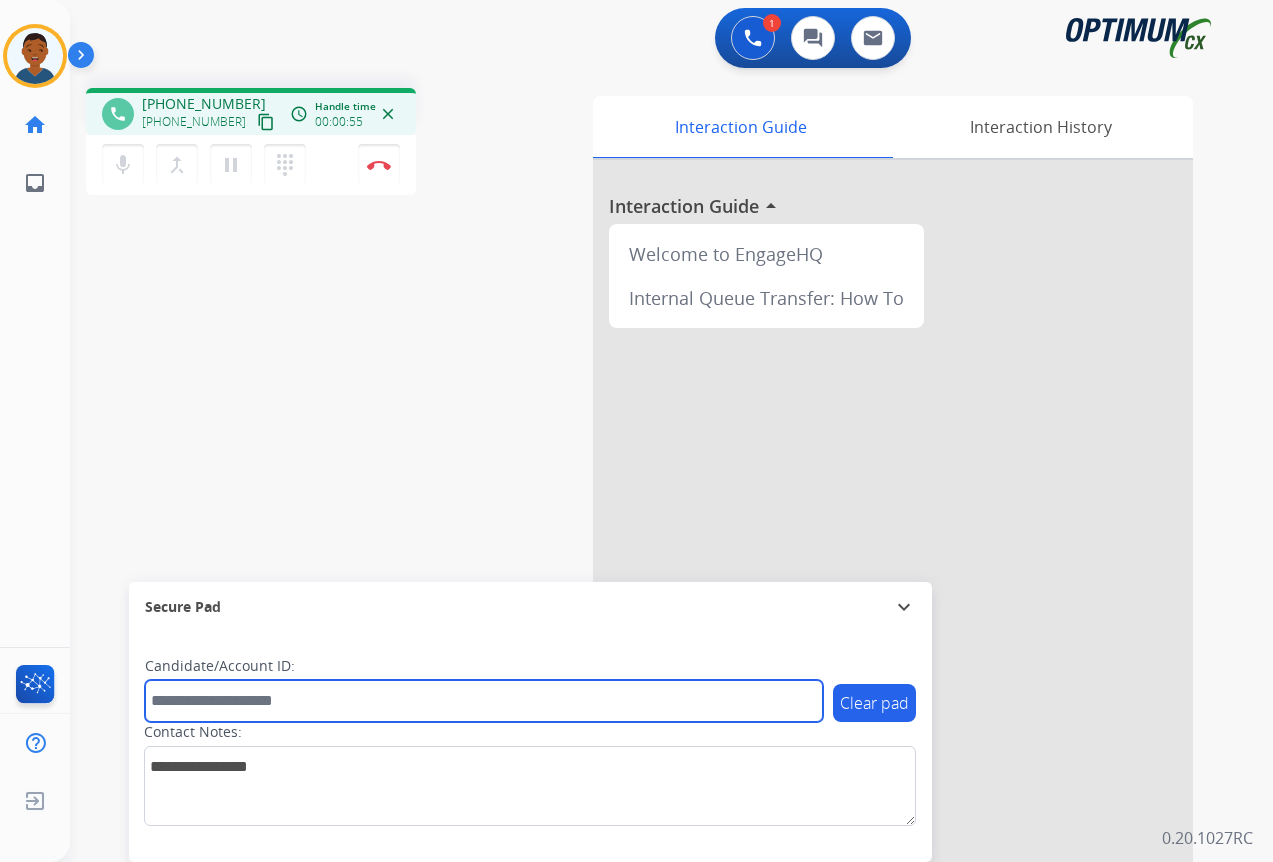paste on "*******" 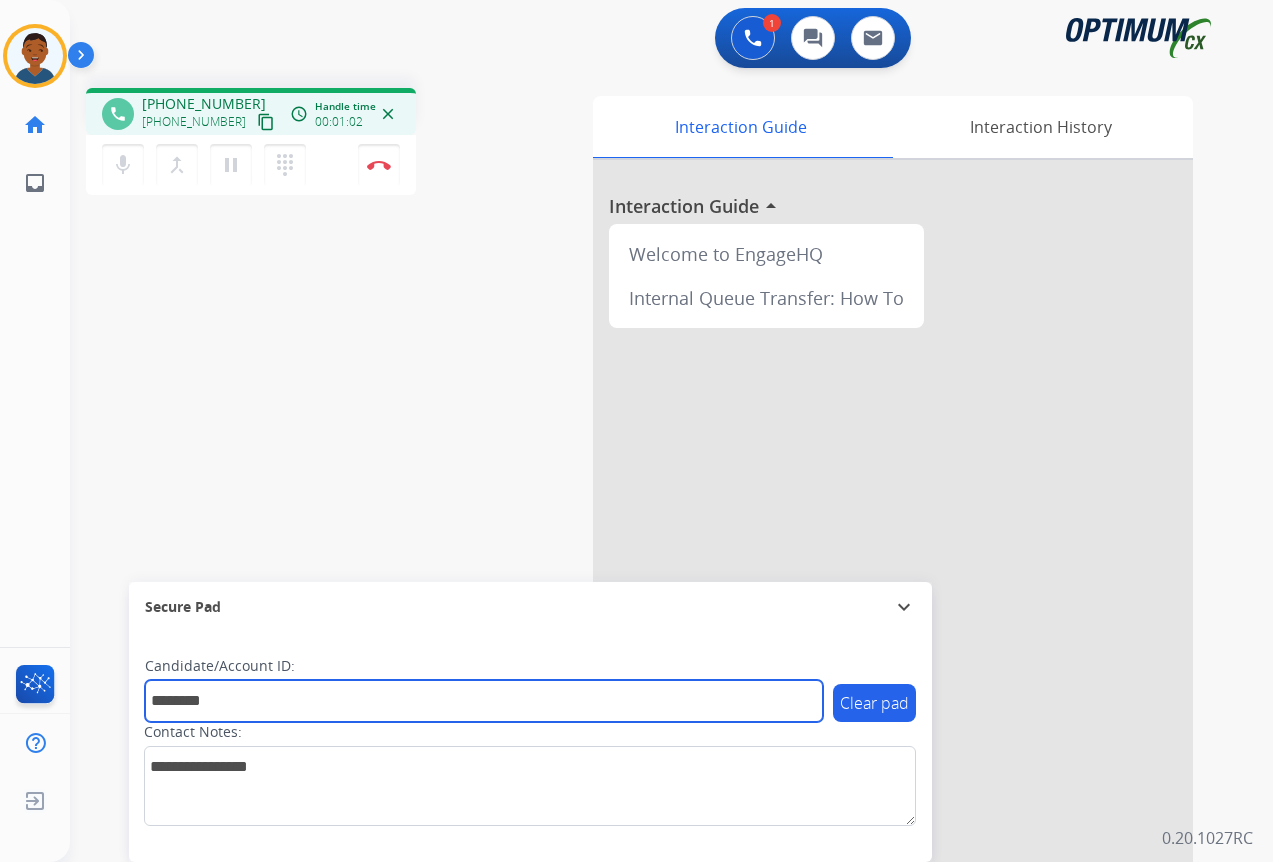type on "*******" 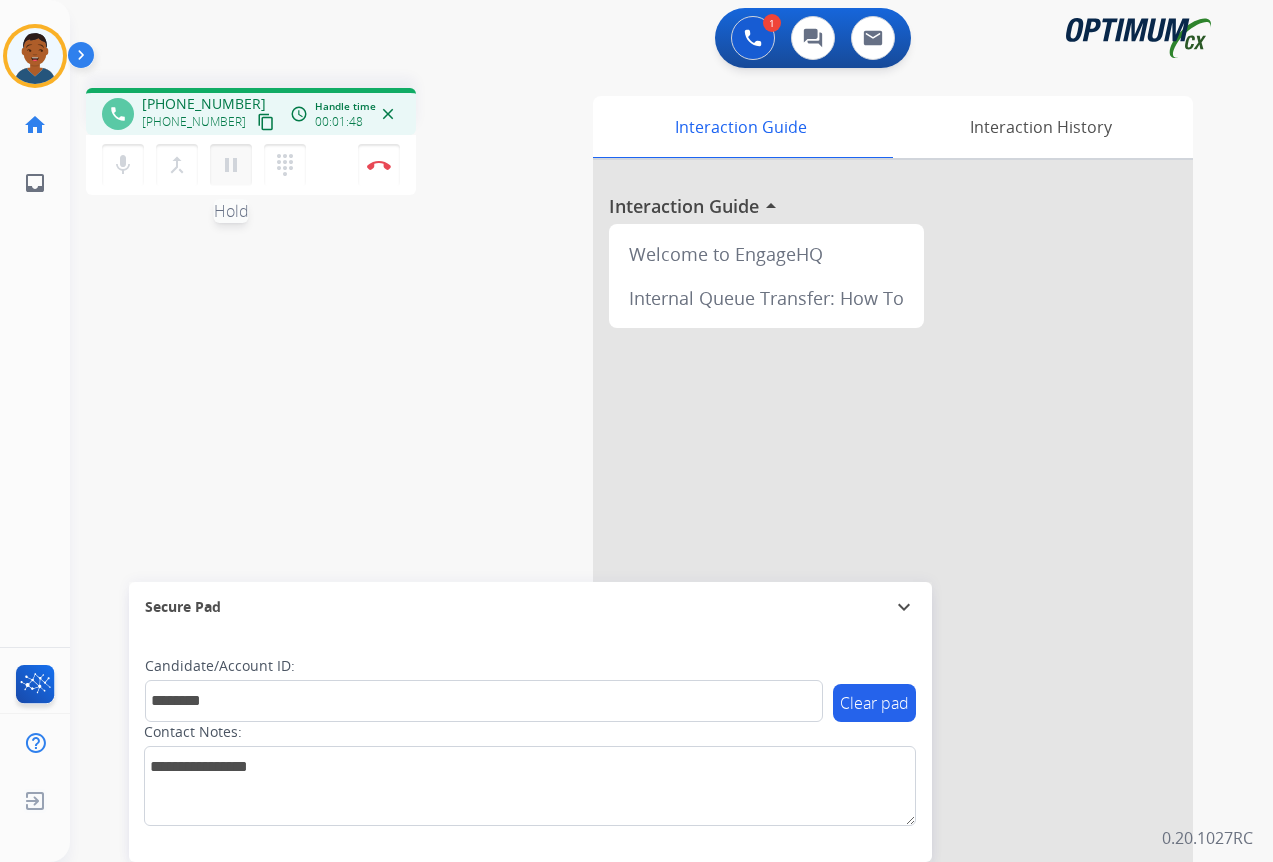click on "pause" at bounding box center (231, 165) 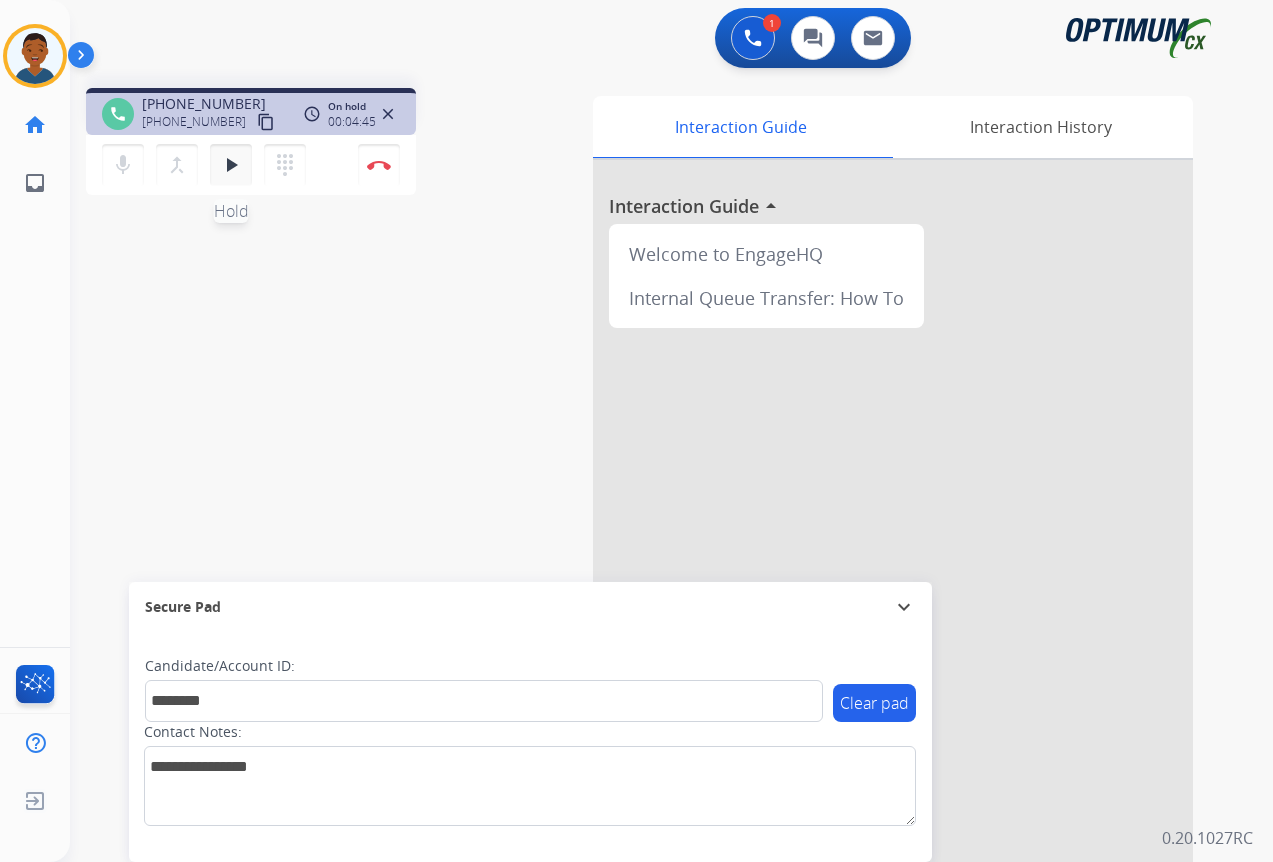 click on "play_arrow" at bounding box center [231, 165] 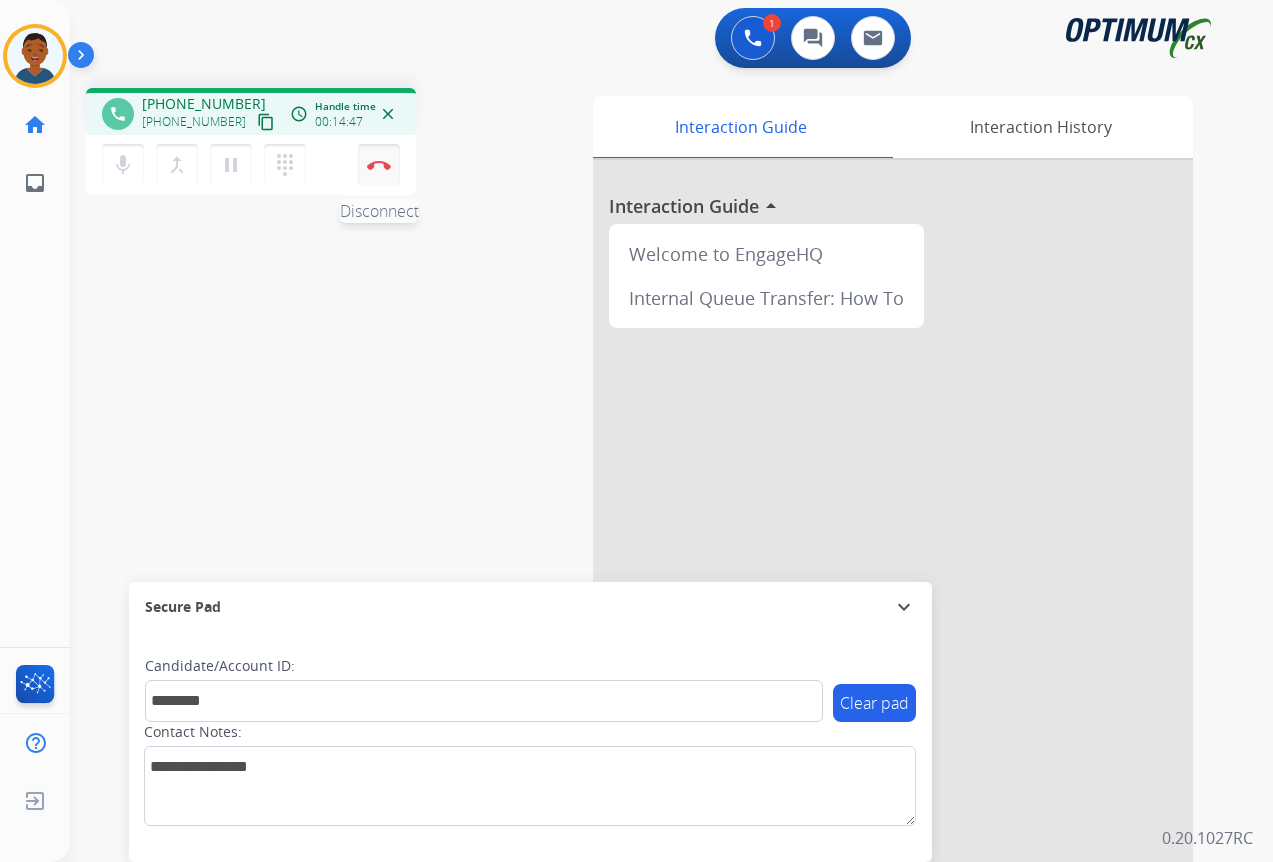 click at bounding box center [379, 165] 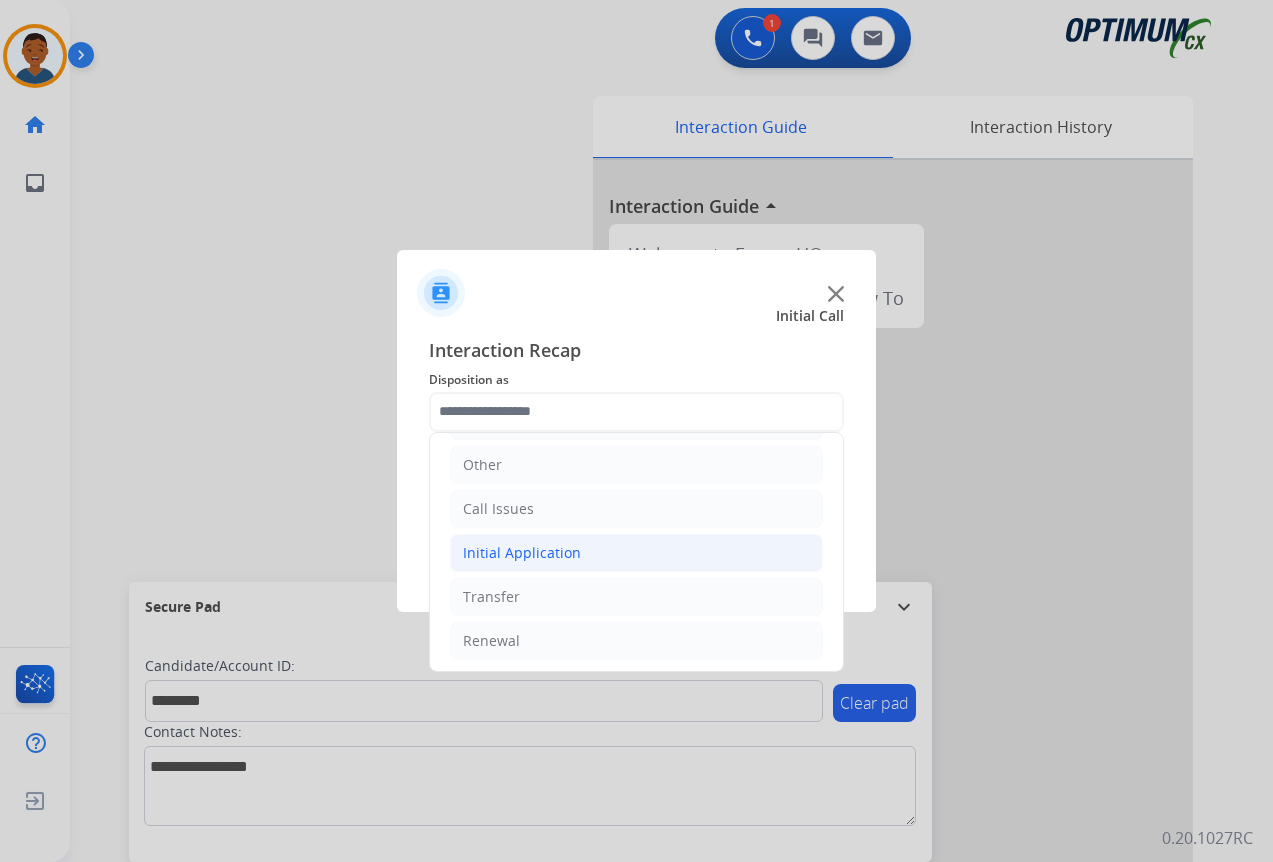 scroll, scrollTop: 136, scrollLeft: 0, axis: vertical 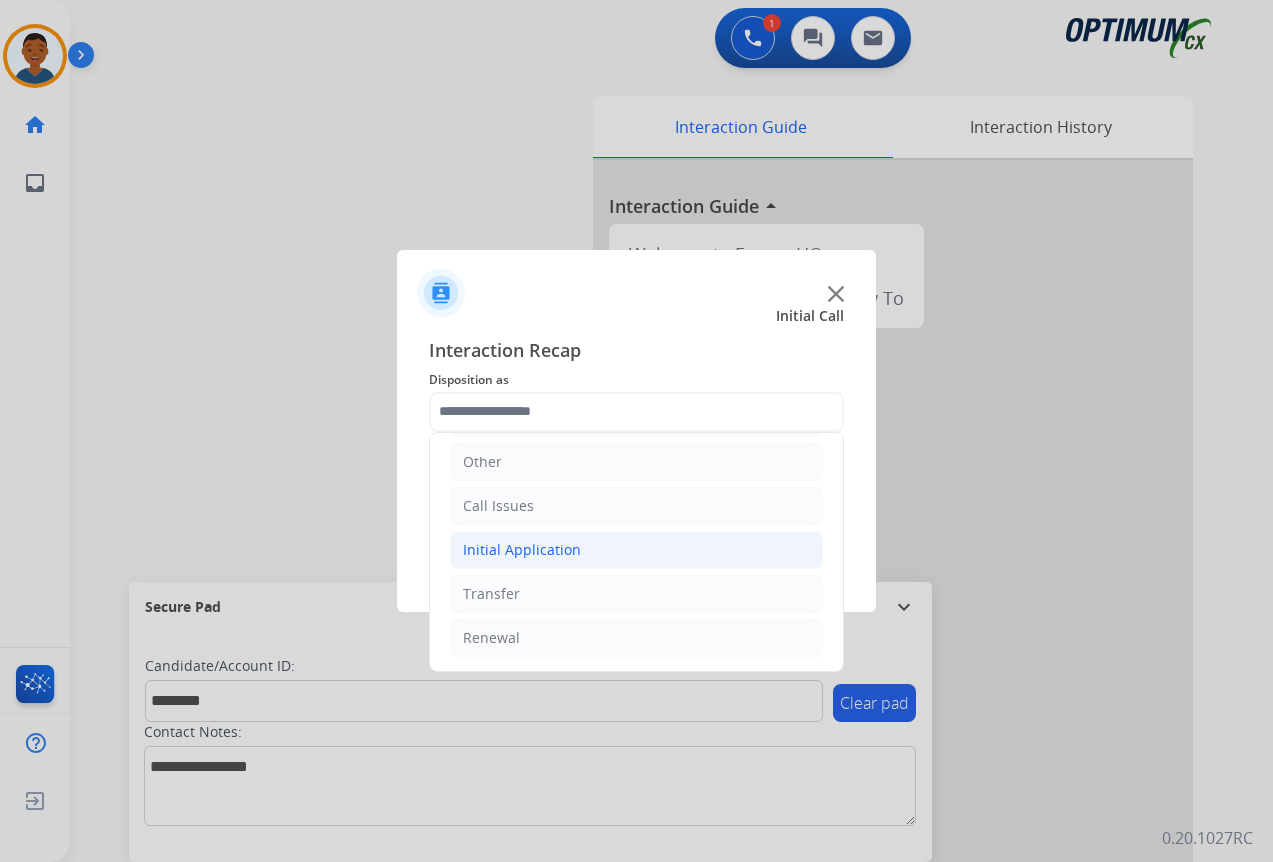 click on "Initial Application" 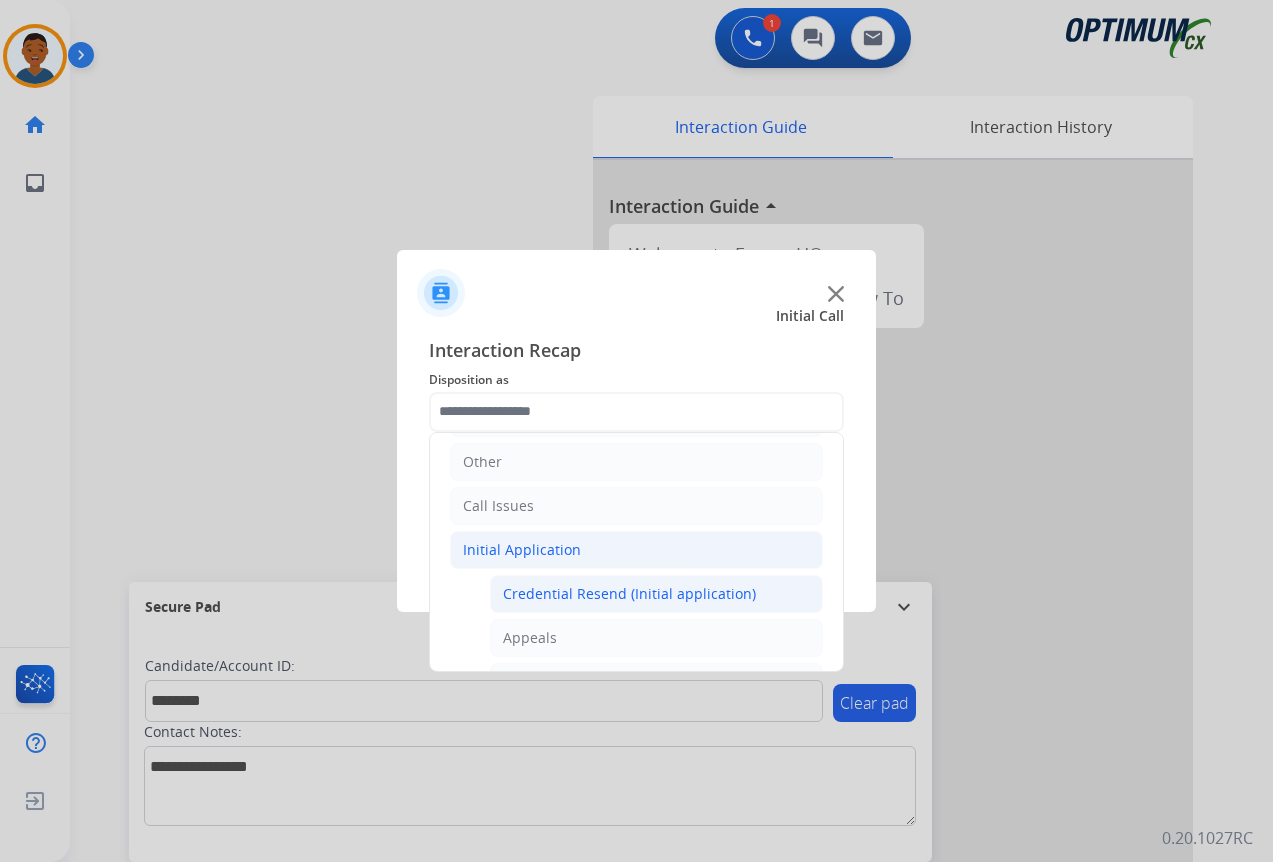 click on "Credential Resend (Initial application)" 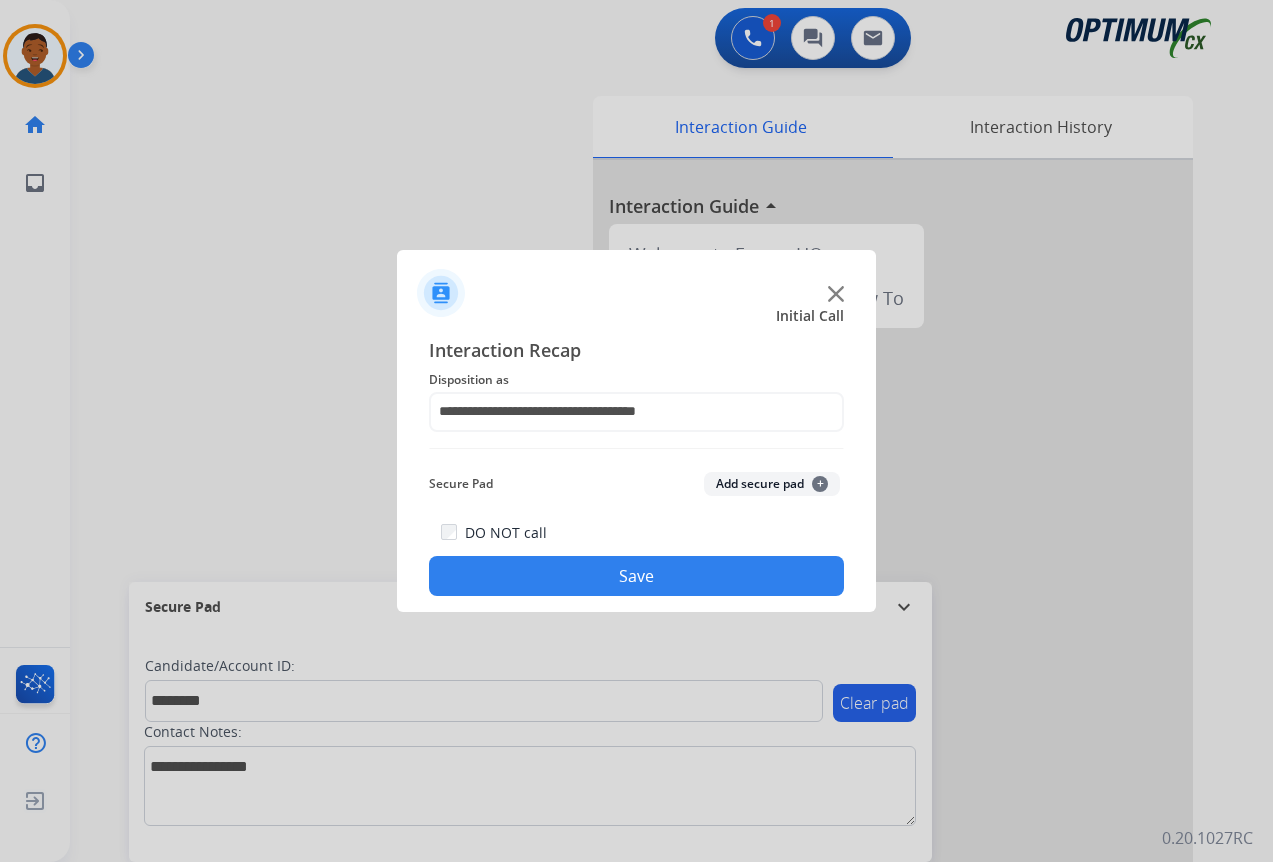 click on "Add secure pad  +" 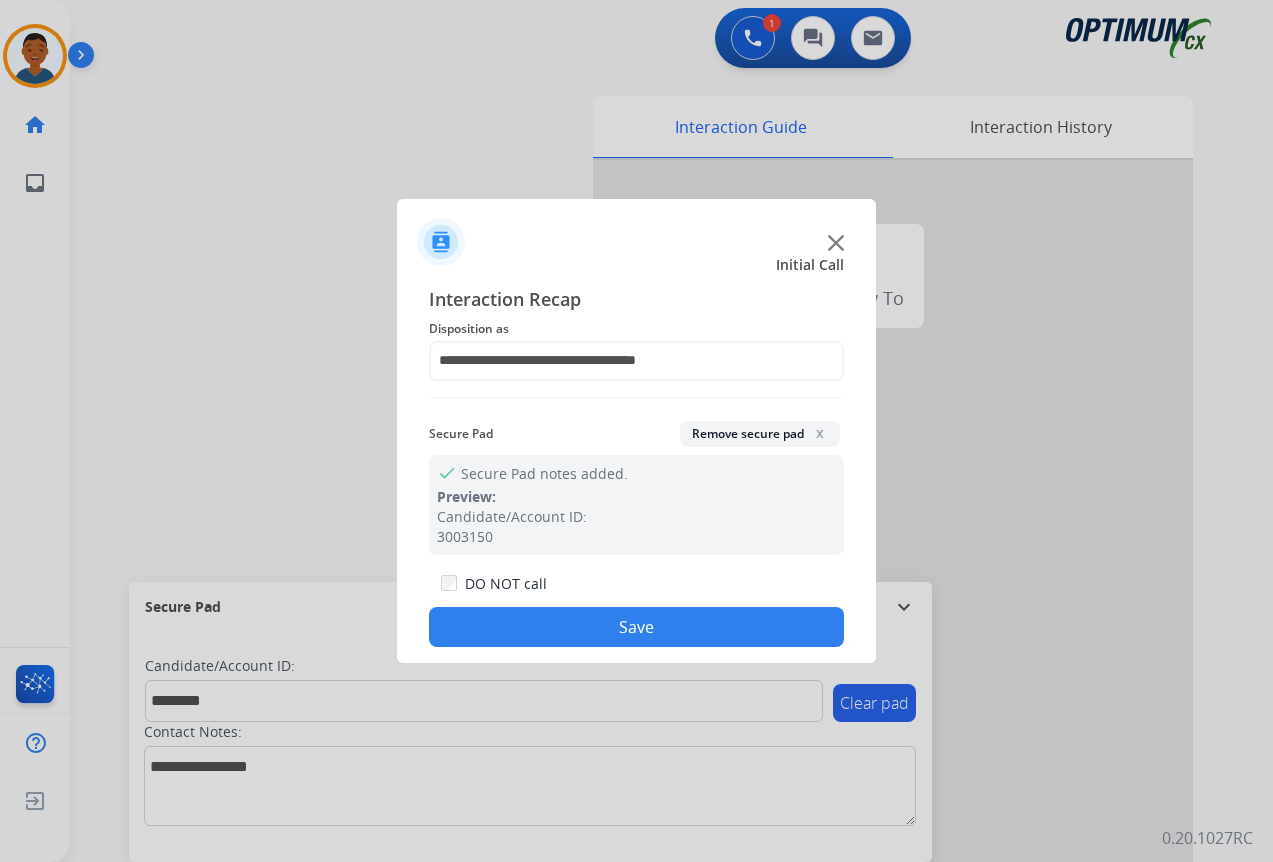 click on "Save" 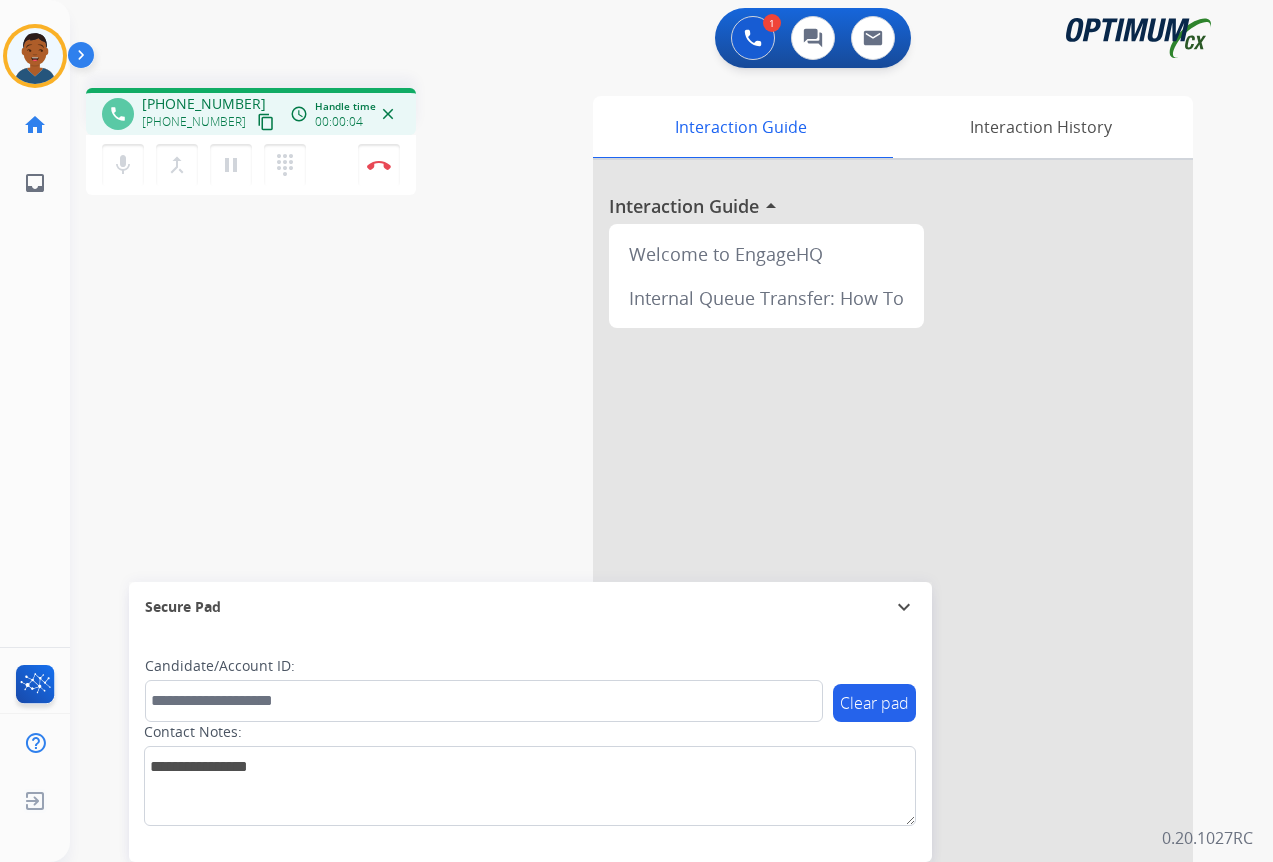 click on "content_copy" at bounding box center [266, 122] 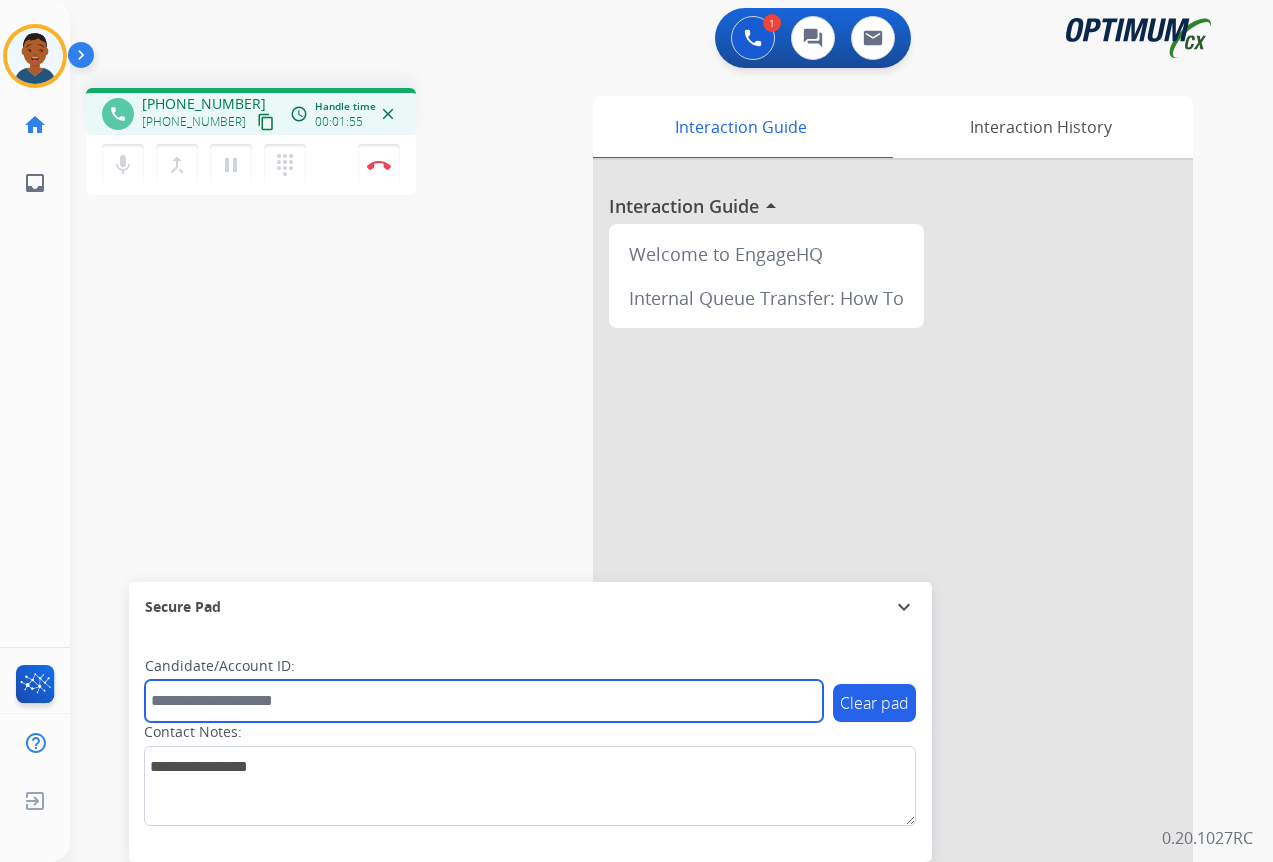 click at bounding box center (484, 701) 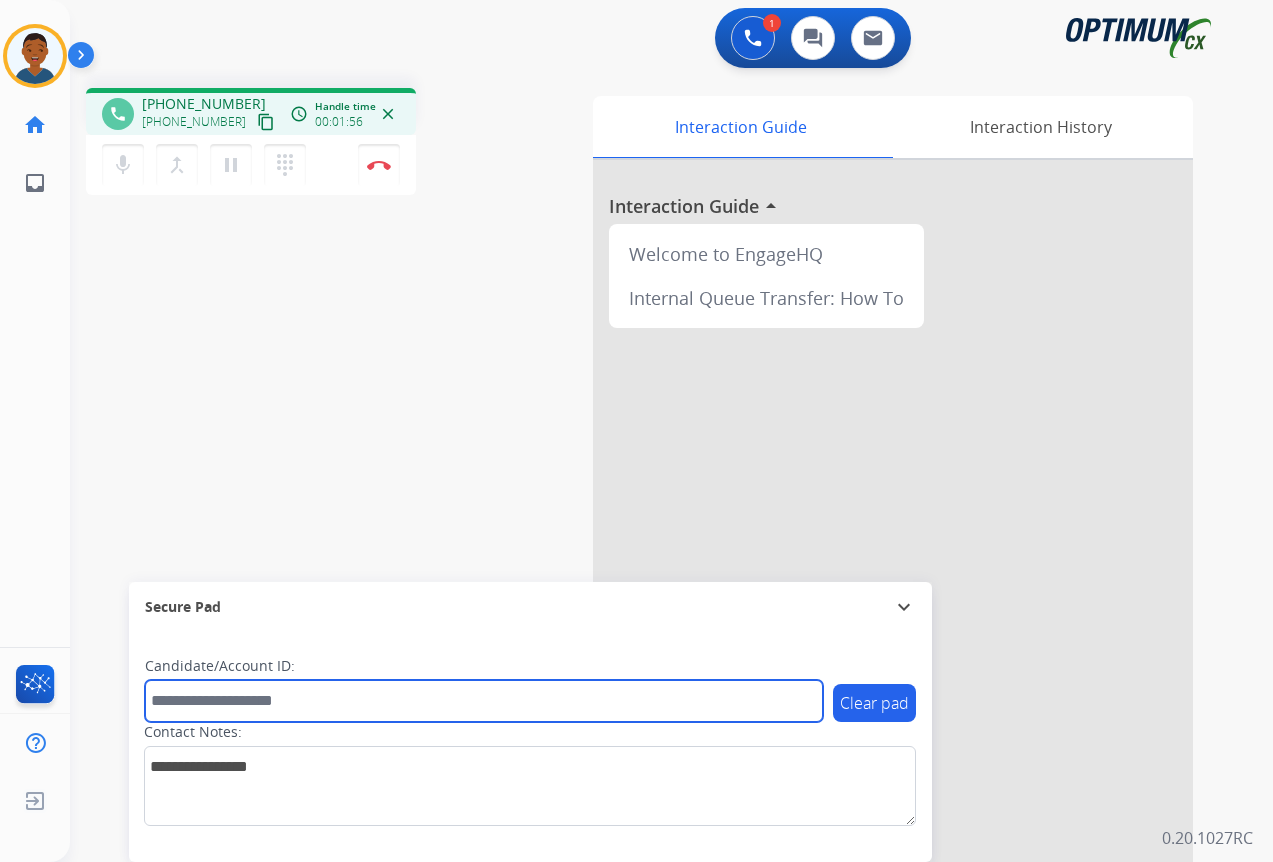 paste on "*******" 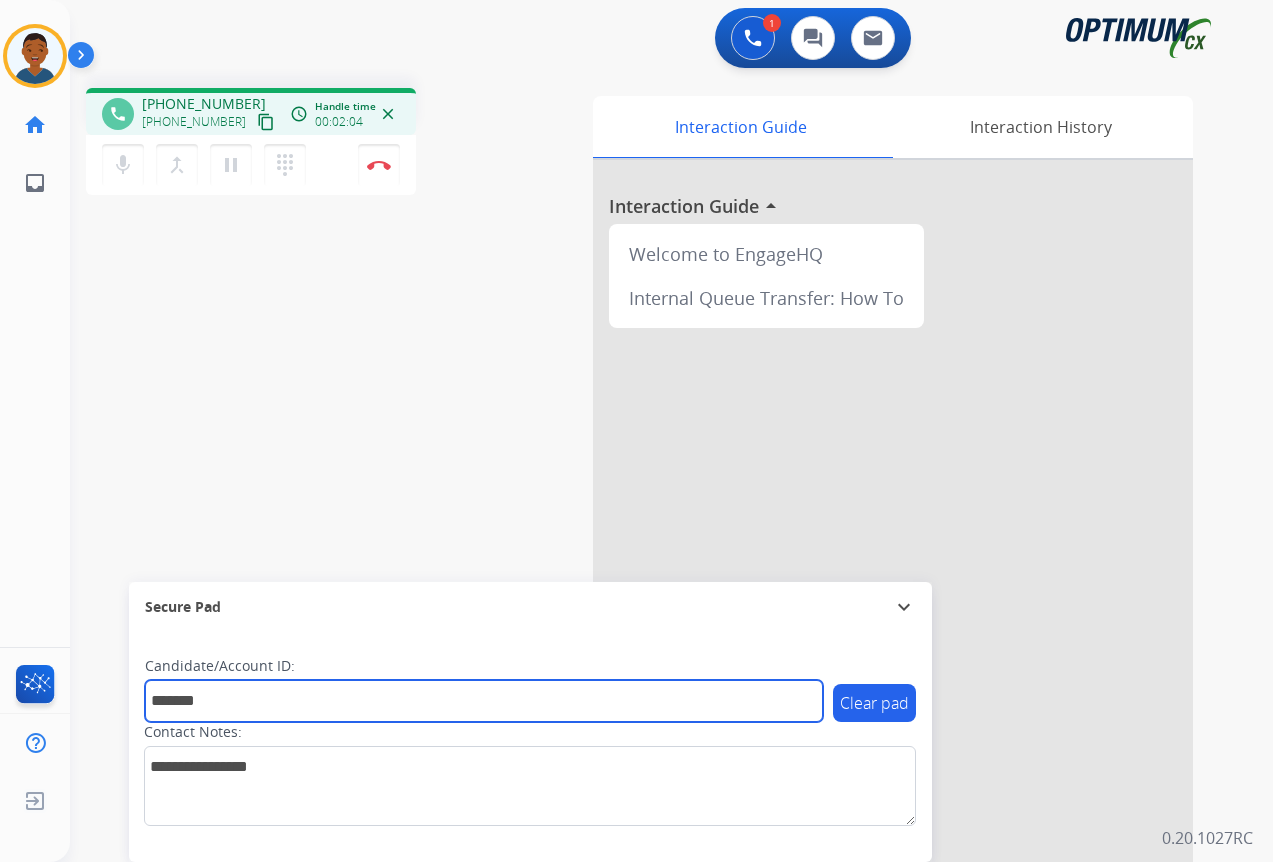 type on "*******" 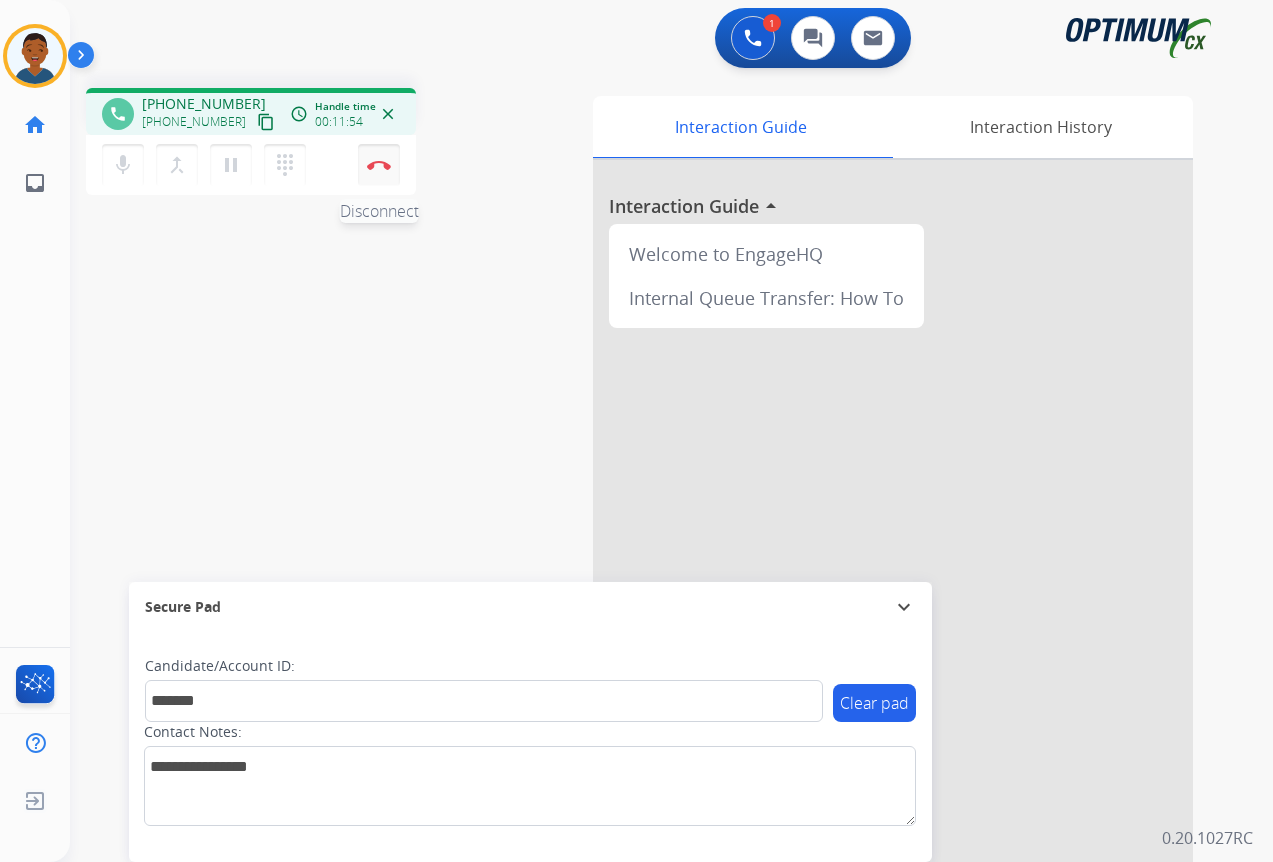 click on "Disconnect" at bounding box center [379, 165] 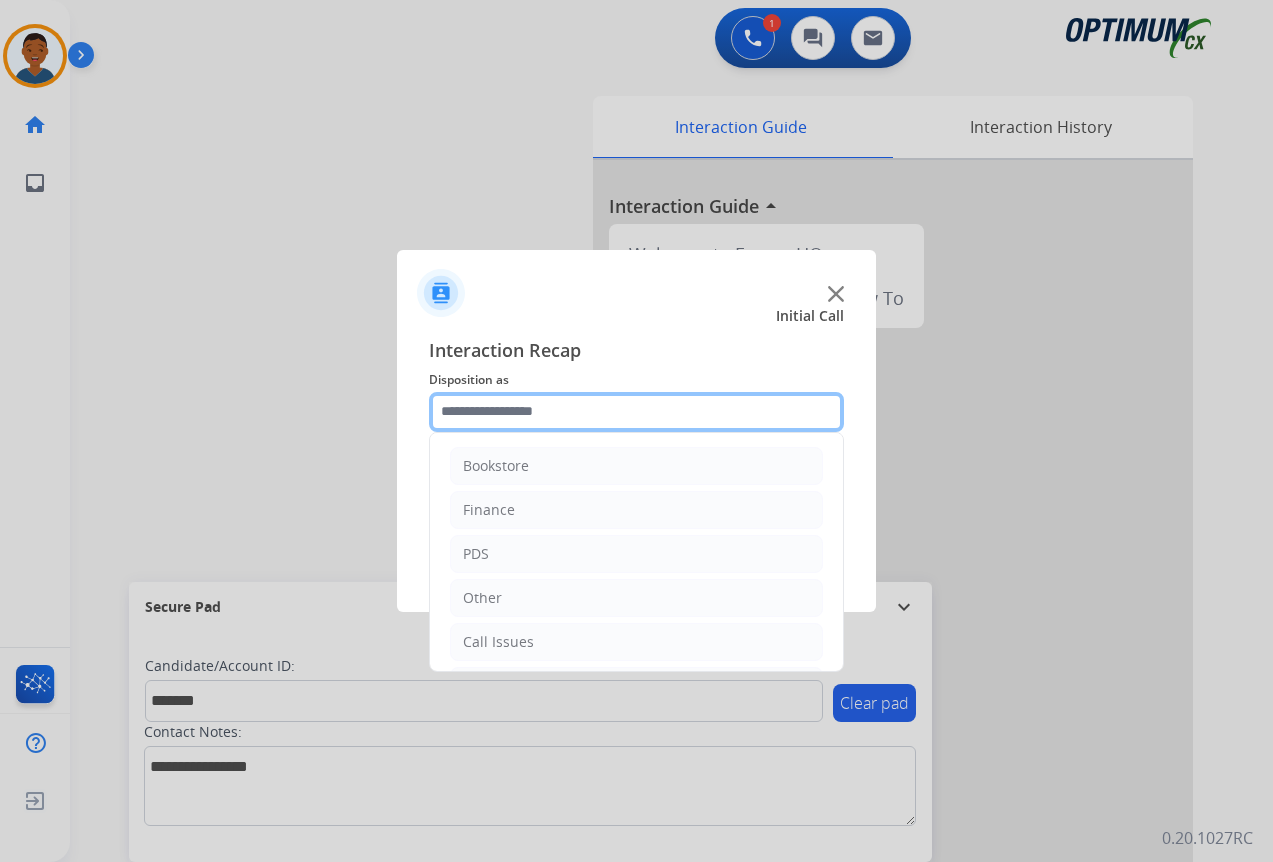 click 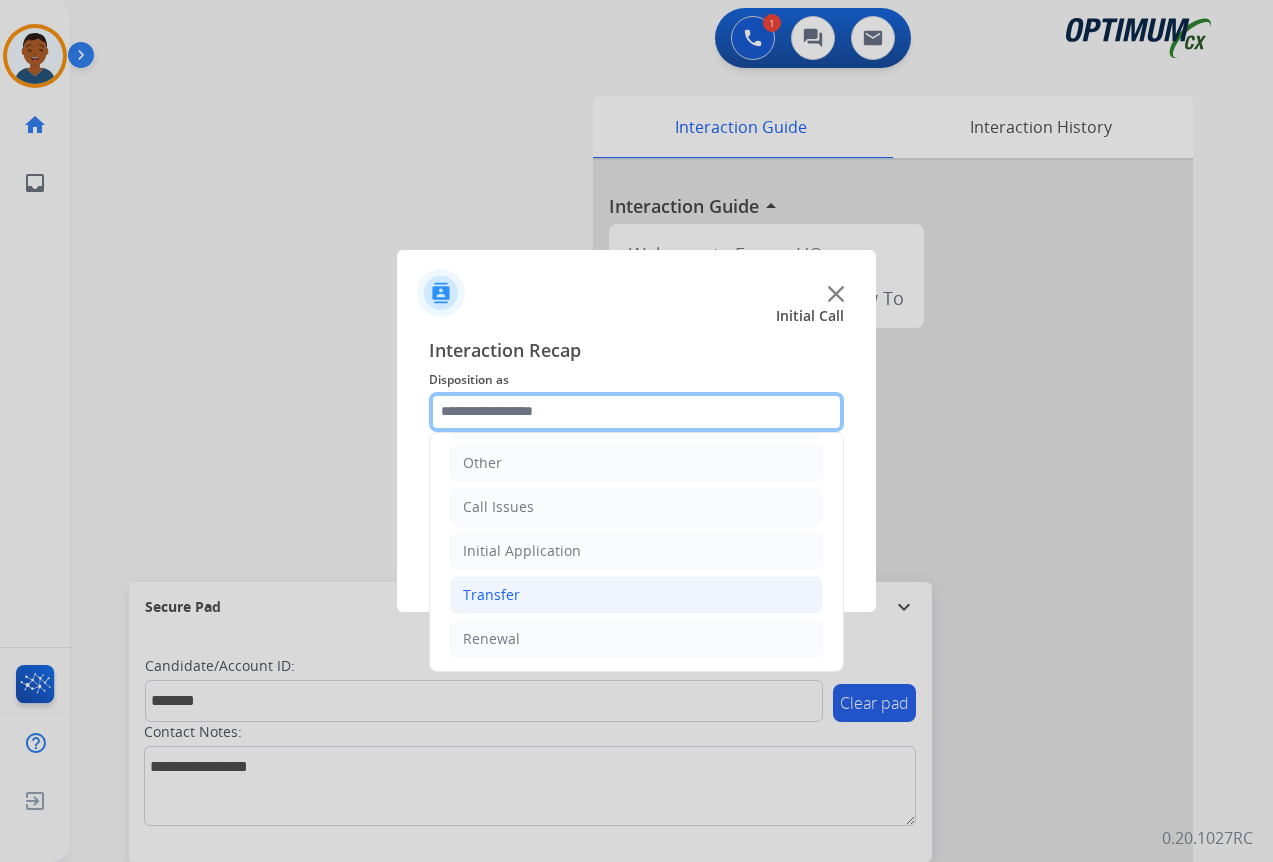 scroll, scrollTop: 136, scrollLeft: 0, axis: vertical 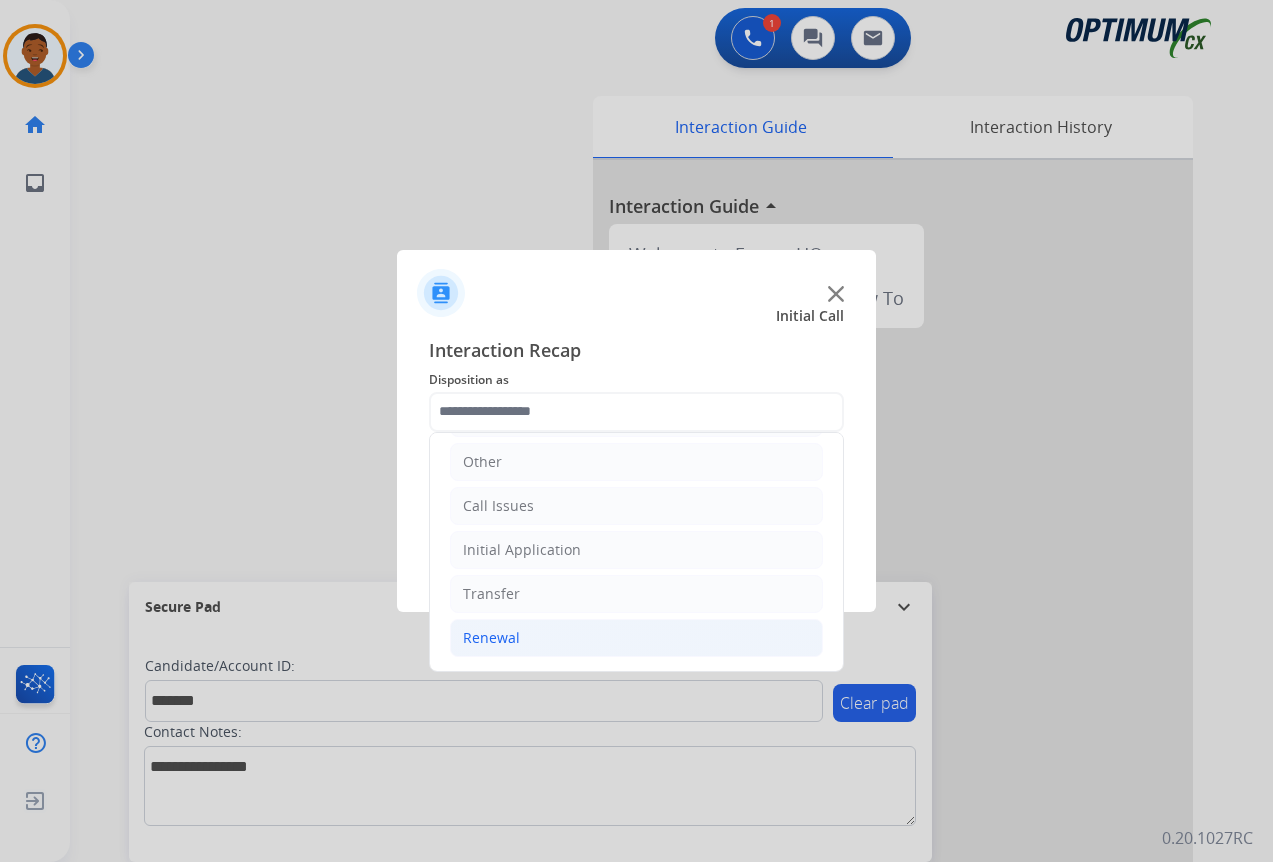 click on "Renewal" 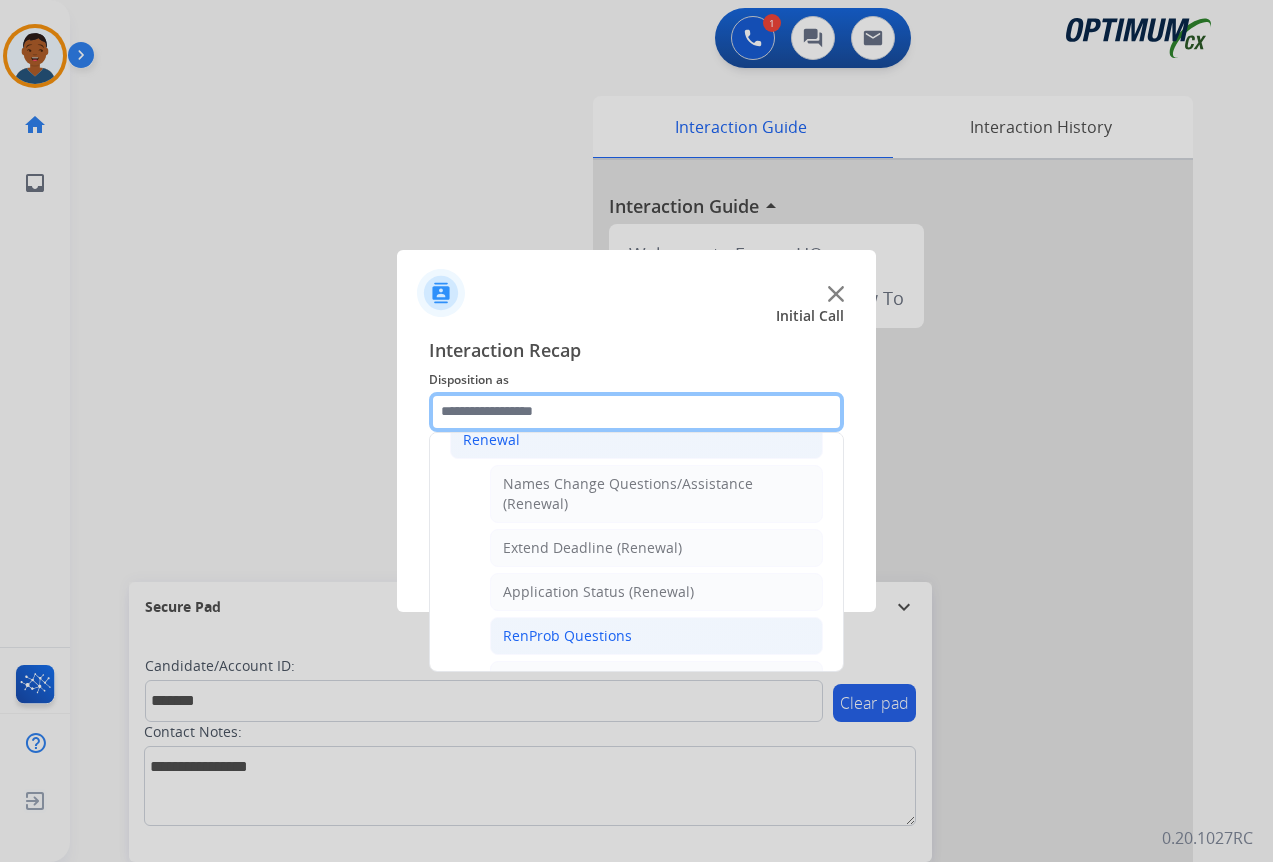scroll, scrollTop: 336, scrollLeft: 0, axis: vertical 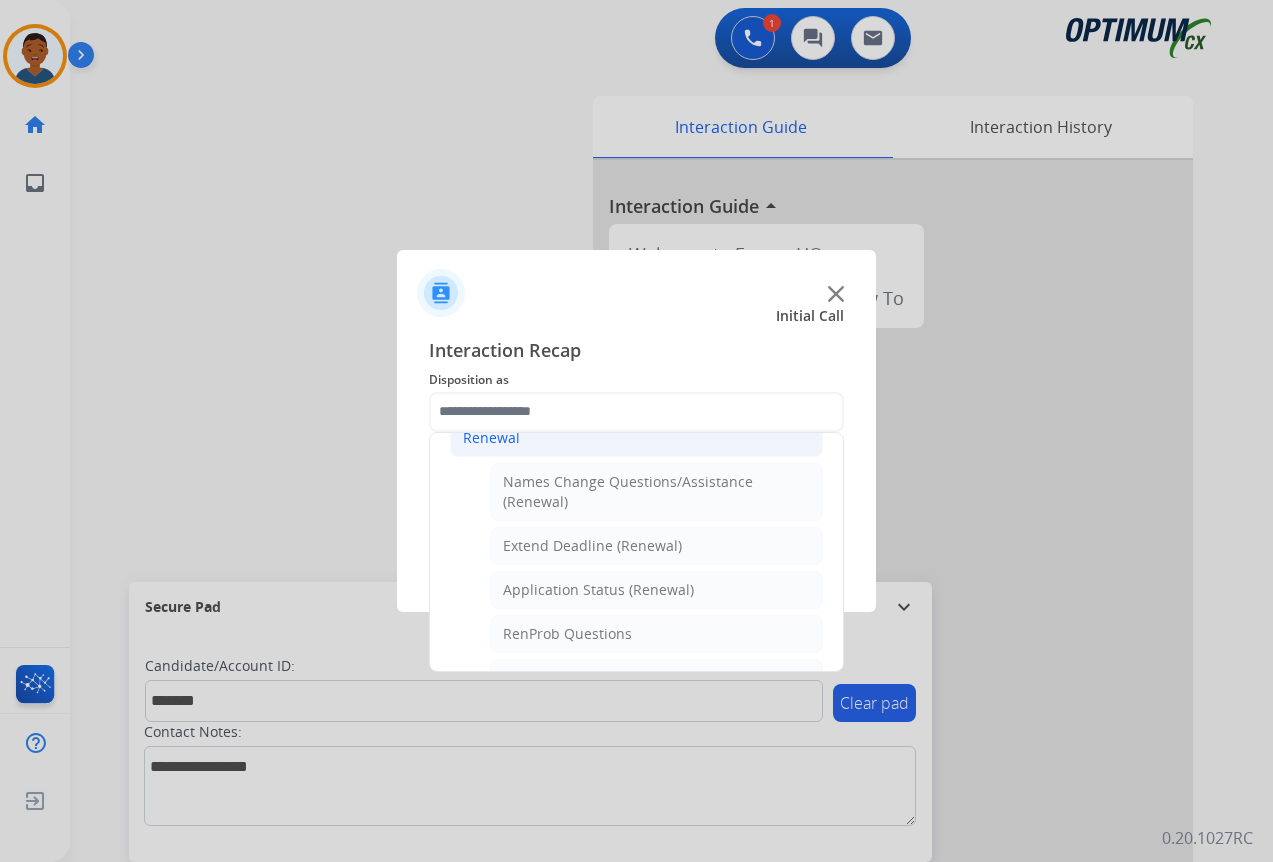 click on "Application Status (Renewal)" 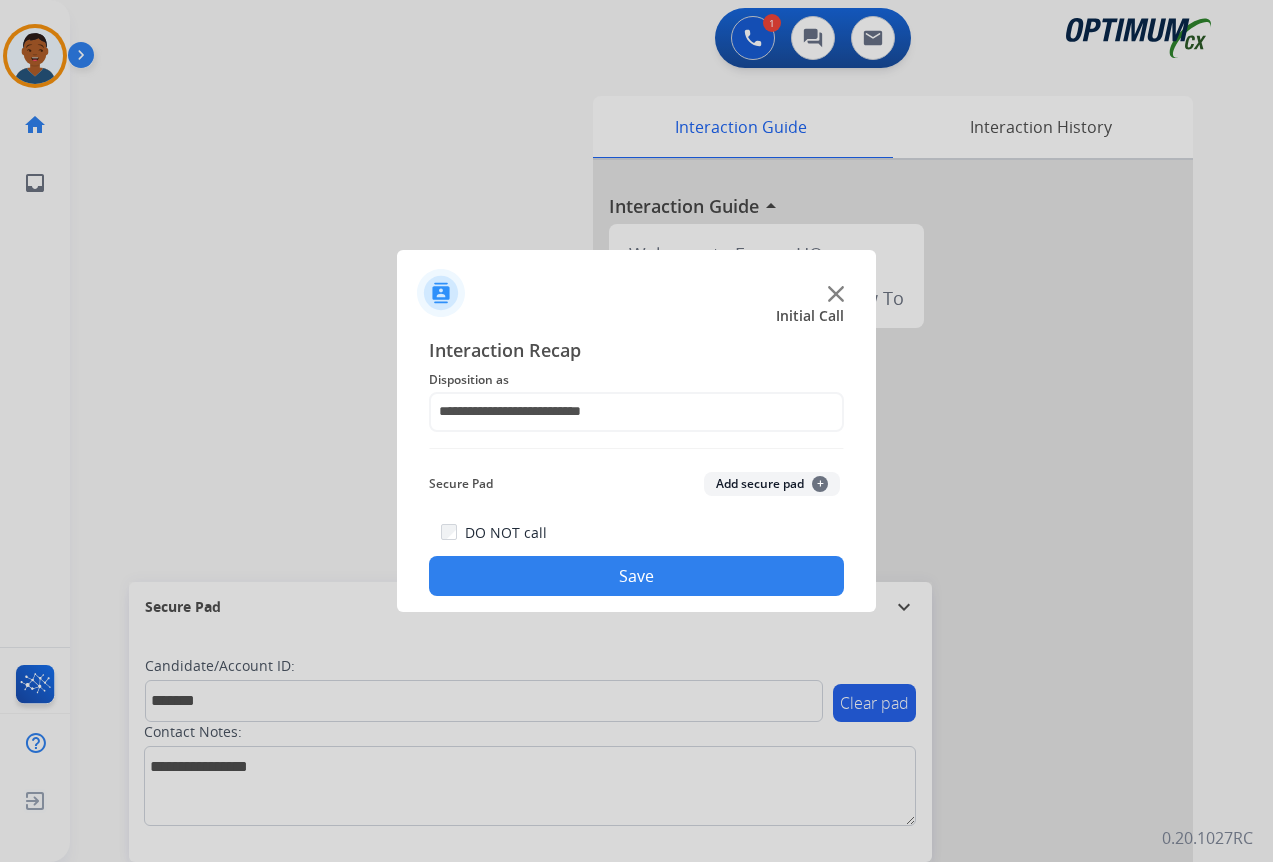 click on "Add secure pad  +" 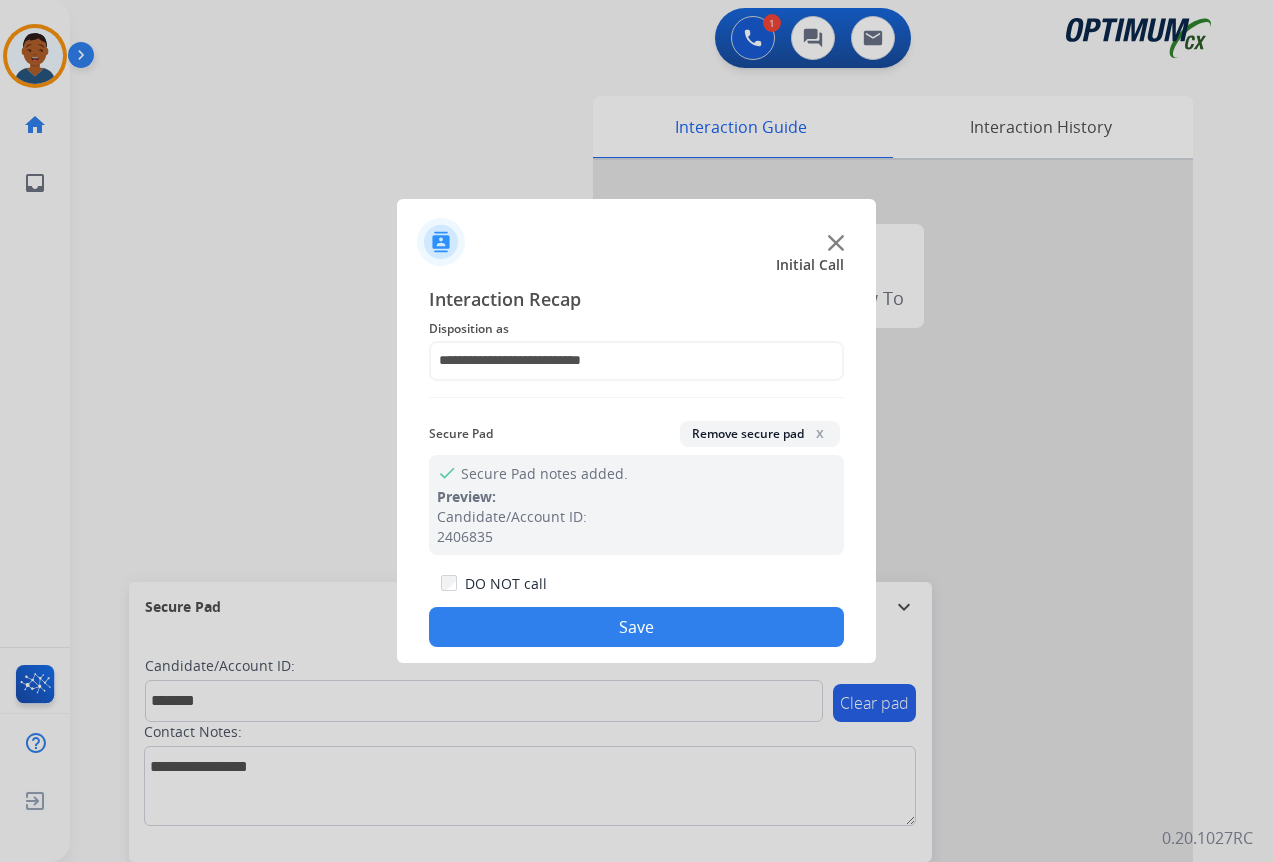 click on "Save" 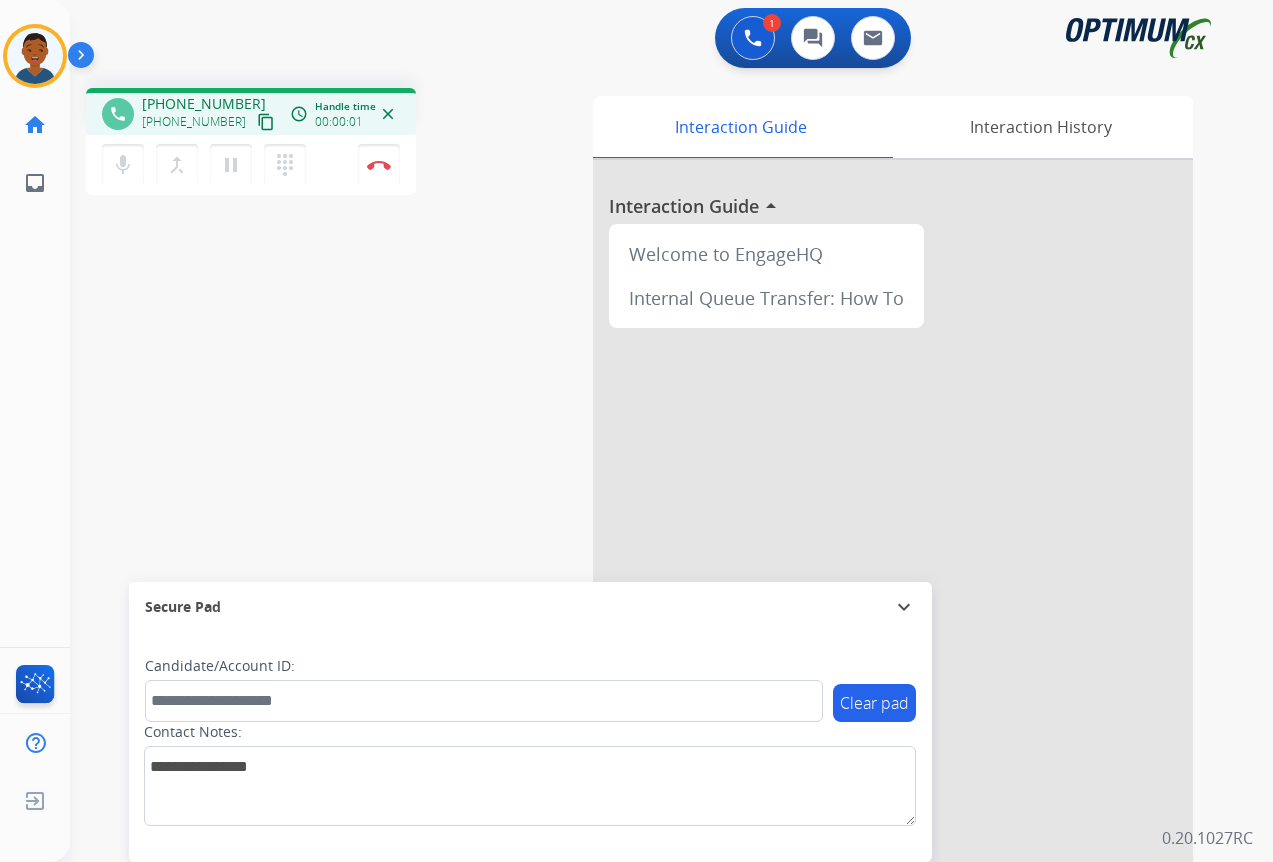 click on "content_copy" at bounding box center [266, 122] 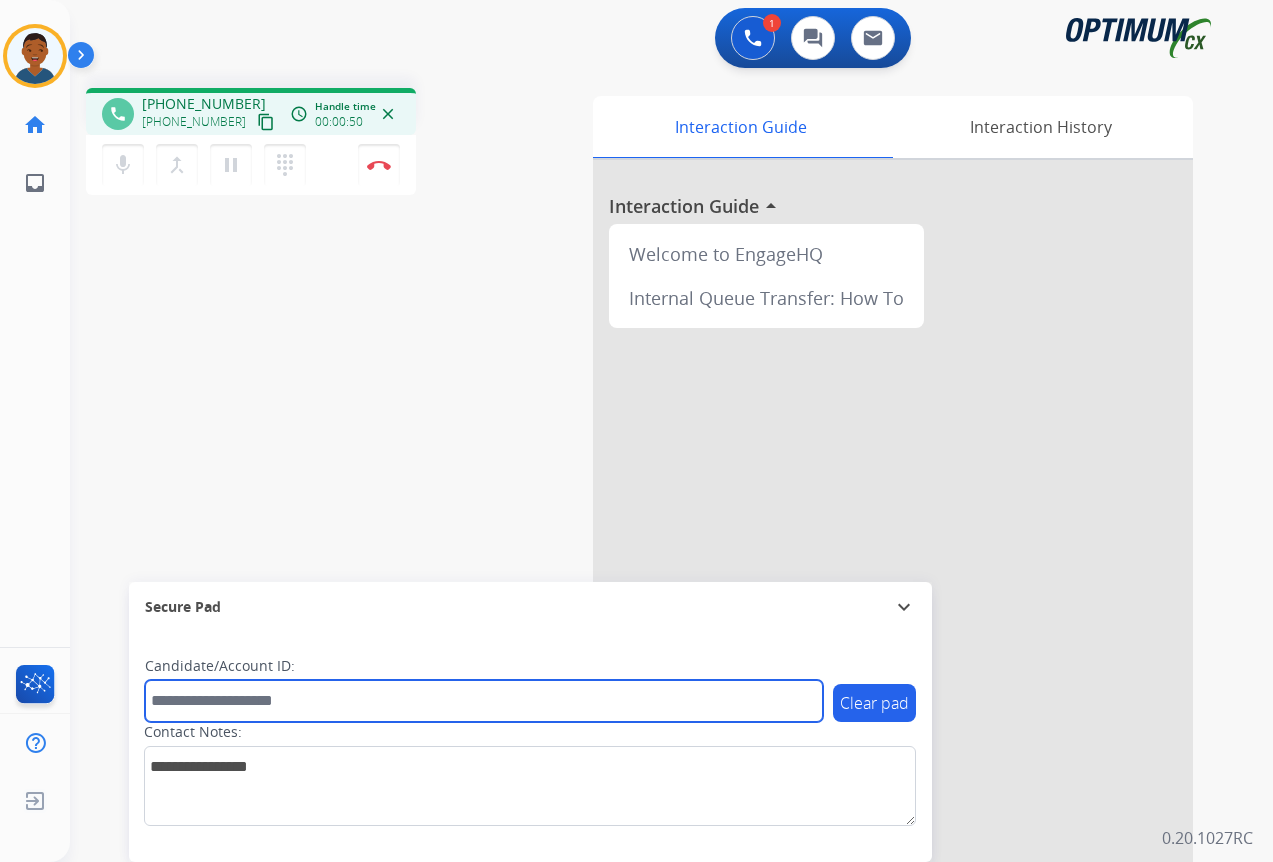 click at bounding box center (484, 701) 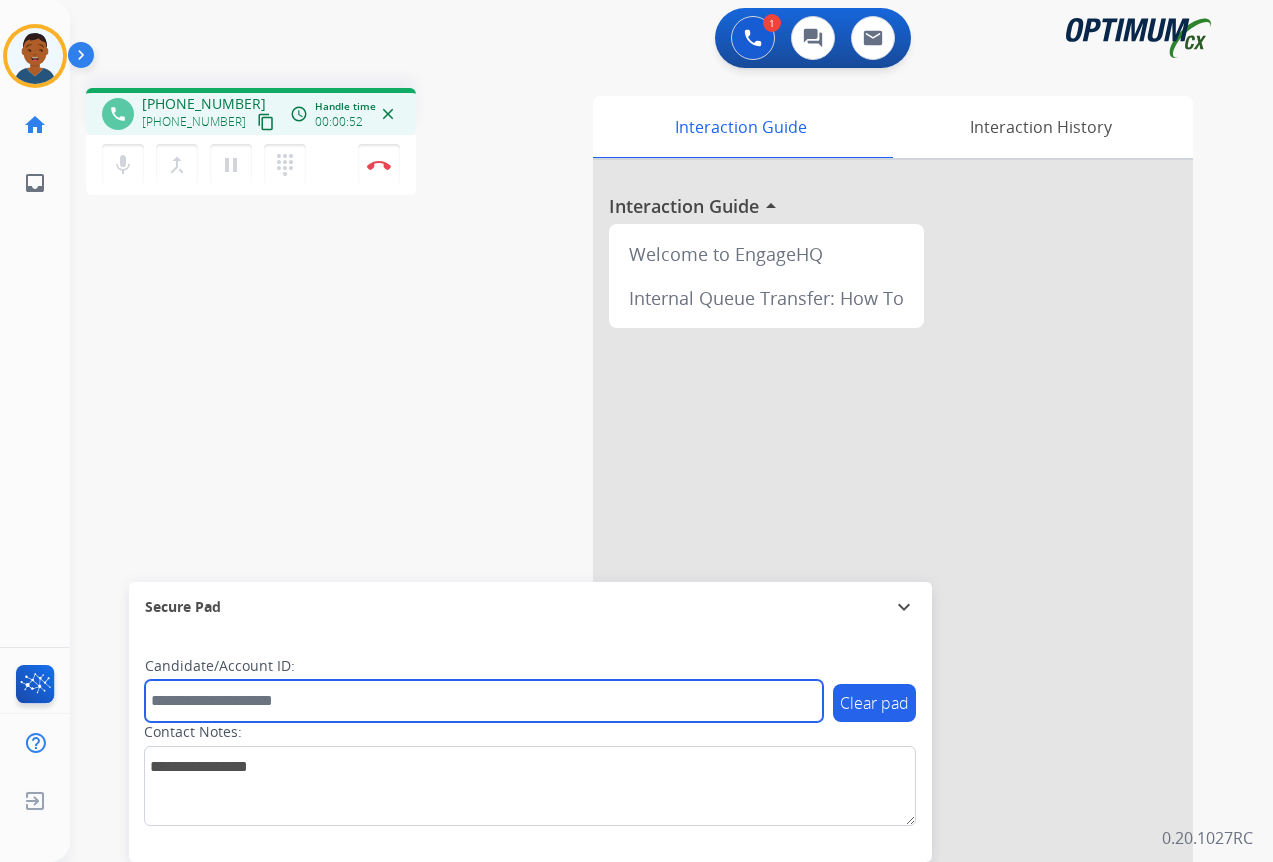 paste on "*******" 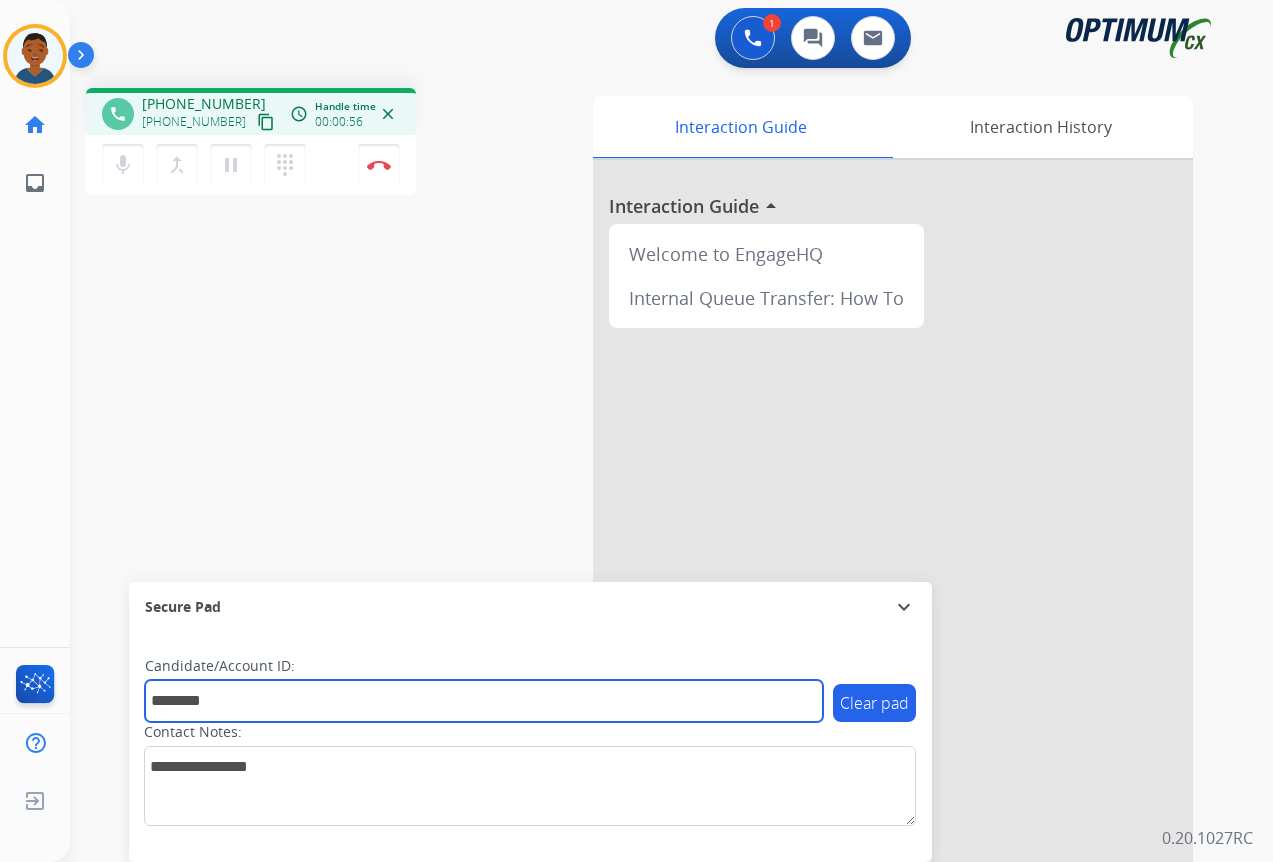 type on "*******" 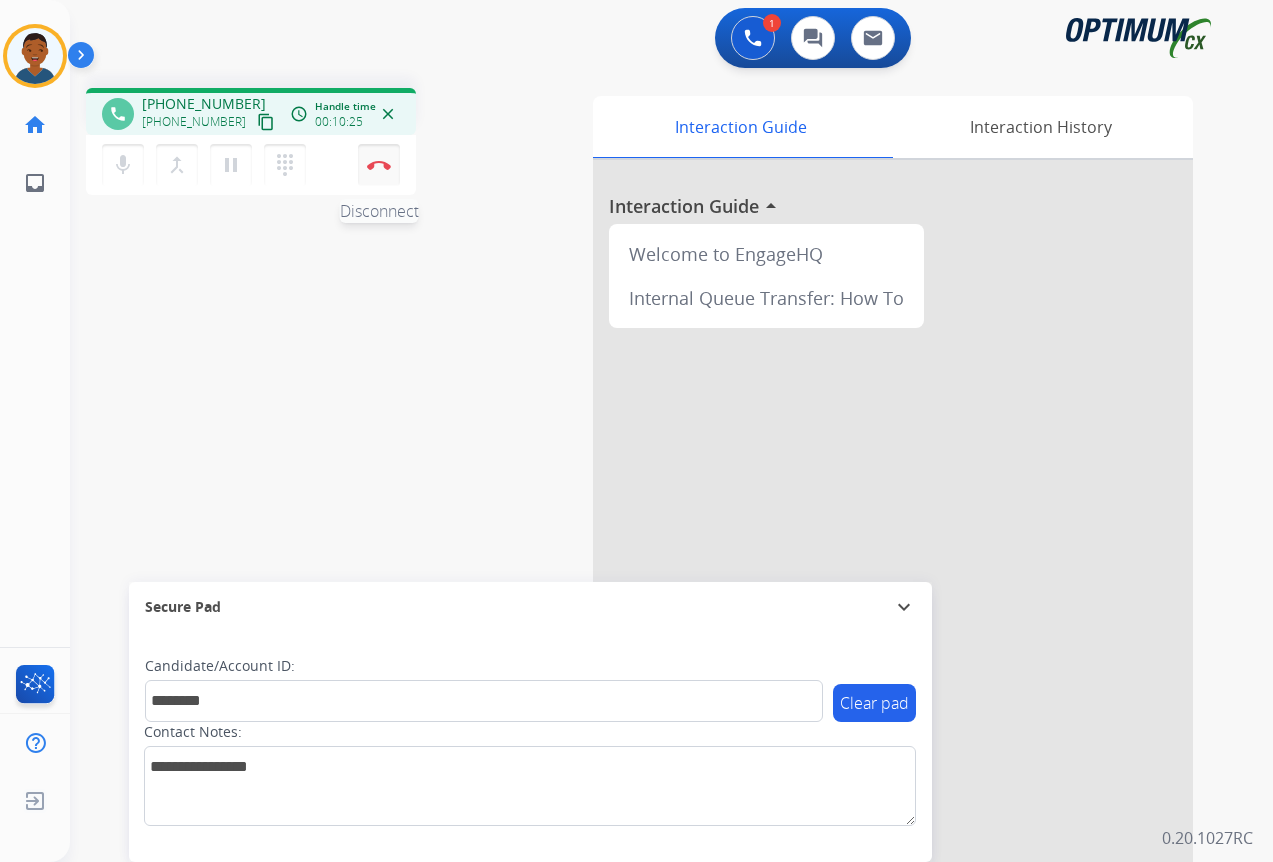 click at bounding box center [379, 165] 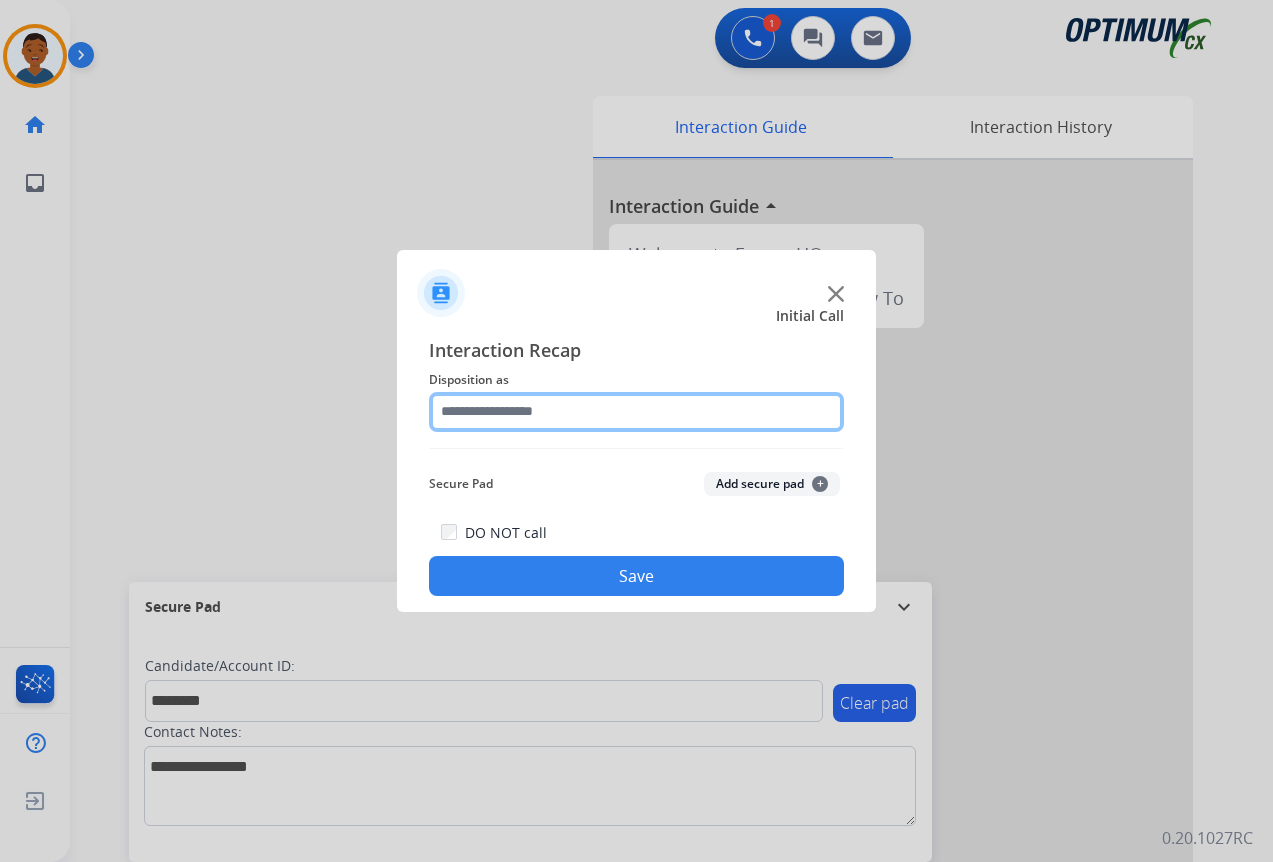 click 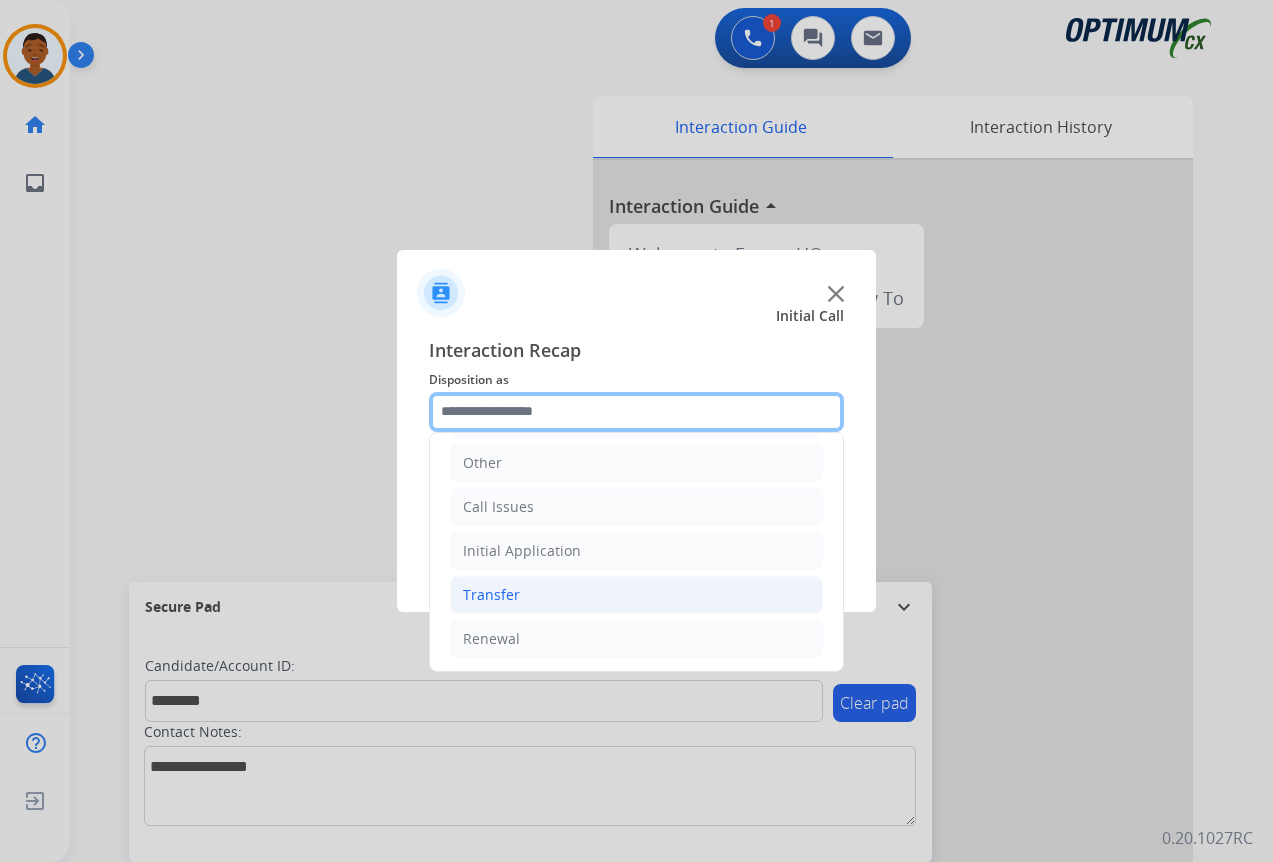 scroll, scrollTop: 136, scrollLeft: 0, axis: vertical 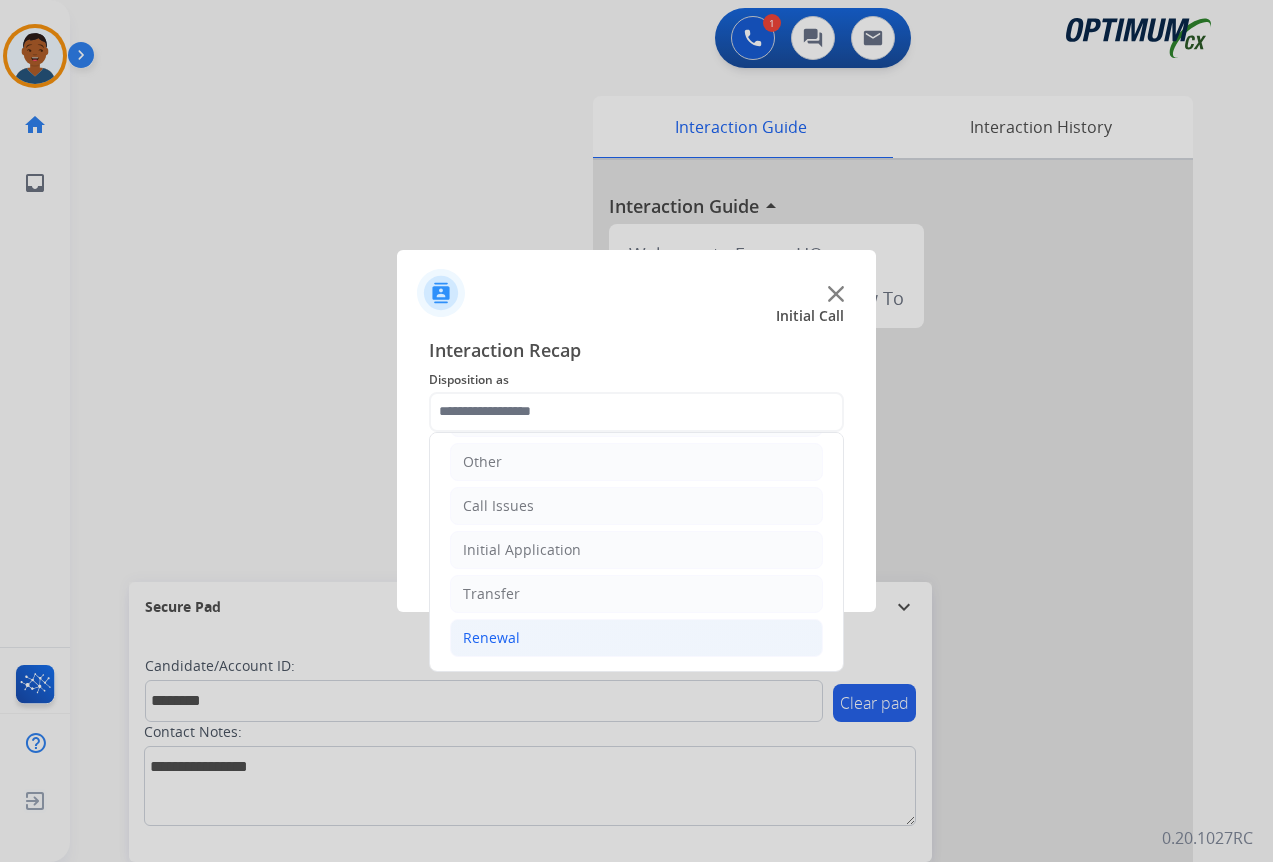 click on "Renewal" 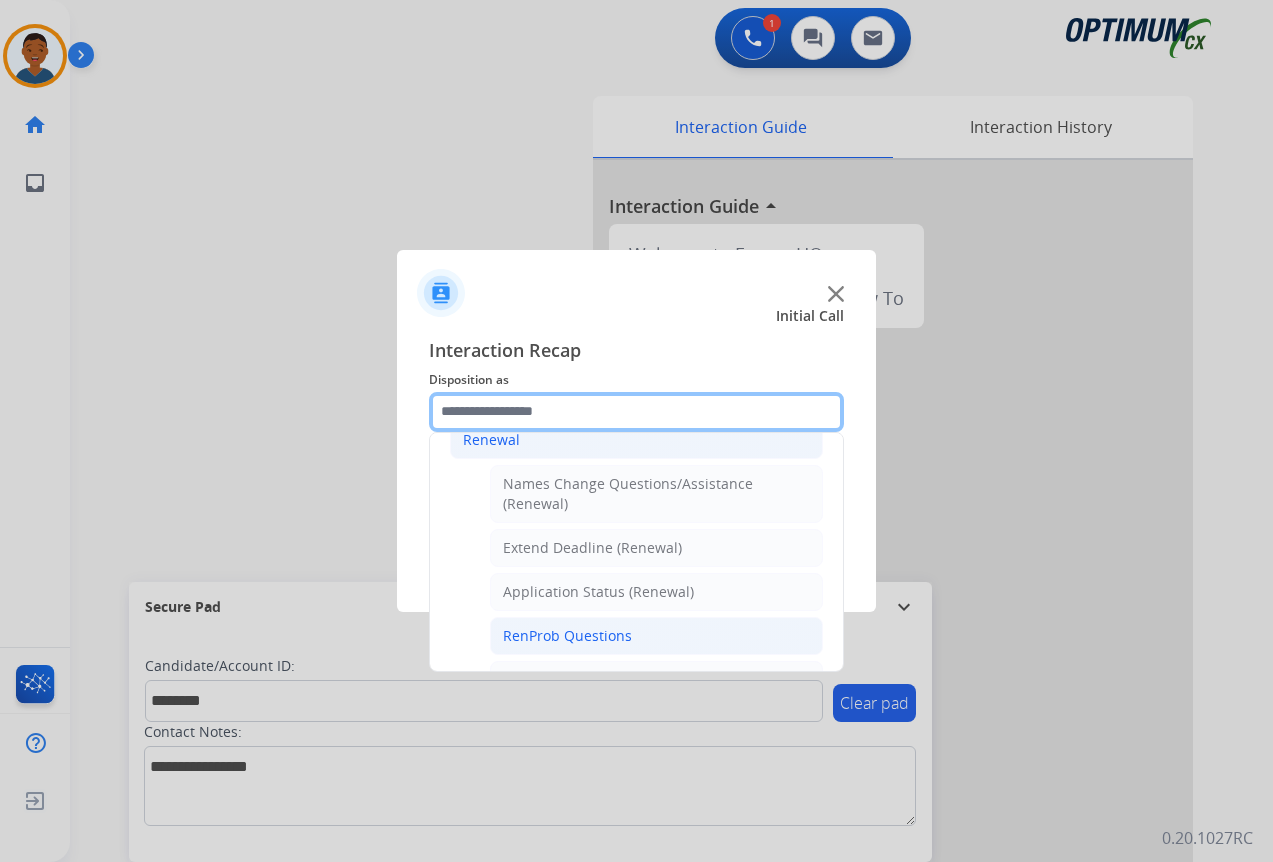 scroll, scrollTop: 336, scrollLeft: 0, axis: vertical 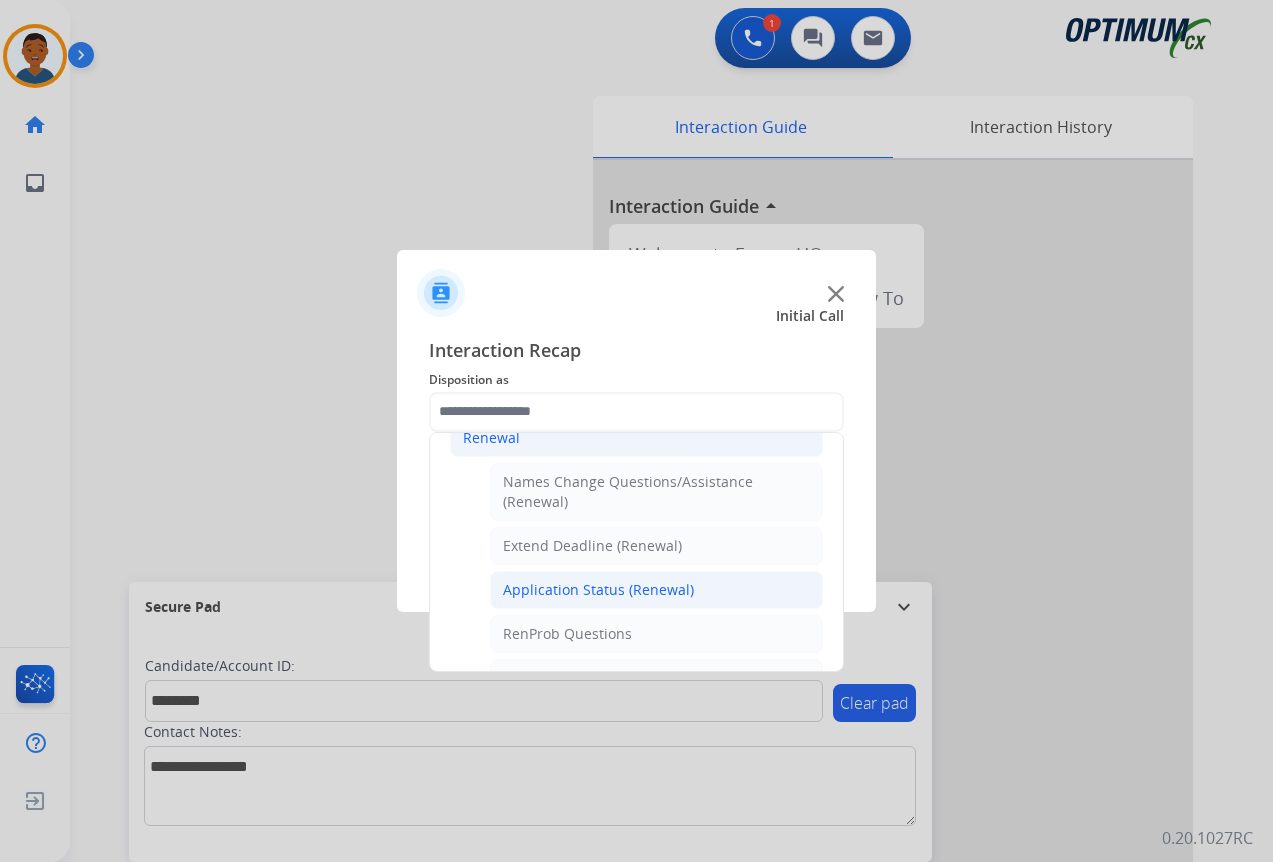 click on "Application Status (Renewal)" 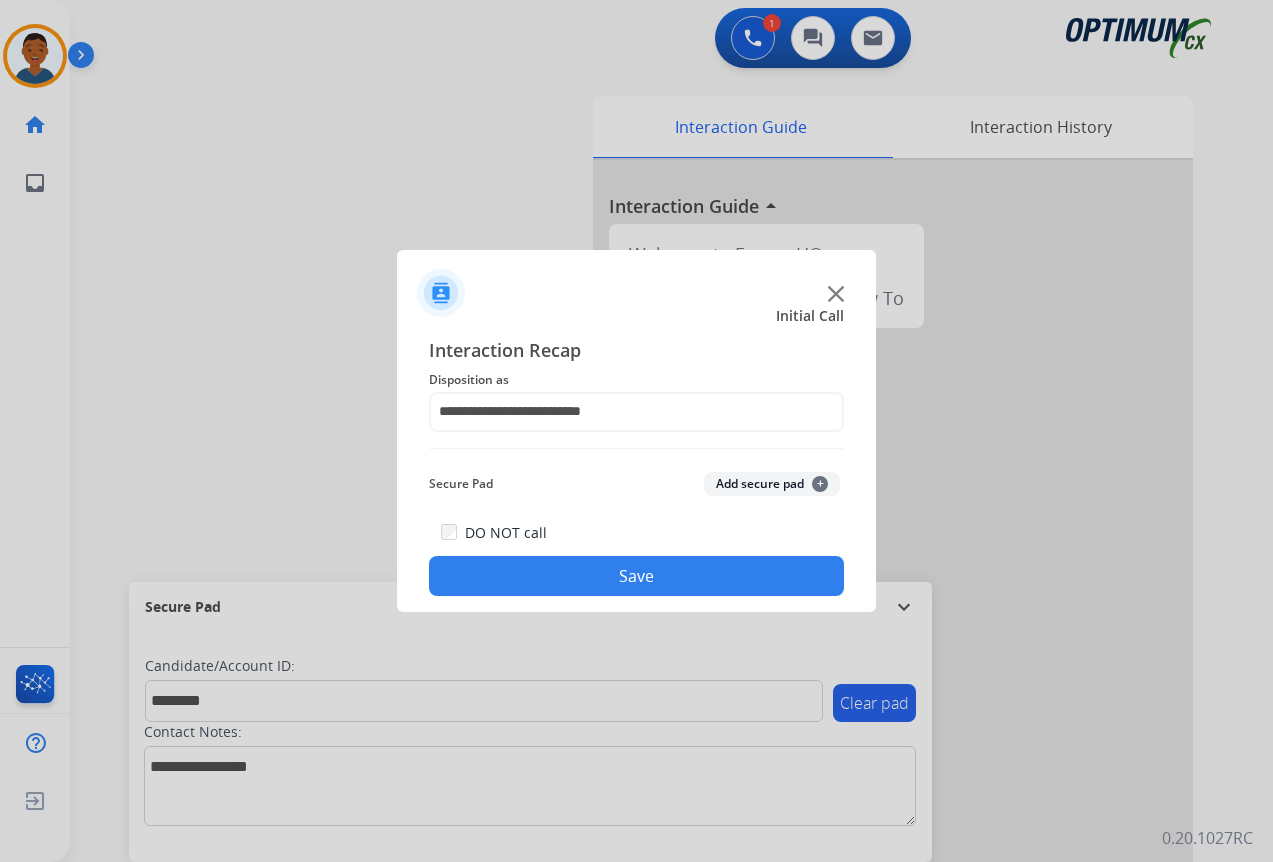 click on "Add secure pad  +" 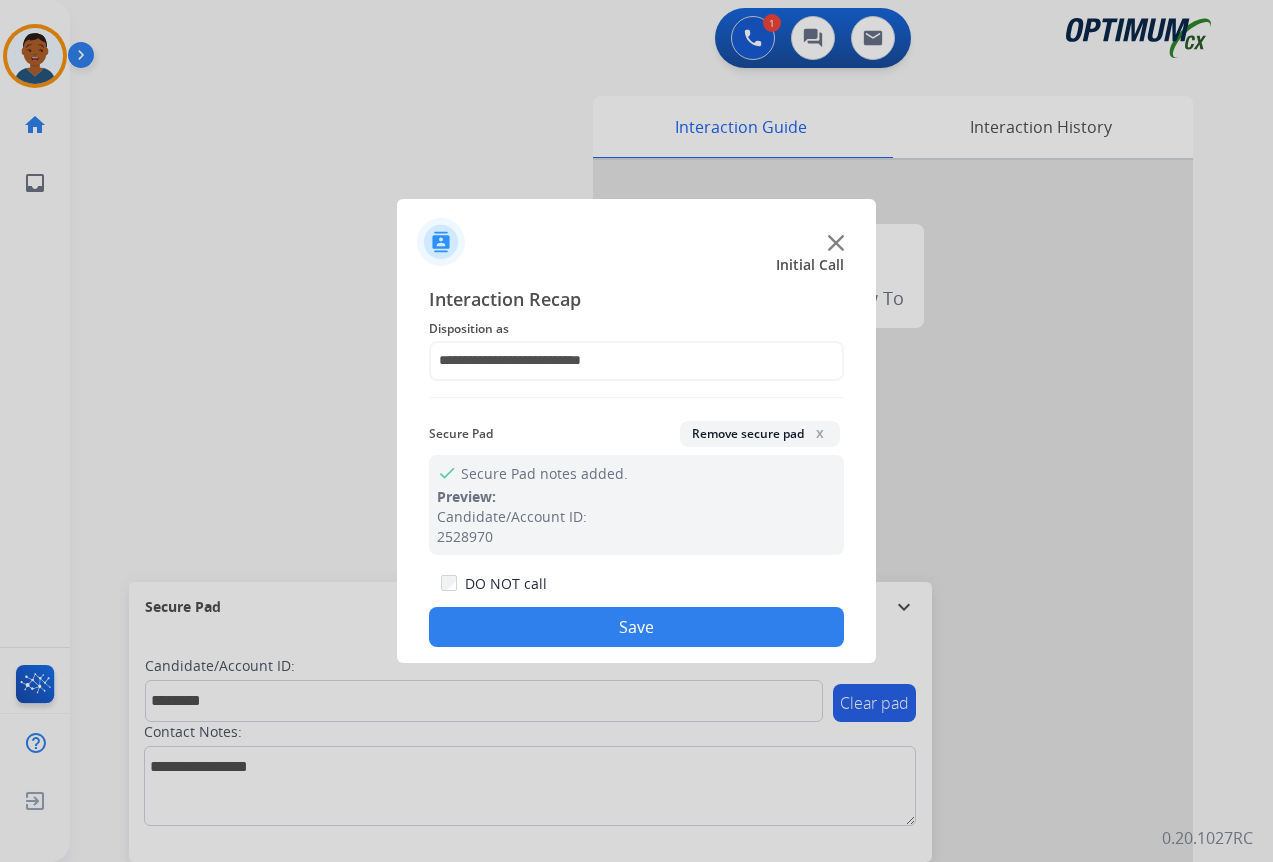 click on "Save" 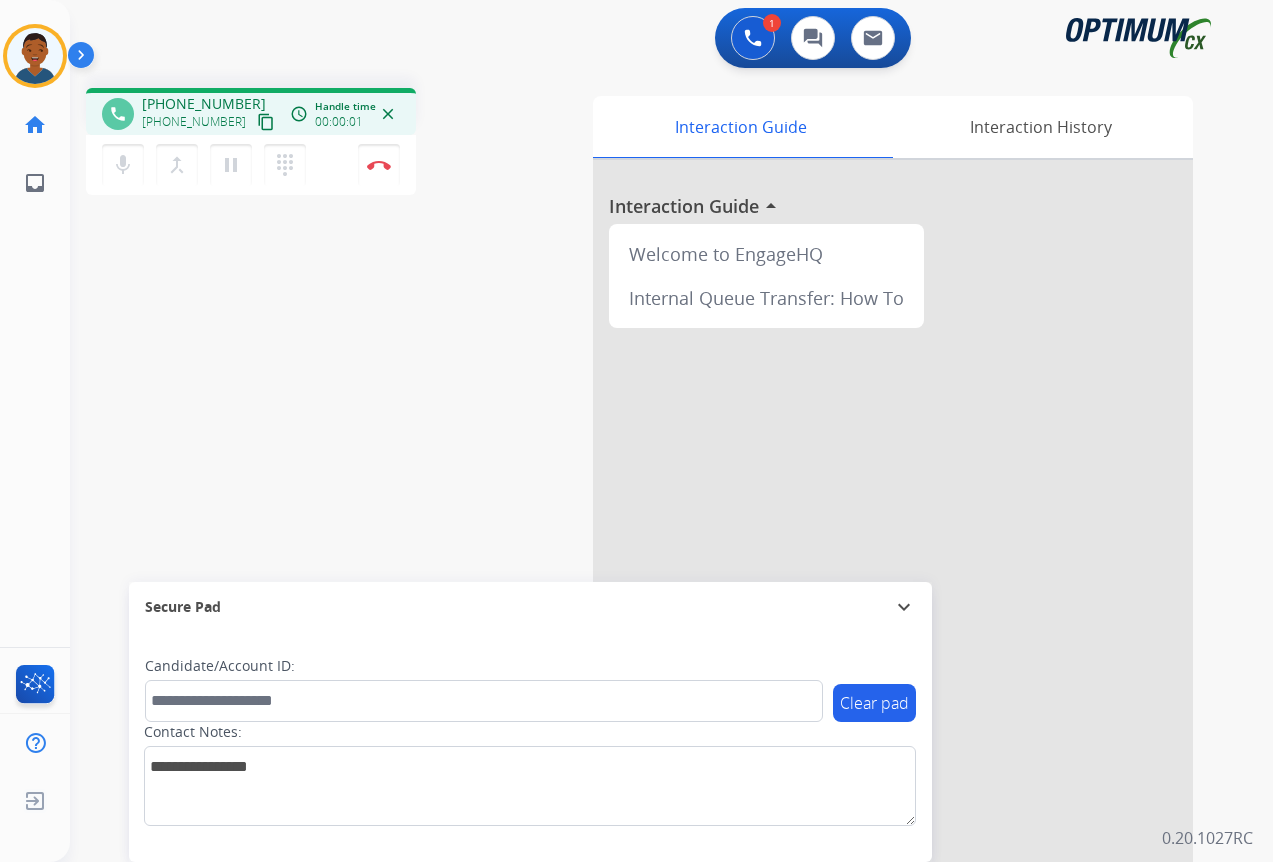 click on "content_copy" at bounding box center [266, 122] 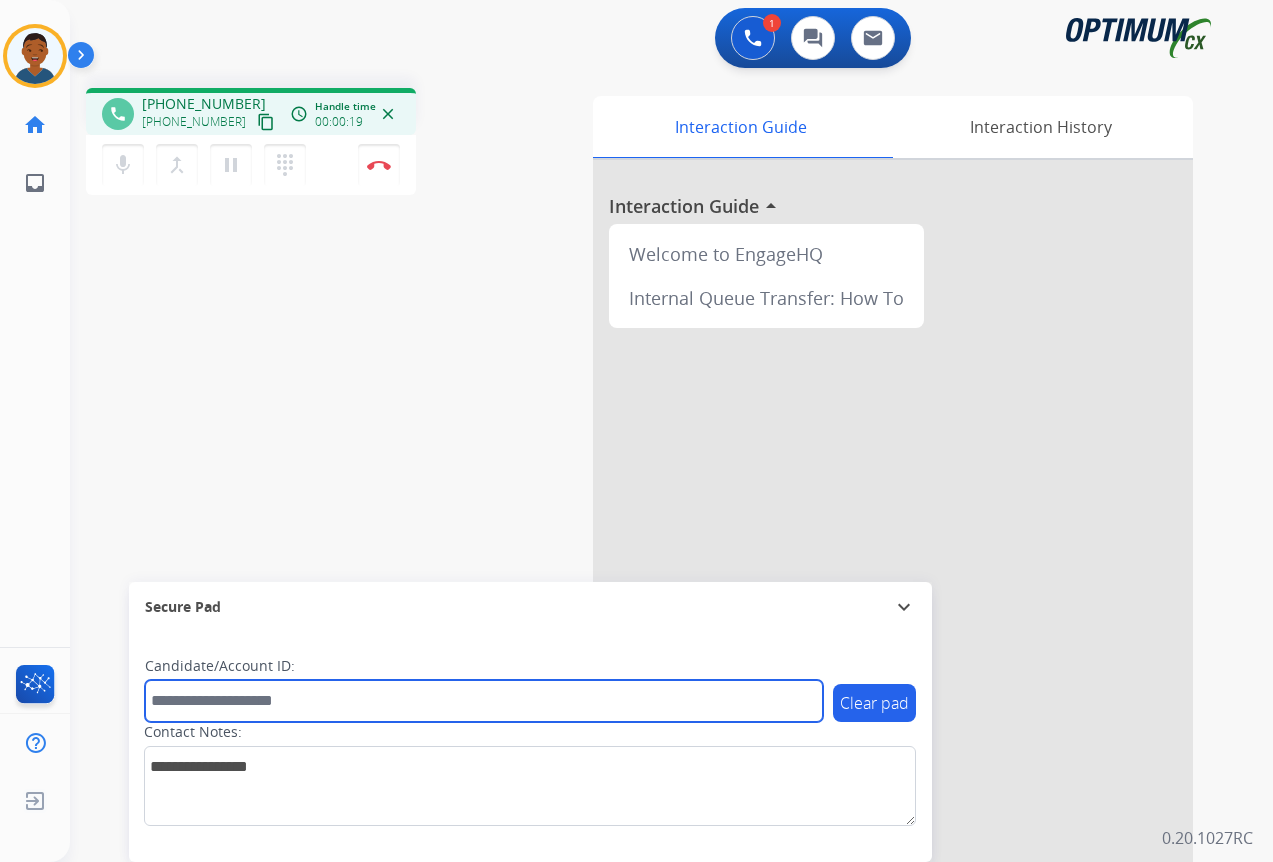 click at bounding box center (484, 701) 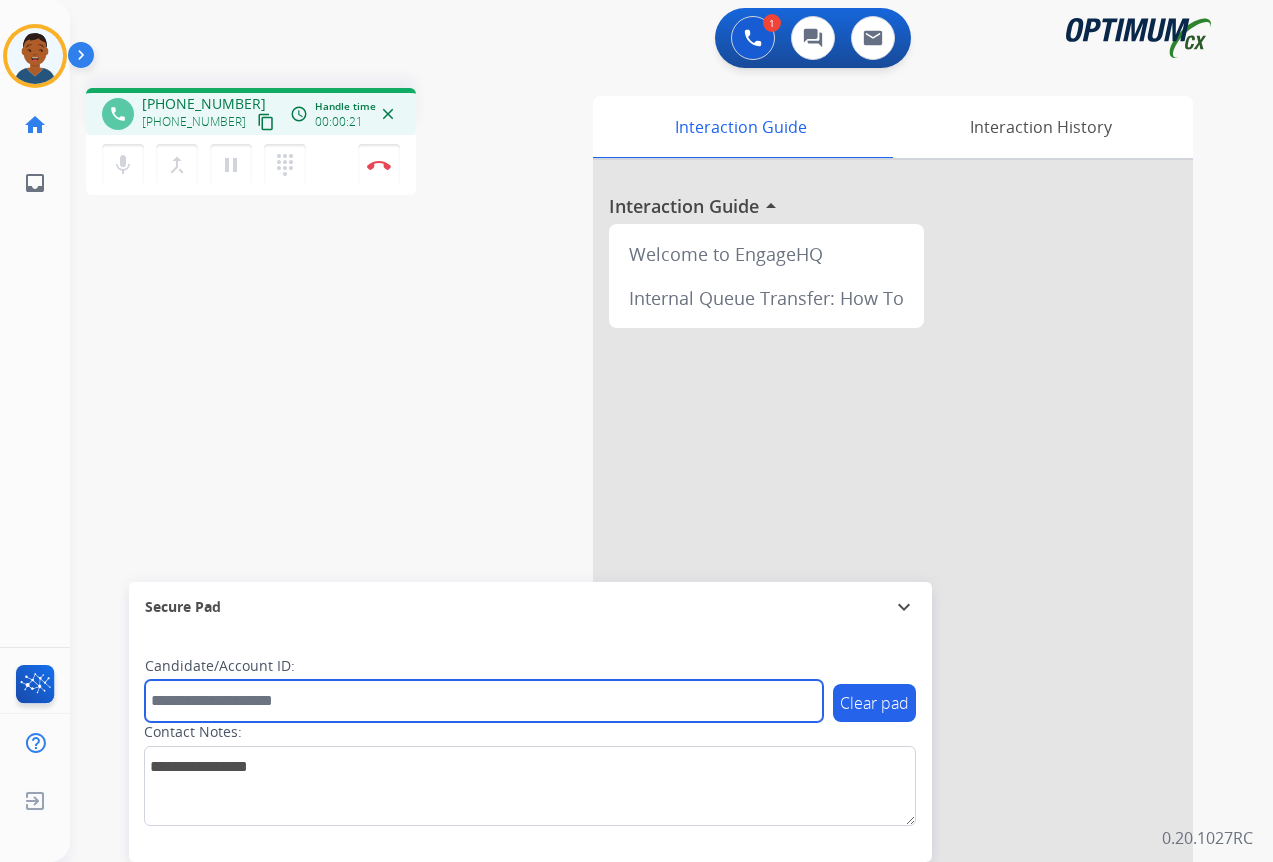 paste on "*******" 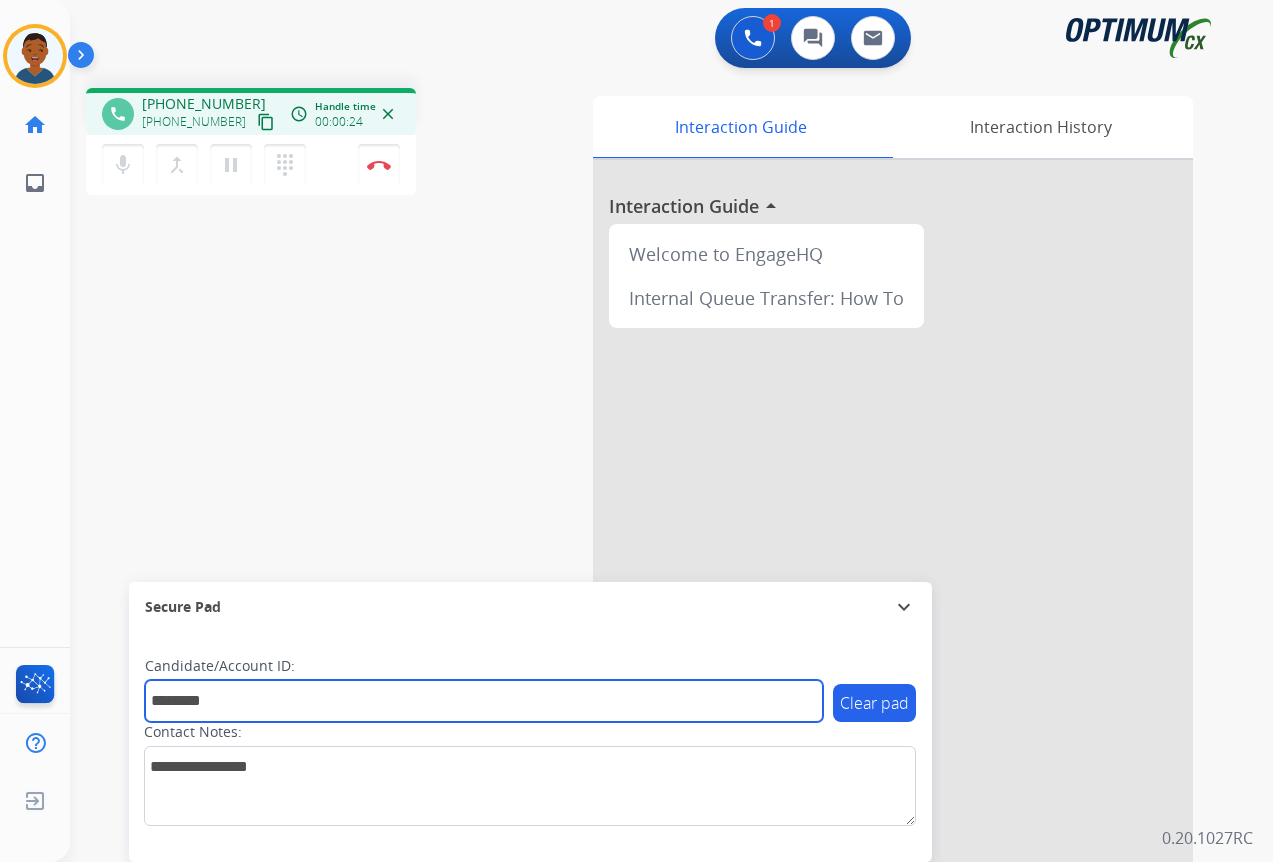 type on "*******" 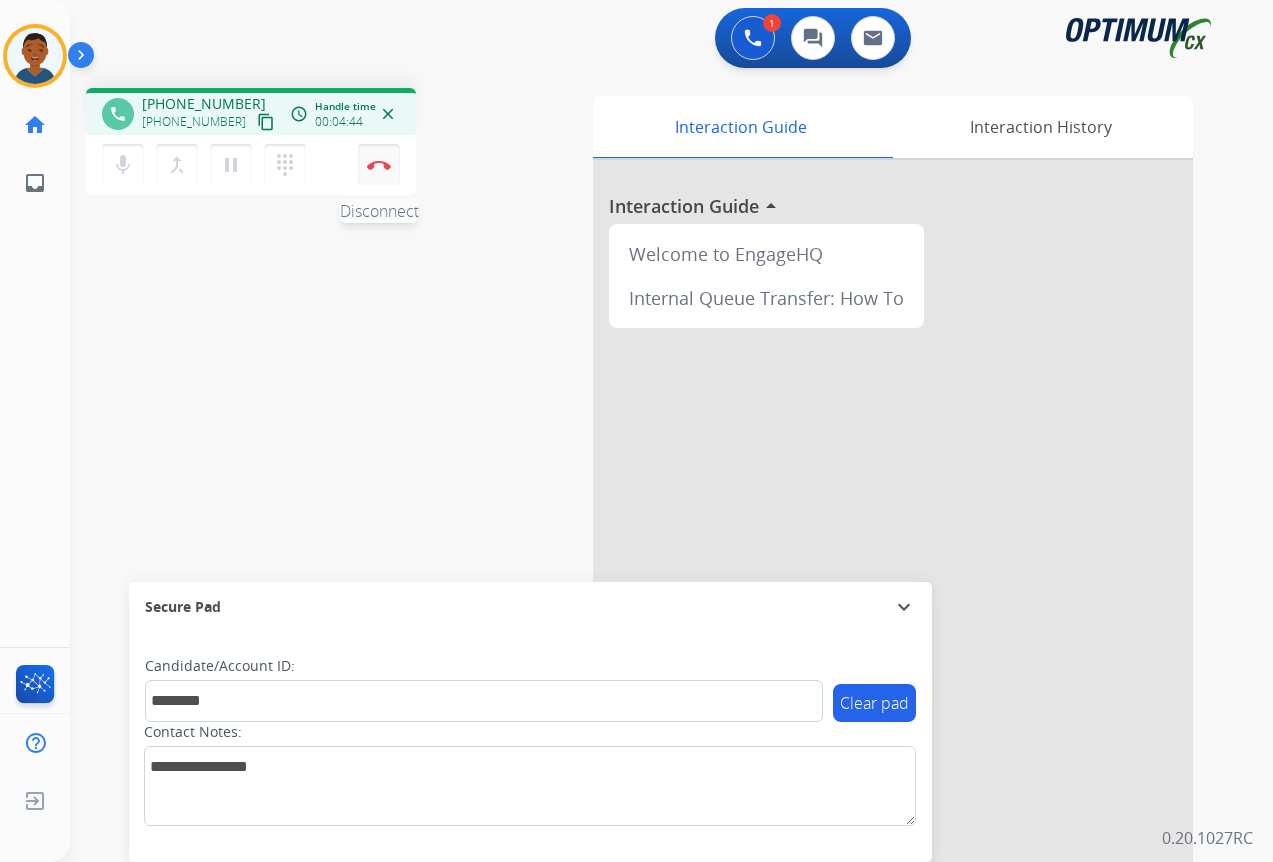 click on "Disconnect" at bounding box center (379, 165) 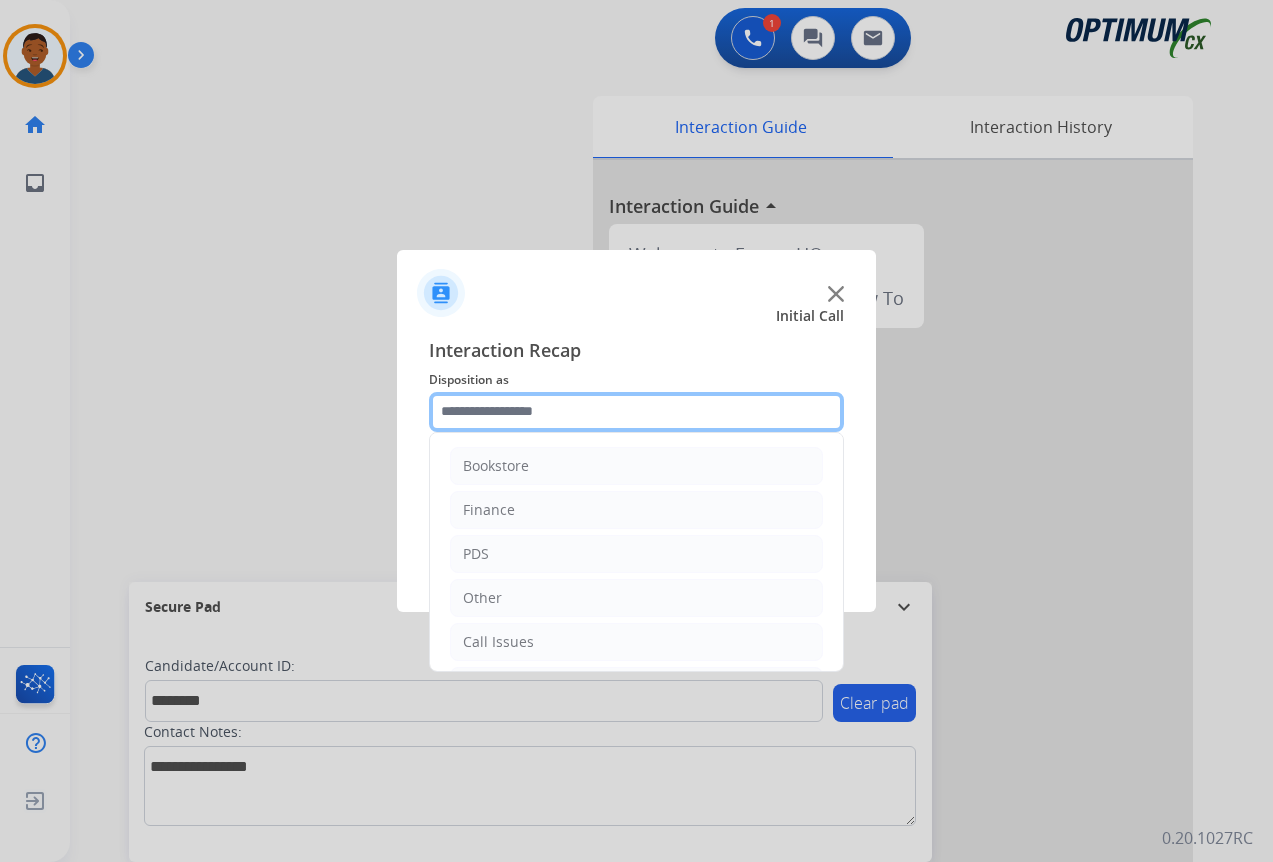 click 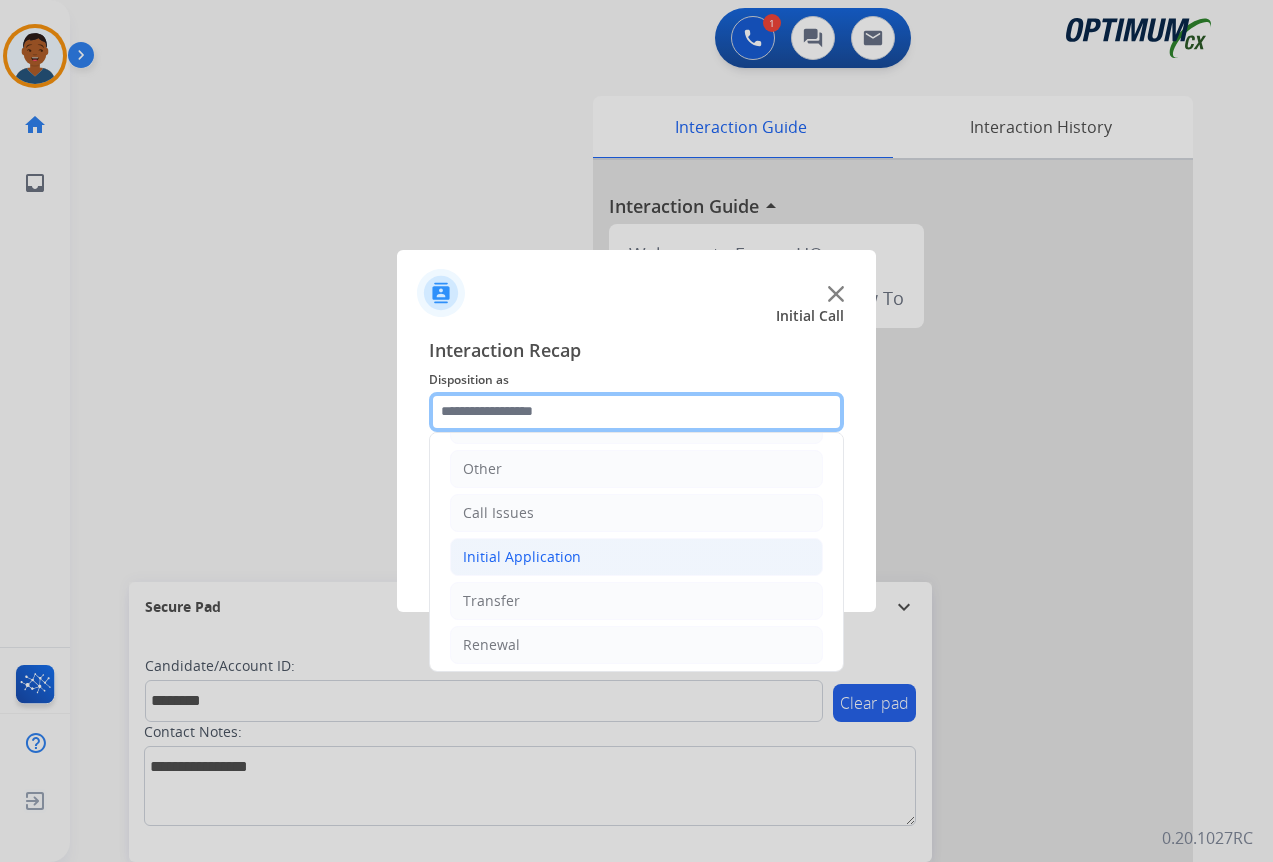 scroll, scrollTop: 136, scrollLeft: 0, axis: vertical 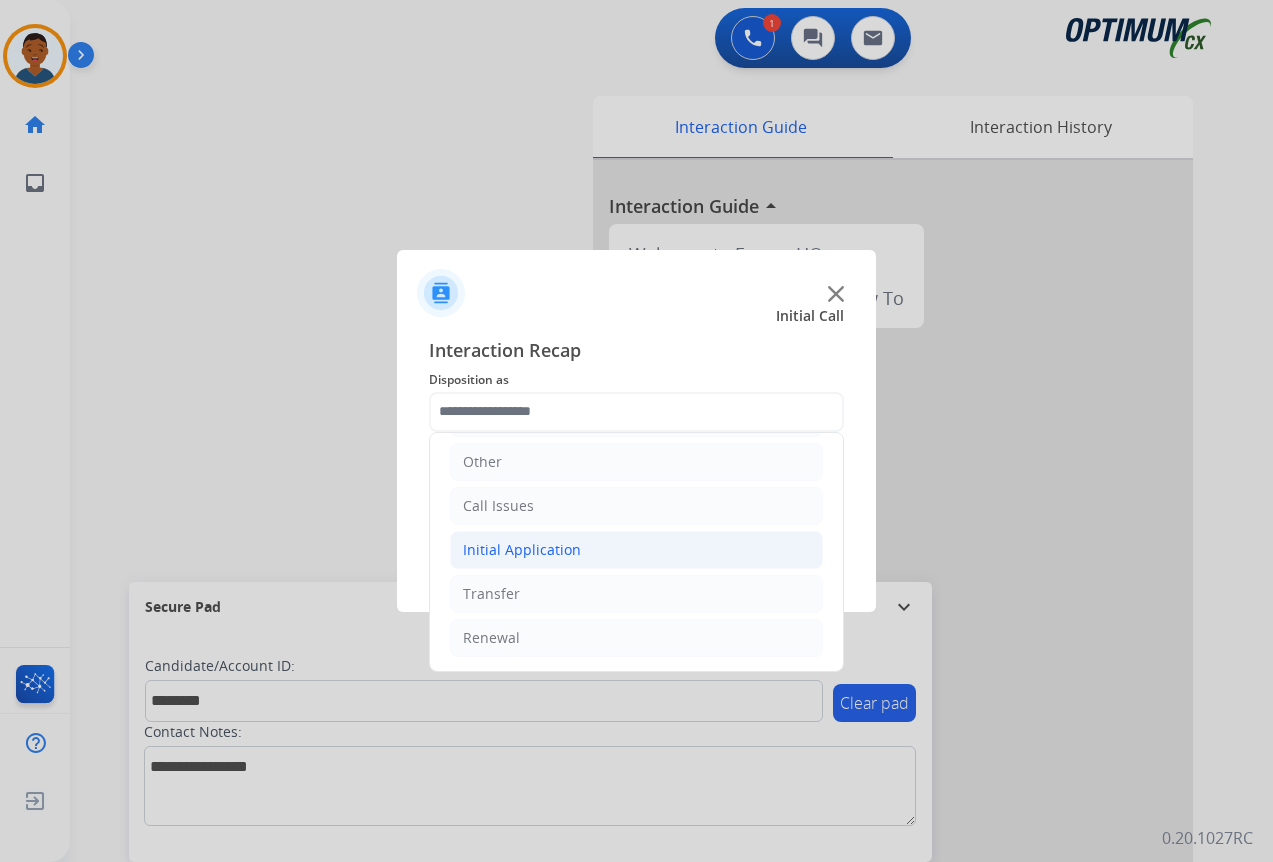 click on "Initial Application" 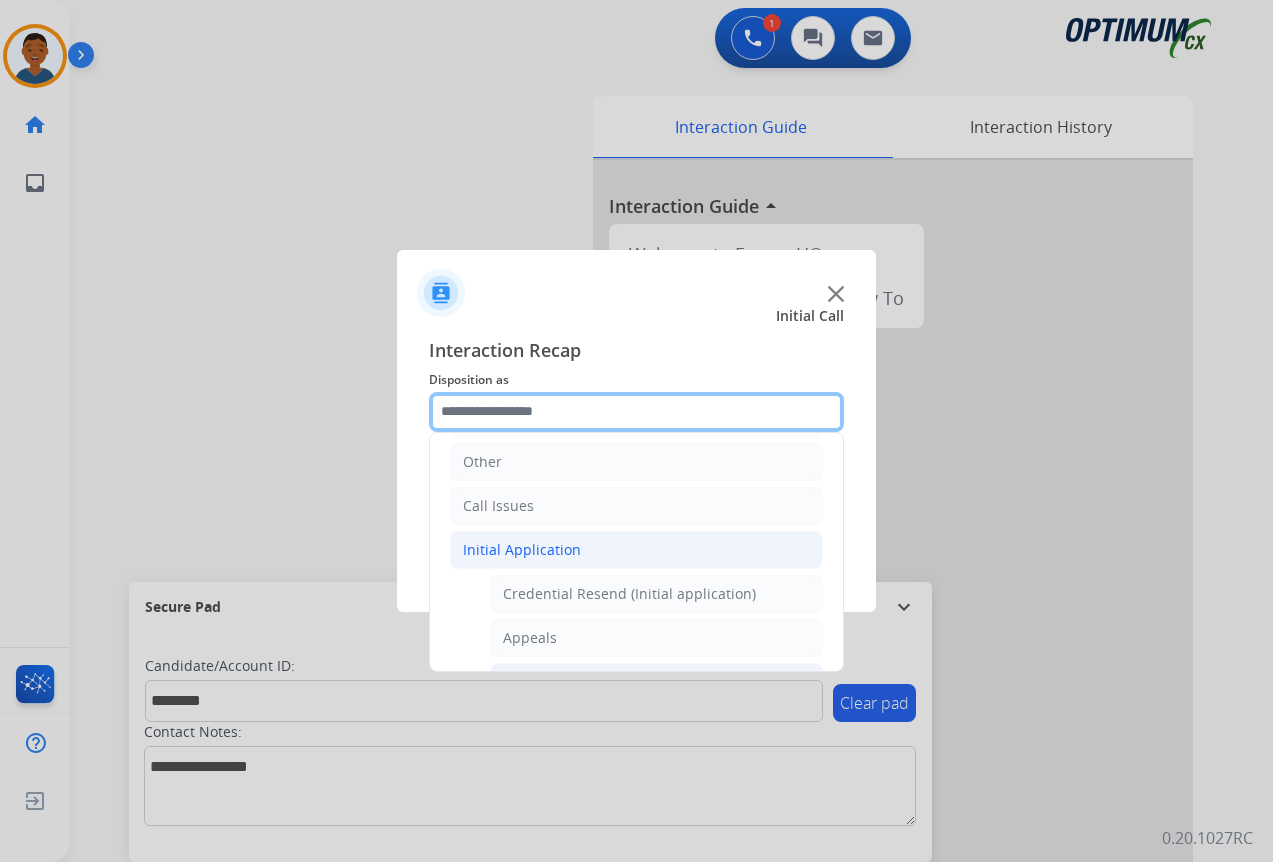 scroll, scrollTop: 236, scrollLeft: 0, axis: vertical 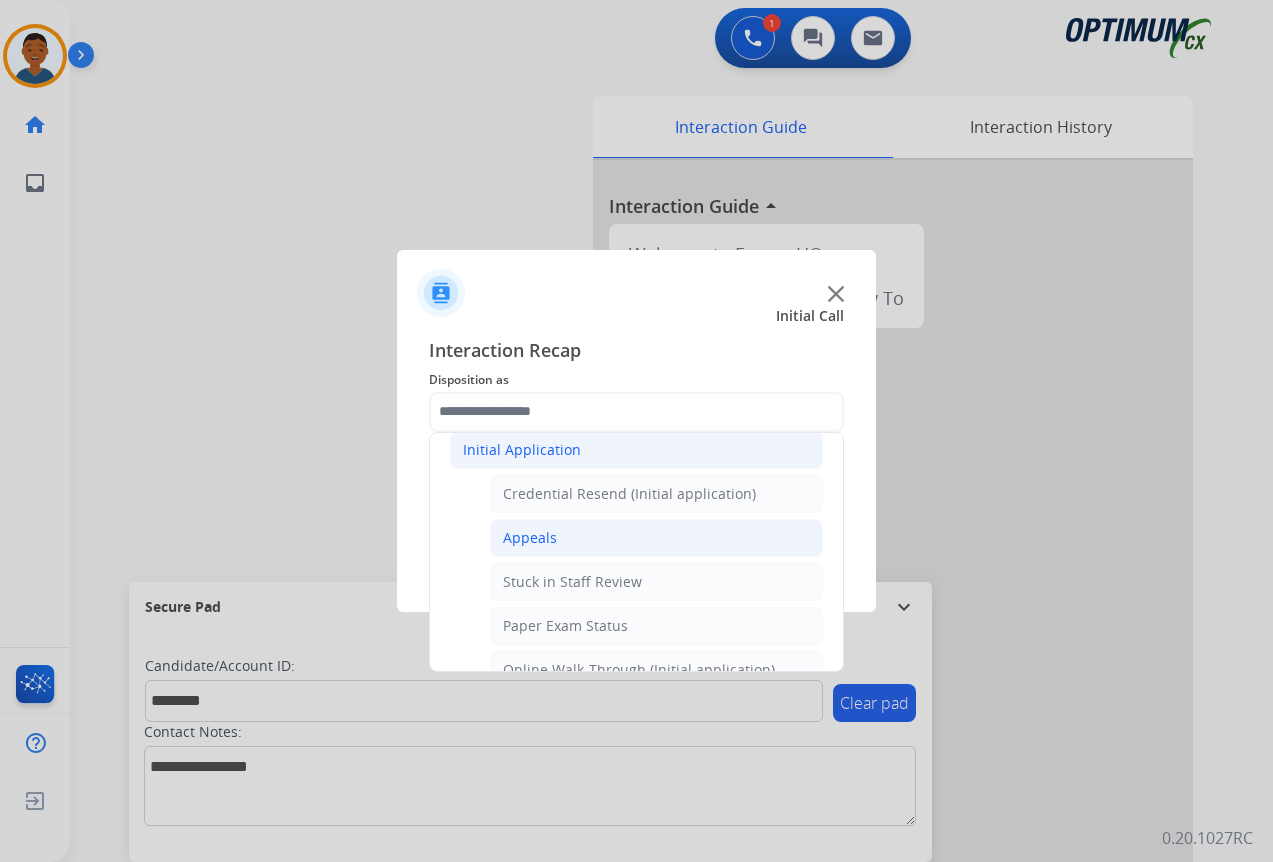 click on "Appeals" 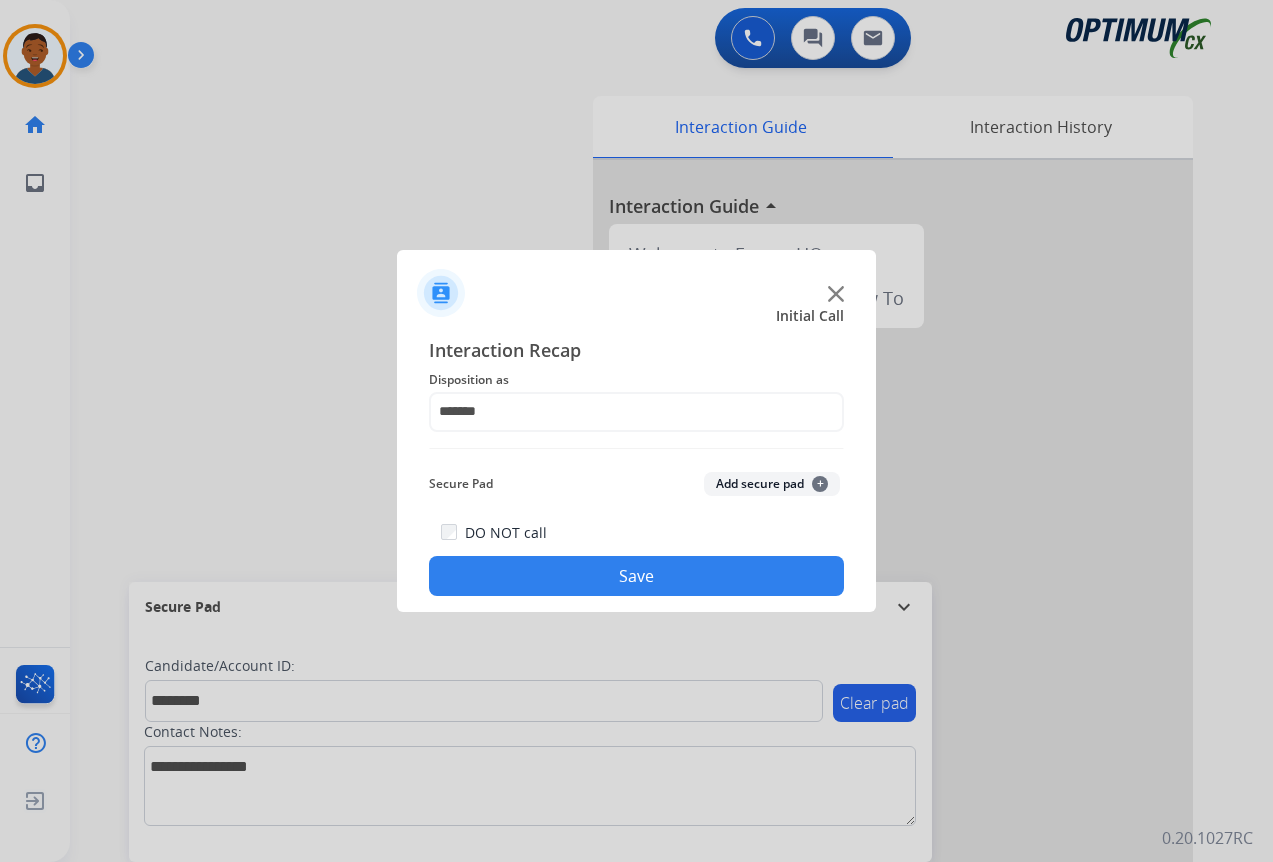 click on "Add secure pad  +" 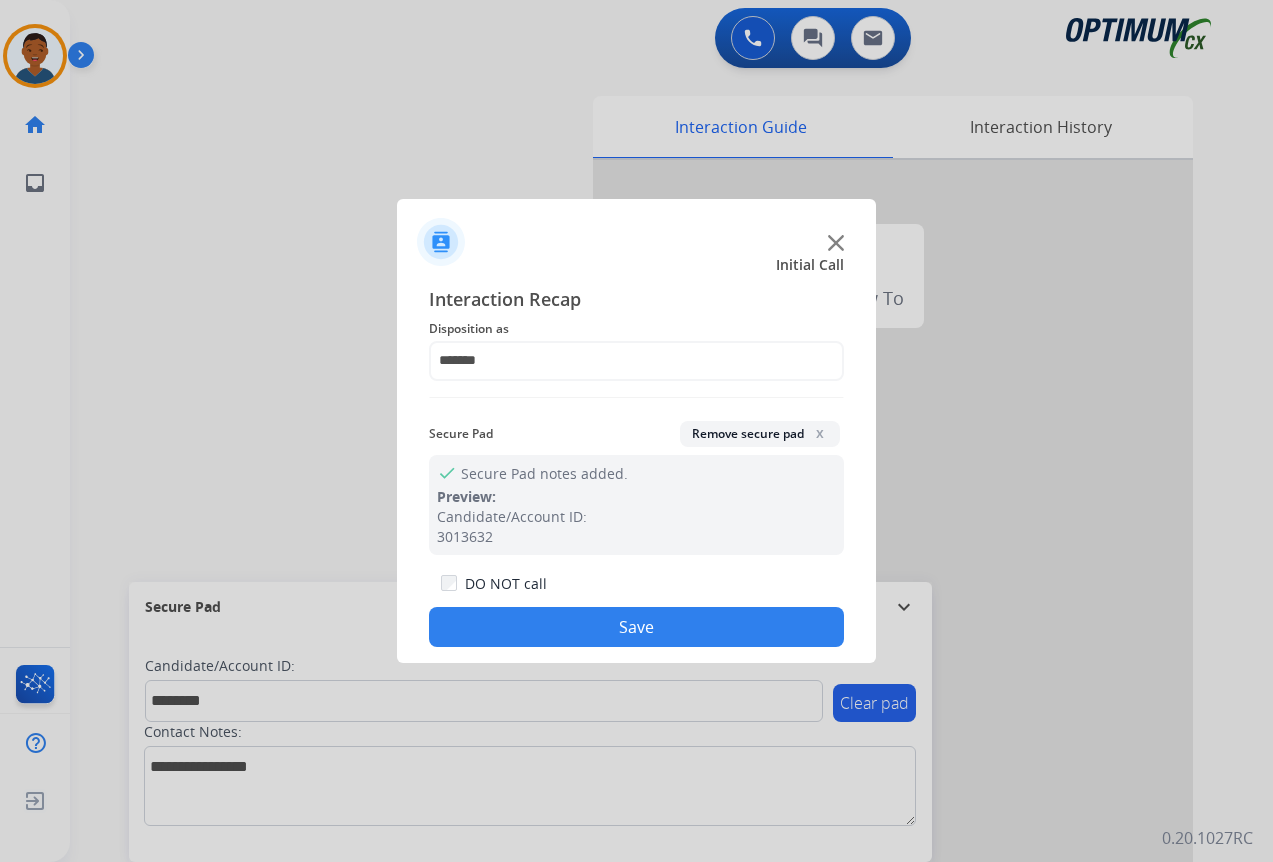 drag, startPoint x: 697, startPoint y: 632, endPoint x: 712, endPoint y: 625, distance: 16.552946 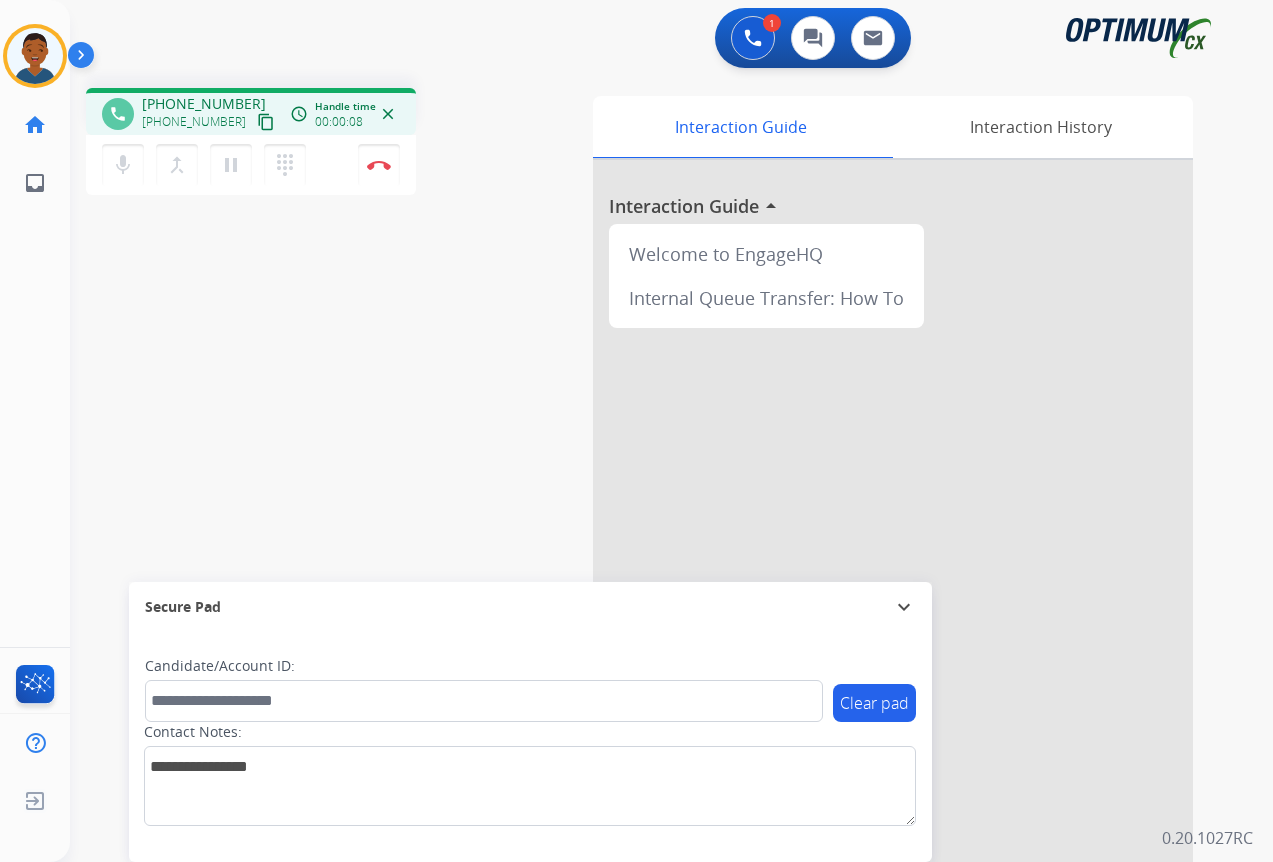 click on "content_copy" at bounding box center [266, 122] 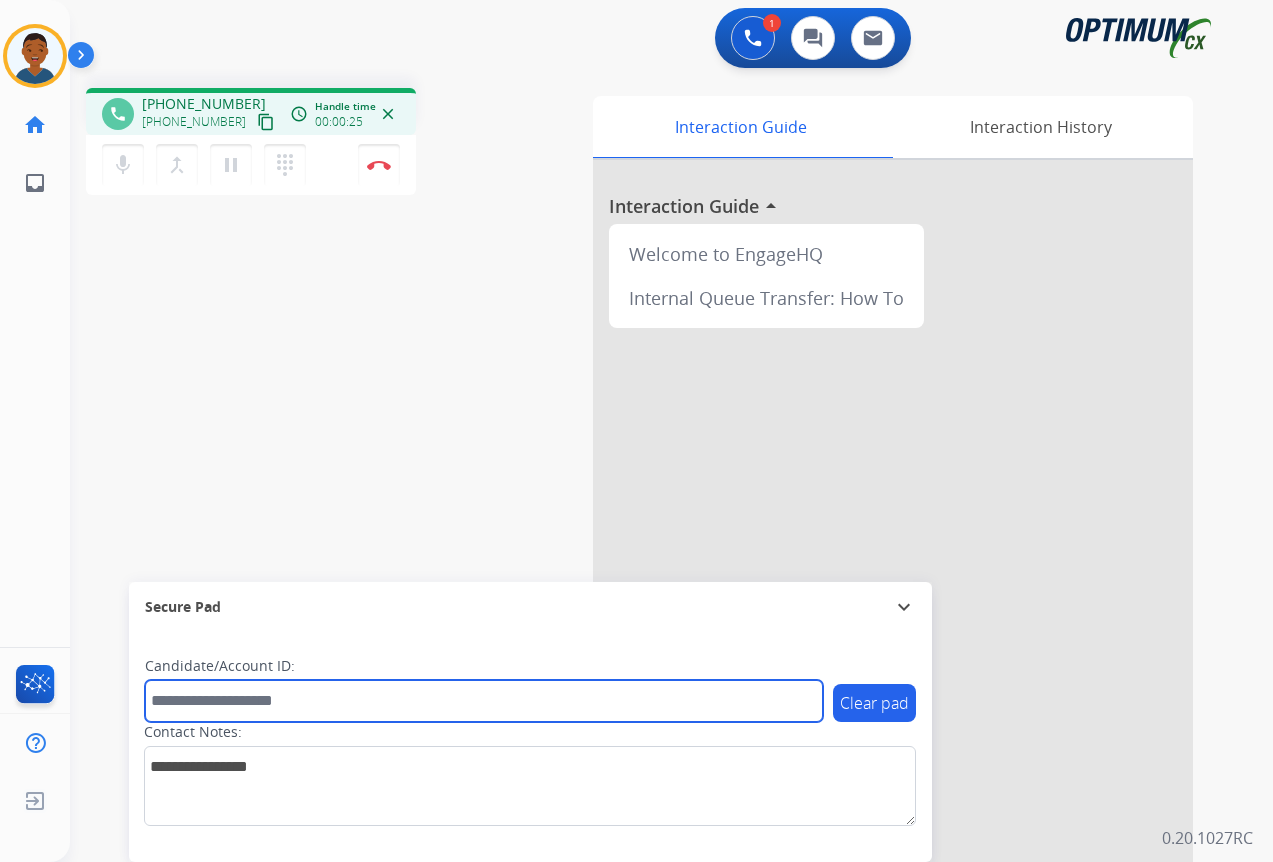 click at bounding box center (484, 701) 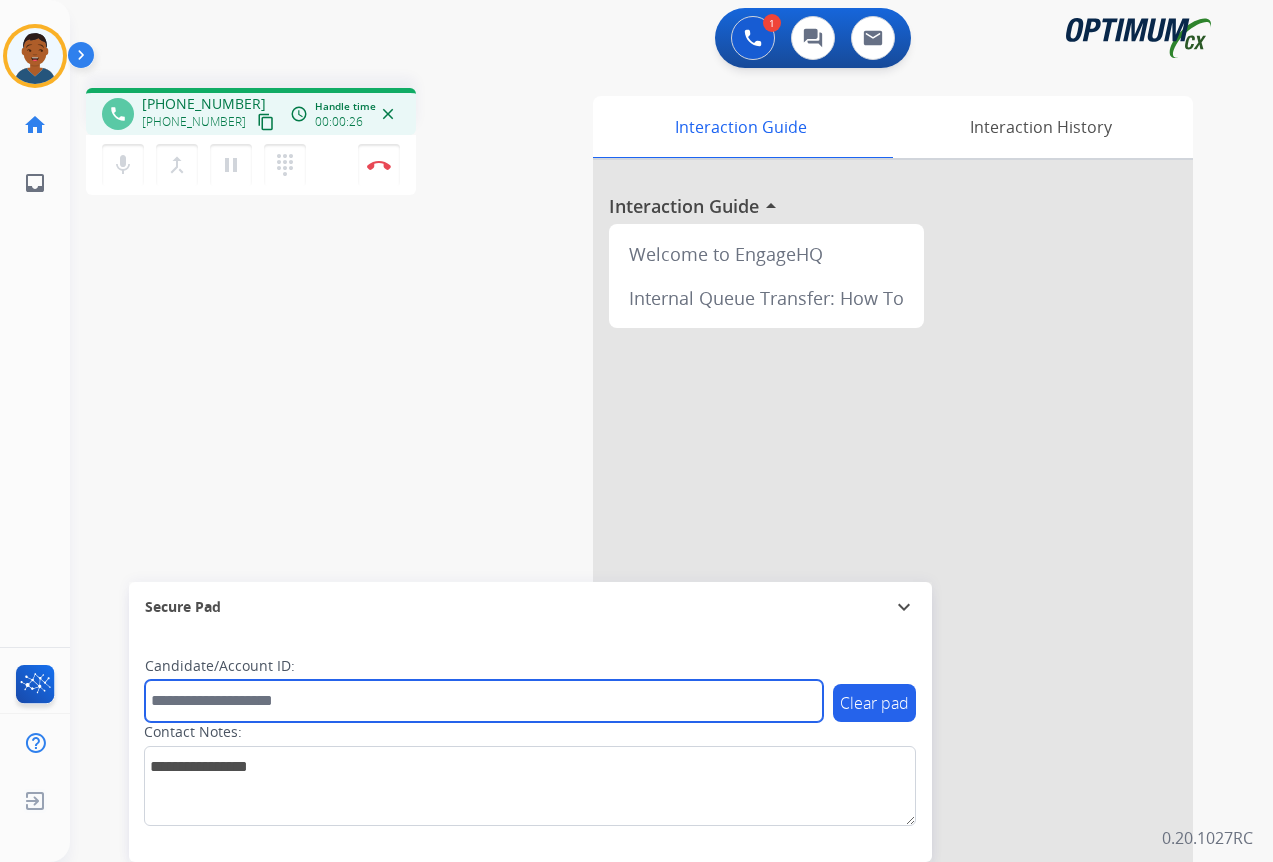 paste on "*******" 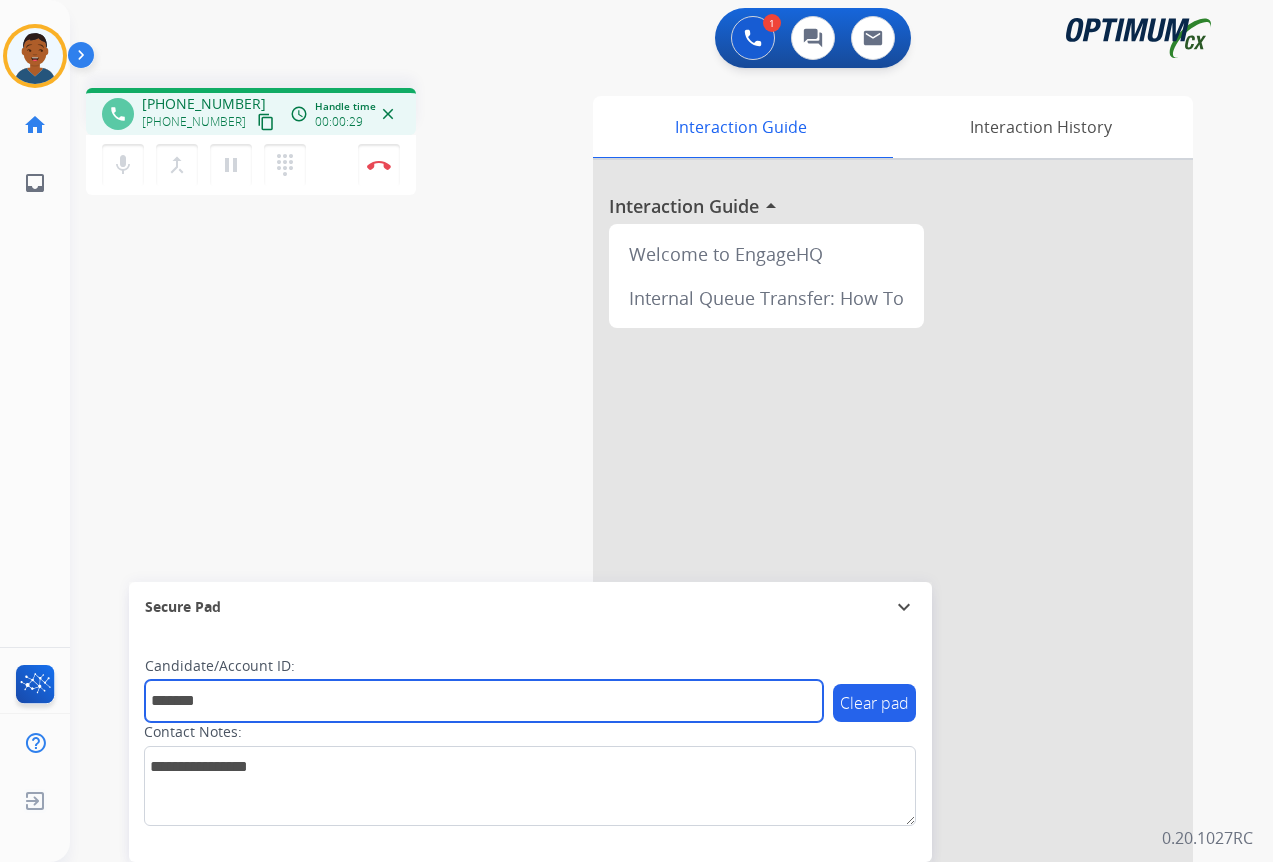 type on "*******" 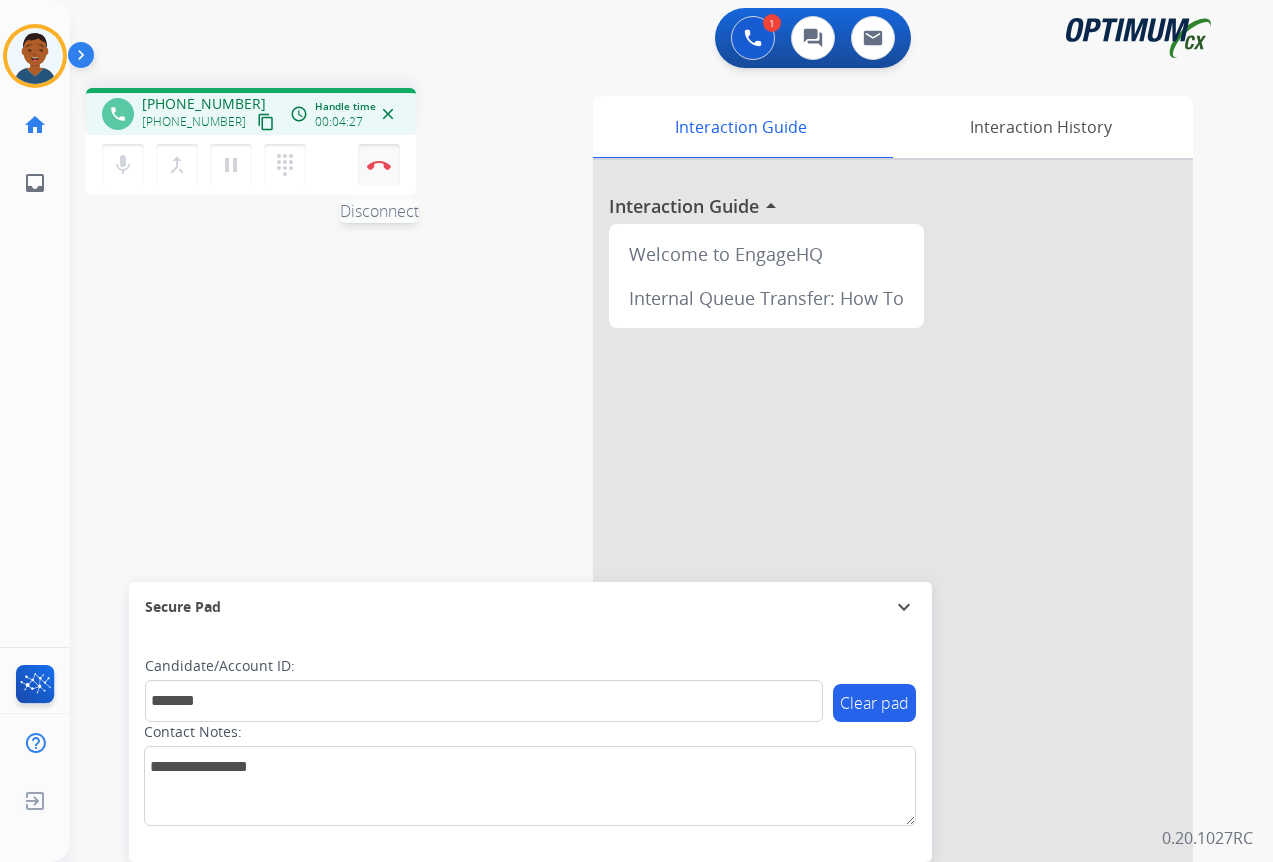 click at bounding box center (379, 165) 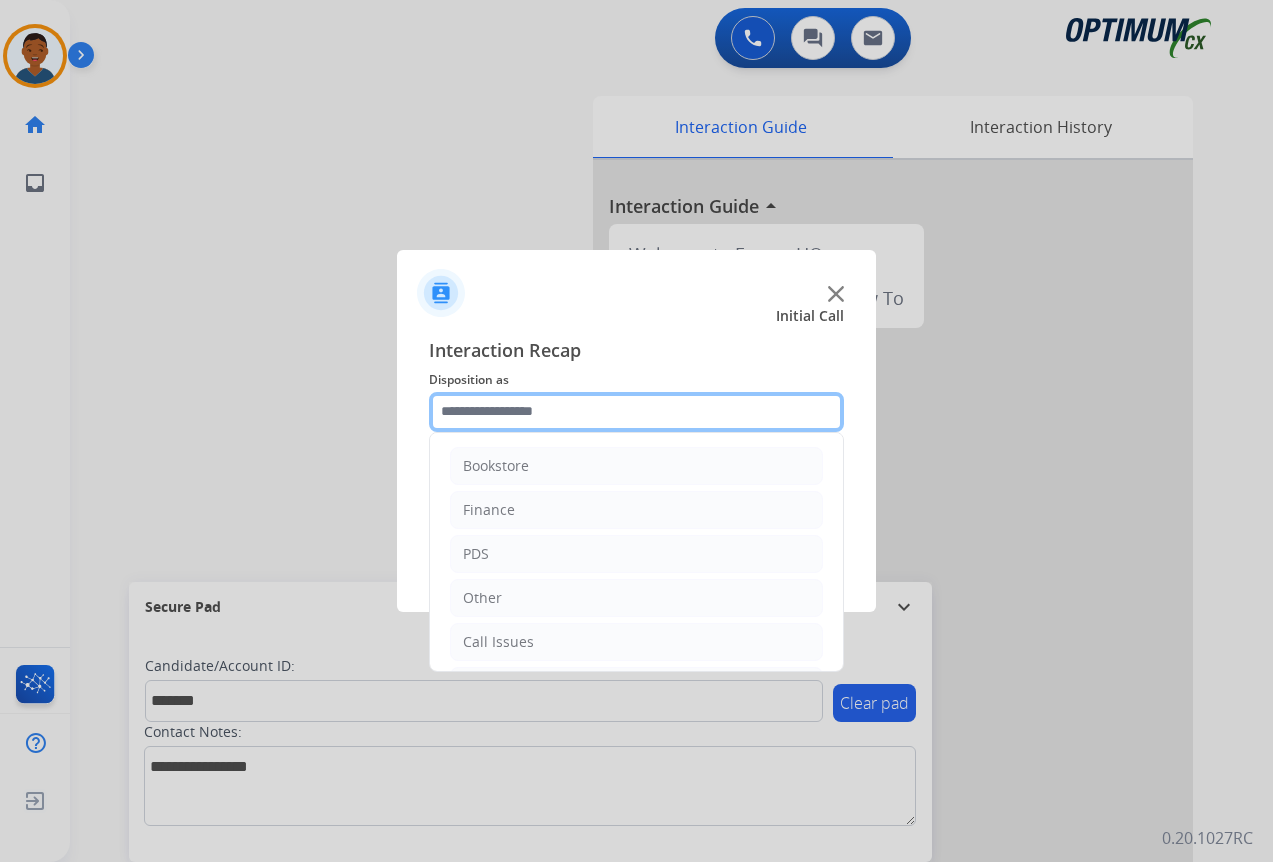 click 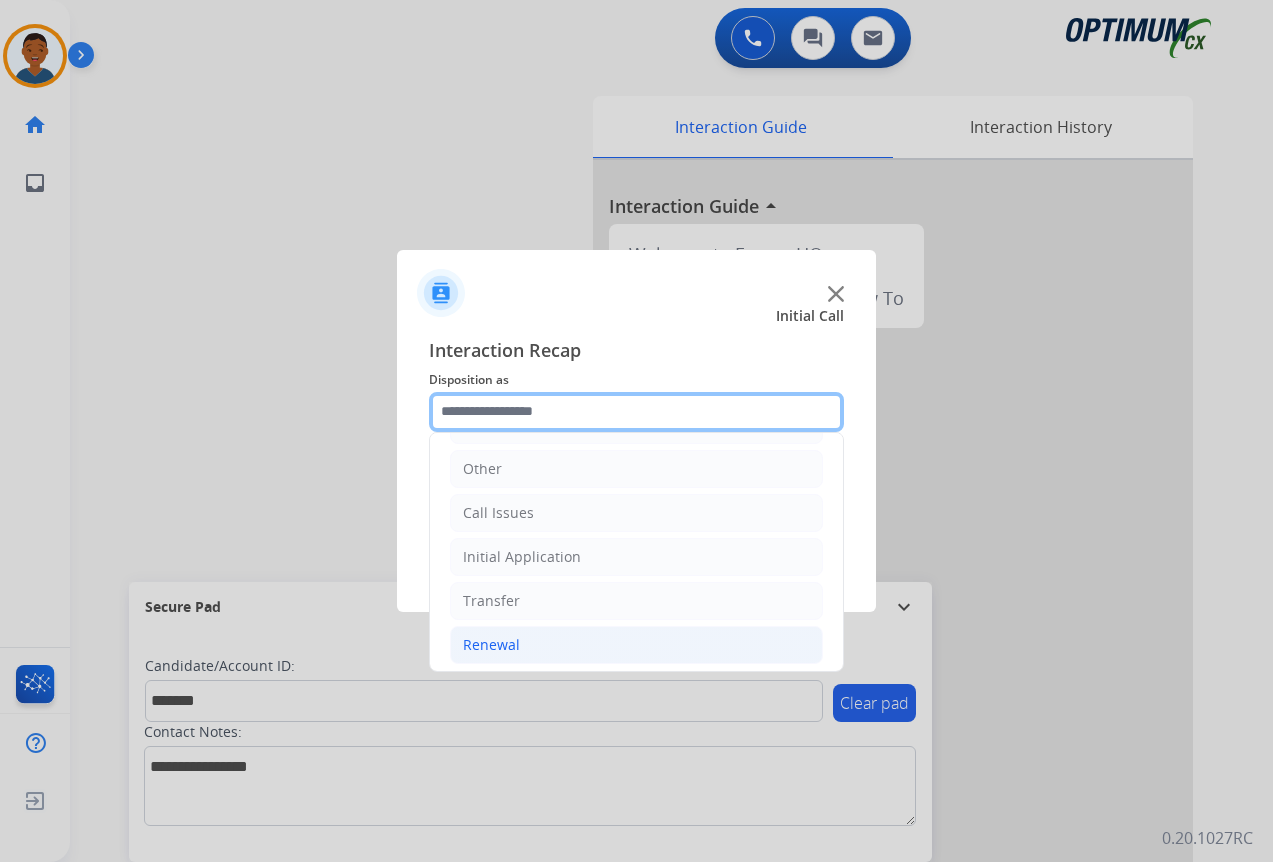 scroll, scrollTop: 136, scrollLeft: 0, axis: vertical 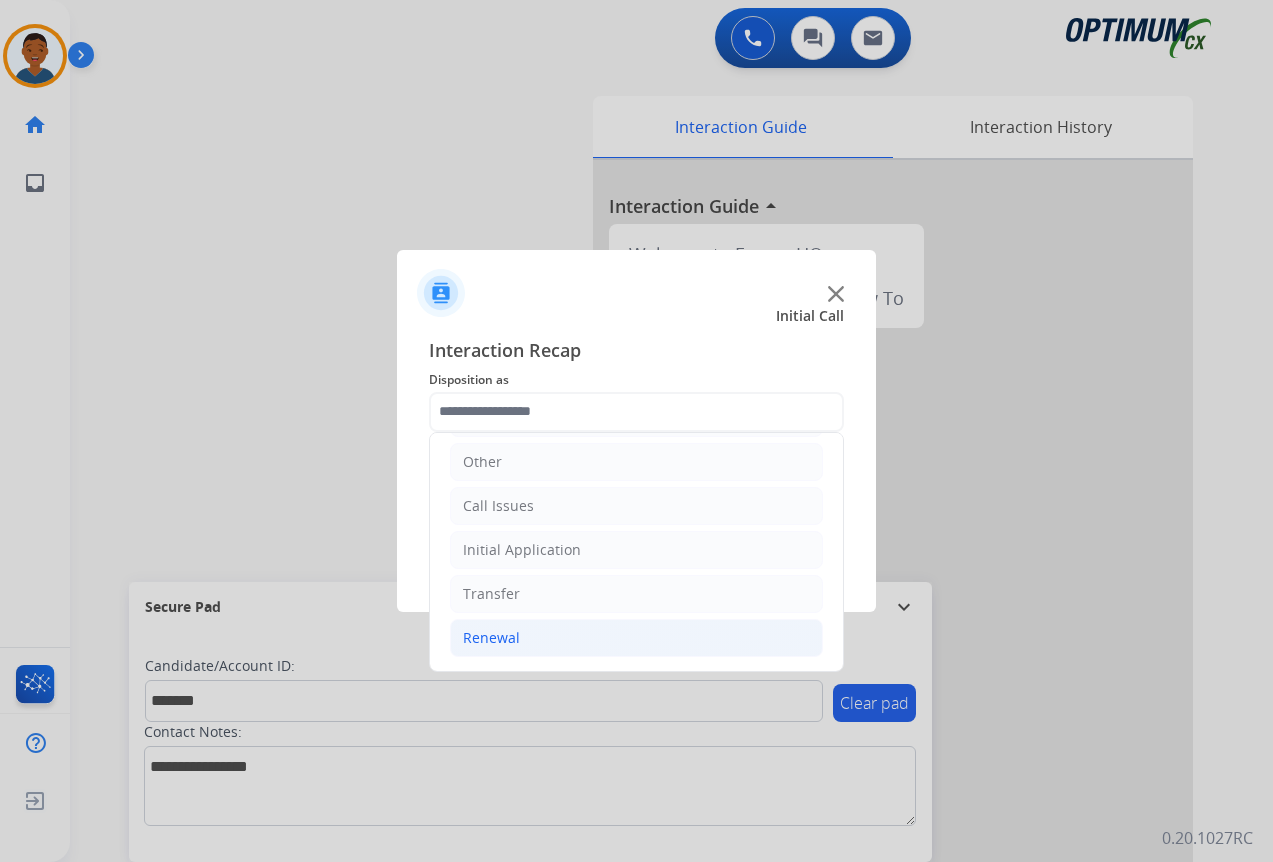click on "Renewal" 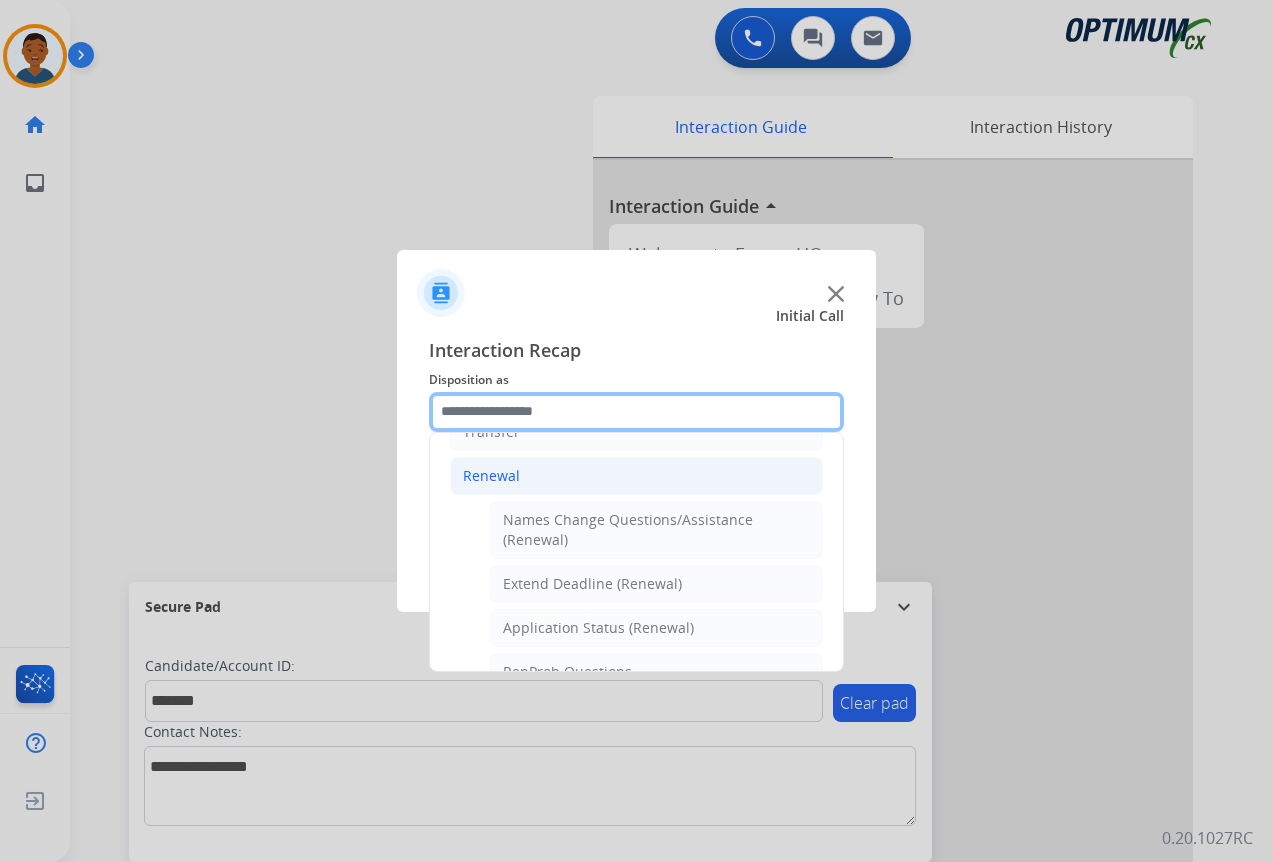 scroll, scrollTop: 336, scrollLeft: 0, axis: vertical 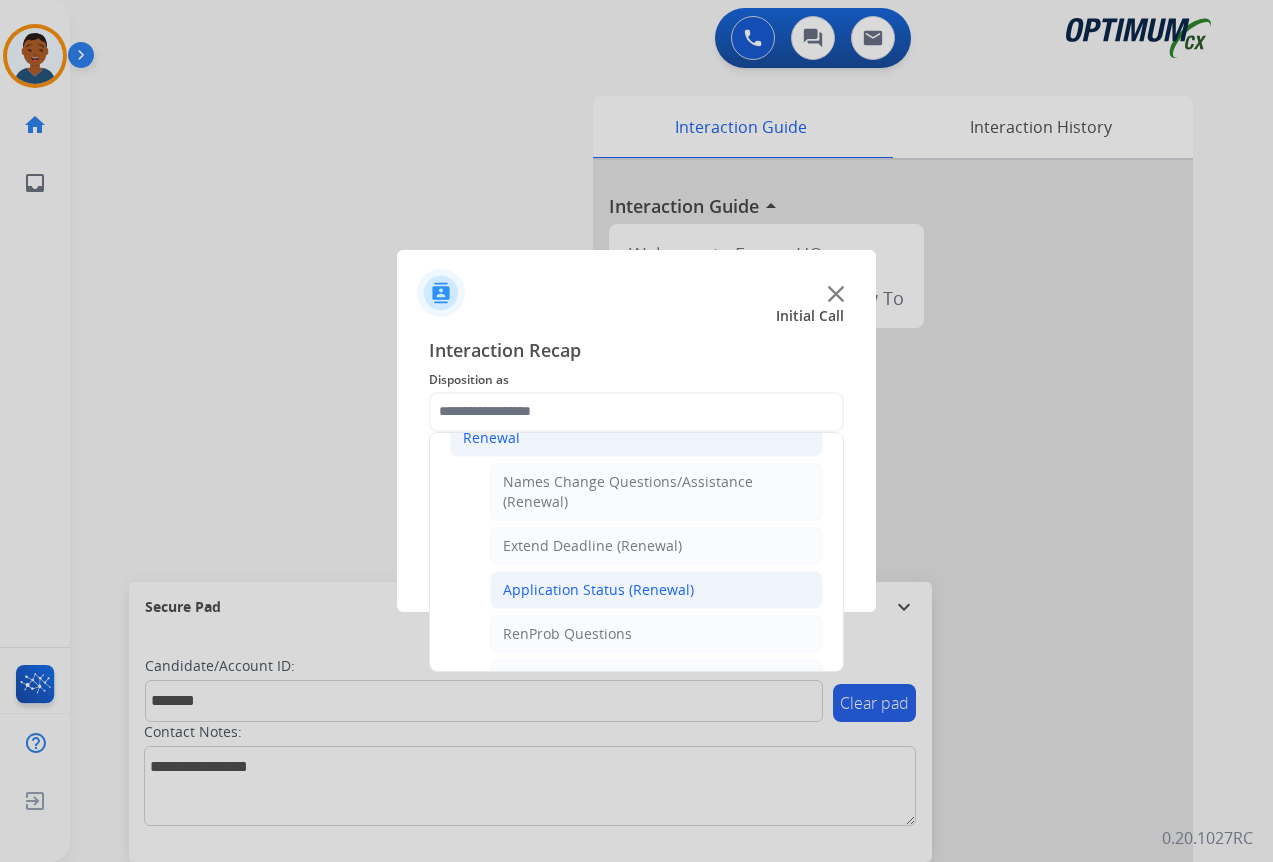 click on "Application Status (Renewal)" 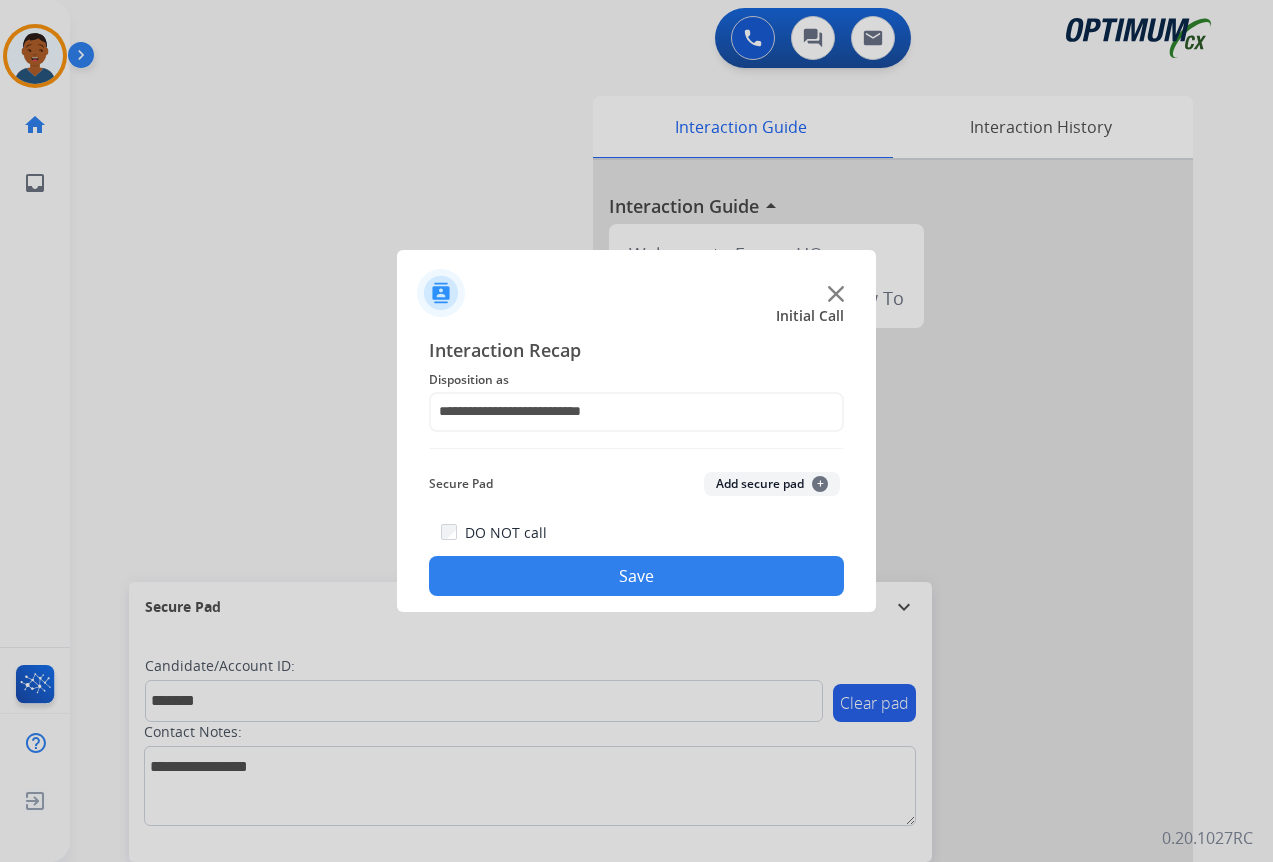 click on "Add secure pad  +" 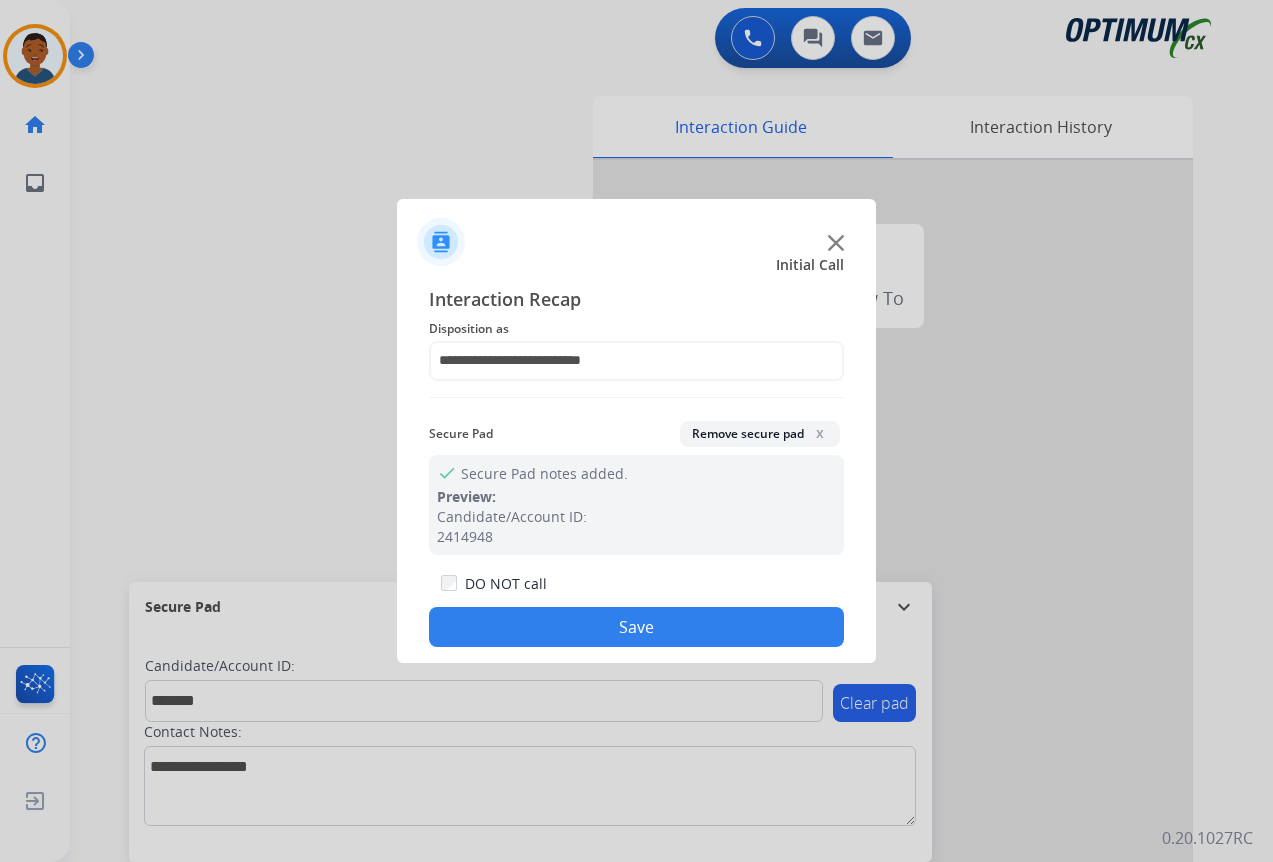 click on "Save" 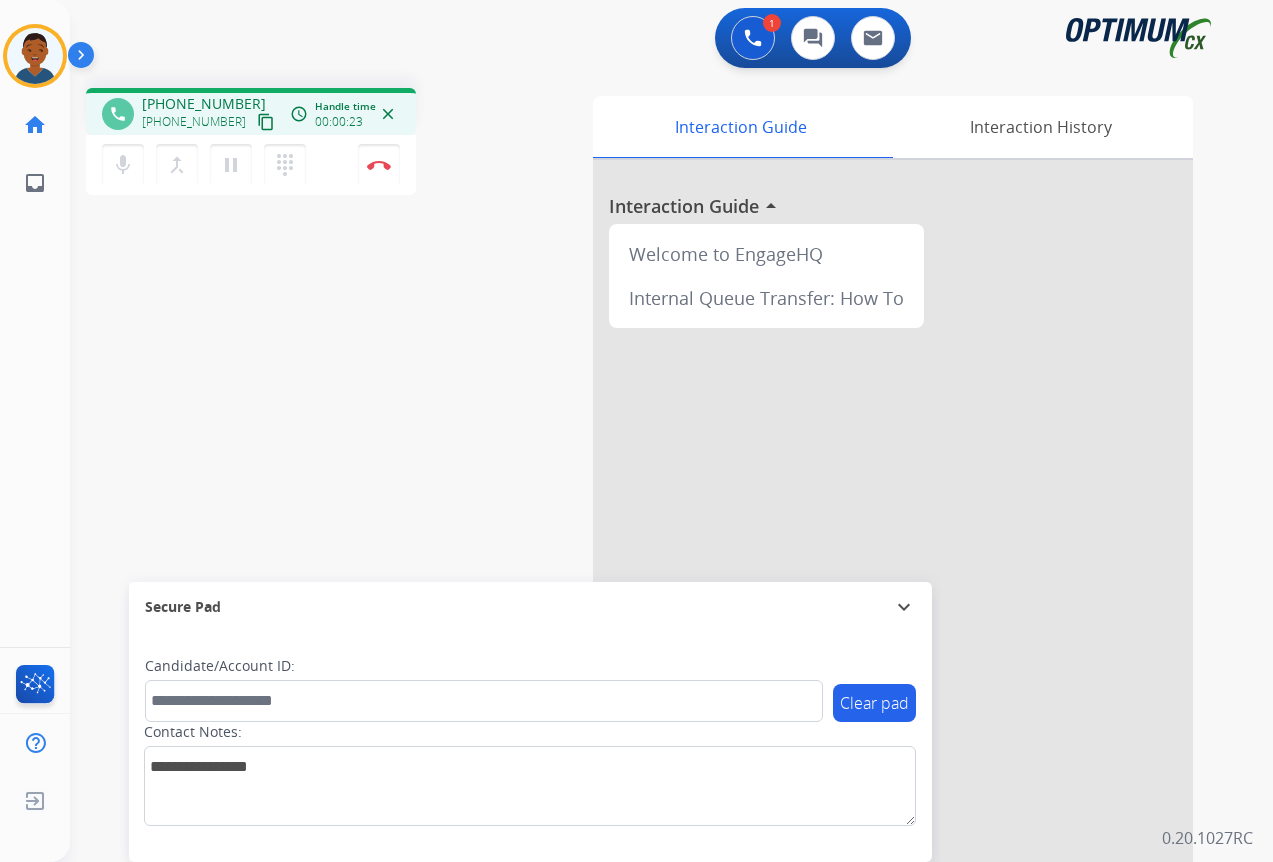 click on "content_copy" at bounding box center [266, 122] 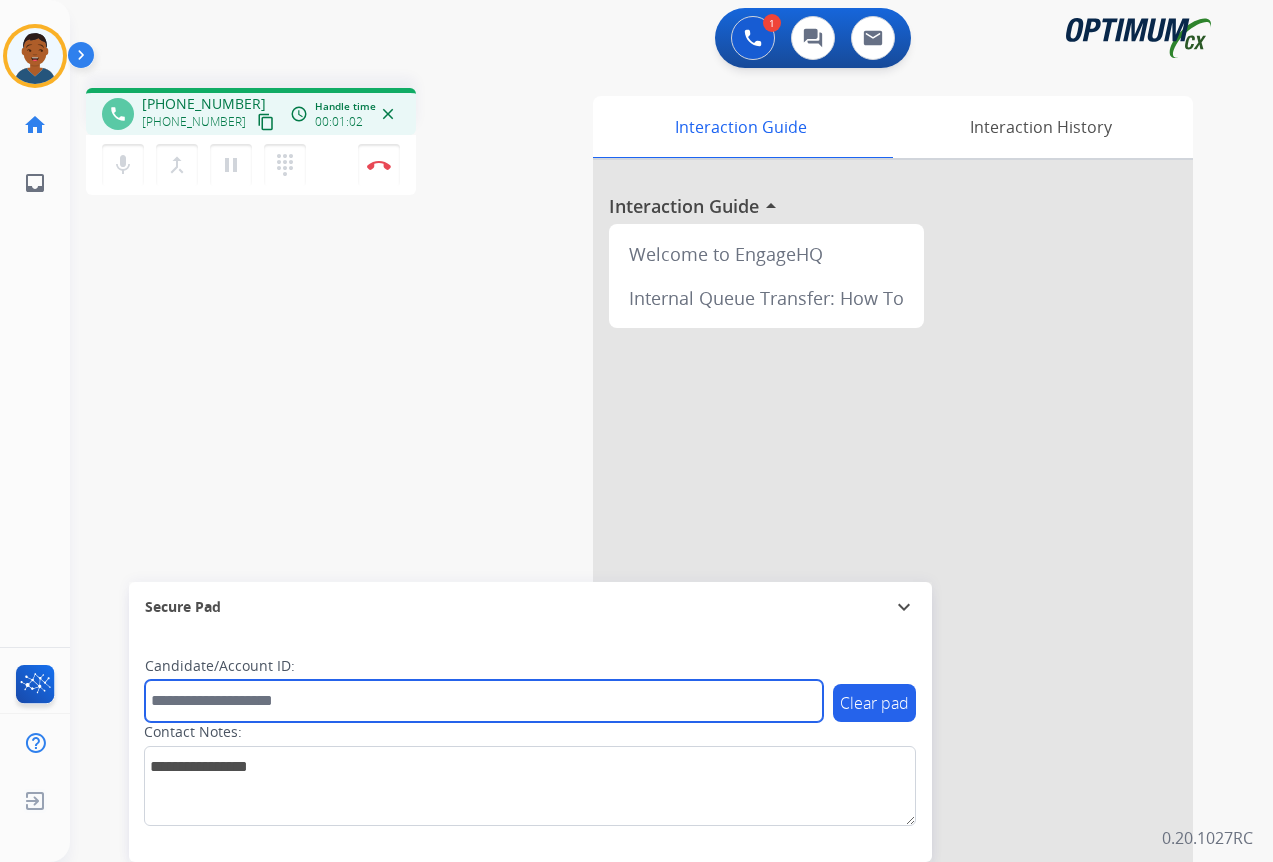 click at bounding box center [484, 701] 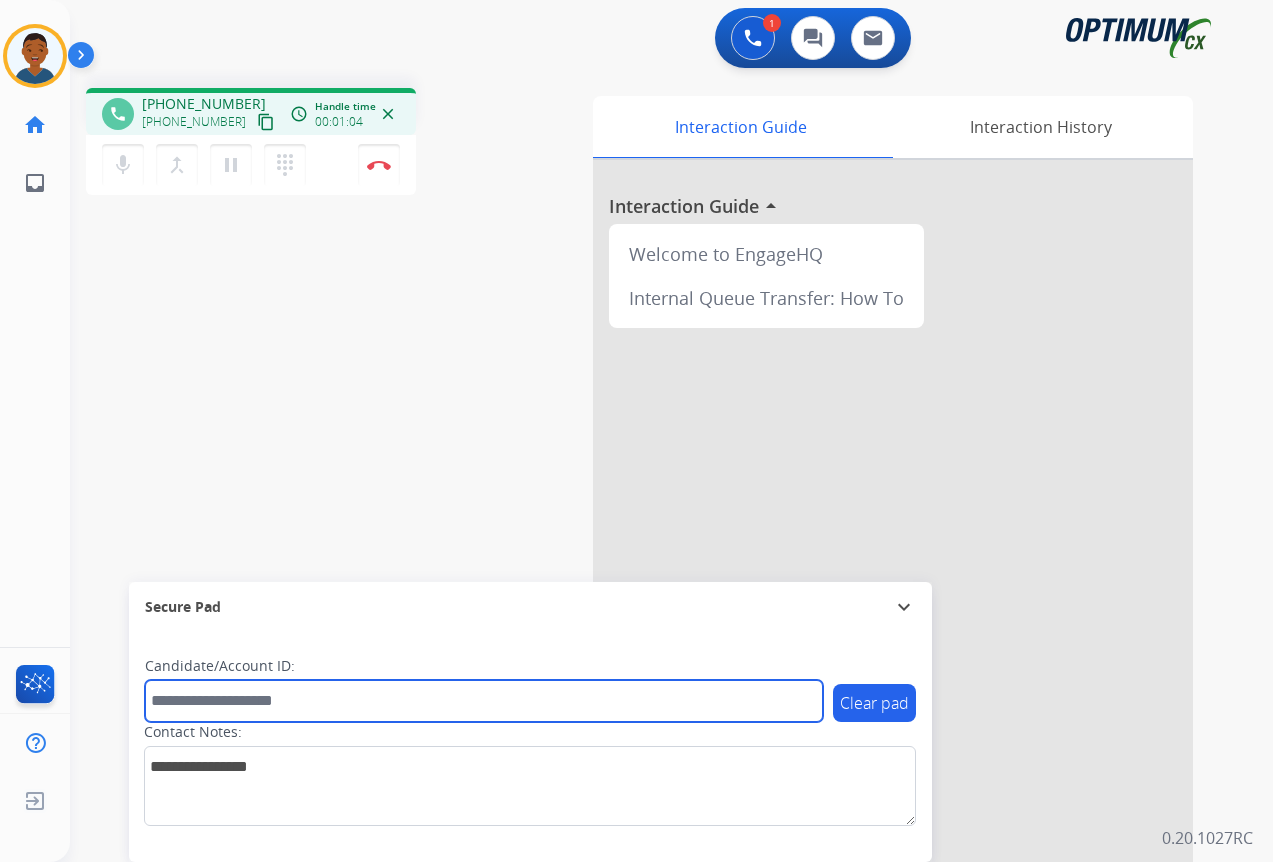paste on "*******" 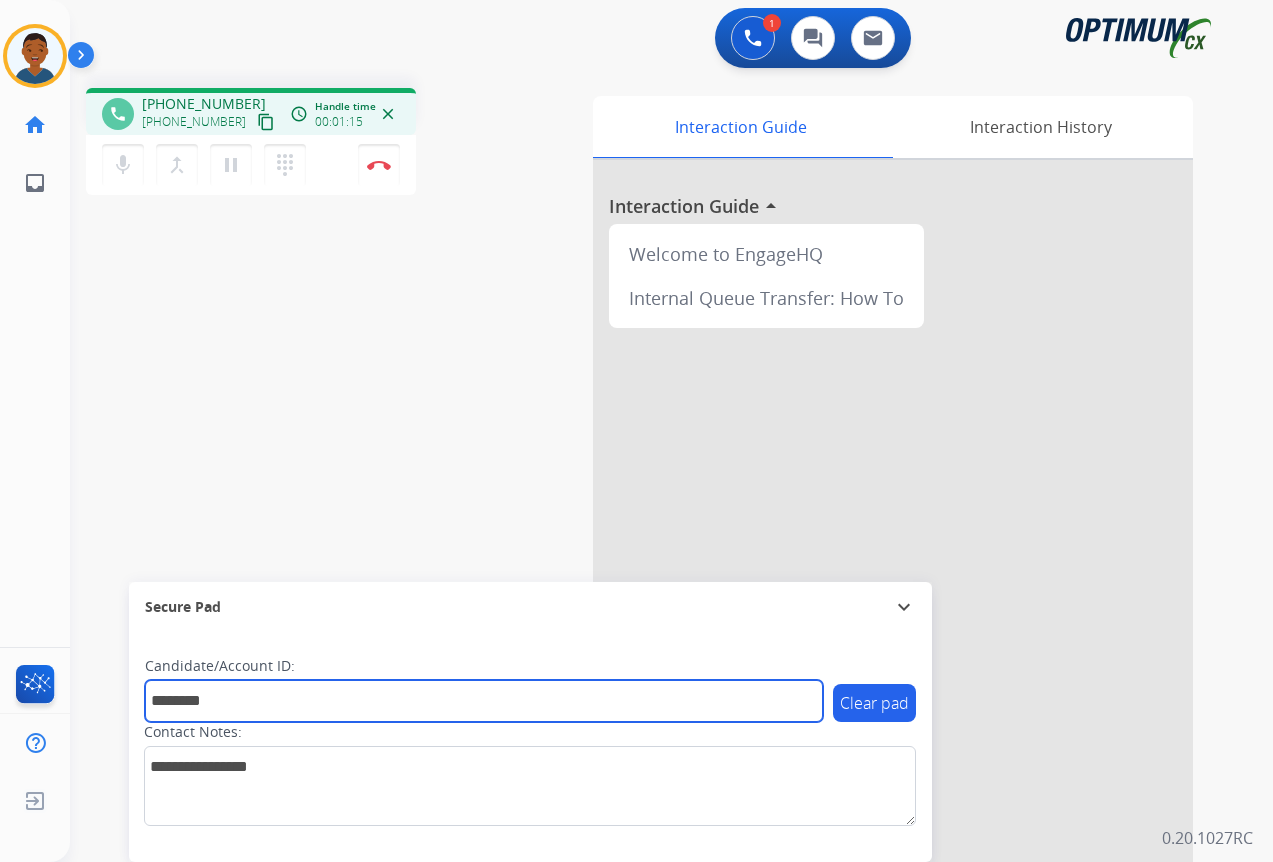type on "*******" 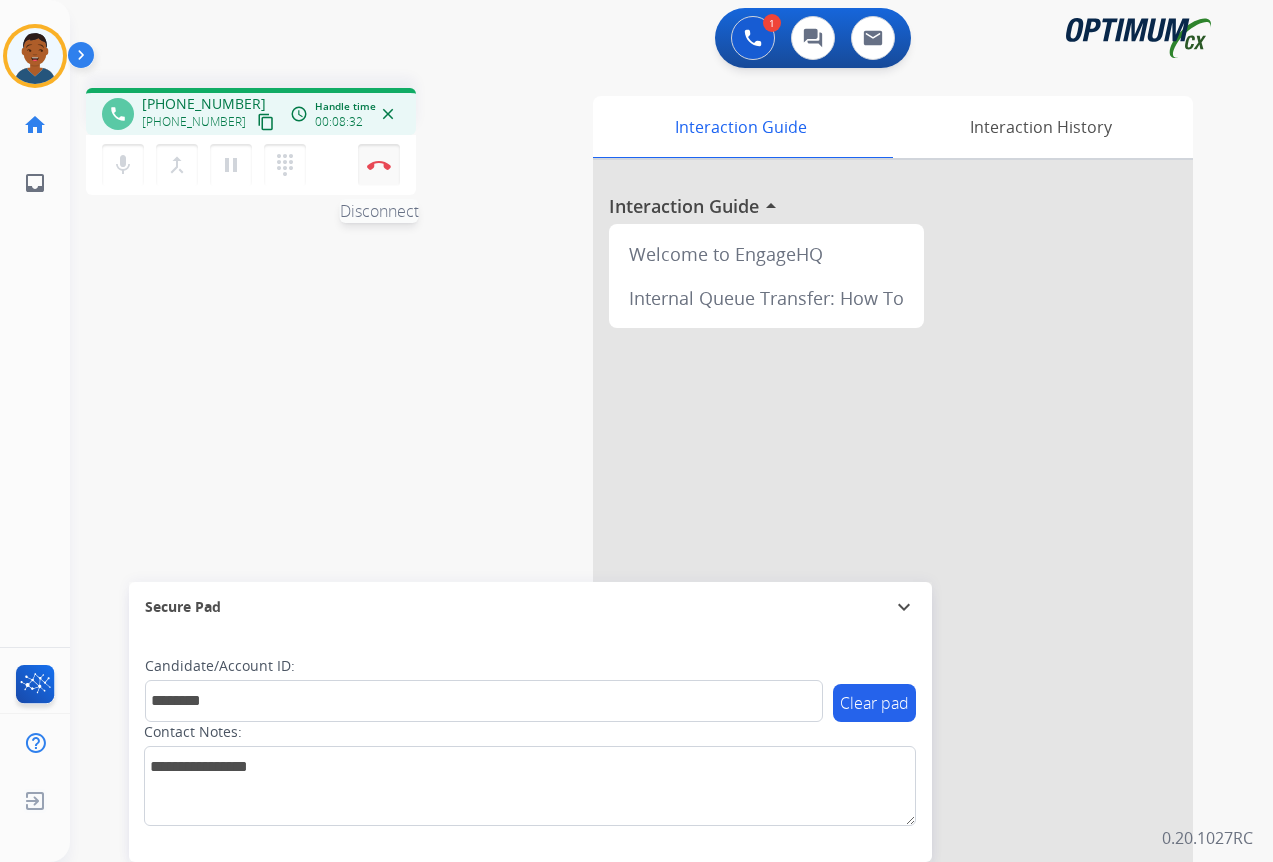 click on "Disconnect" at bounding box center (379, 165) 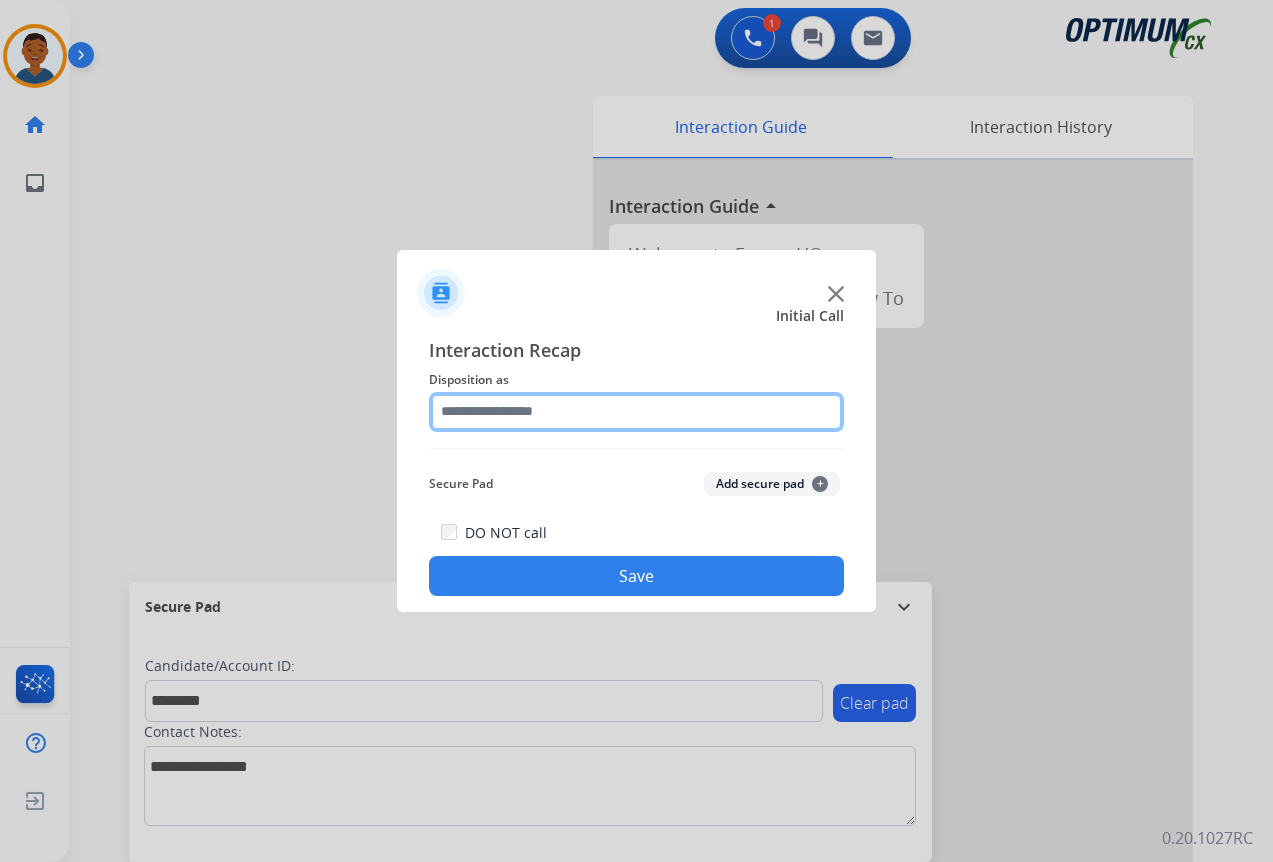 click 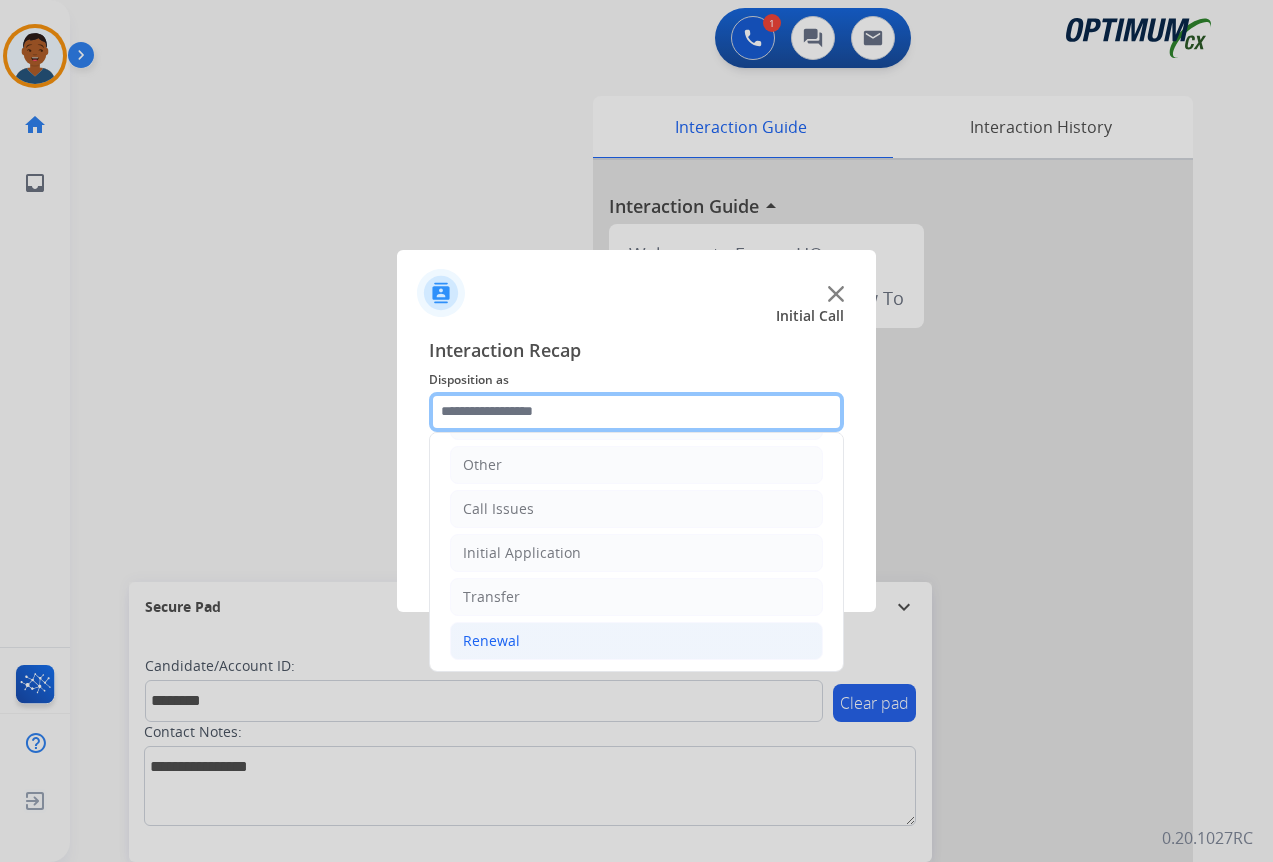 scroll, scrollTop: 136, scrollLeft: 0, axis: vertical 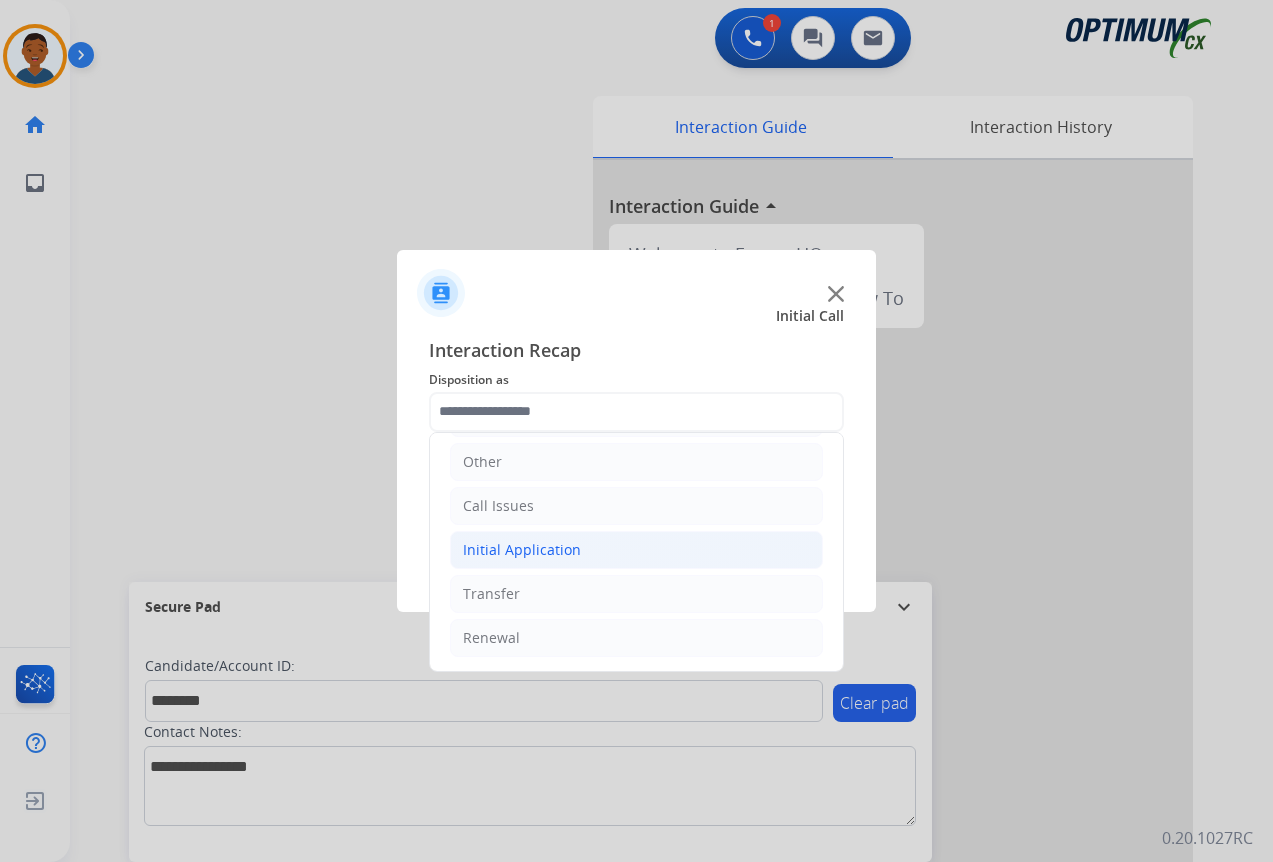 click on "Initial Application" 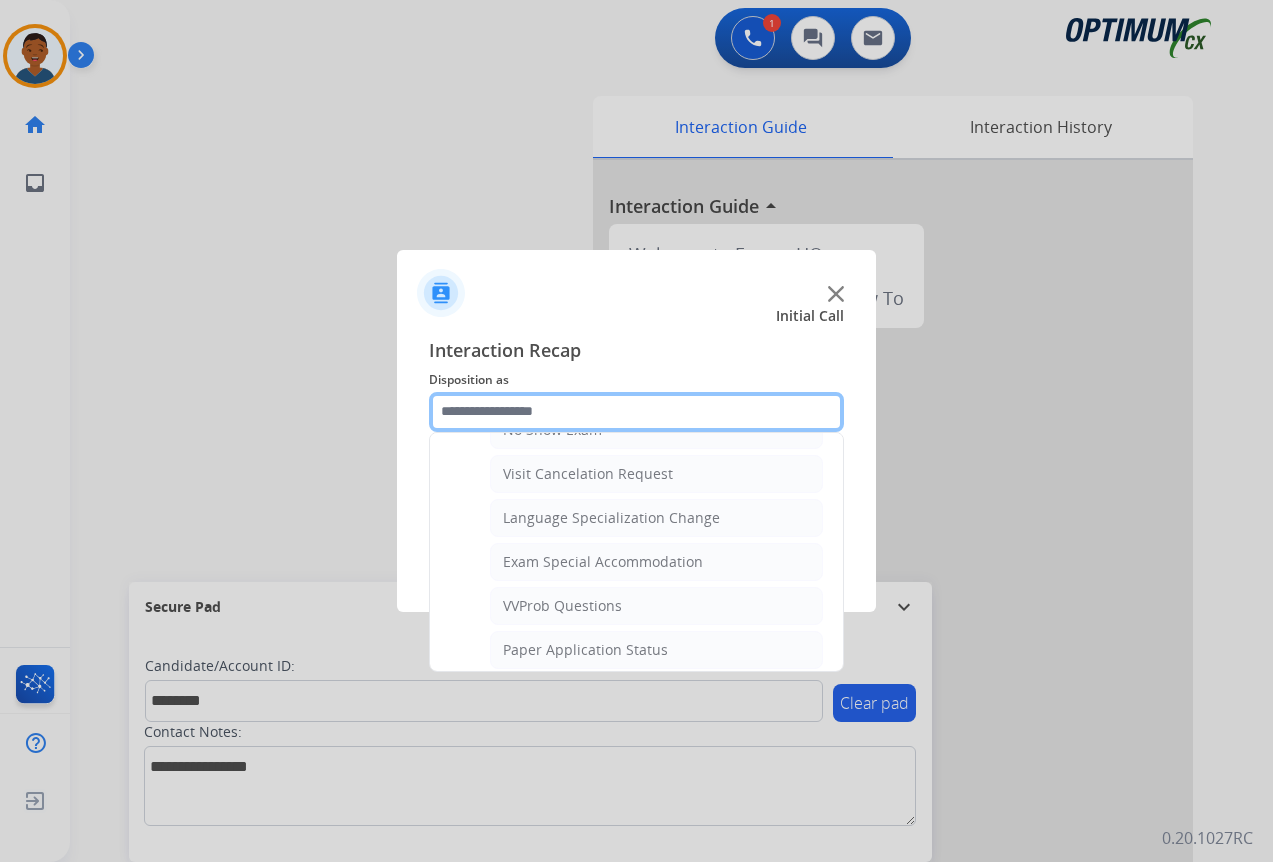 scroll, scrollTop: 1036, scrollLeft: 0, axis: vertical 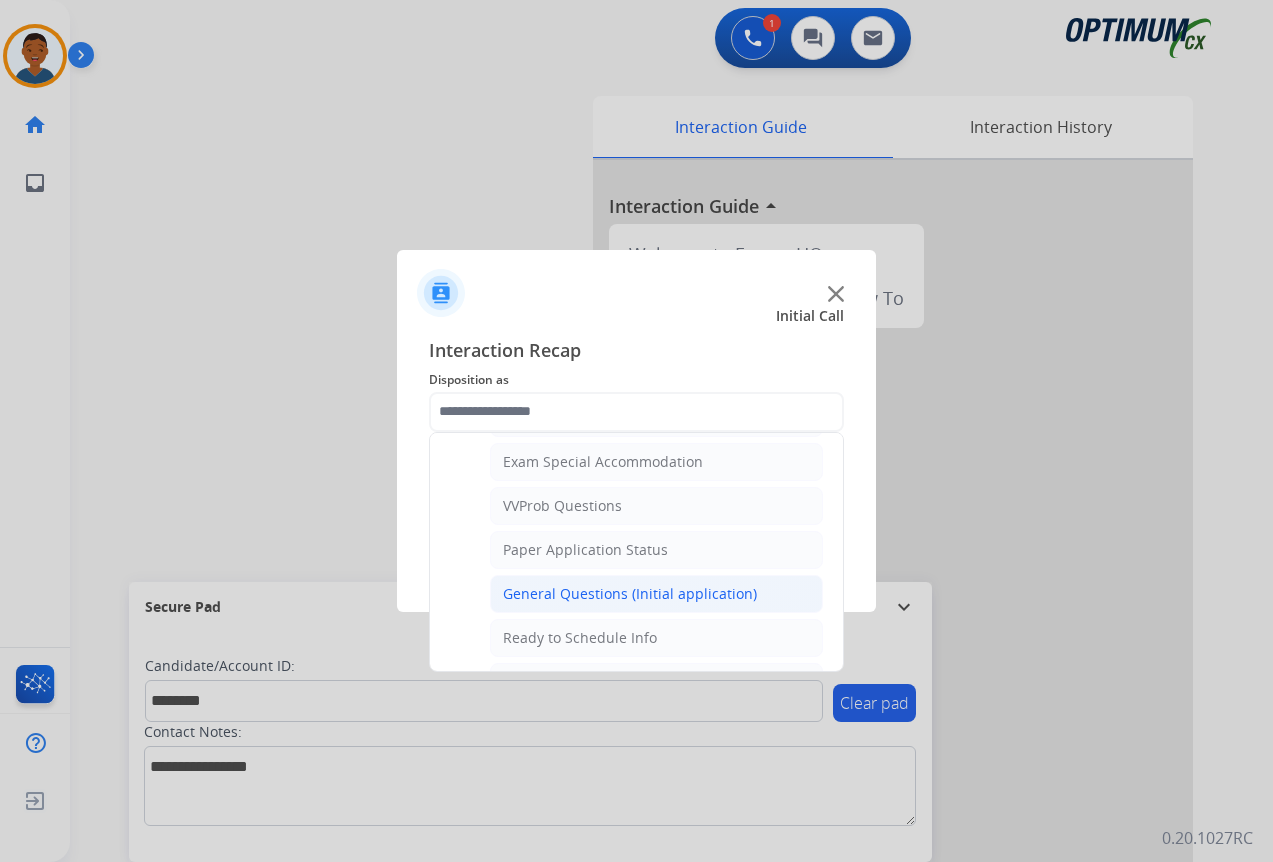click on "General Questions (Initial application)" 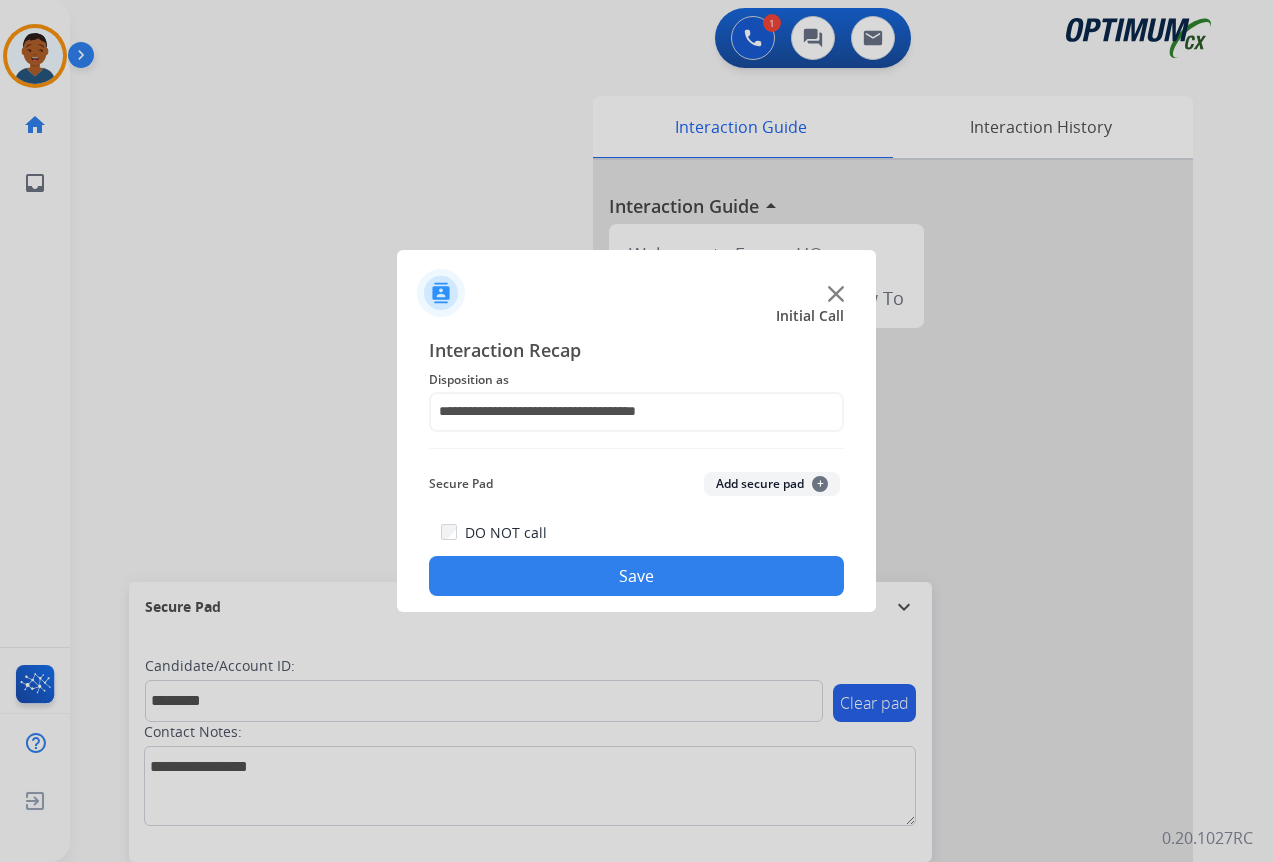 click on "Add secure pad  +" 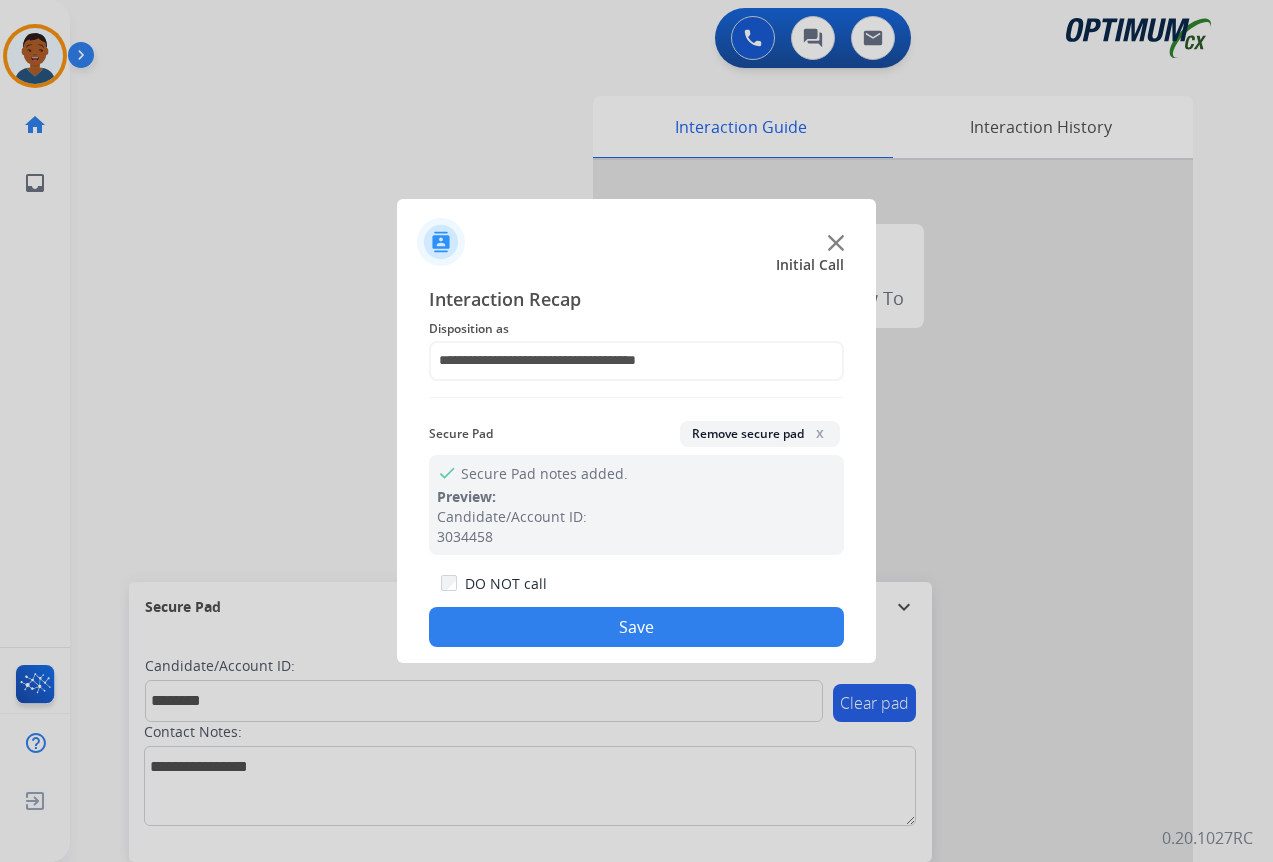 click on "Save" 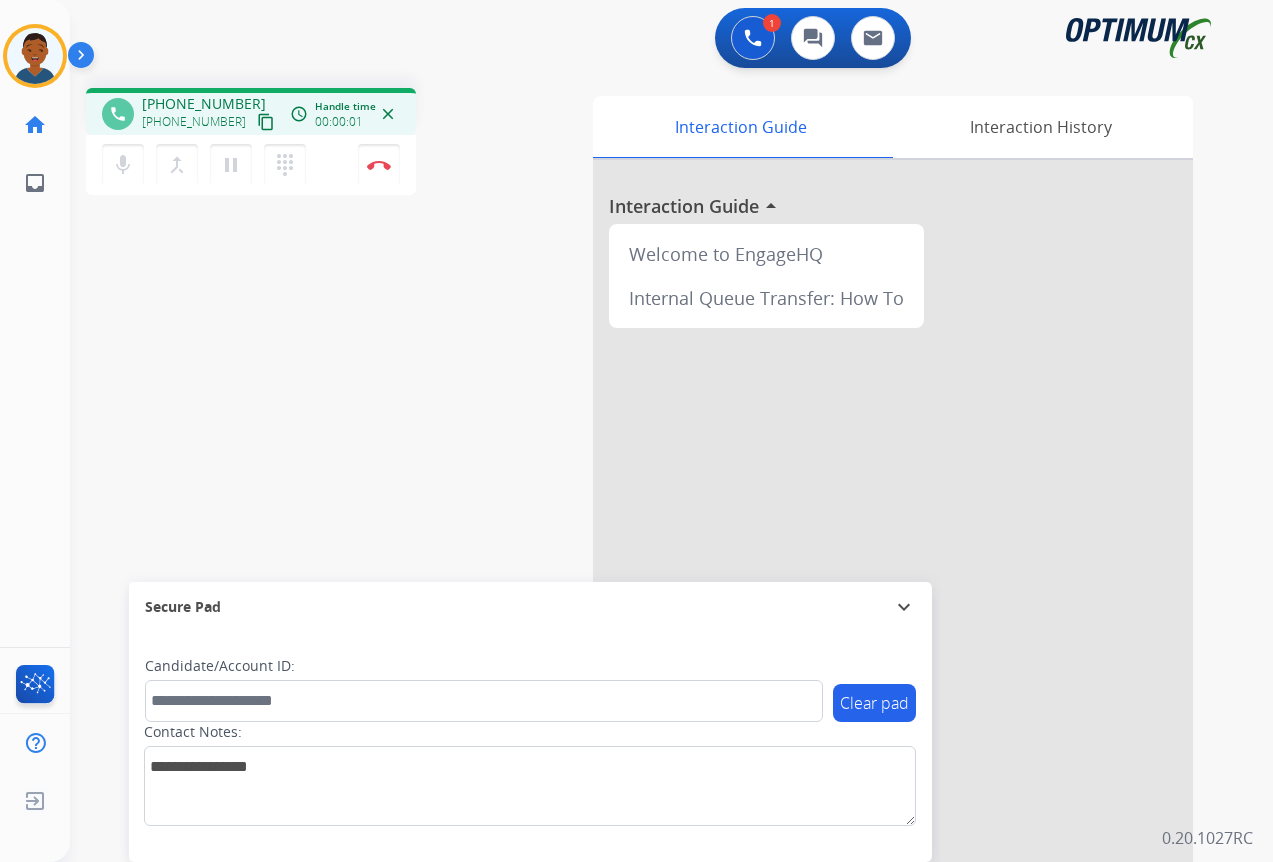 click on "content_copy" at bounding box center (266, 122) 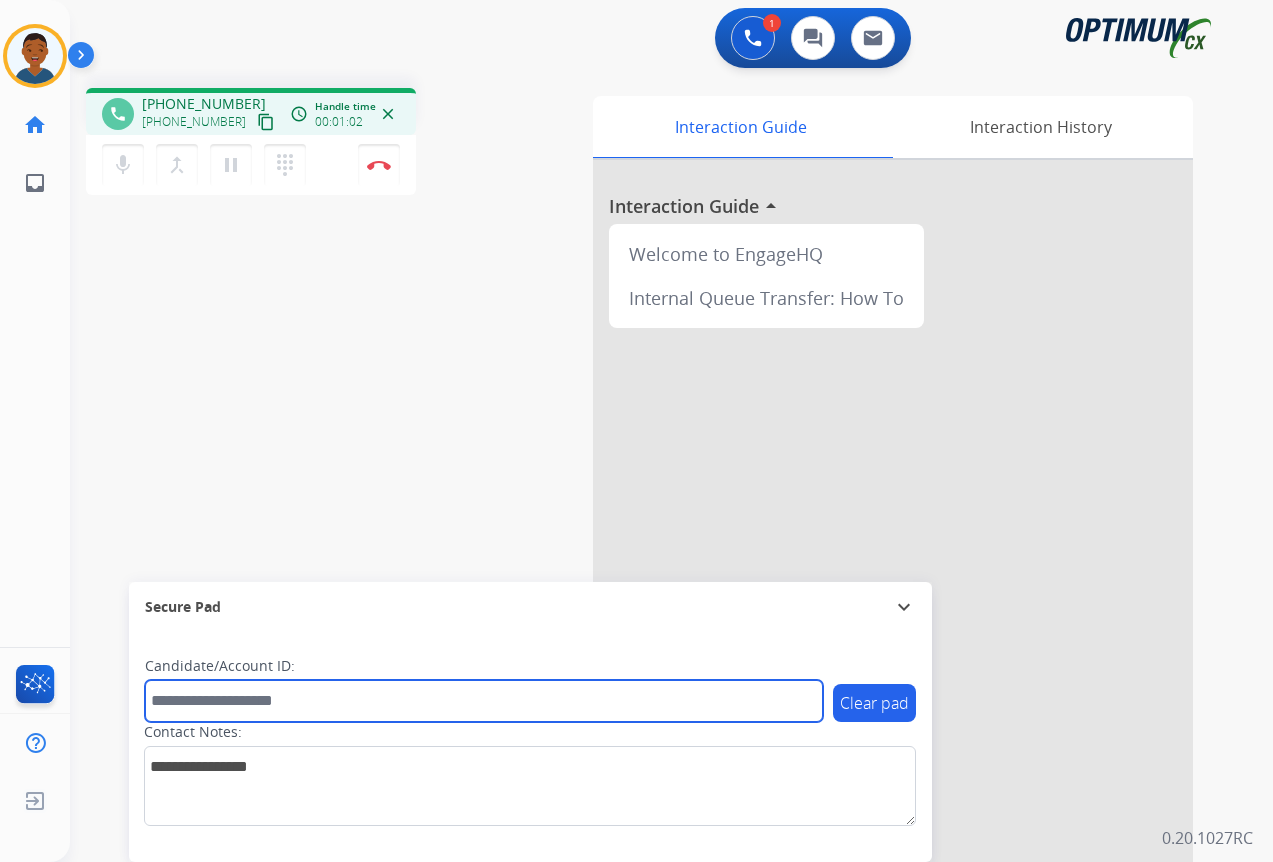 click at bounding box center (484, 701) 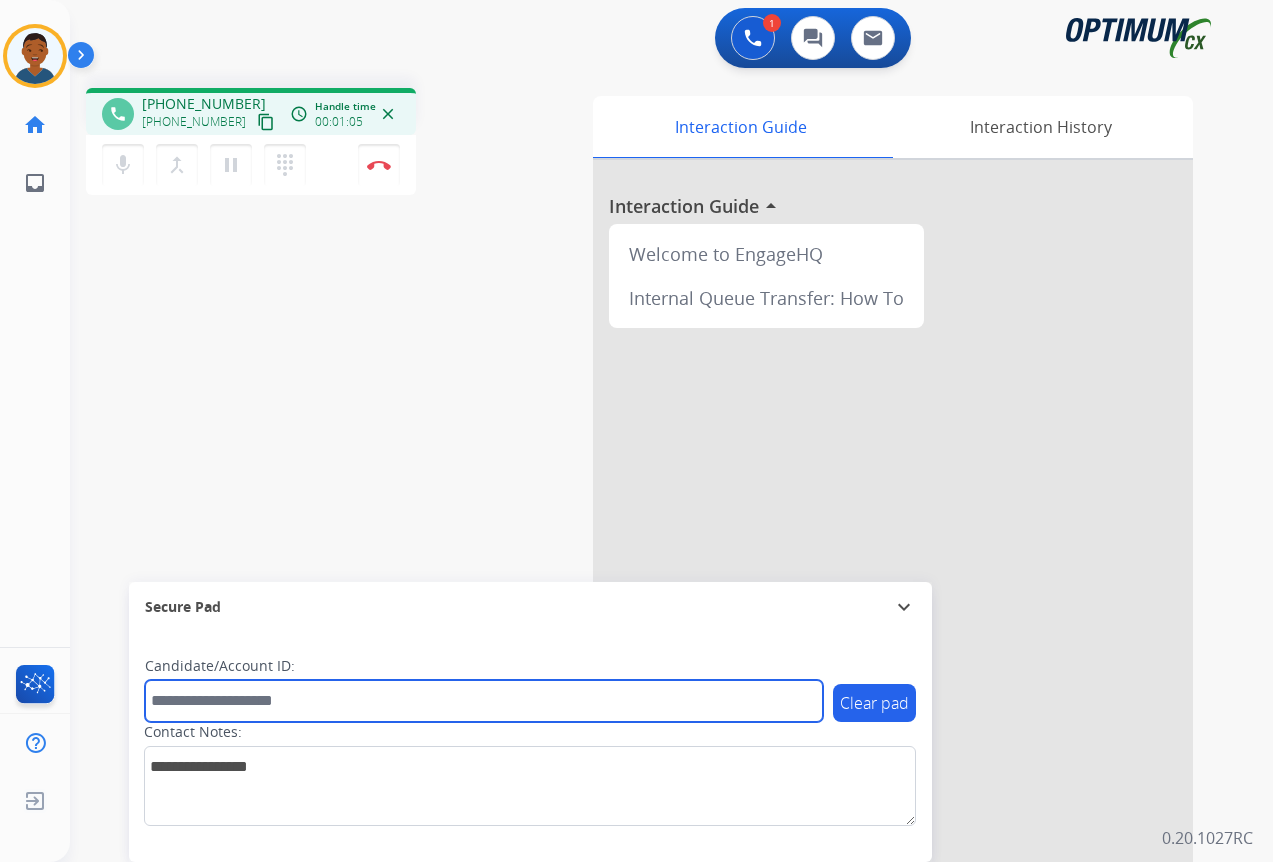 paste on "*******" 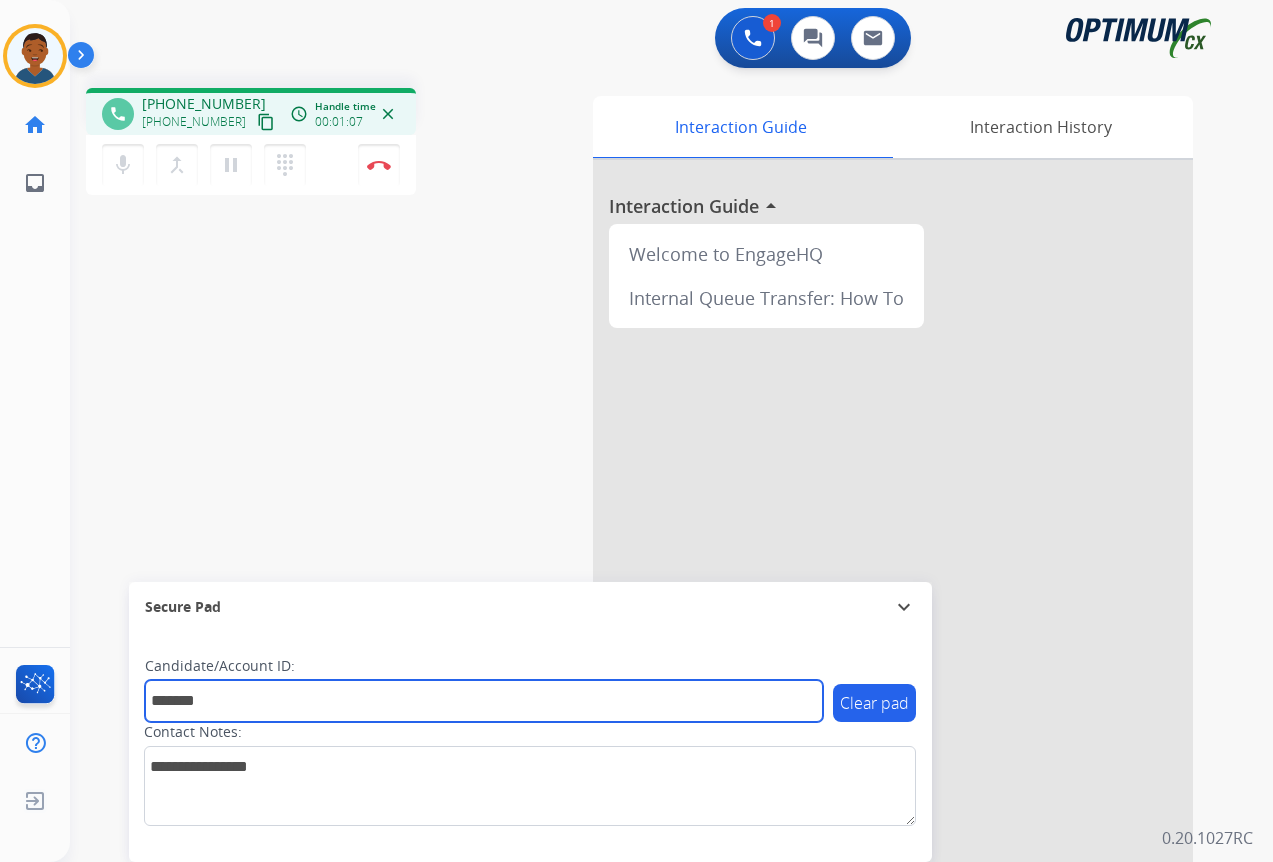 type on "*******" 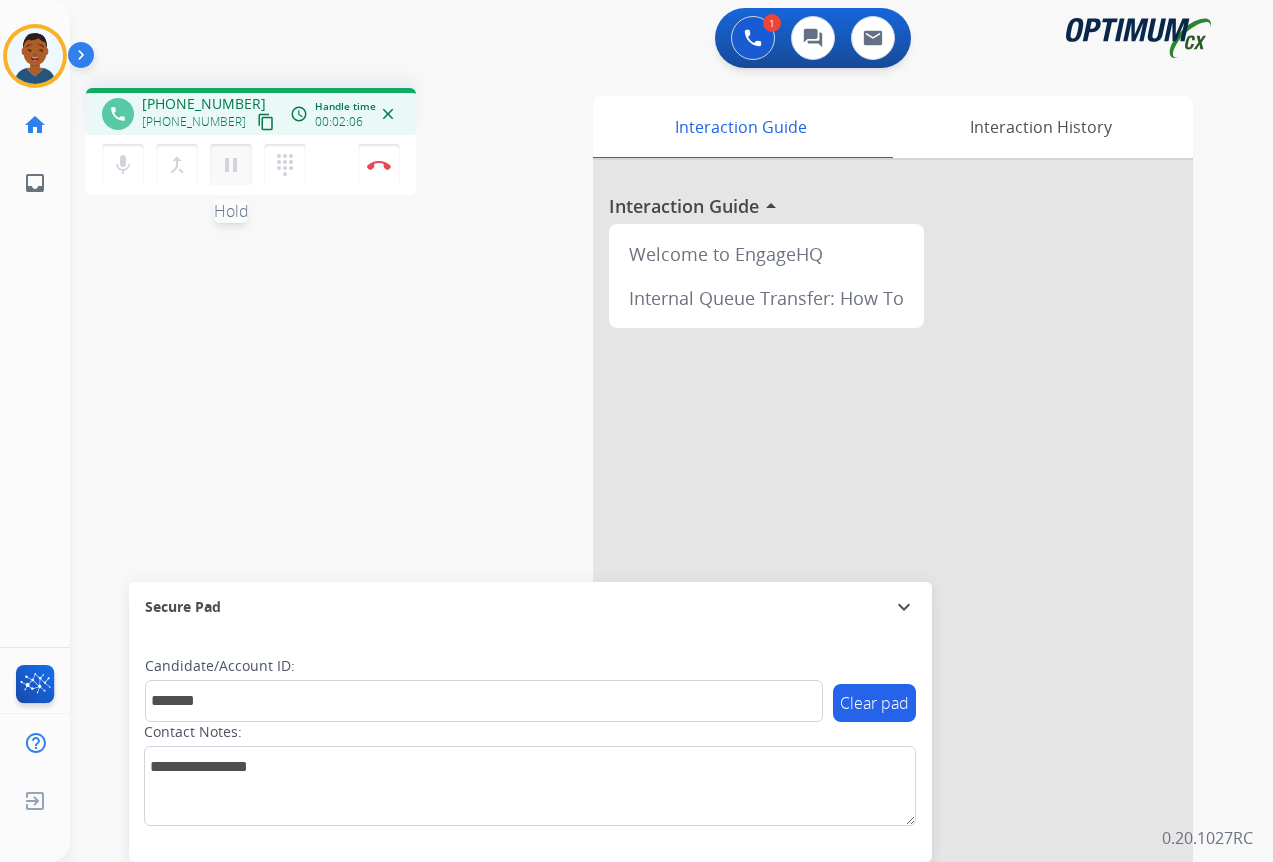 click on "pause" at bounding box center (231, 165) 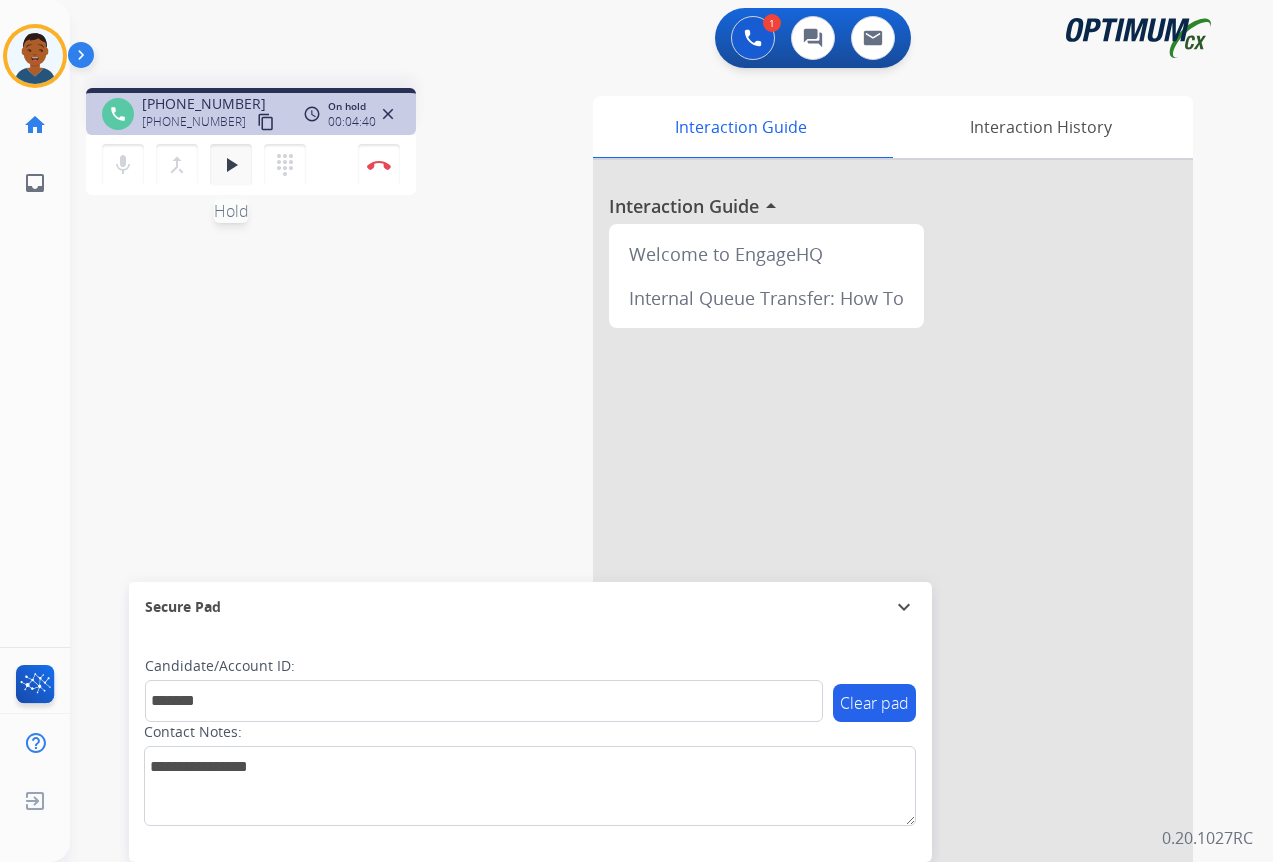 click on "play_arrow" at bounding box center (231, 165) 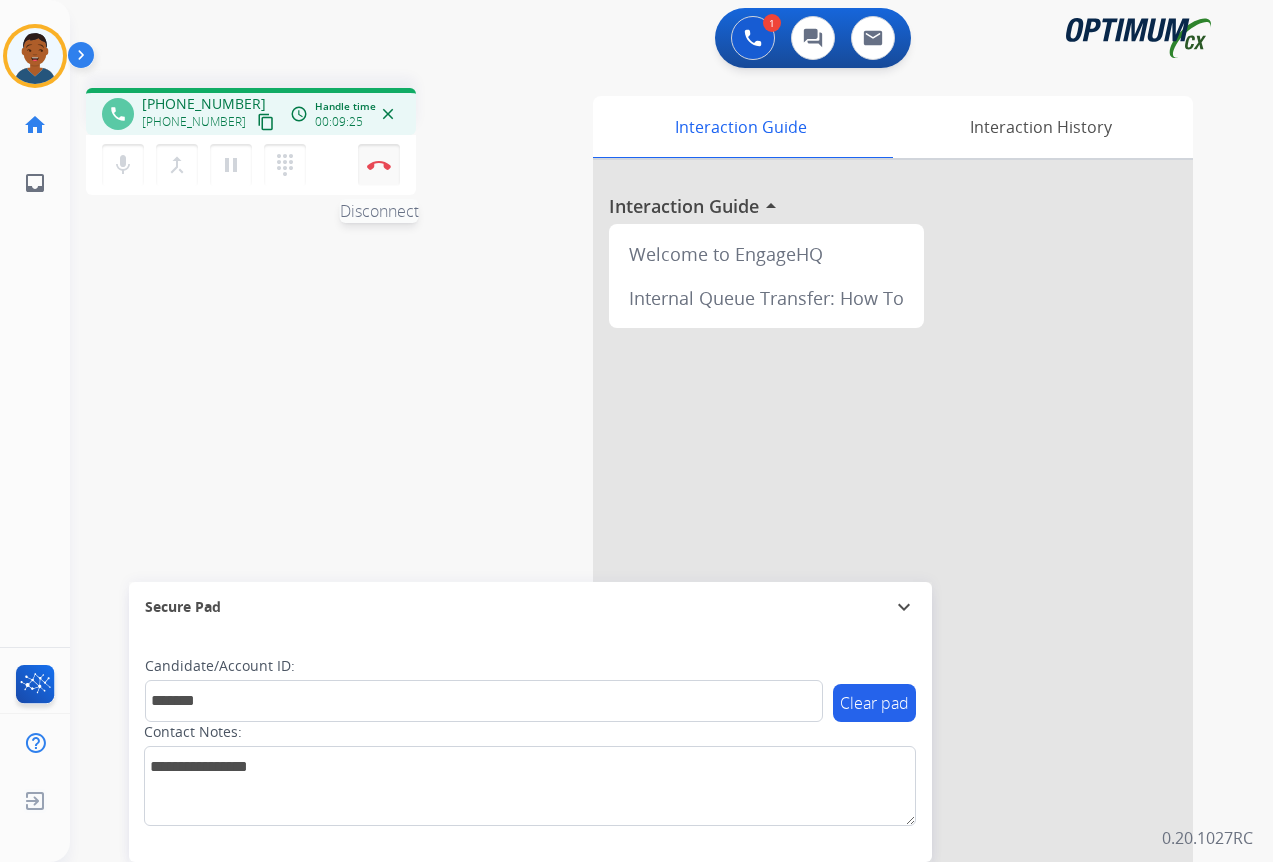 click at bounding box center (379, 165) 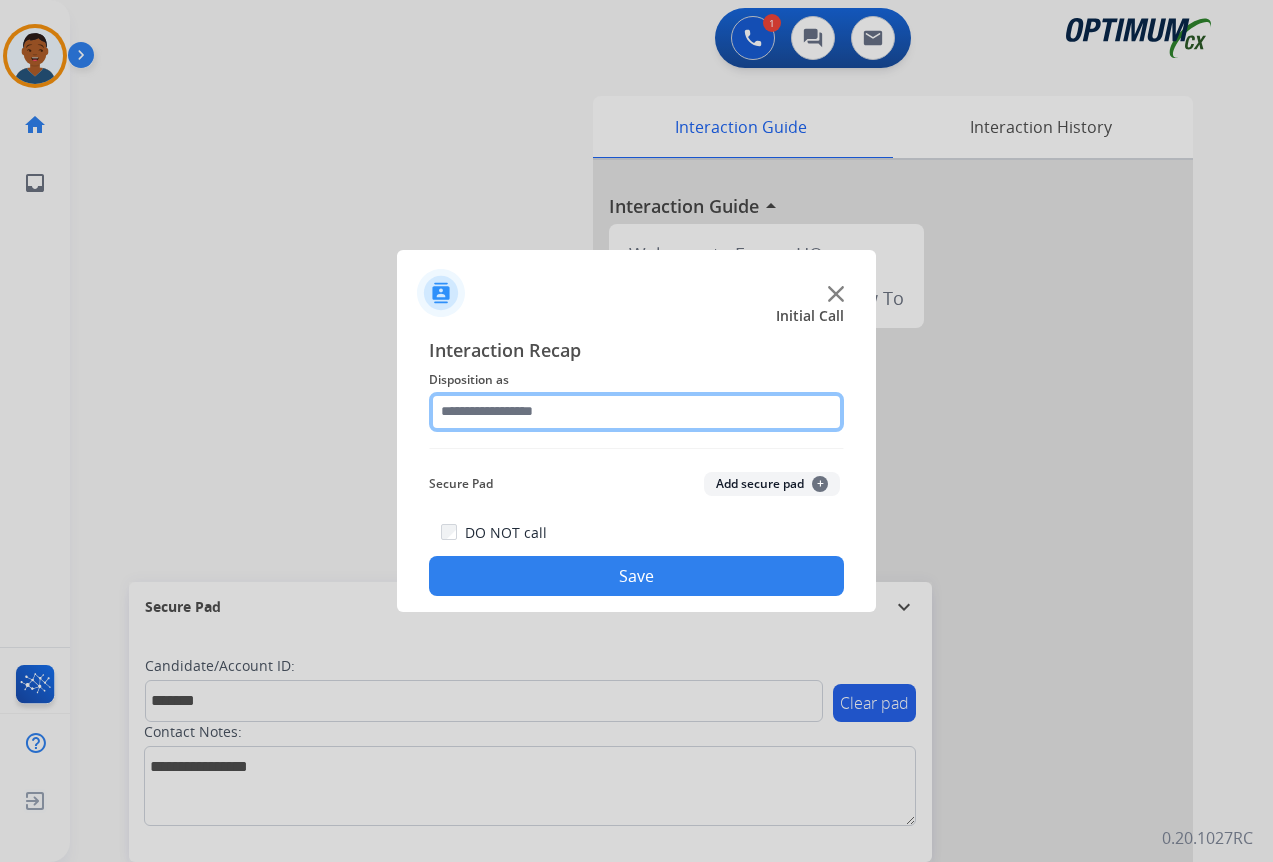 click 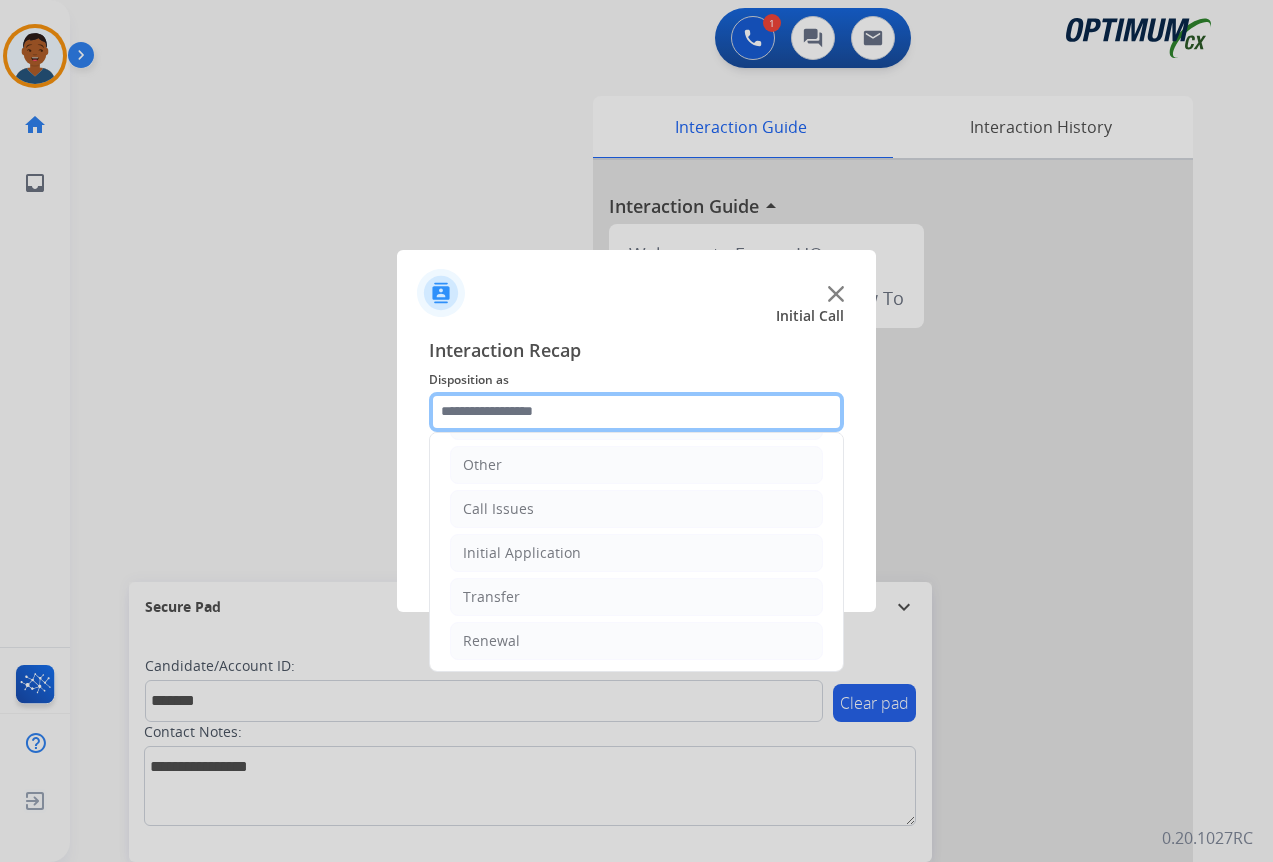 scroll, scrollTop: 136, scrollLeft: 0, axis: vertical 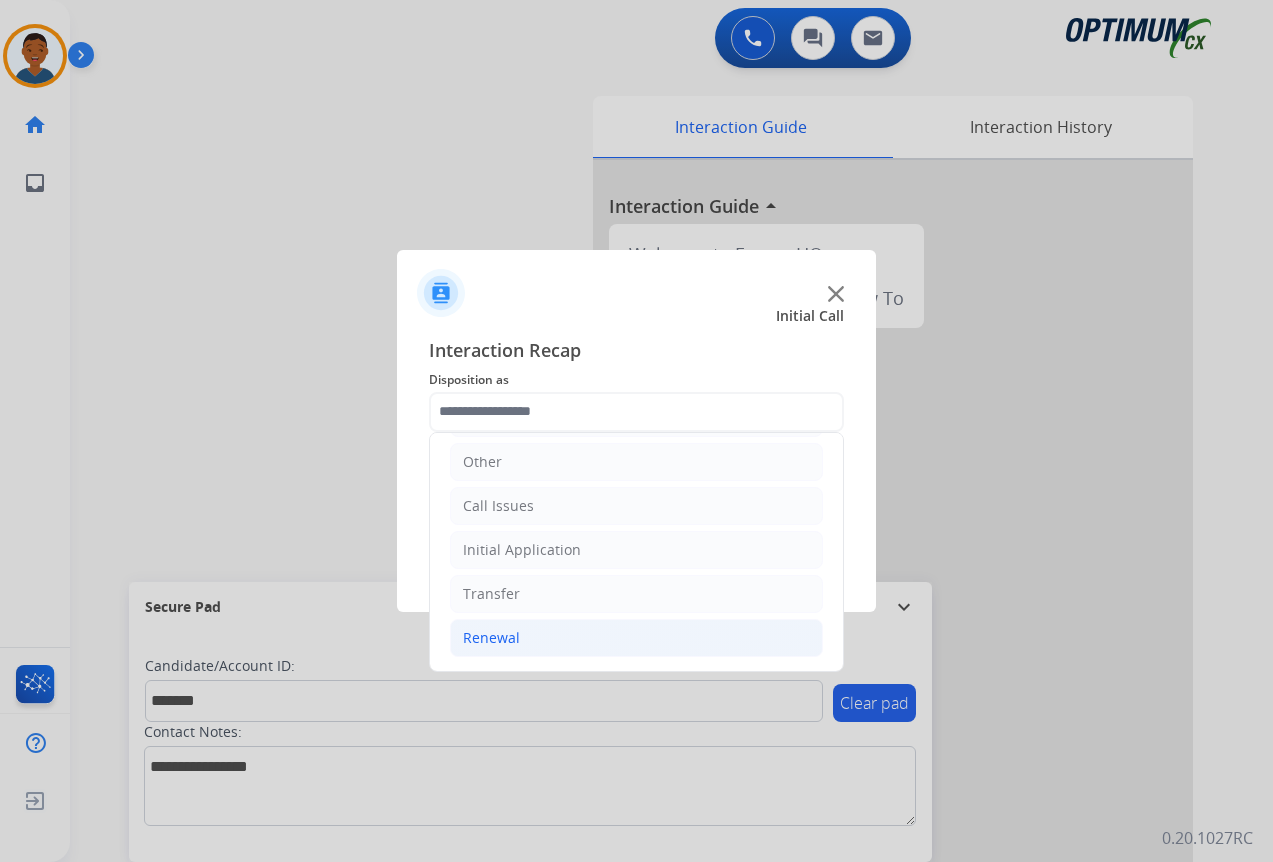 click on "Renewal" 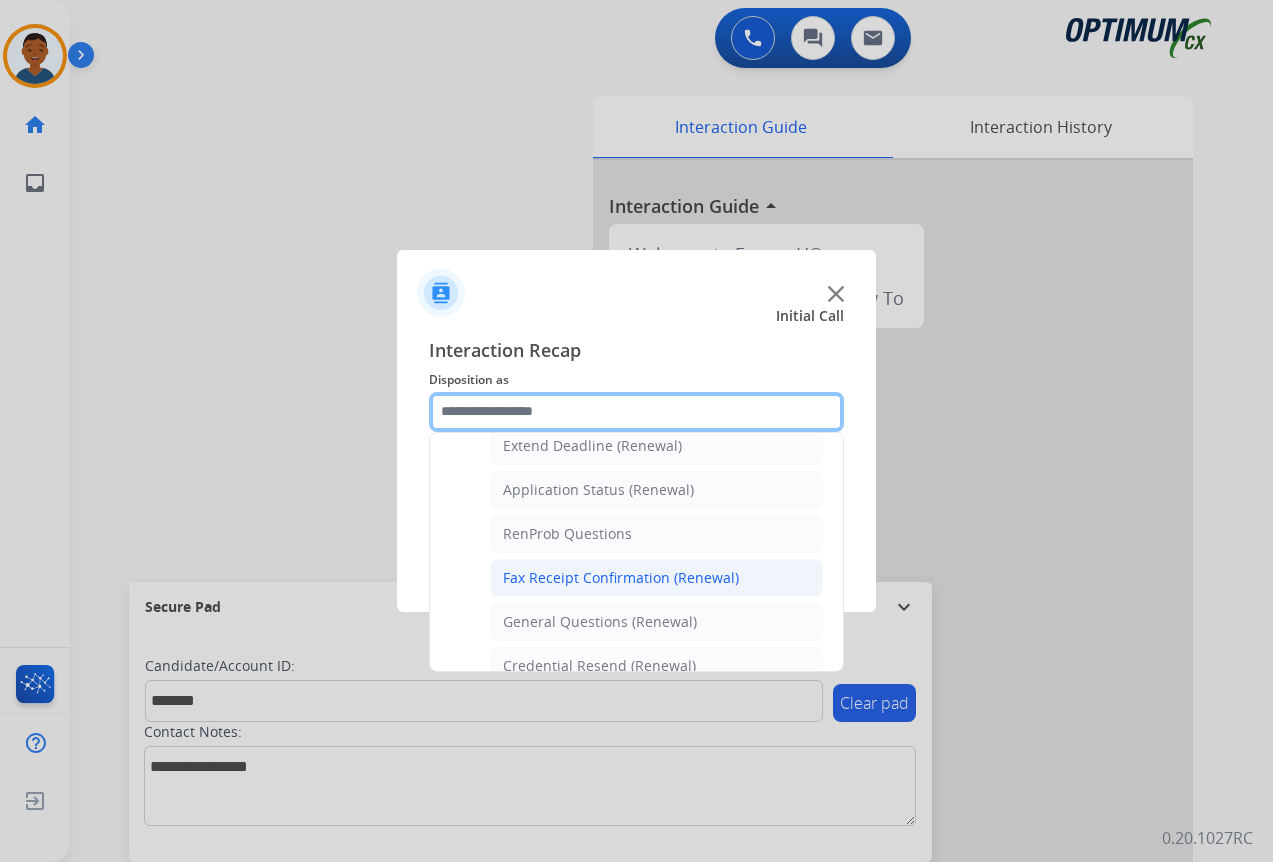 scroll, scrollTop: 536, scrollLeft: 0, axis: vertical 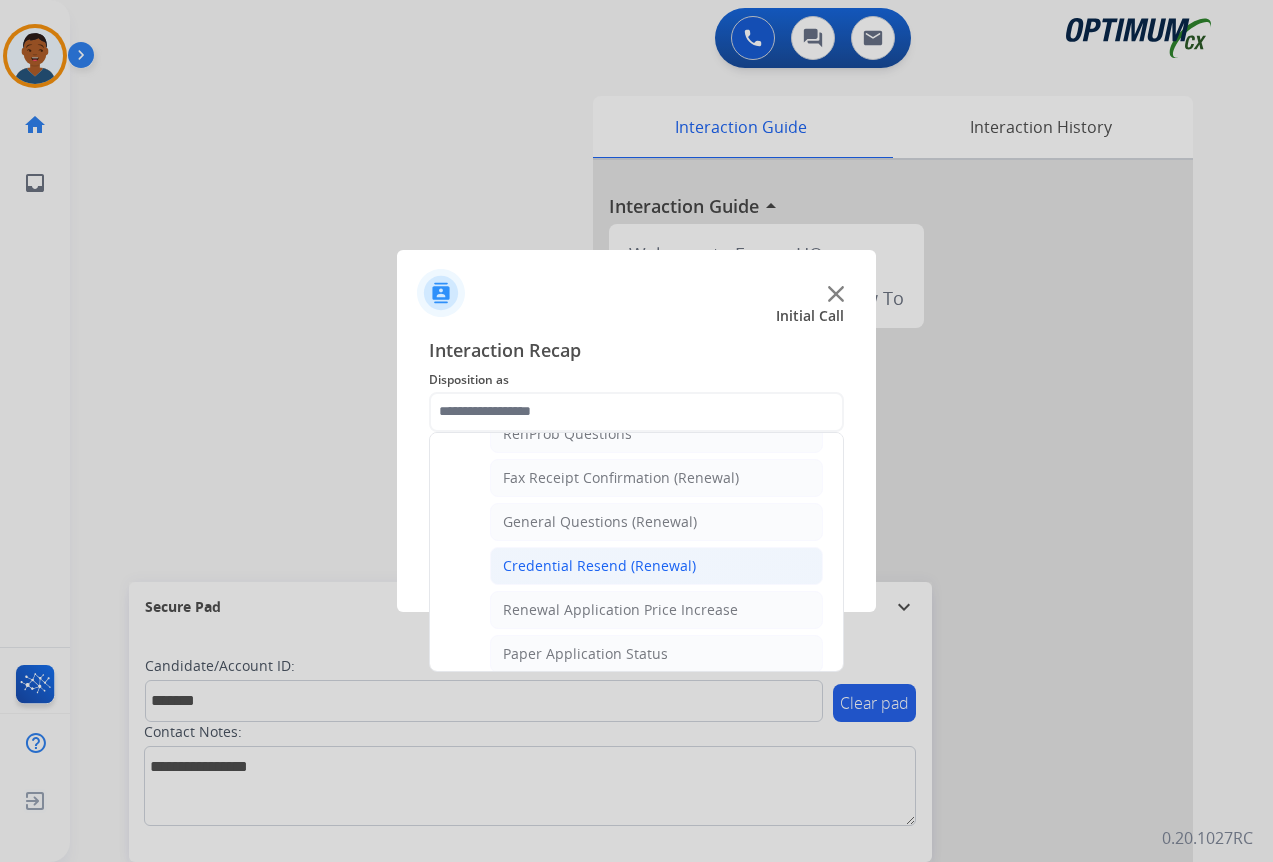 click on "Credential Resend (Renewal)" 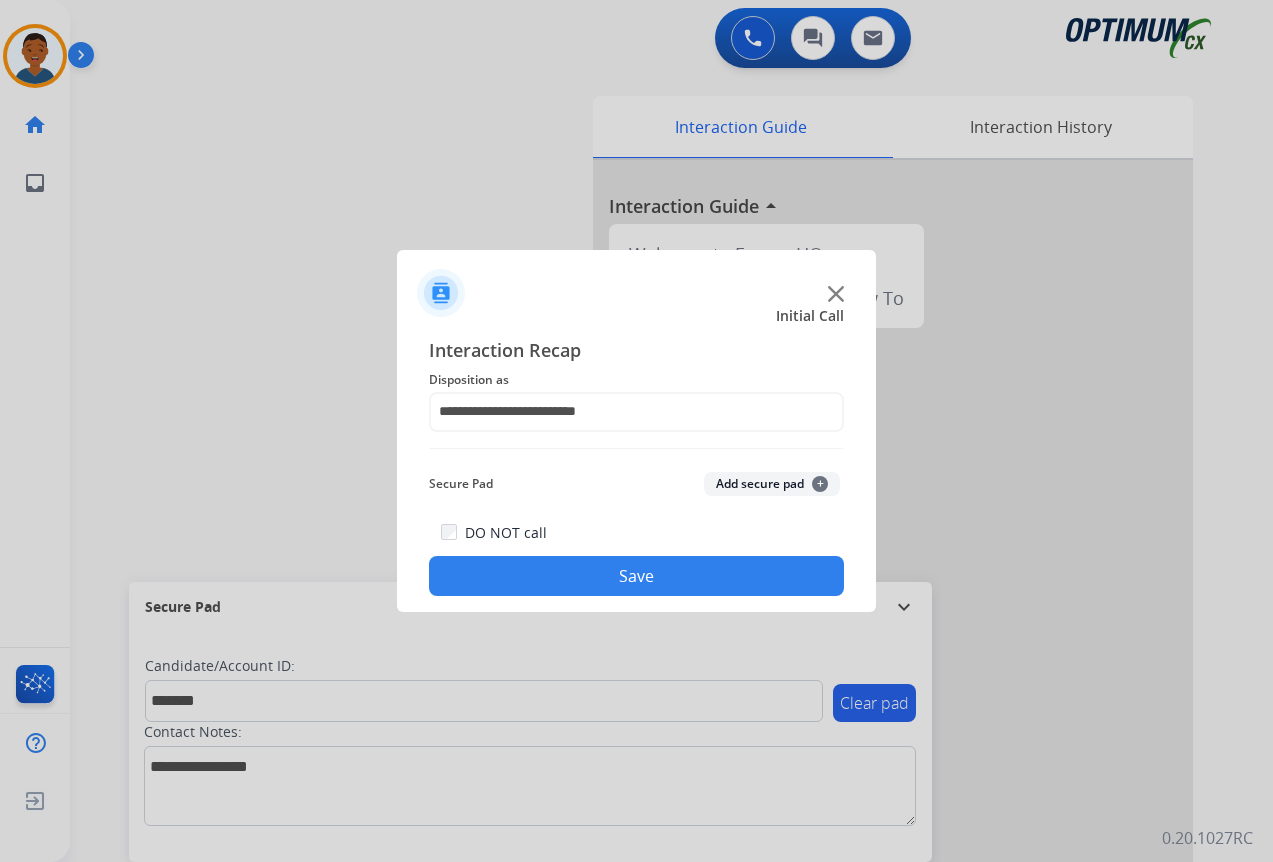 click on "Add secure pad  +" 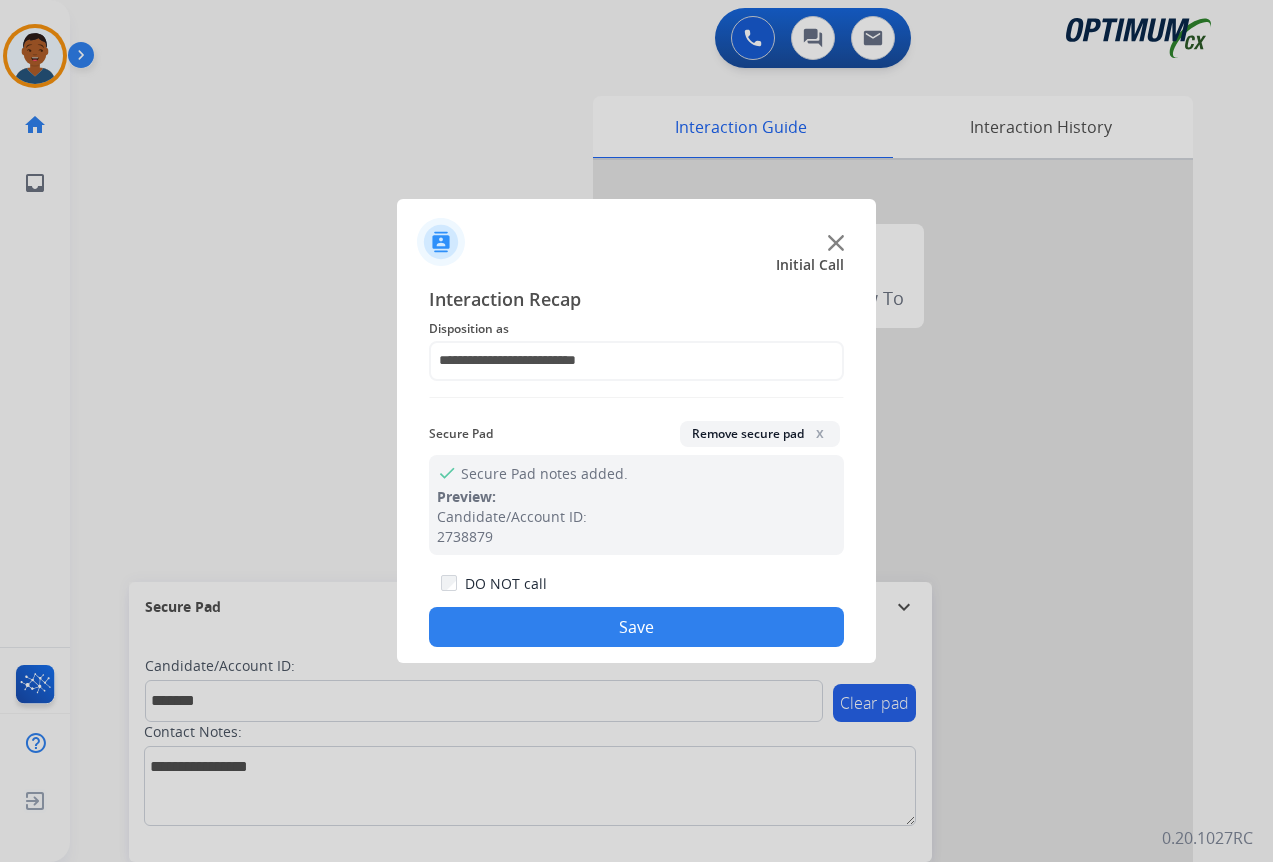 drag, startPoint x: 675, startPoint y: 627, endPoint x: 132, endPoint y: 617, distance: 543.0921 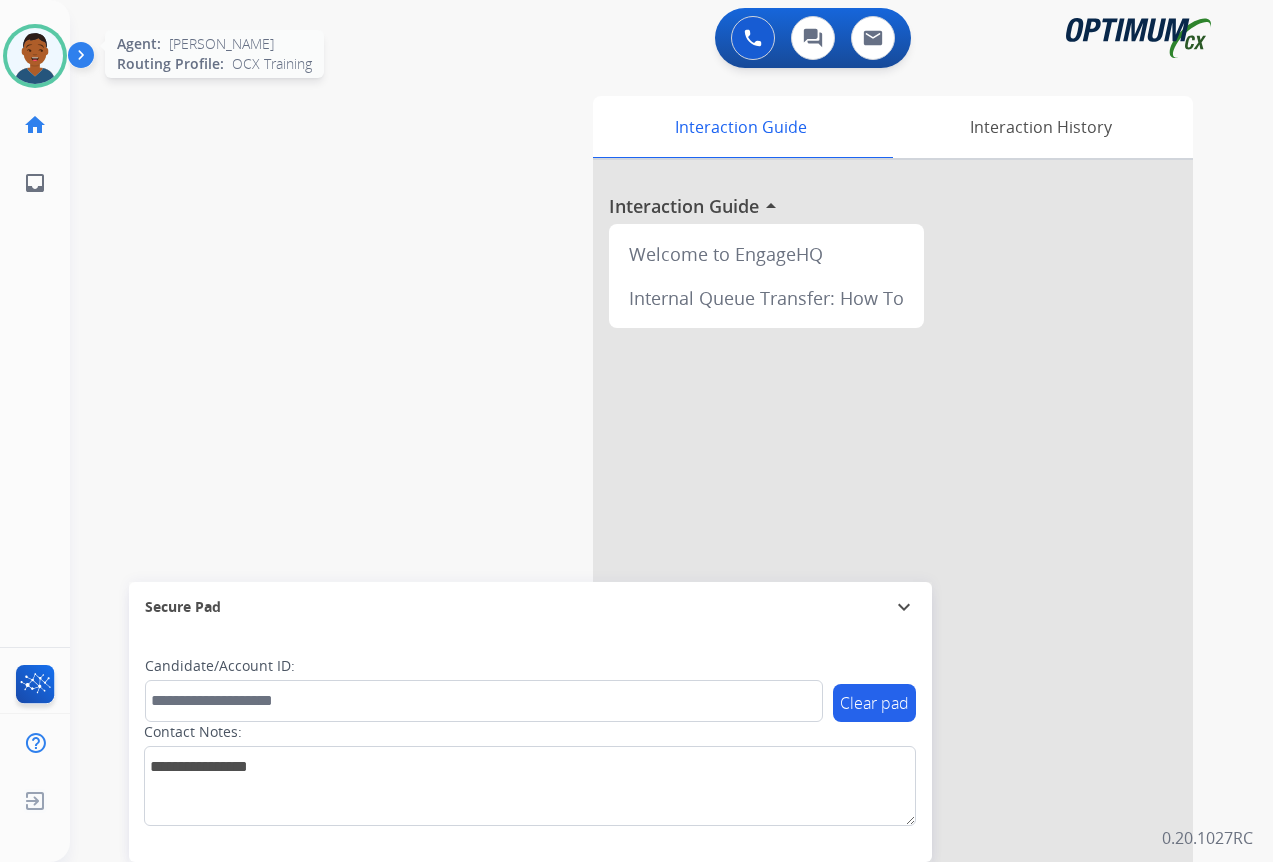 drag, startPoint x: 31, startPoint y: 61, endPoint x: 48, endPoint y: 80, distance: 25.495098 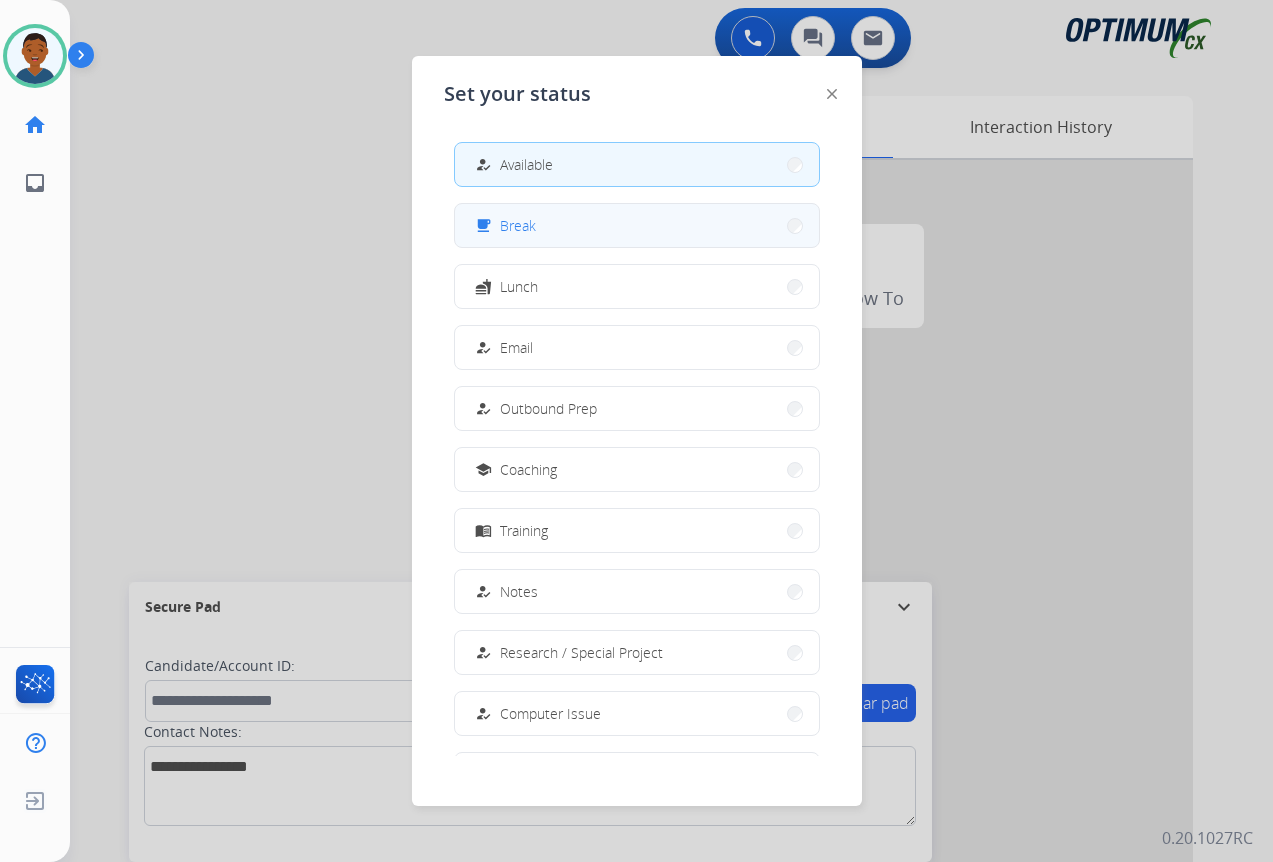 click on "Break" at bounding box center (518, 225) 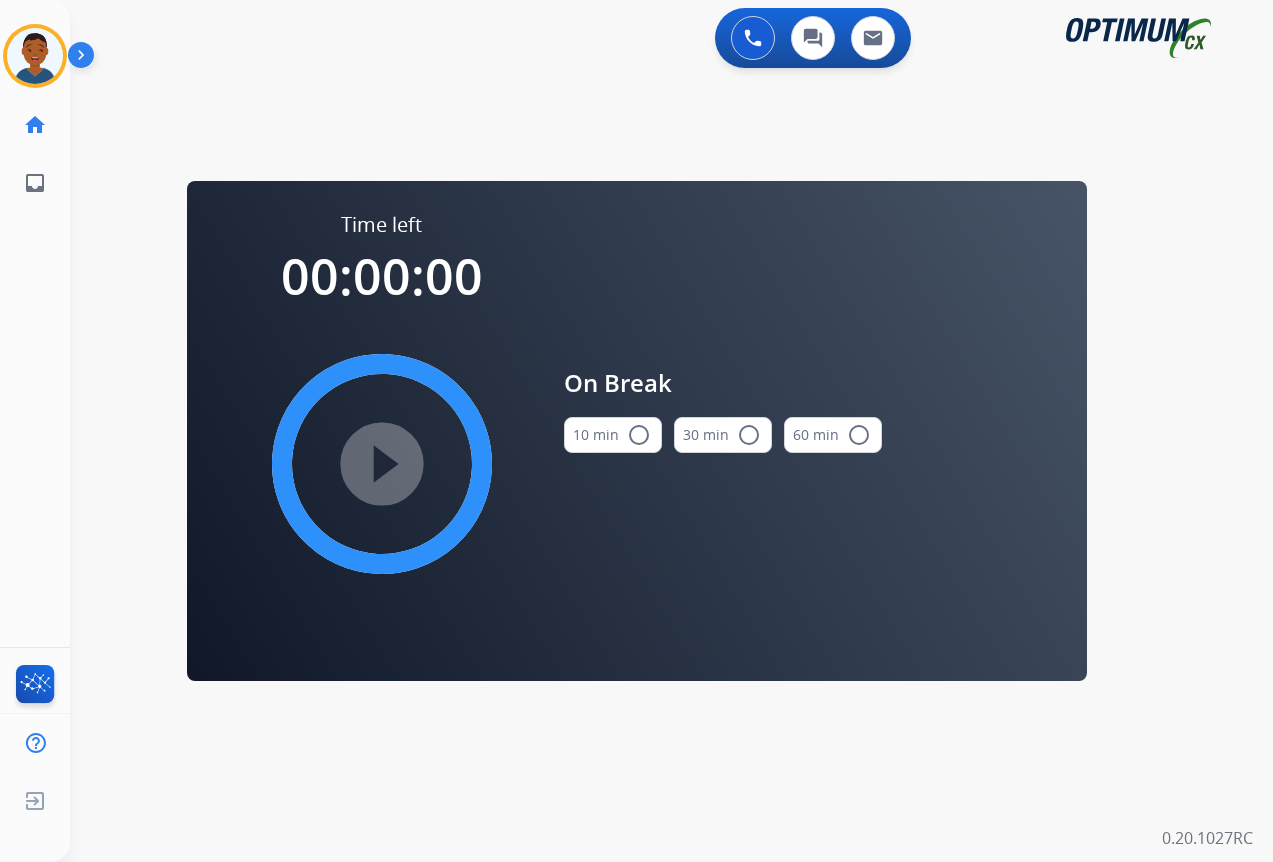 click on "radio_button_unchecked" at bounding box center (639, 435) 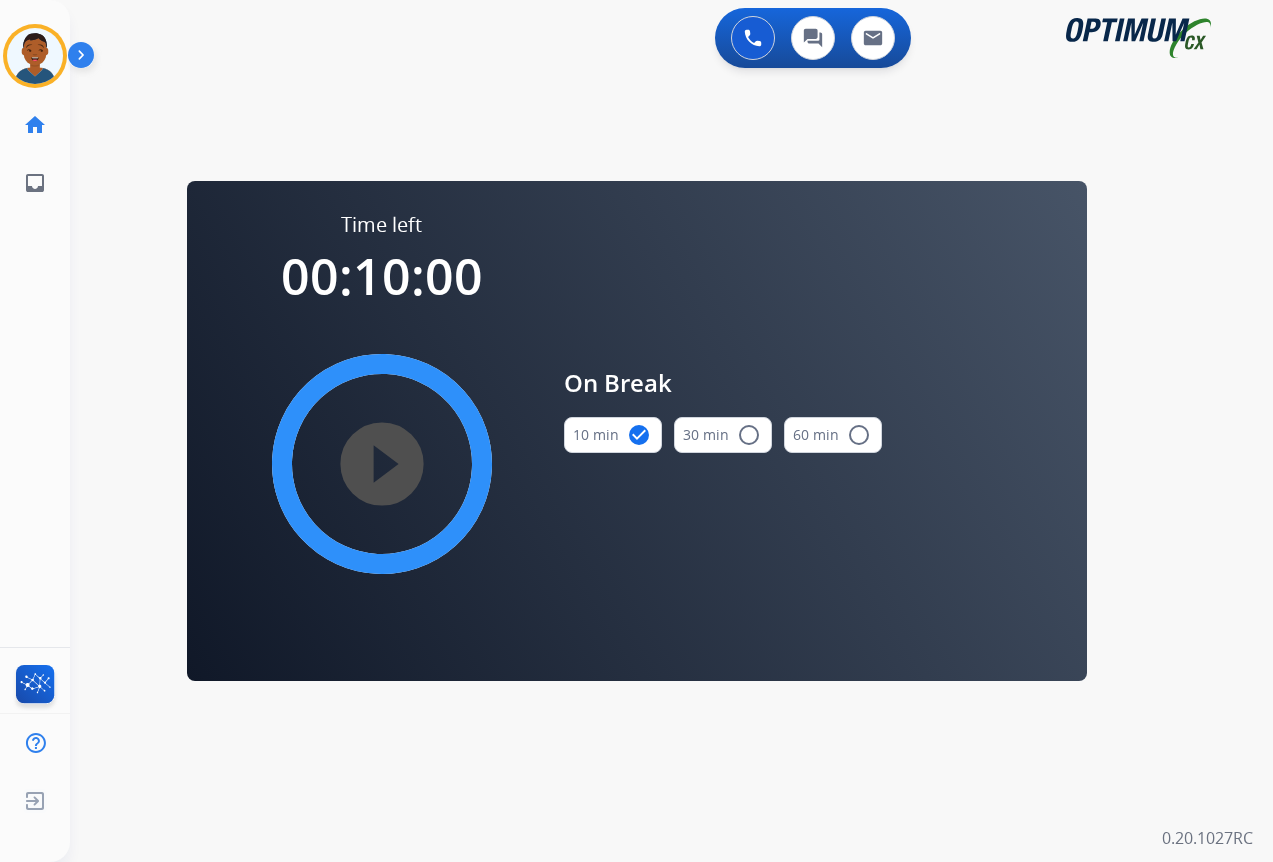 click on "play_circle_filled" at bounding box center (382, 464) 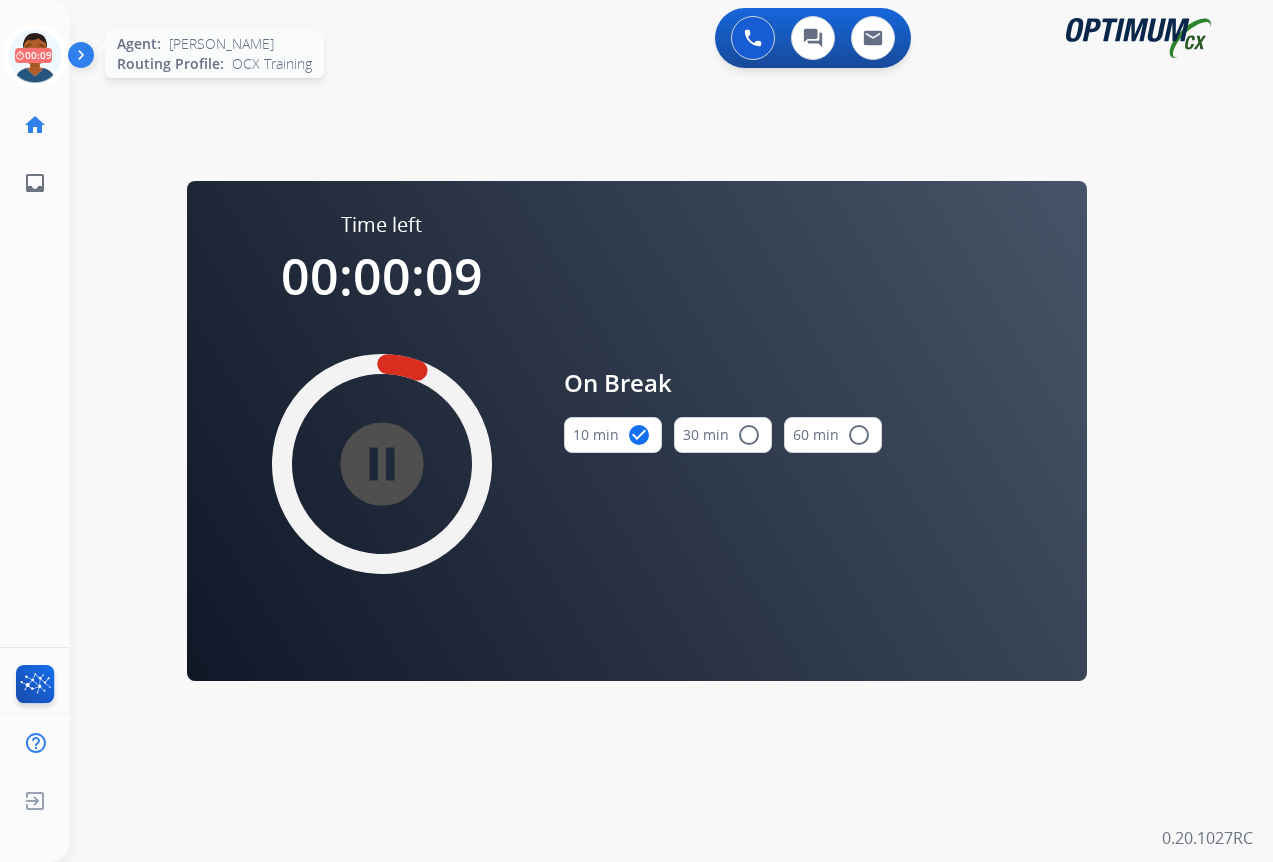 drag, startPoint x: 41, startPoint y: 54, endPoint x: 46, endPoint y: 63, distance: 10.29563 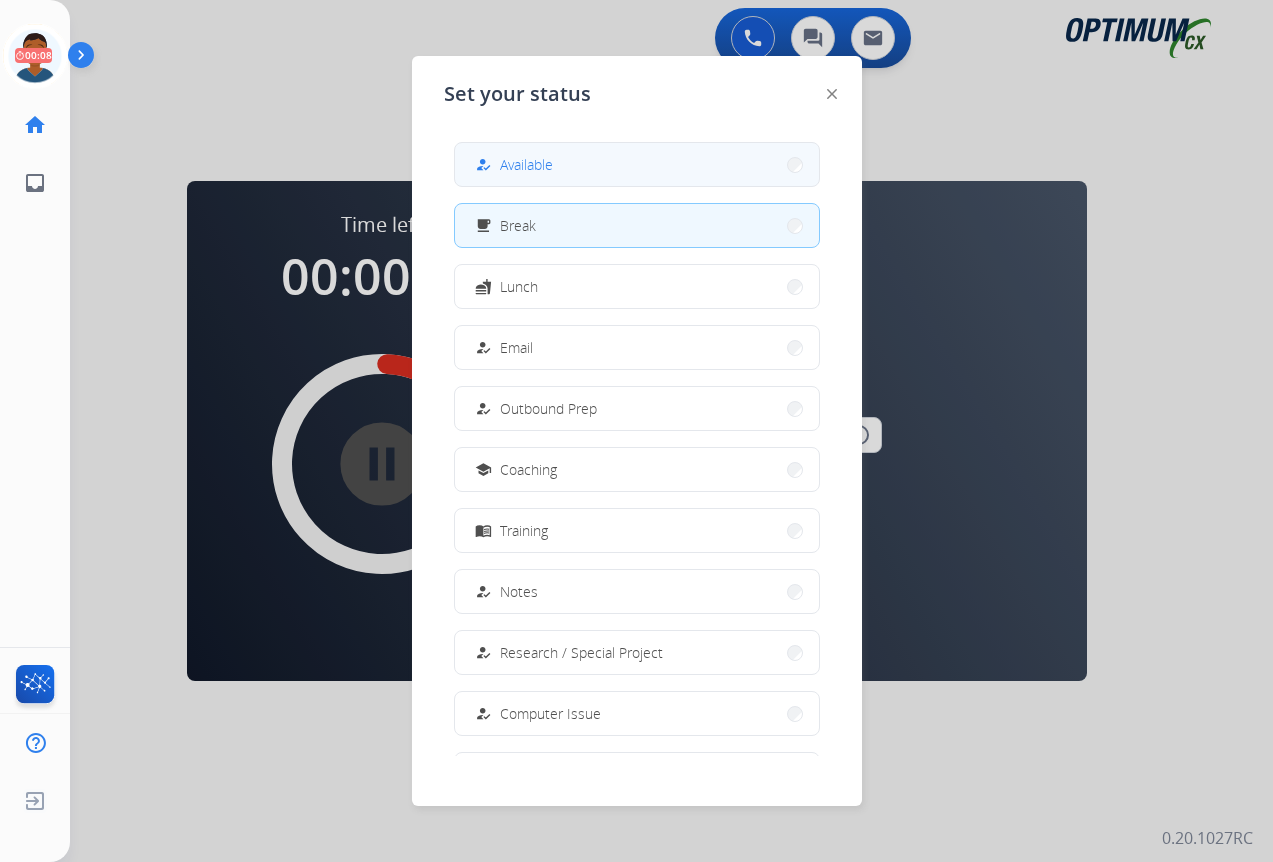 click on "Available" at bounding box center [526, 164] 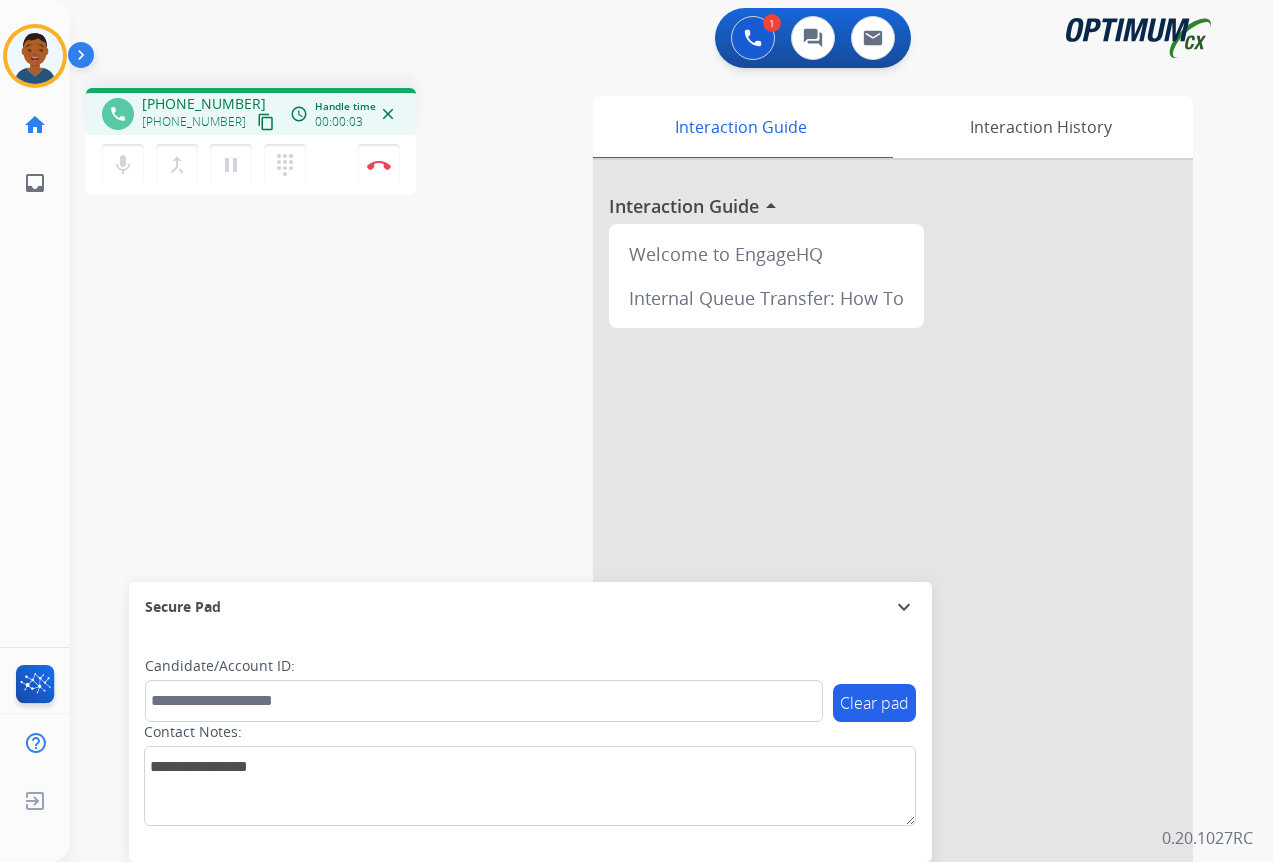 click on "content_copy" at bounding box center [266, 122] 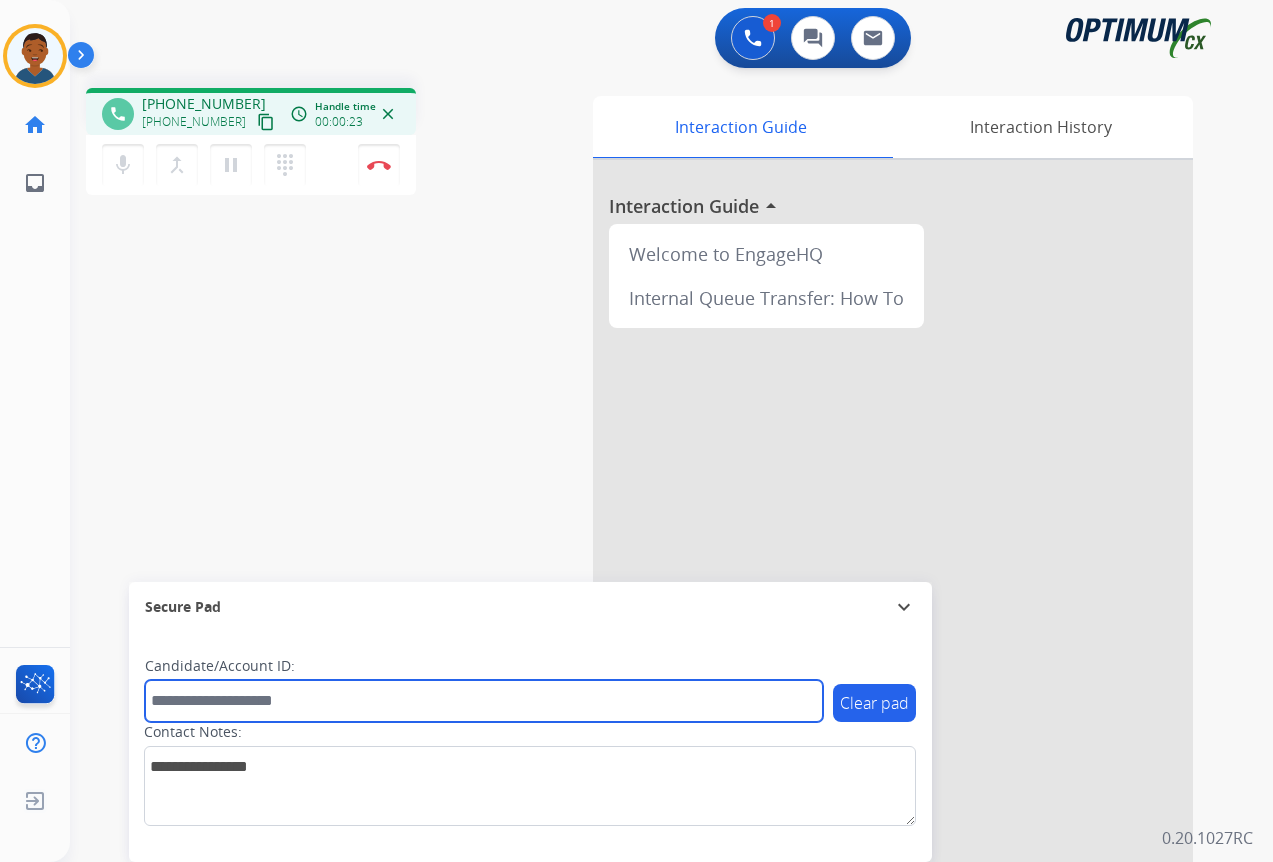 click at bounding box center (484, 701) 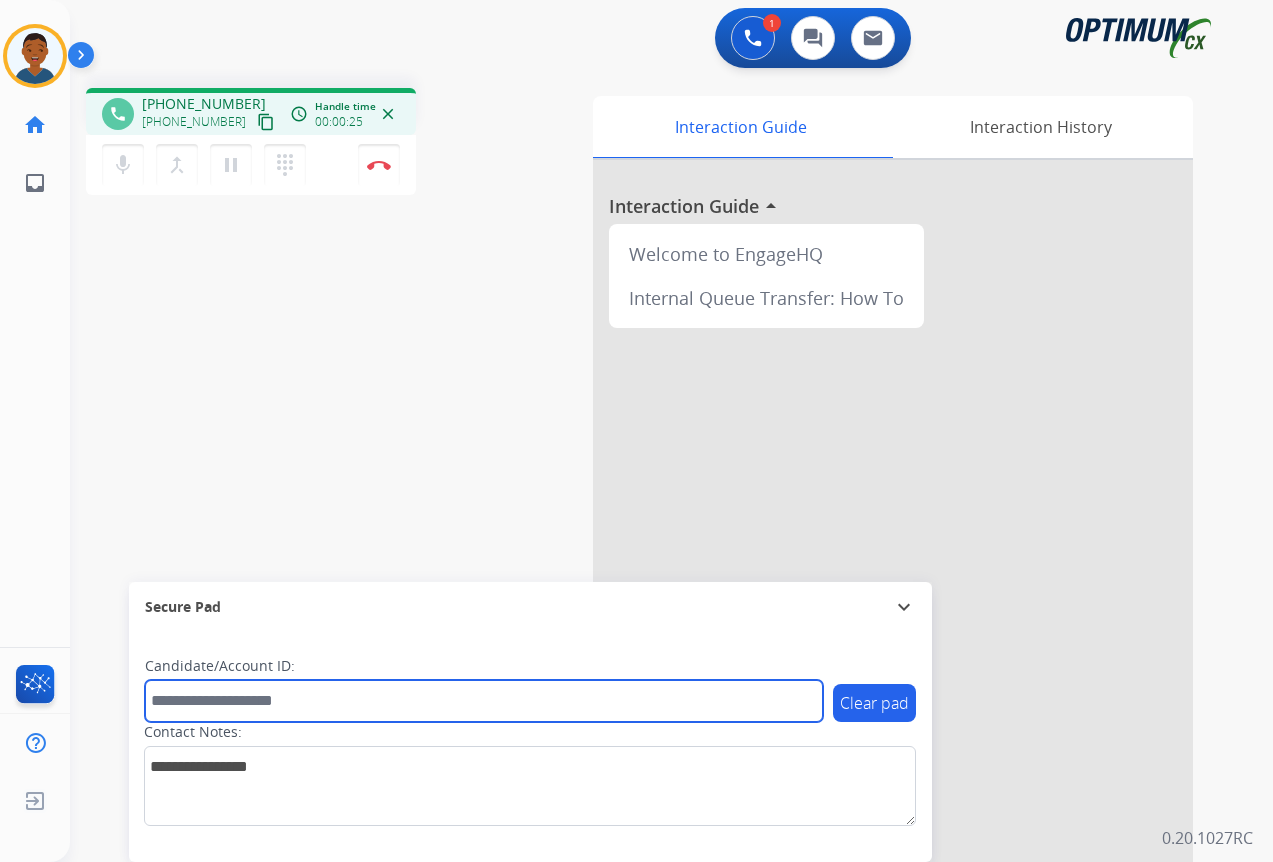 paste on "*******" 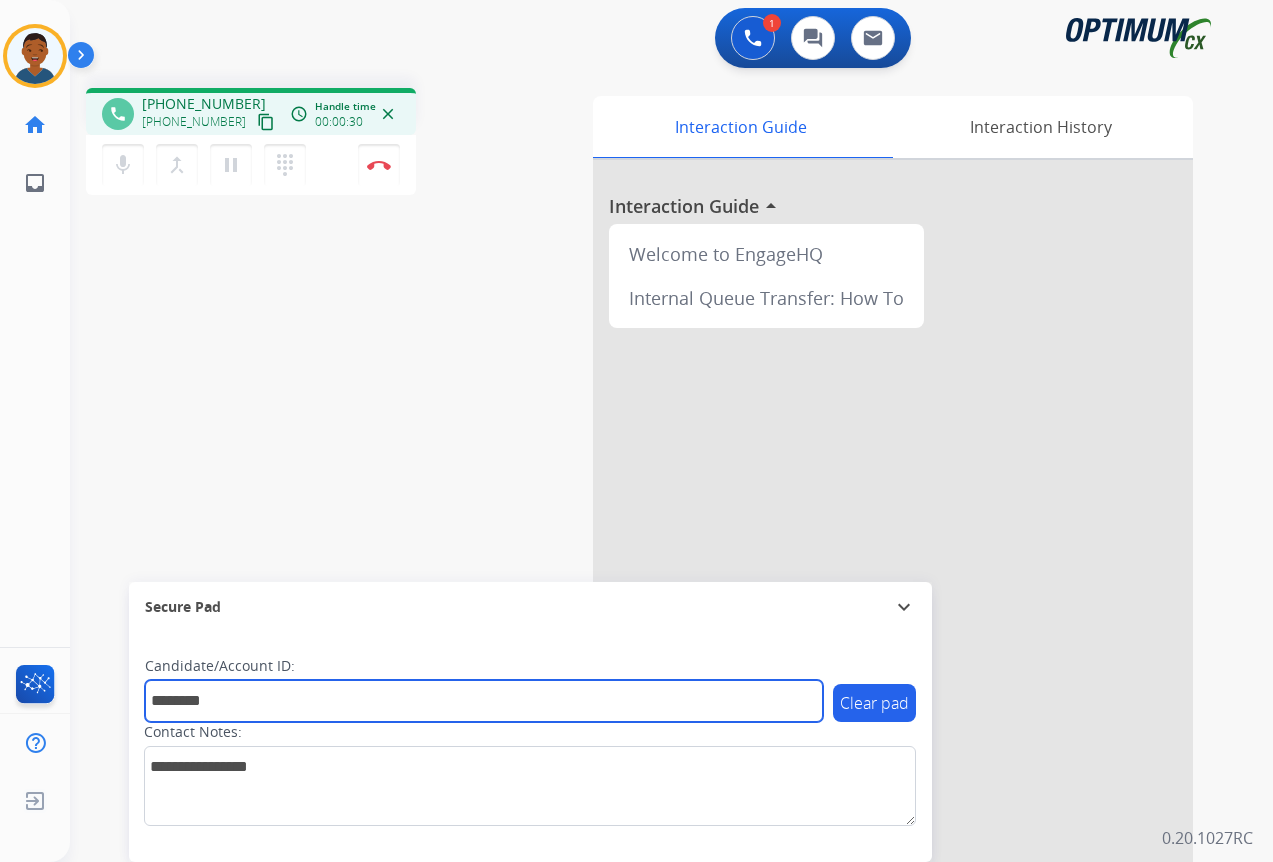 type on "*******" 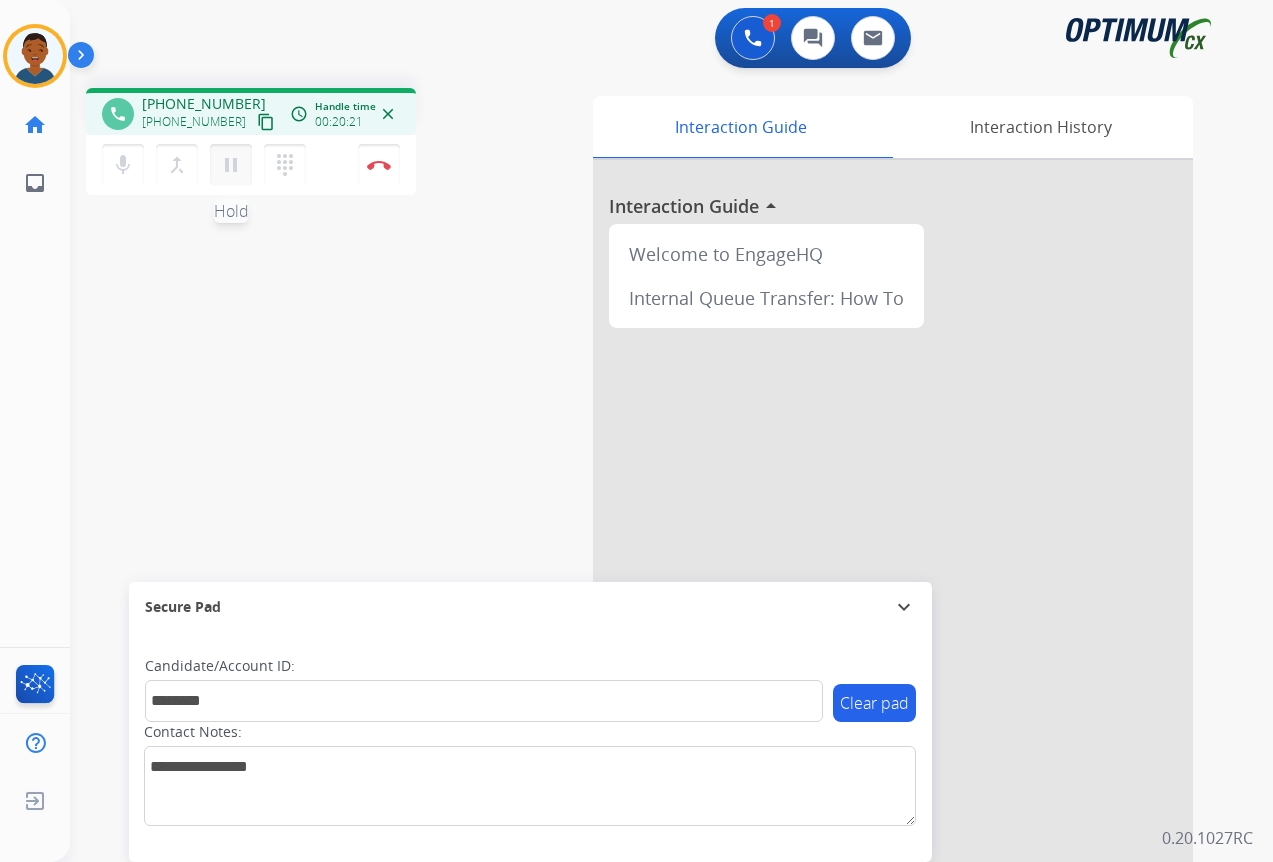 click on "pause" at bounding box center (231, 165) 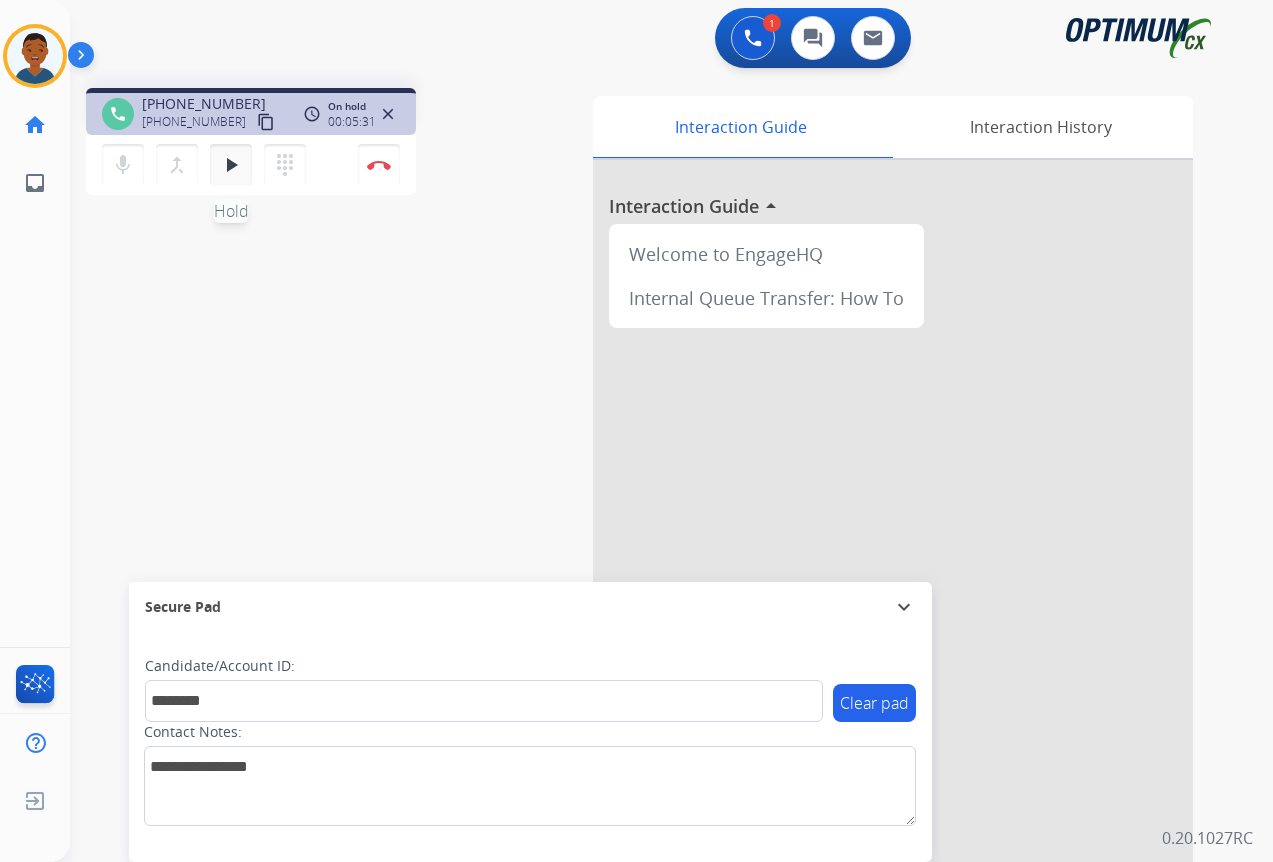 click on "play_arrow" at bounding box center [231, 165] 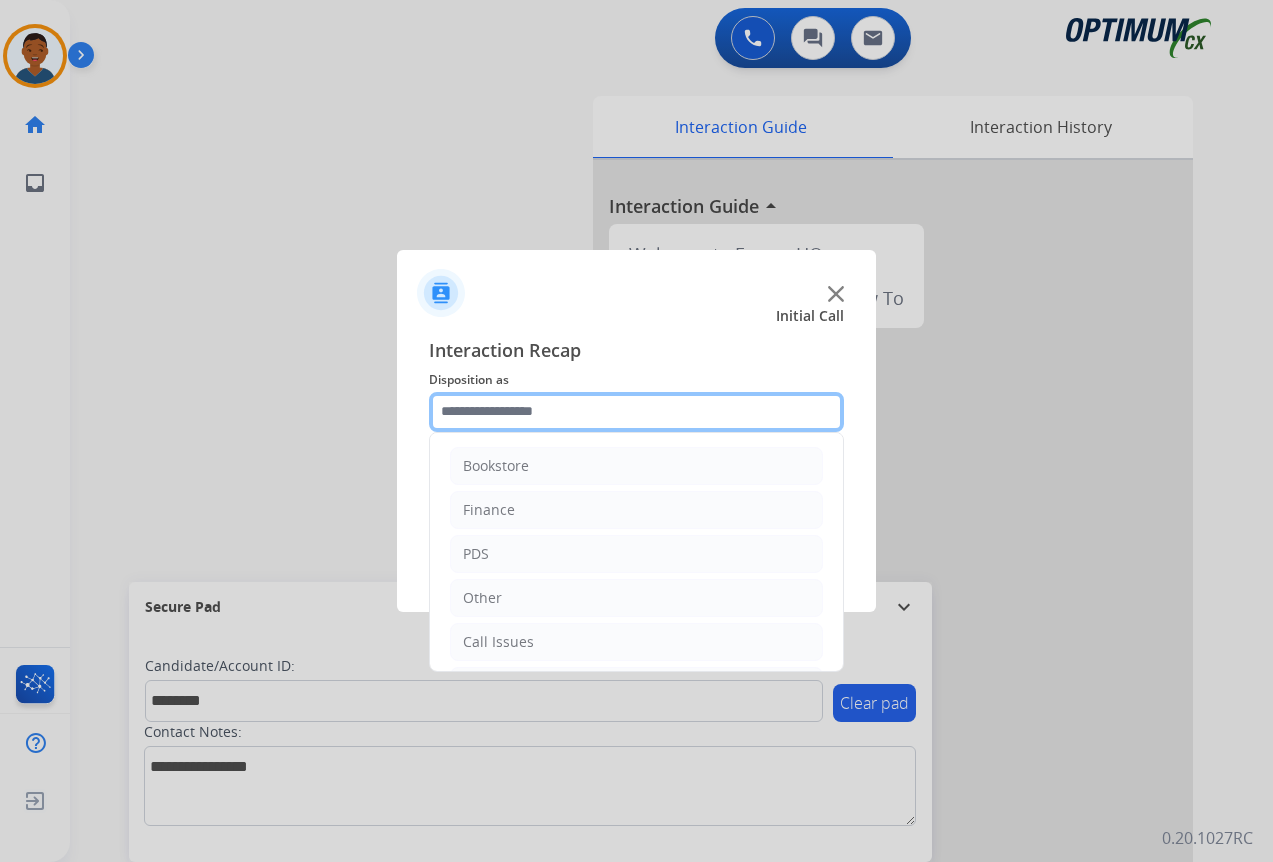 click 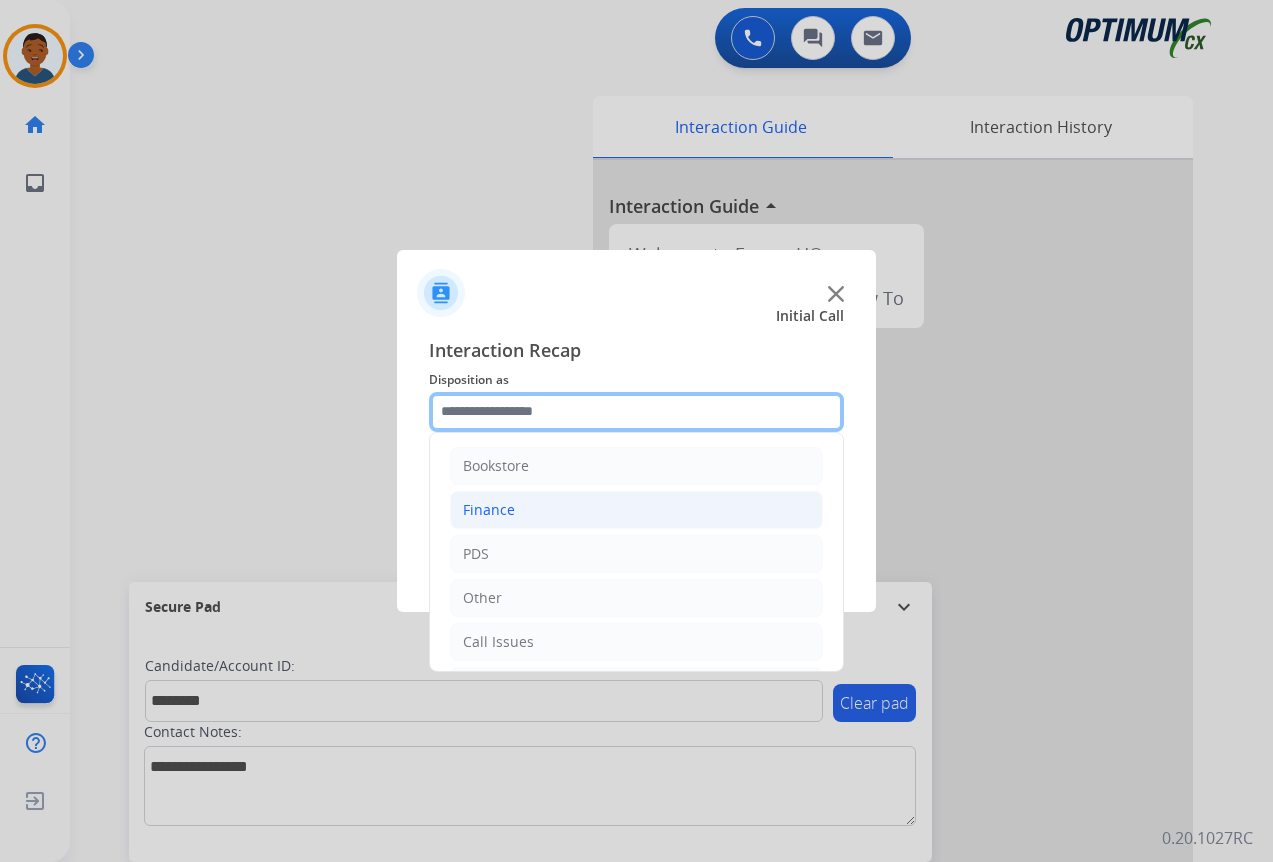 scroll, scrollTop: 136, scrollLeft: 0, axis: vertical 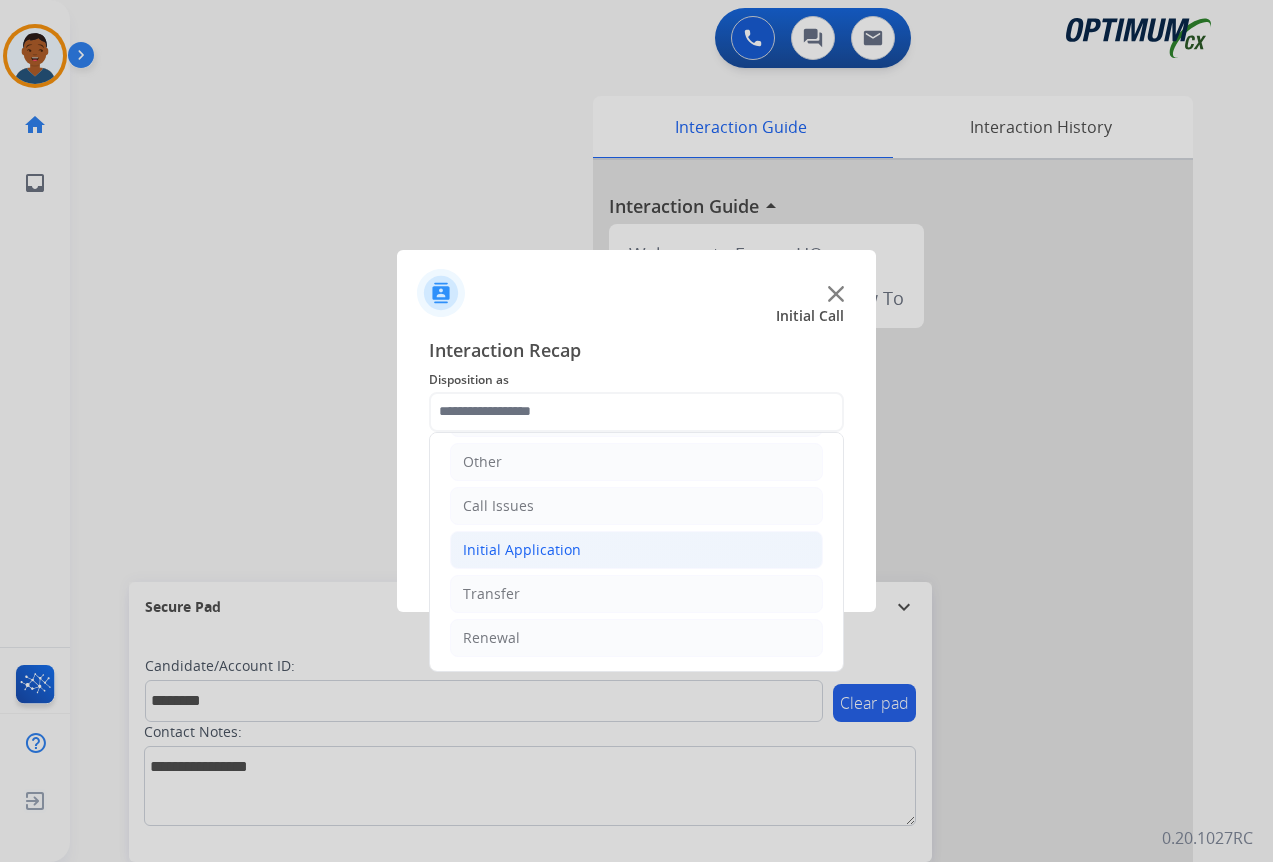 click on "Initial Application" 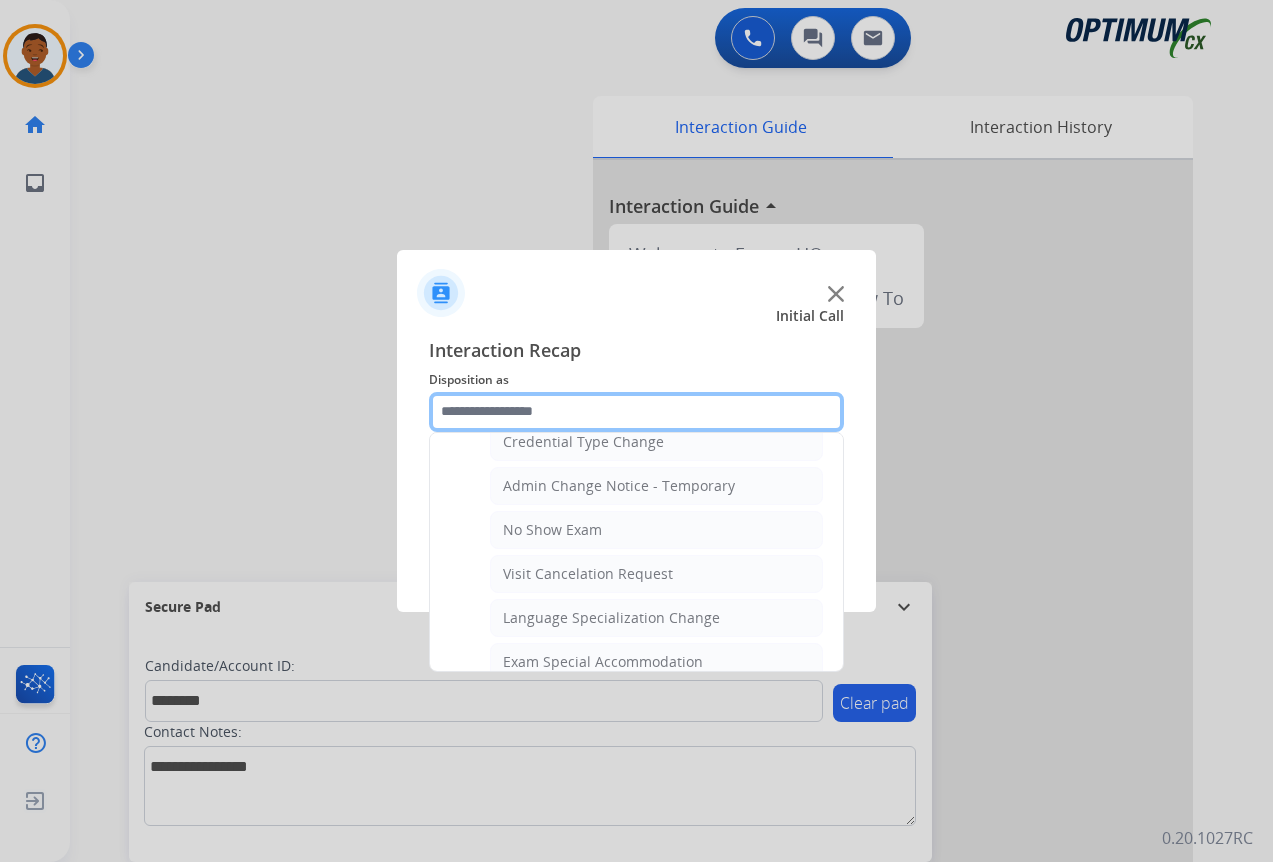 scroll, scrollTop: 936, scrollLeft: 0, axis: vertical 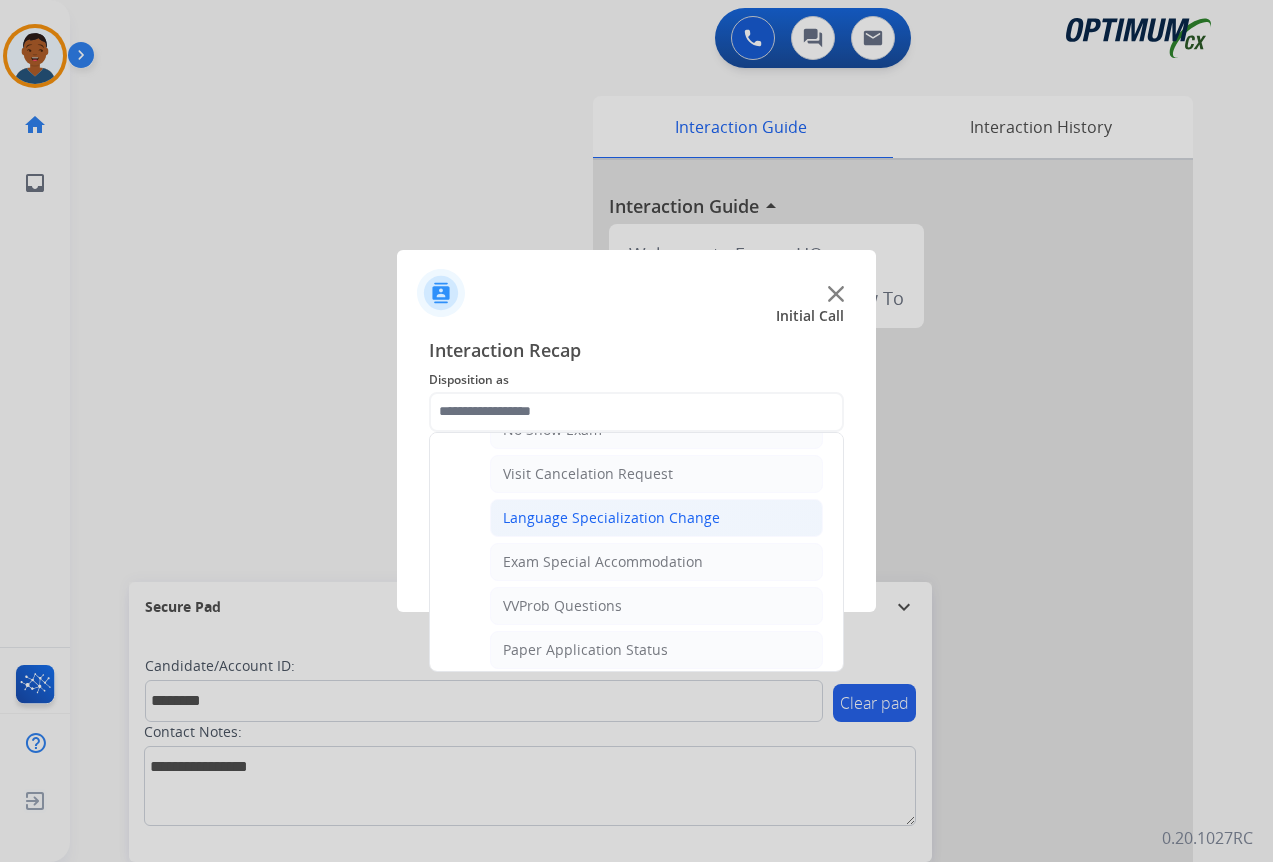 click on "Language Specialization Change" 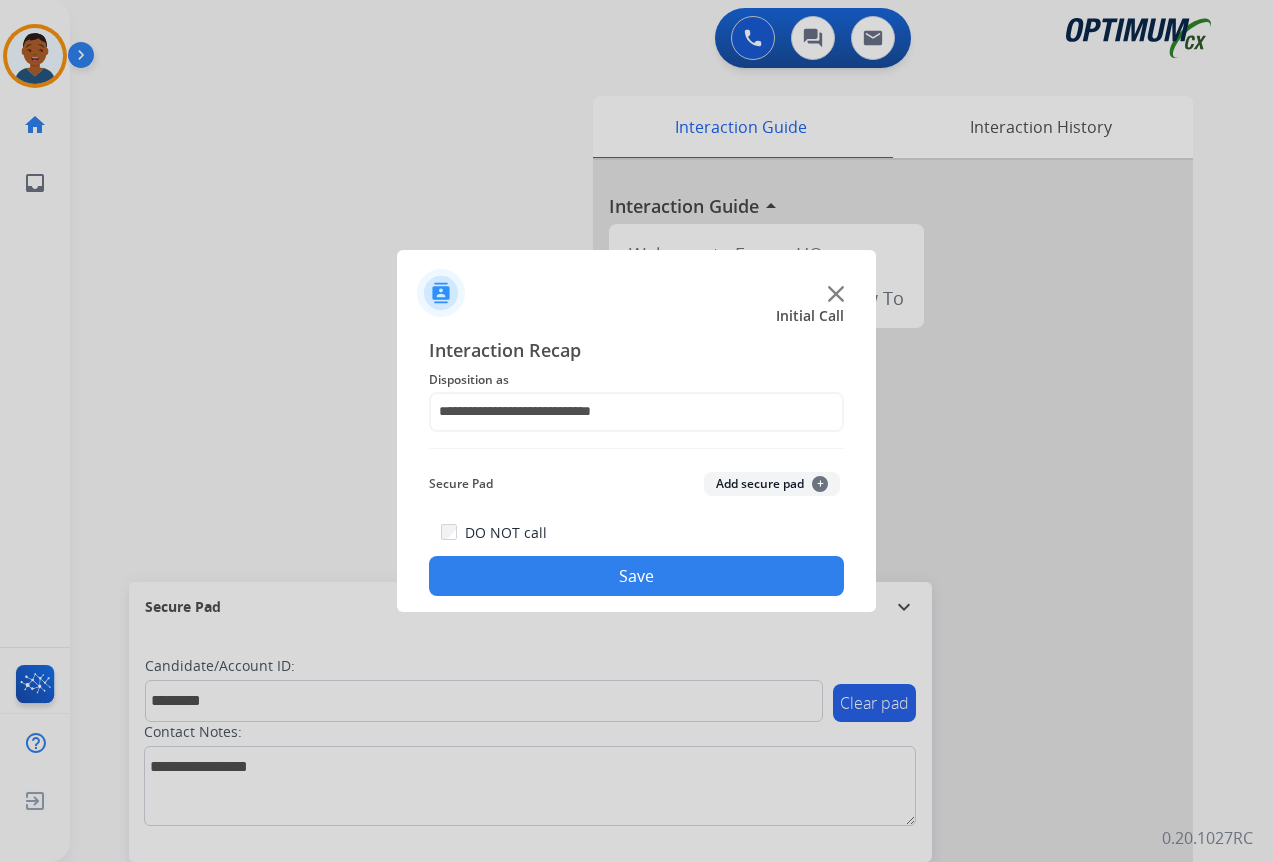 click on "Add secure pad  +" 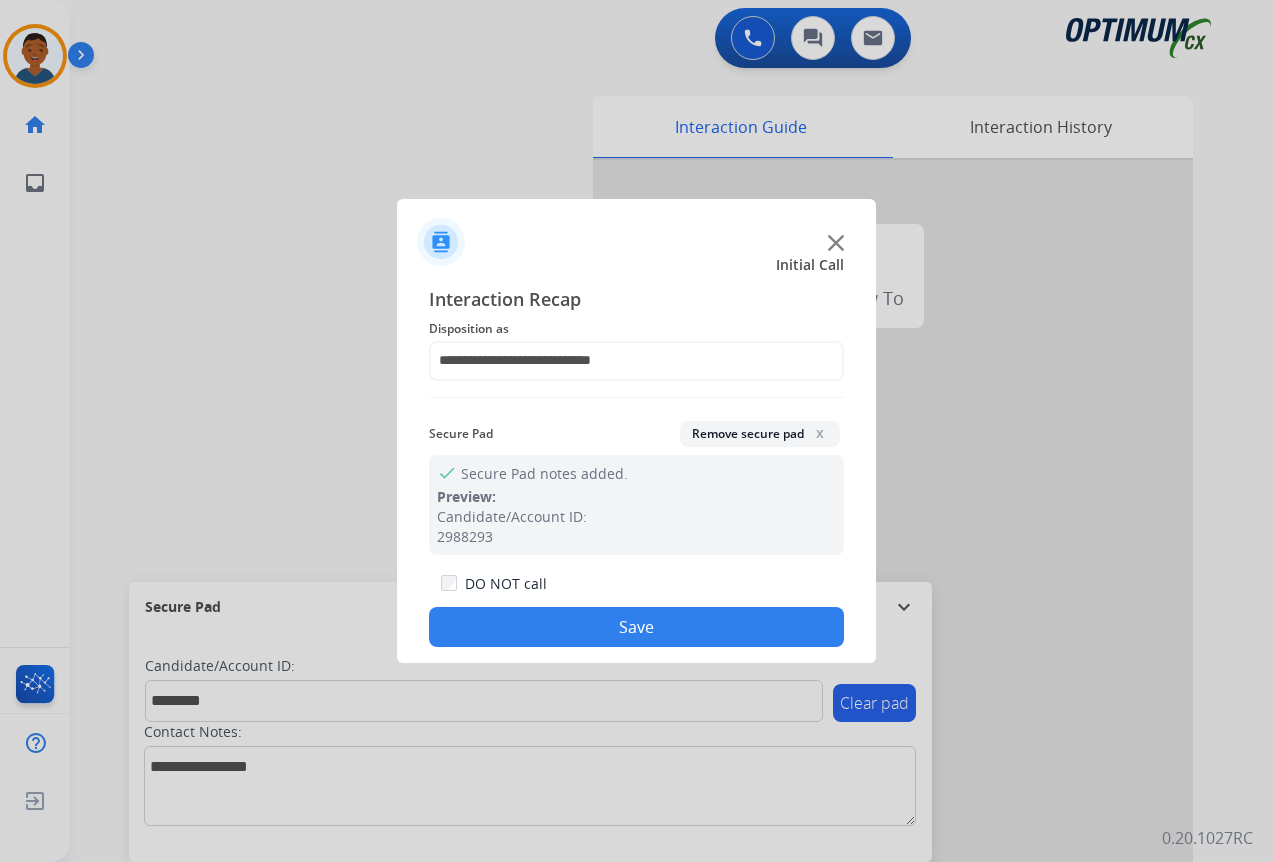 click on "Save" 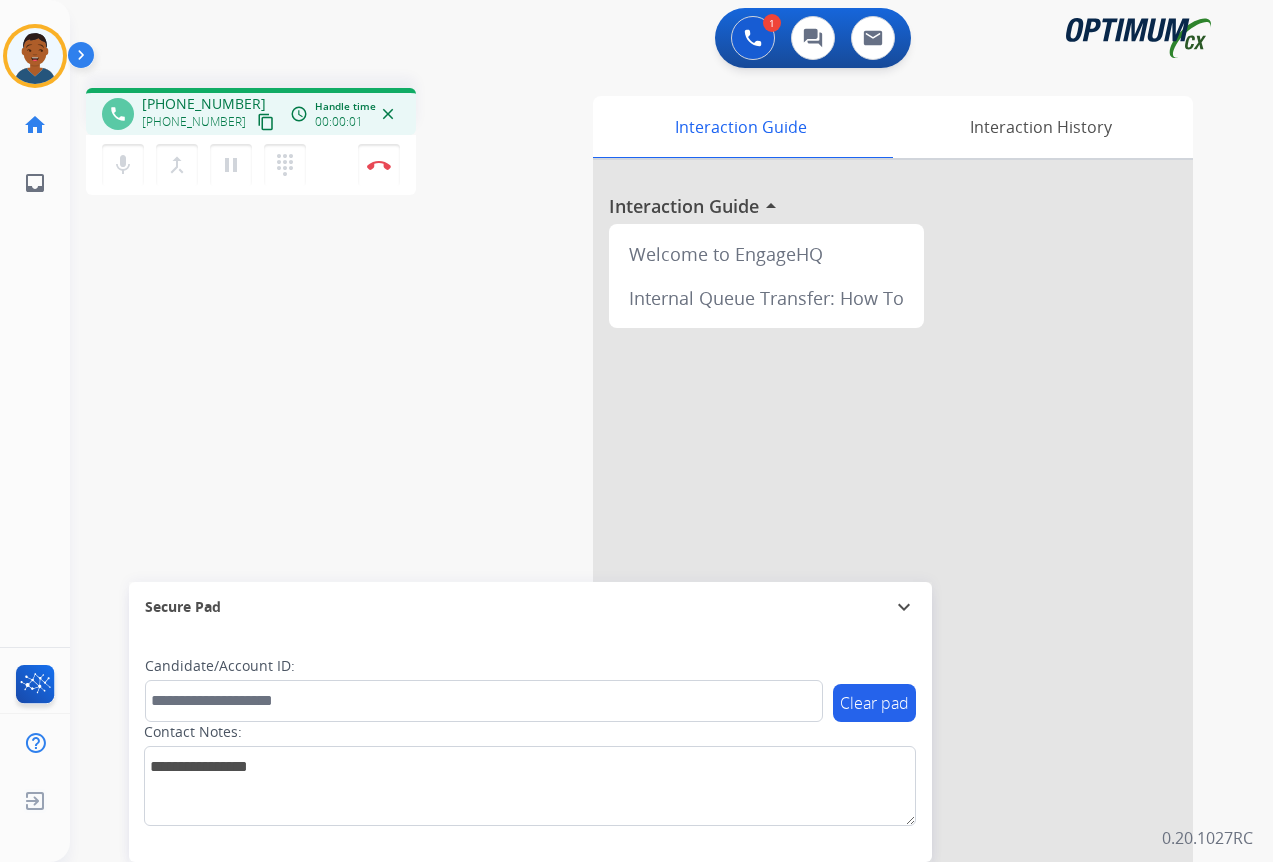 click on "content_copy" at bounding box center (266, 122) 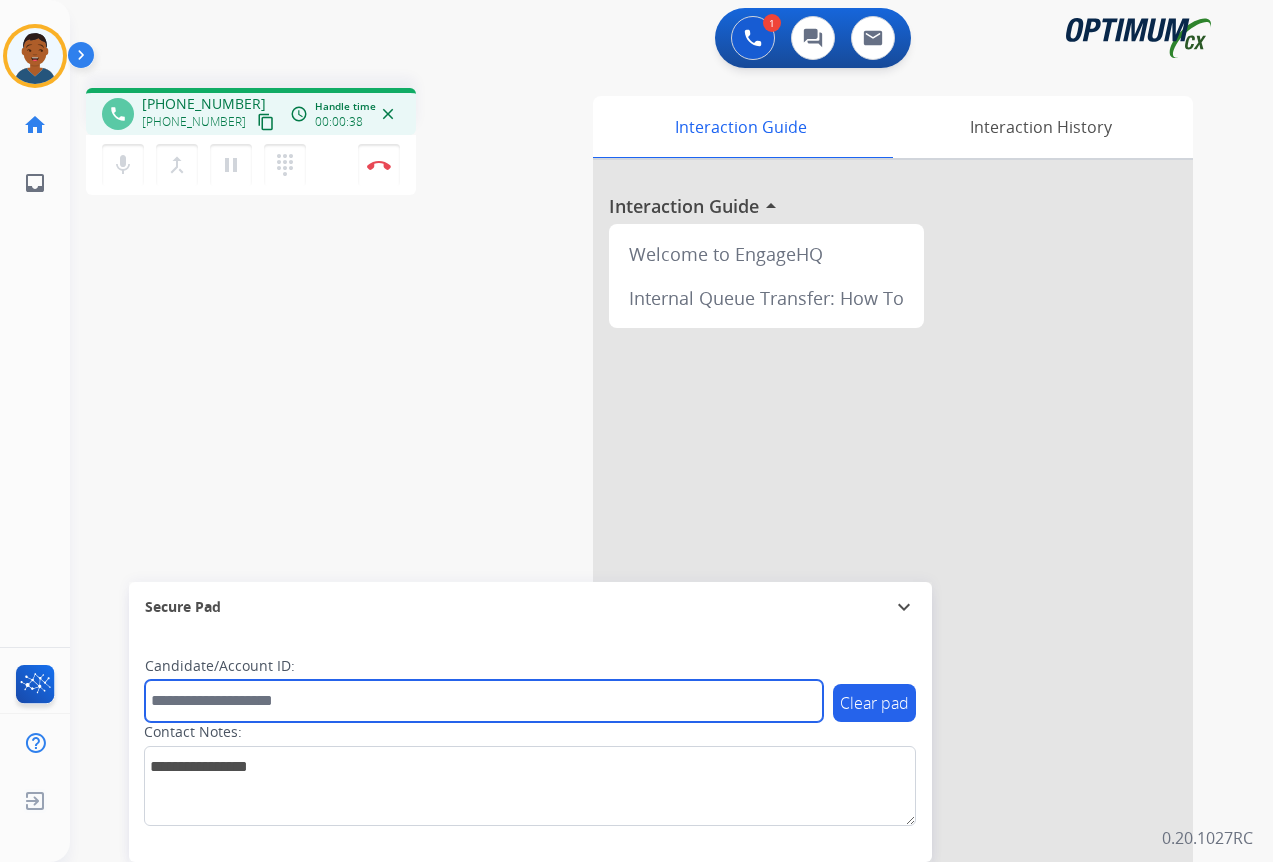 click at bounding box center [484, 701] 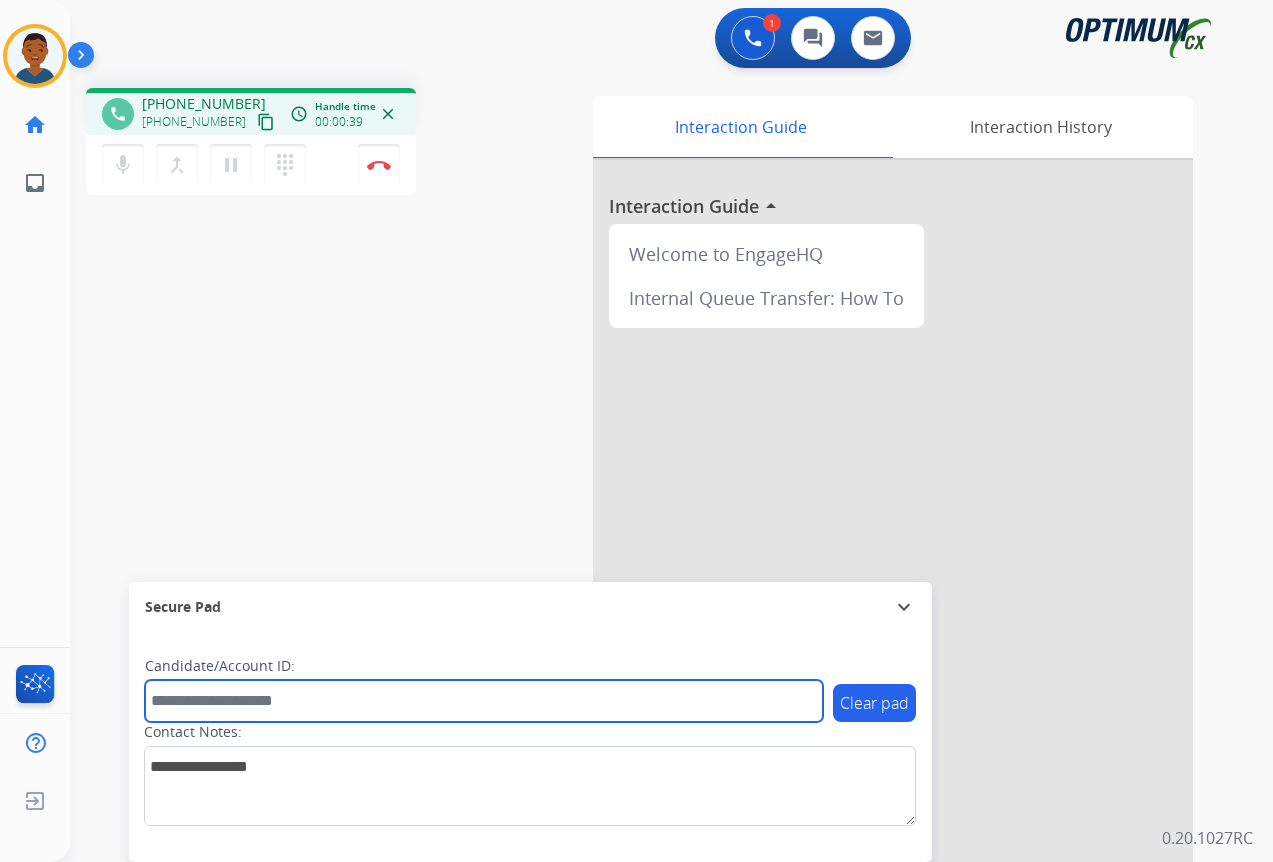 paste on "*******" 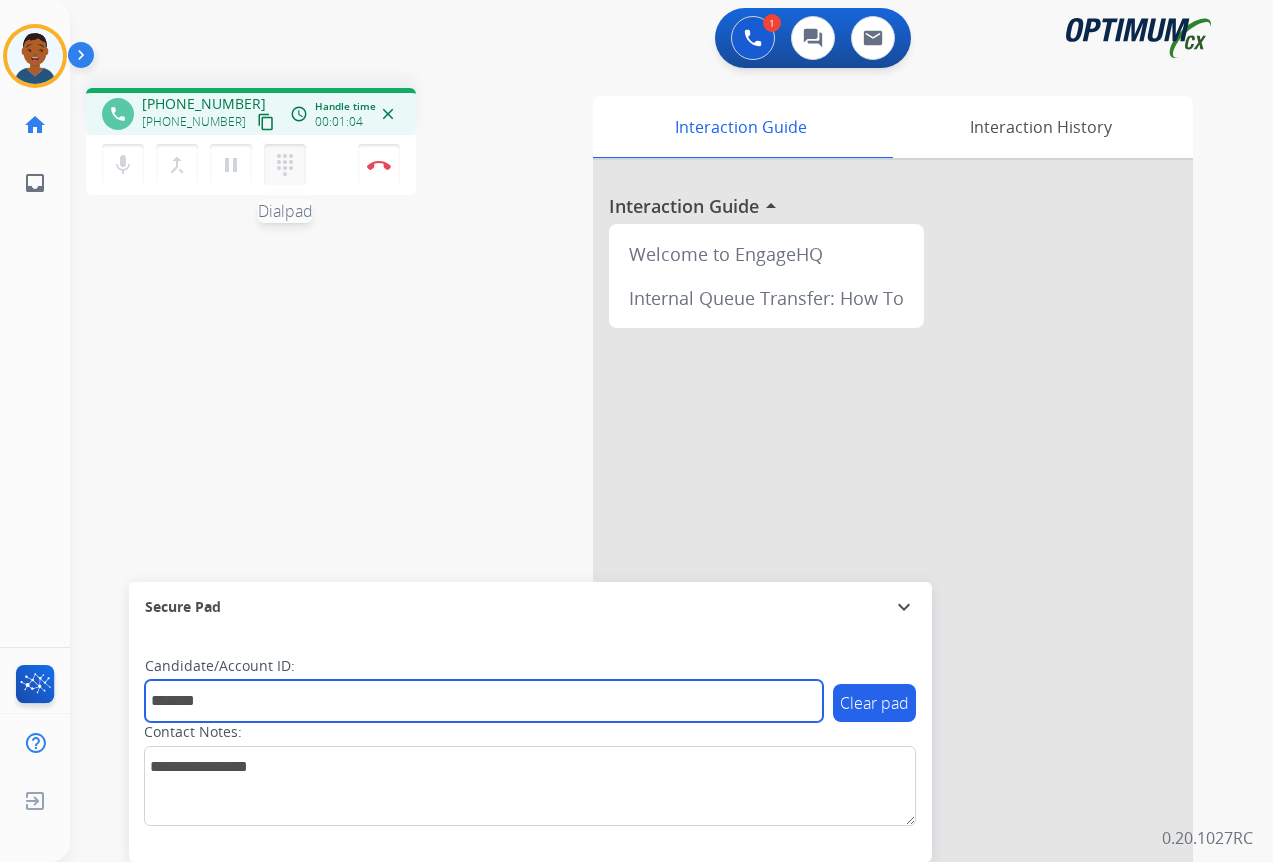type on "*******" 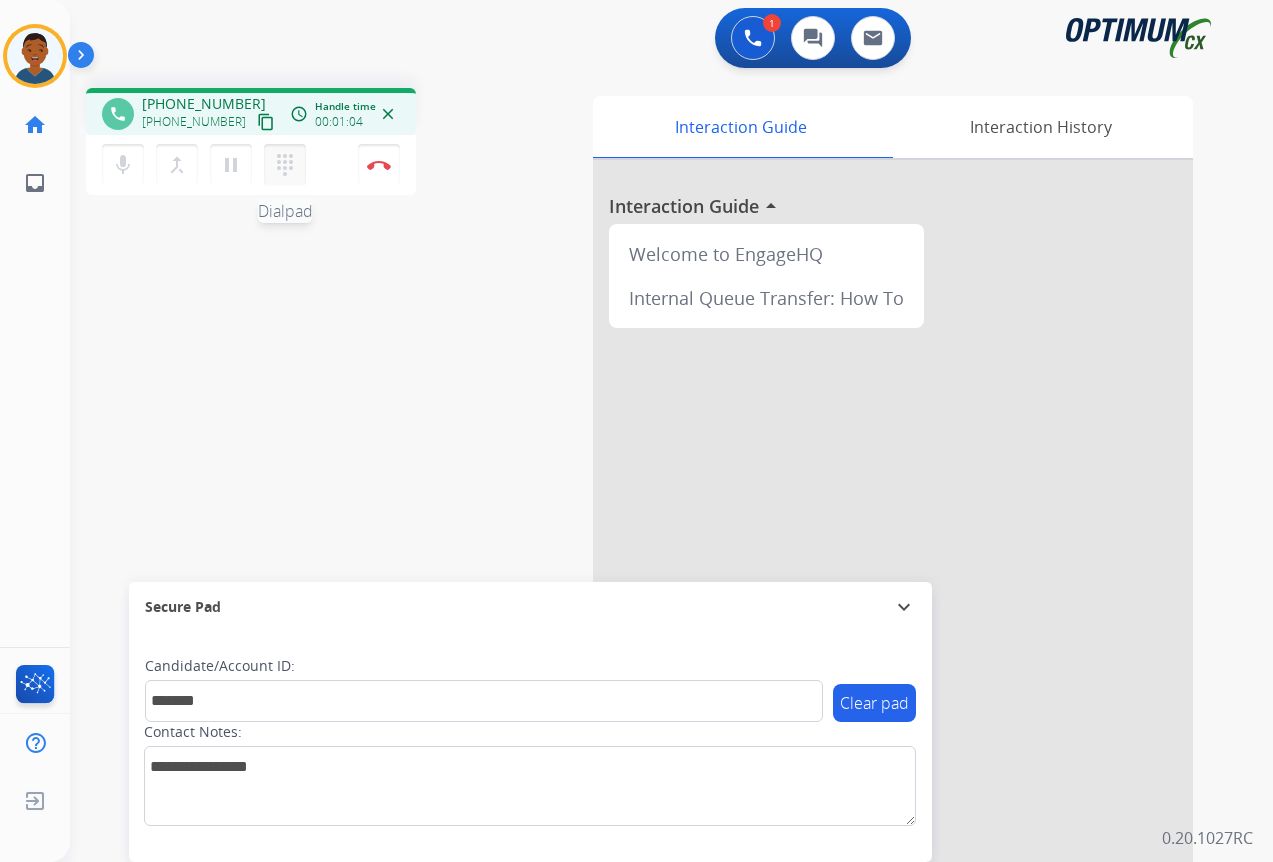 click on "dialpad" at bounding box center [285, 165] 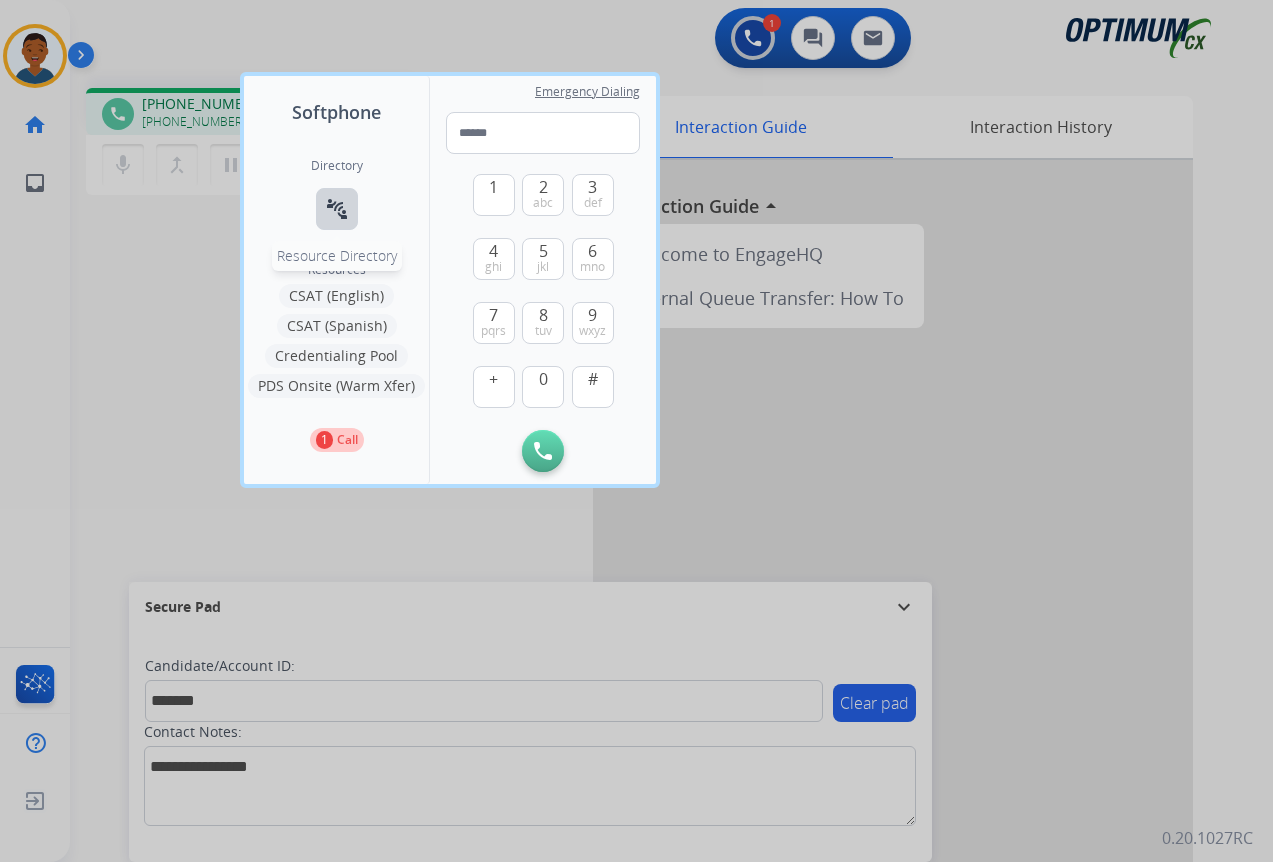 click on "connect_without_contact" at bounding box center (337, 209) 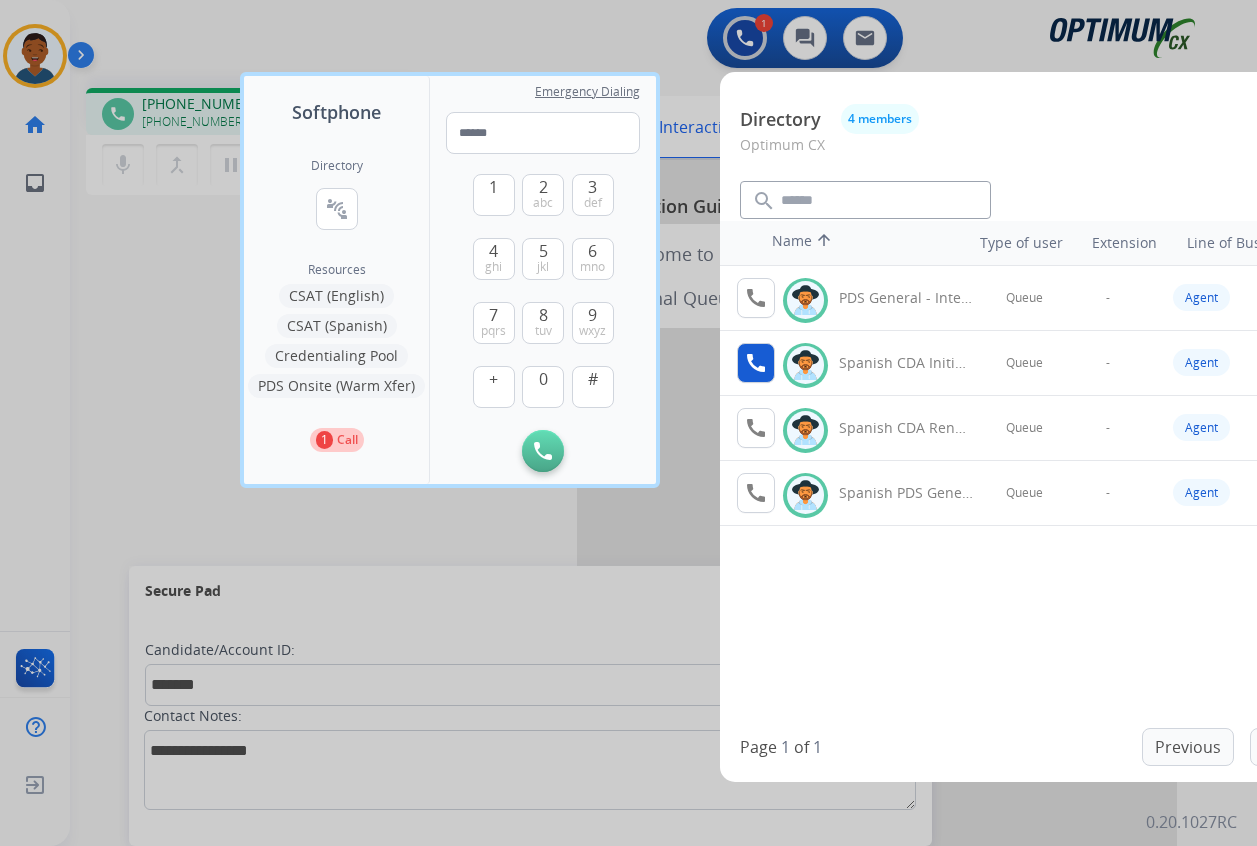click on "call" at bounding box center (756, 363) 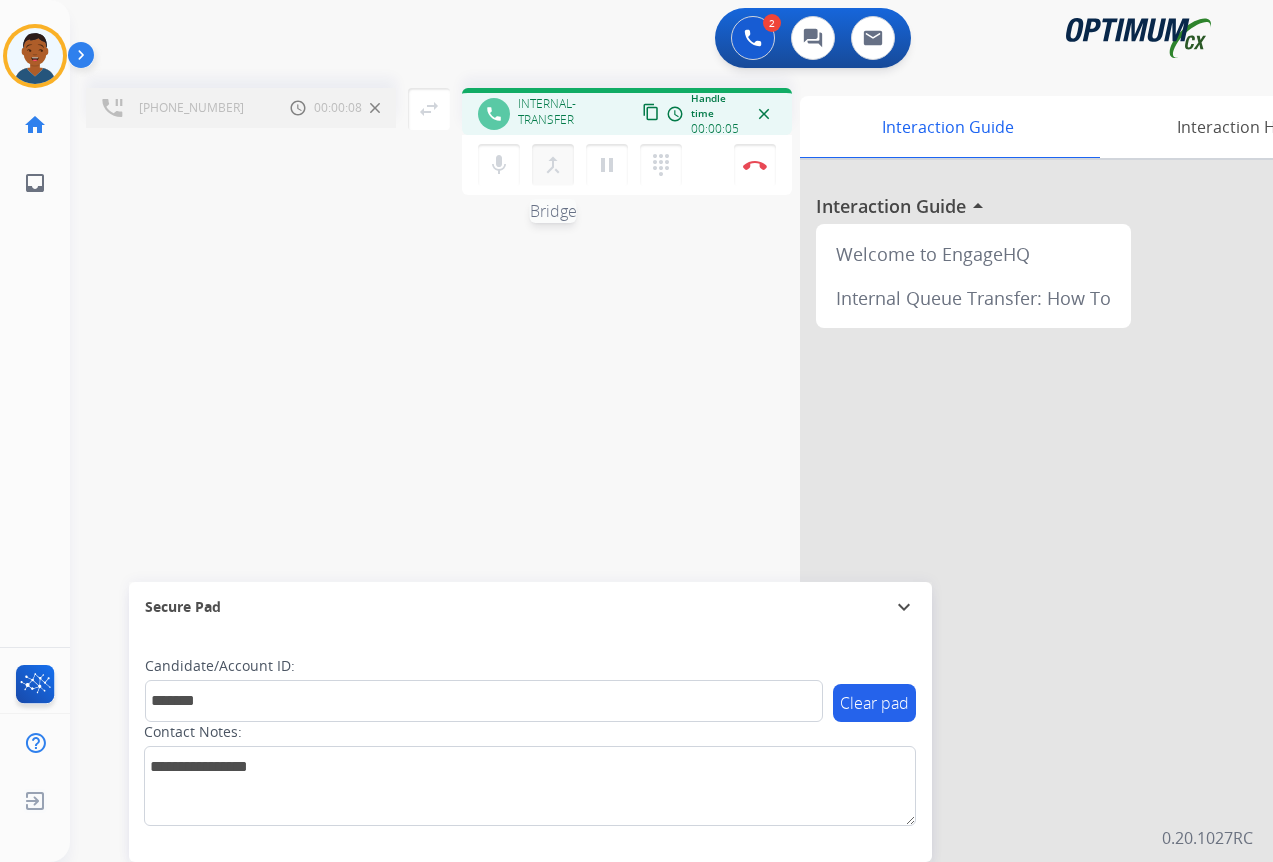 click on "merge_type" at bounding box center (553, 165) 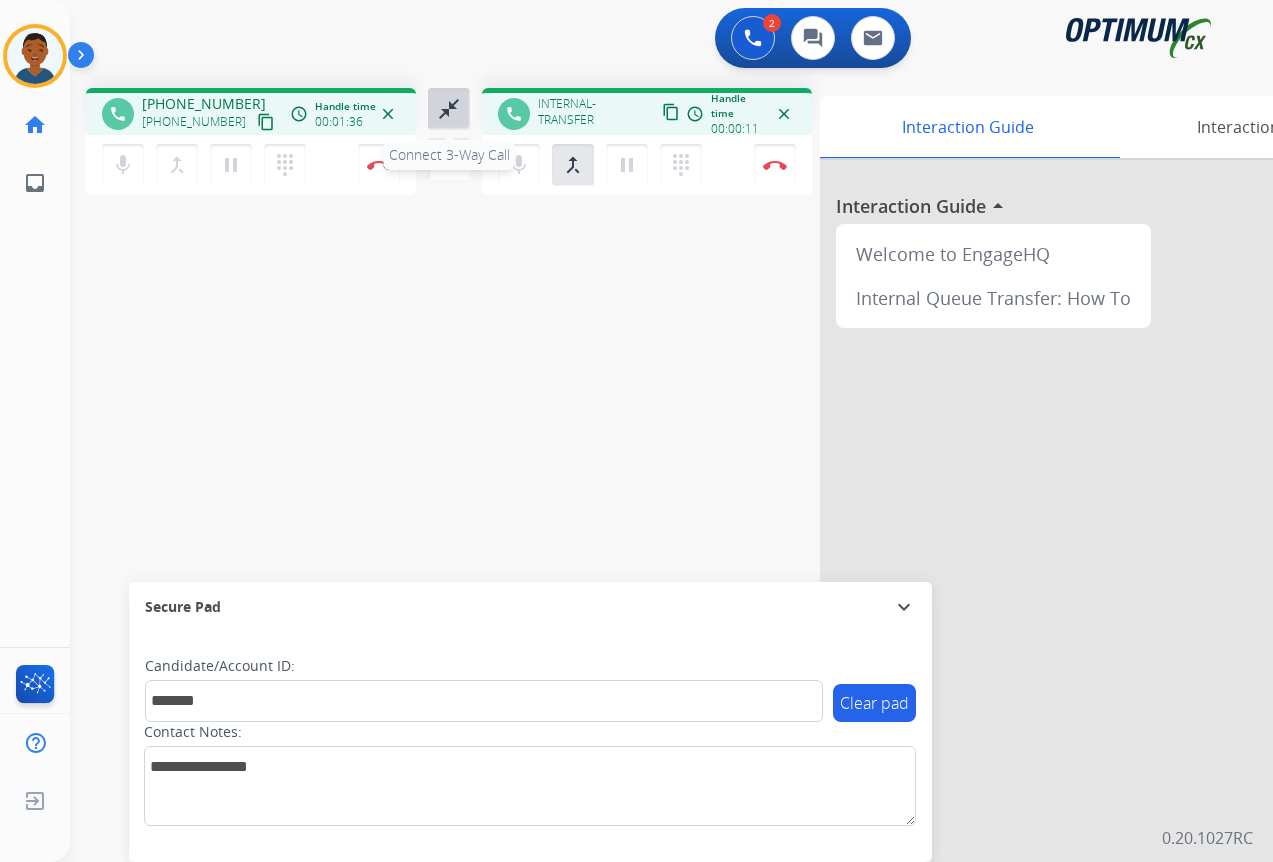 click on "close_fullscreen" at bounding box center (449, 109) 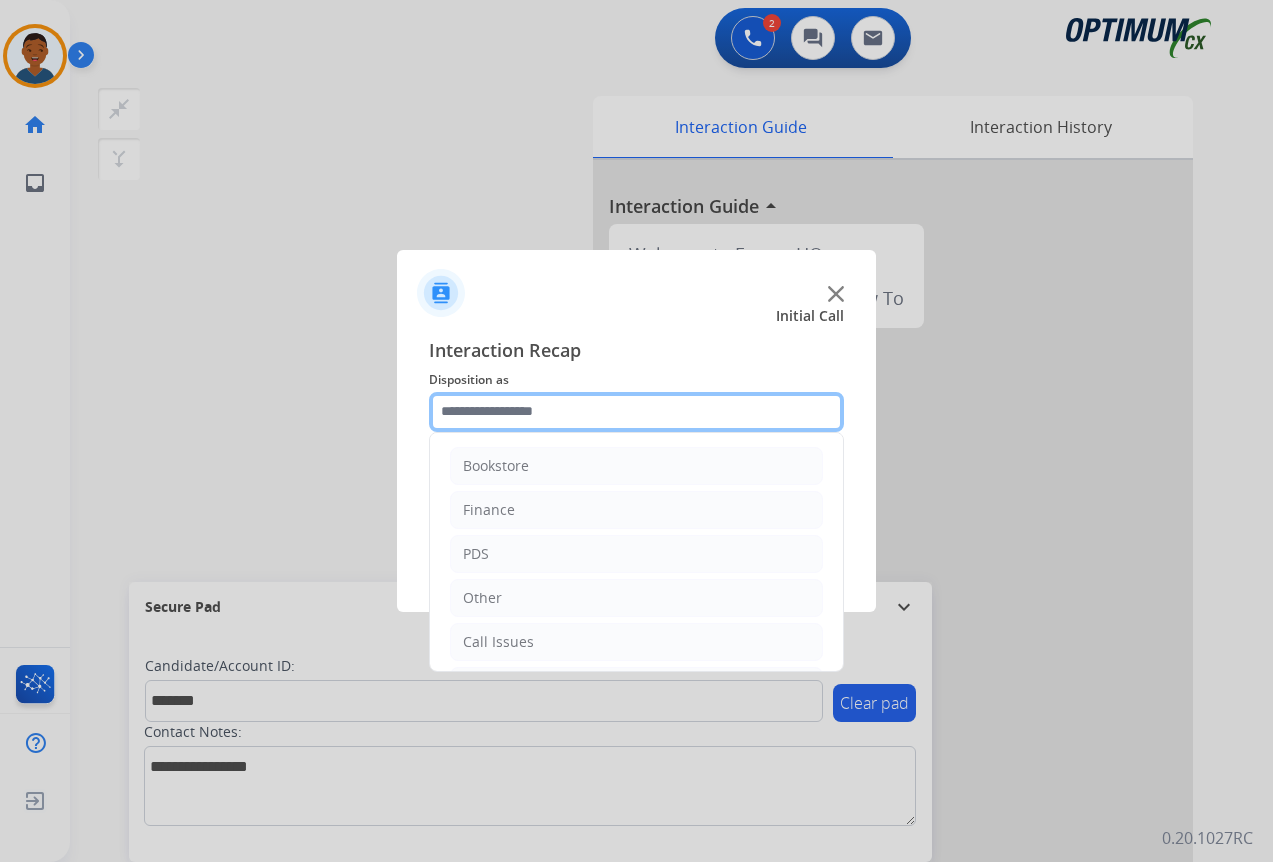 click 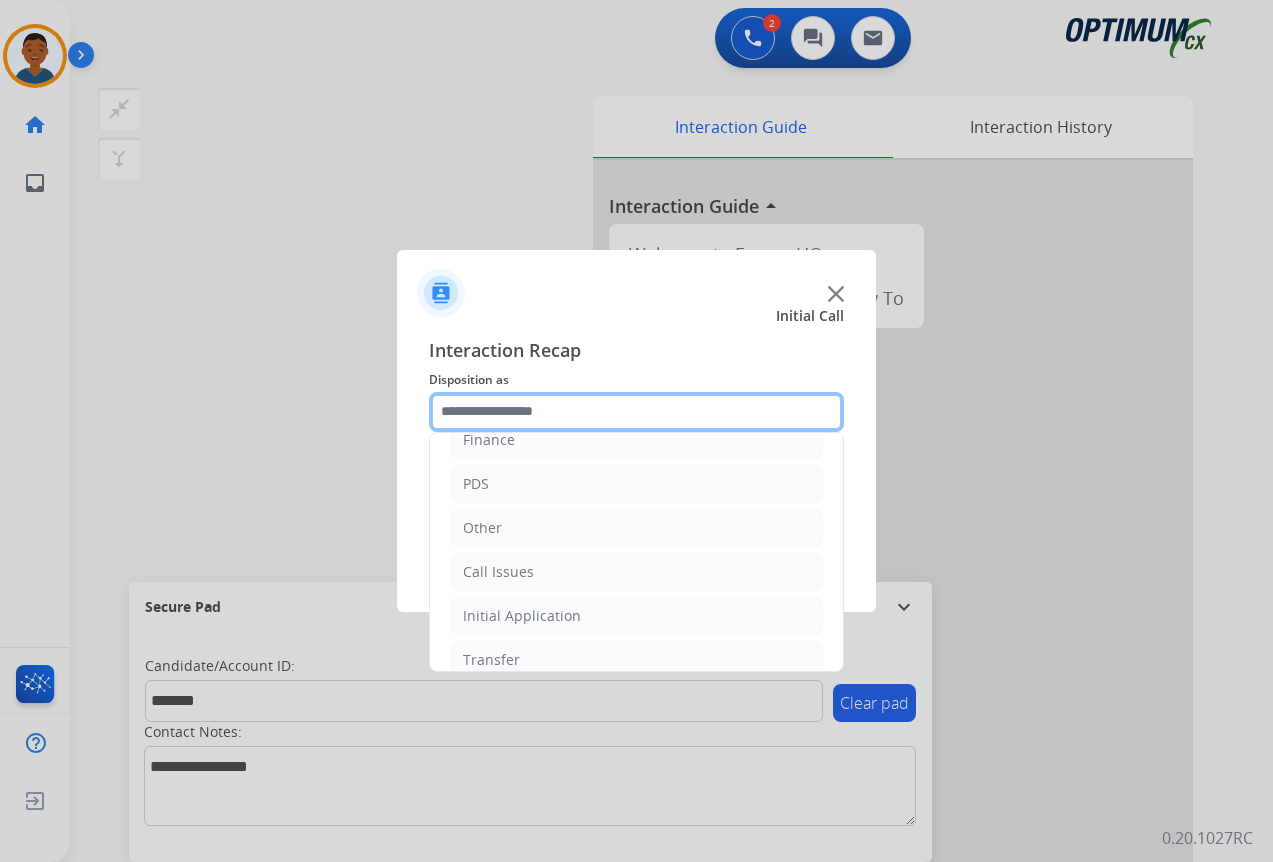 scroll, scrollTop: 100, scrollLeft: 0, axis: vertical 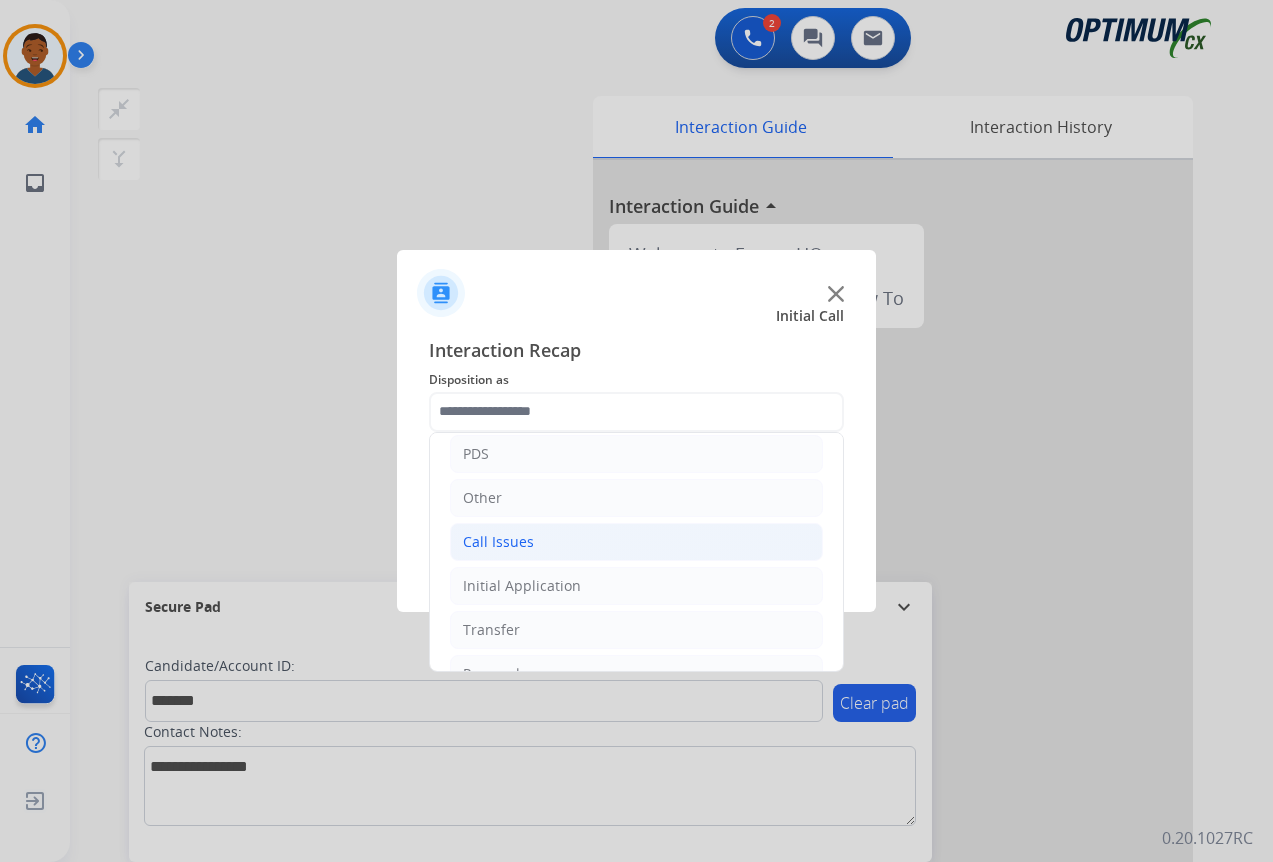 click on "Call Issues" 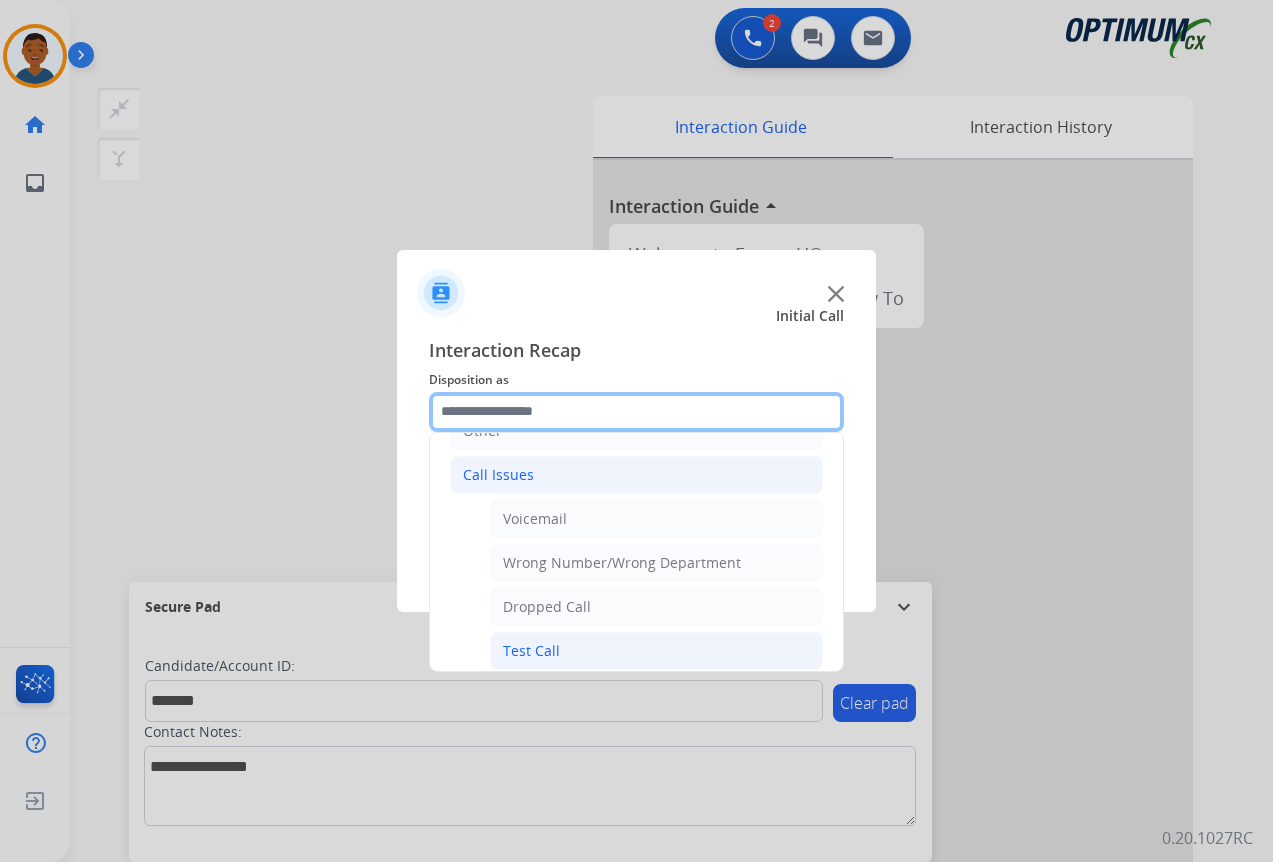 scroll, scrollTop: 200, scrollLeft: 0, axis: vertical 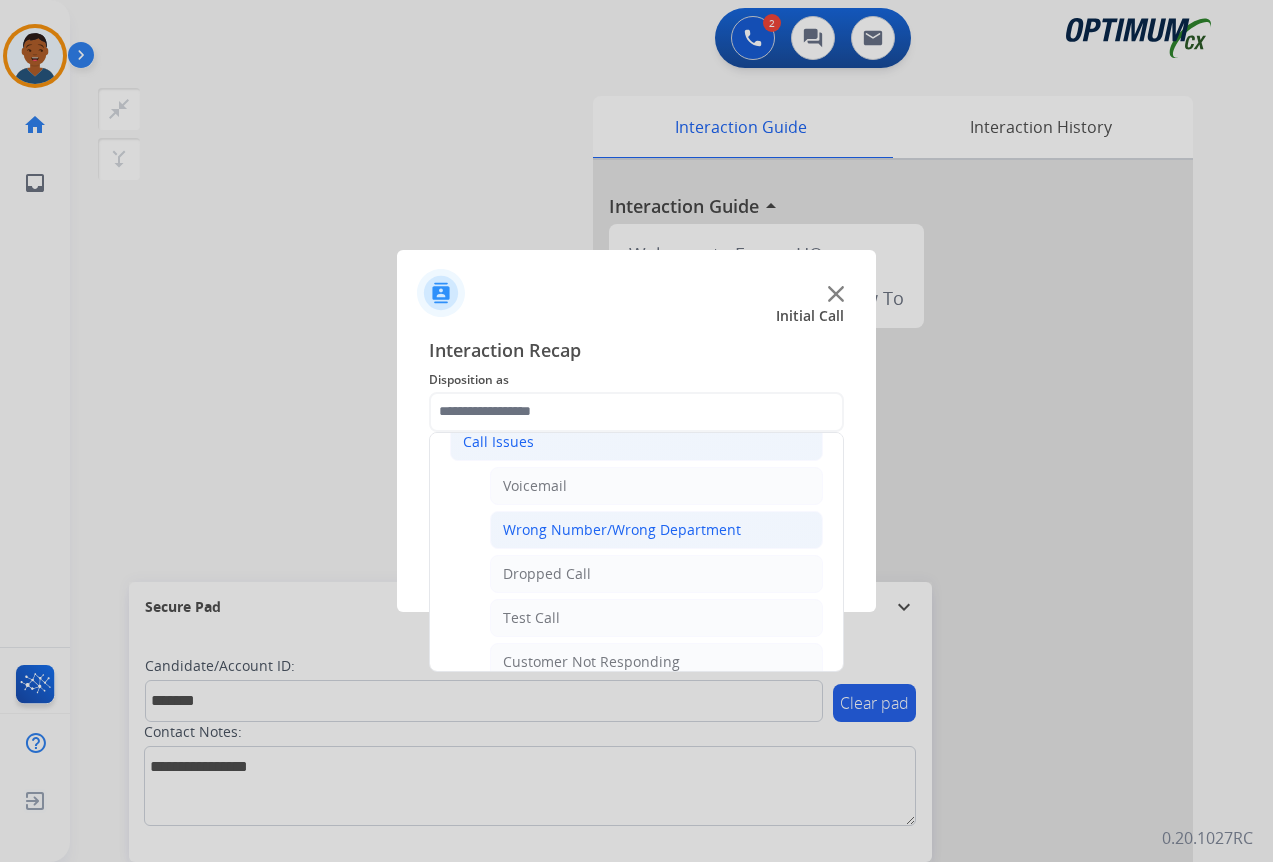 click on "Wrong Number/Wrong Department" 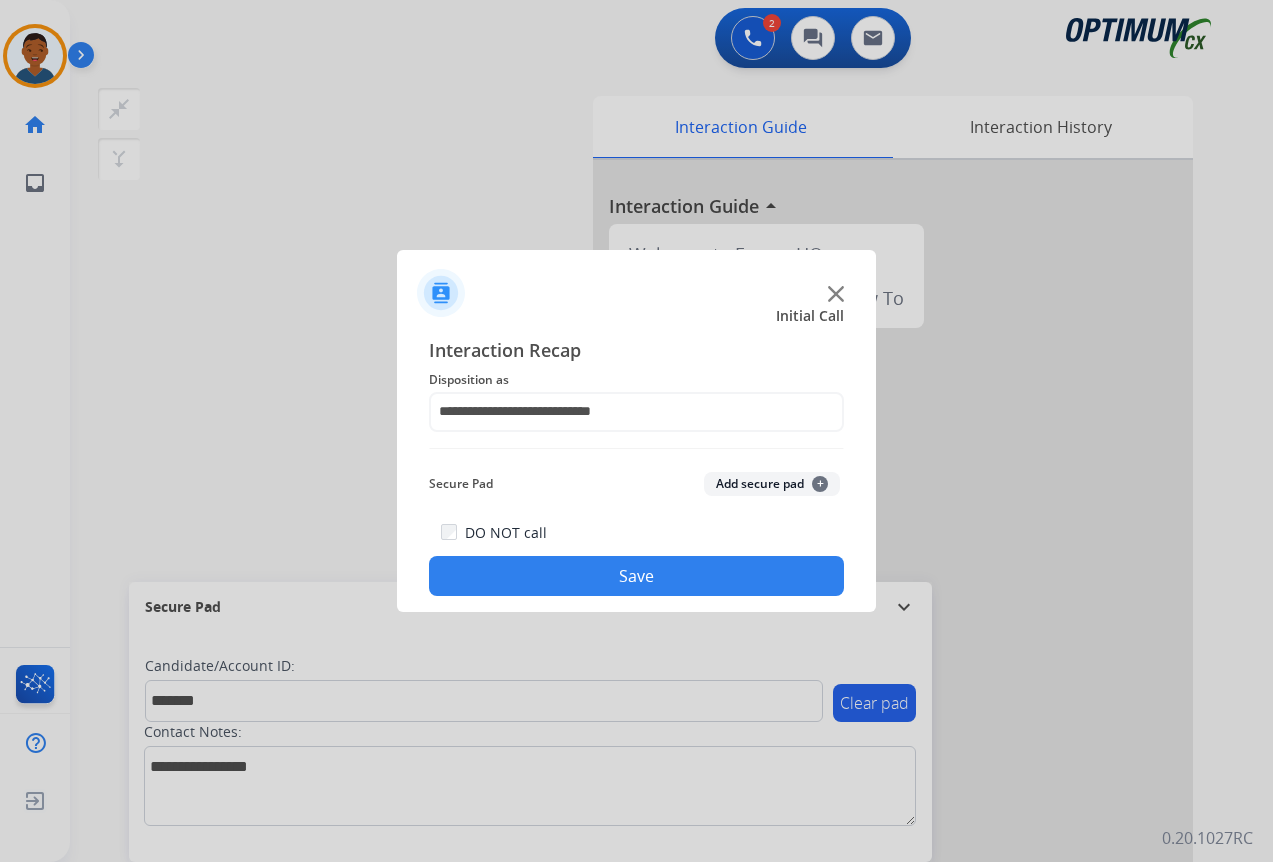 click on "Add secure pad  +" 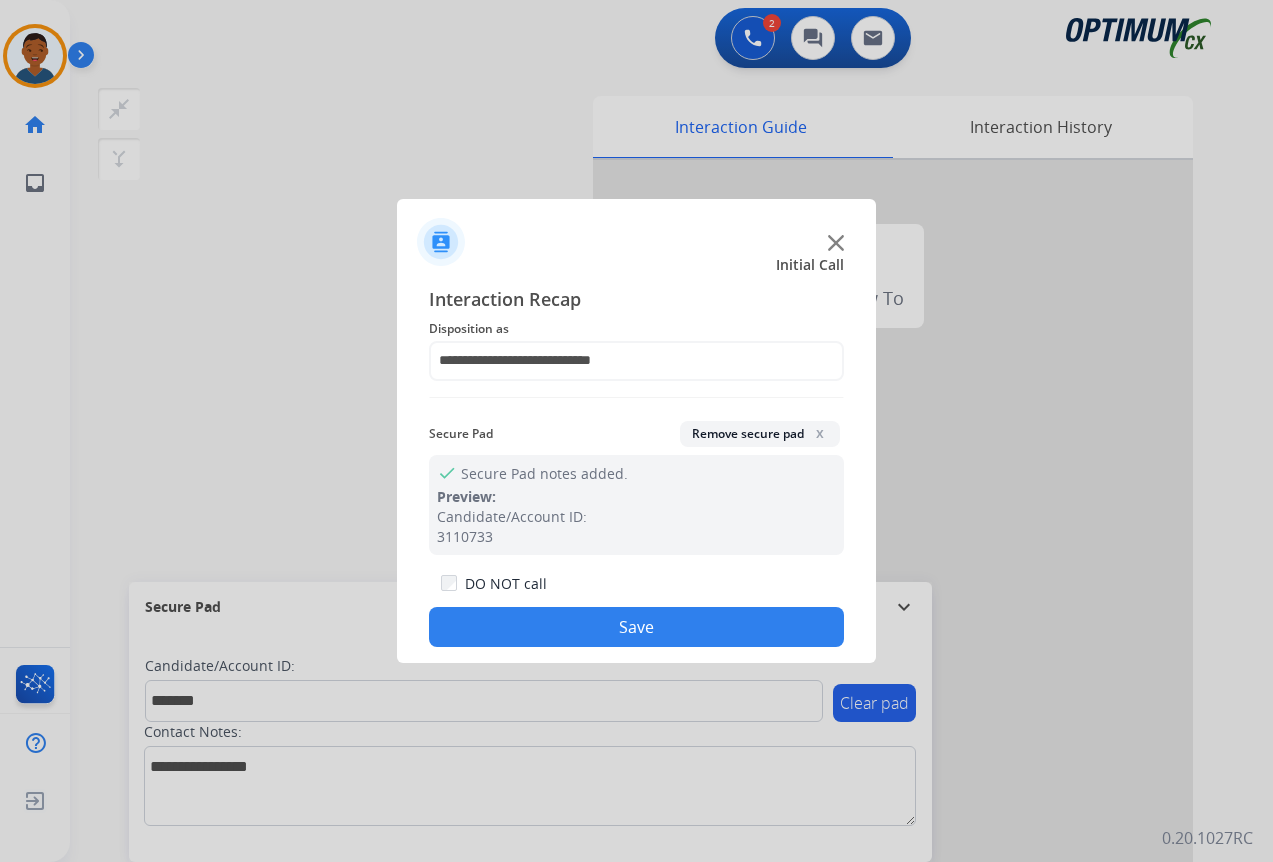 click on "Save" 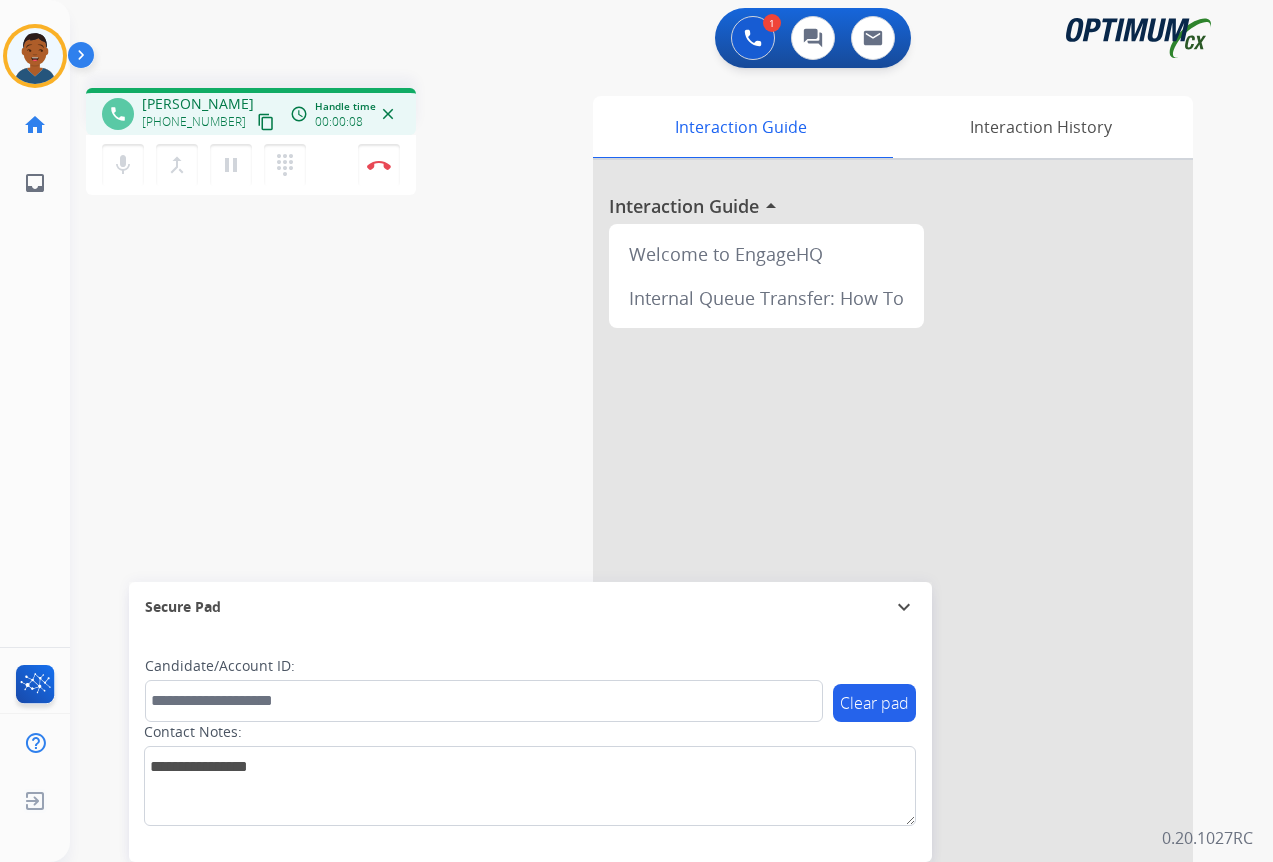 click on "content_copy" at bounding box center [266, 122] 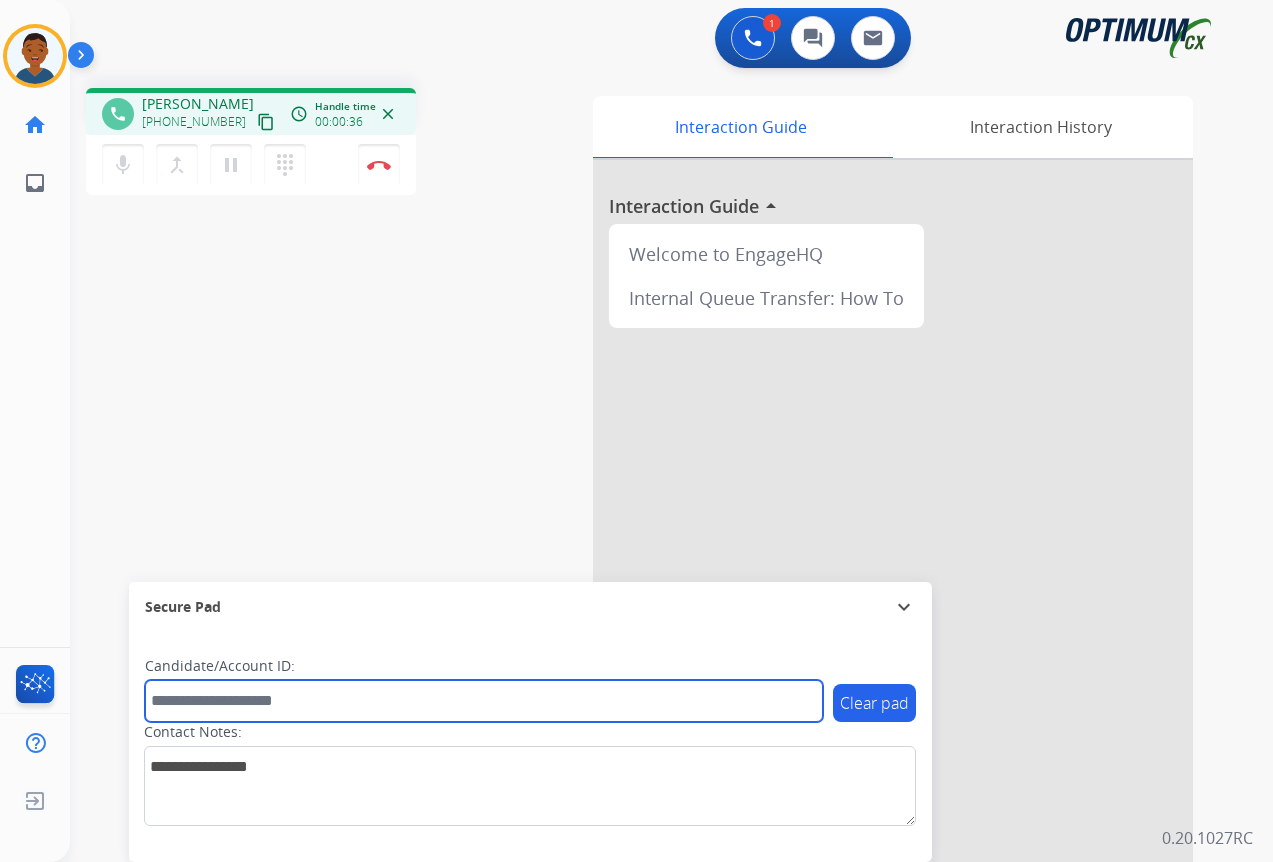 click at bounding box center [484, 701] 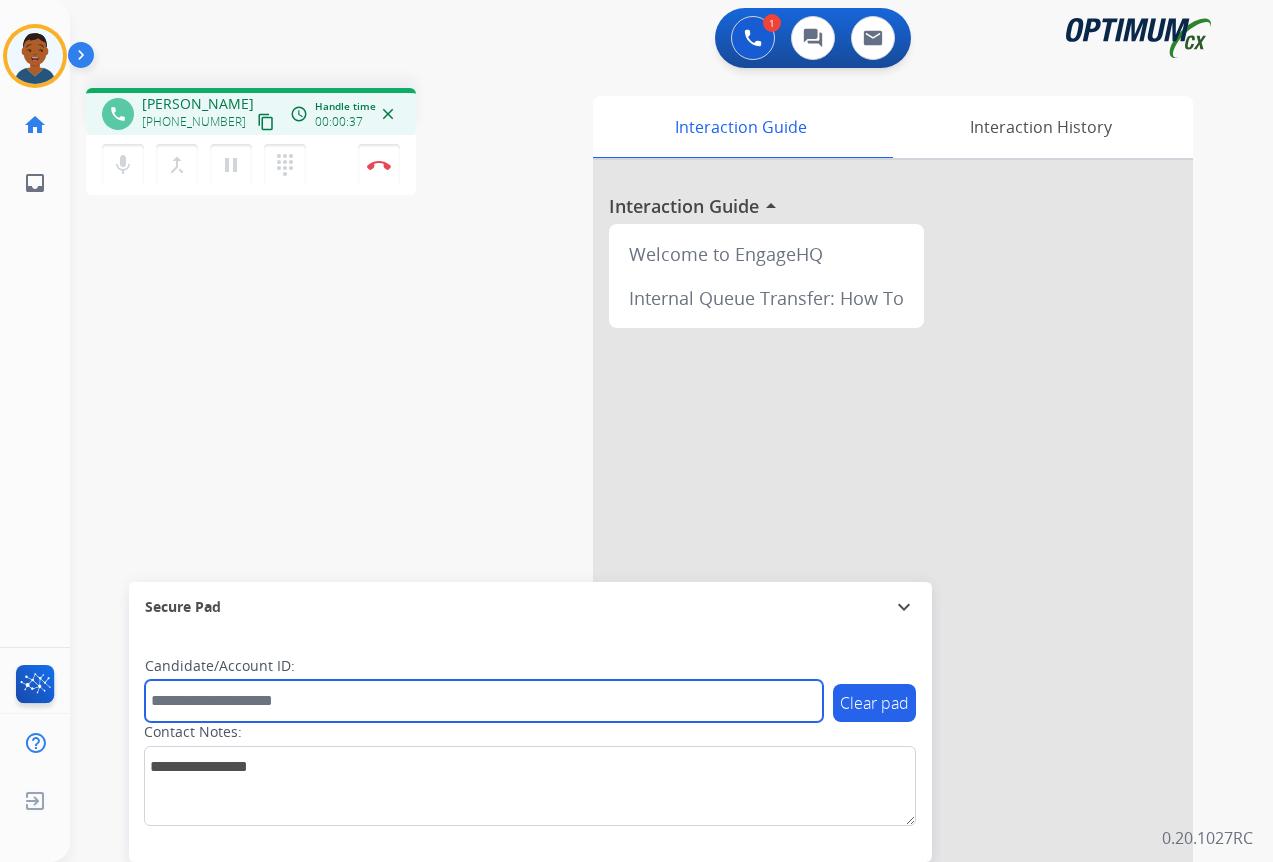 paste on "*******" 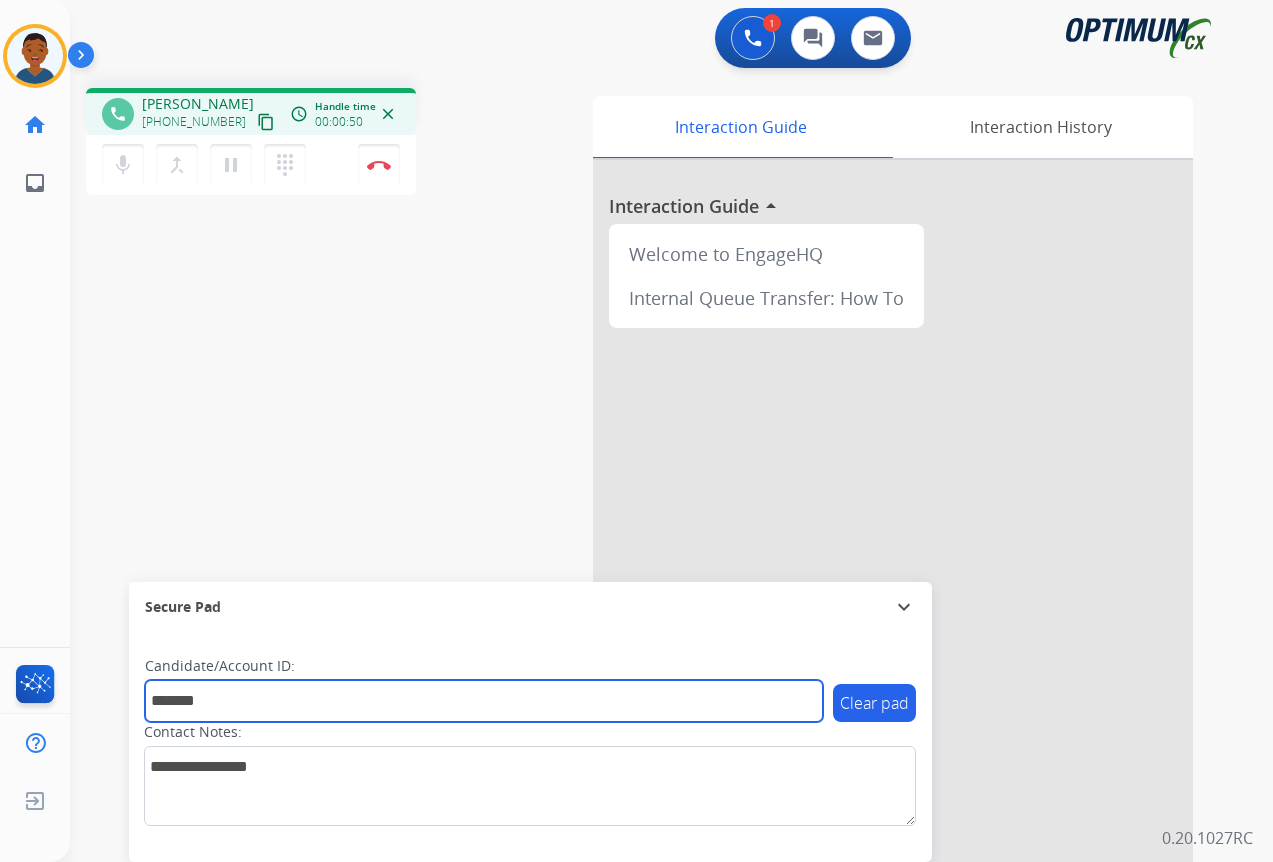 type on "*******" 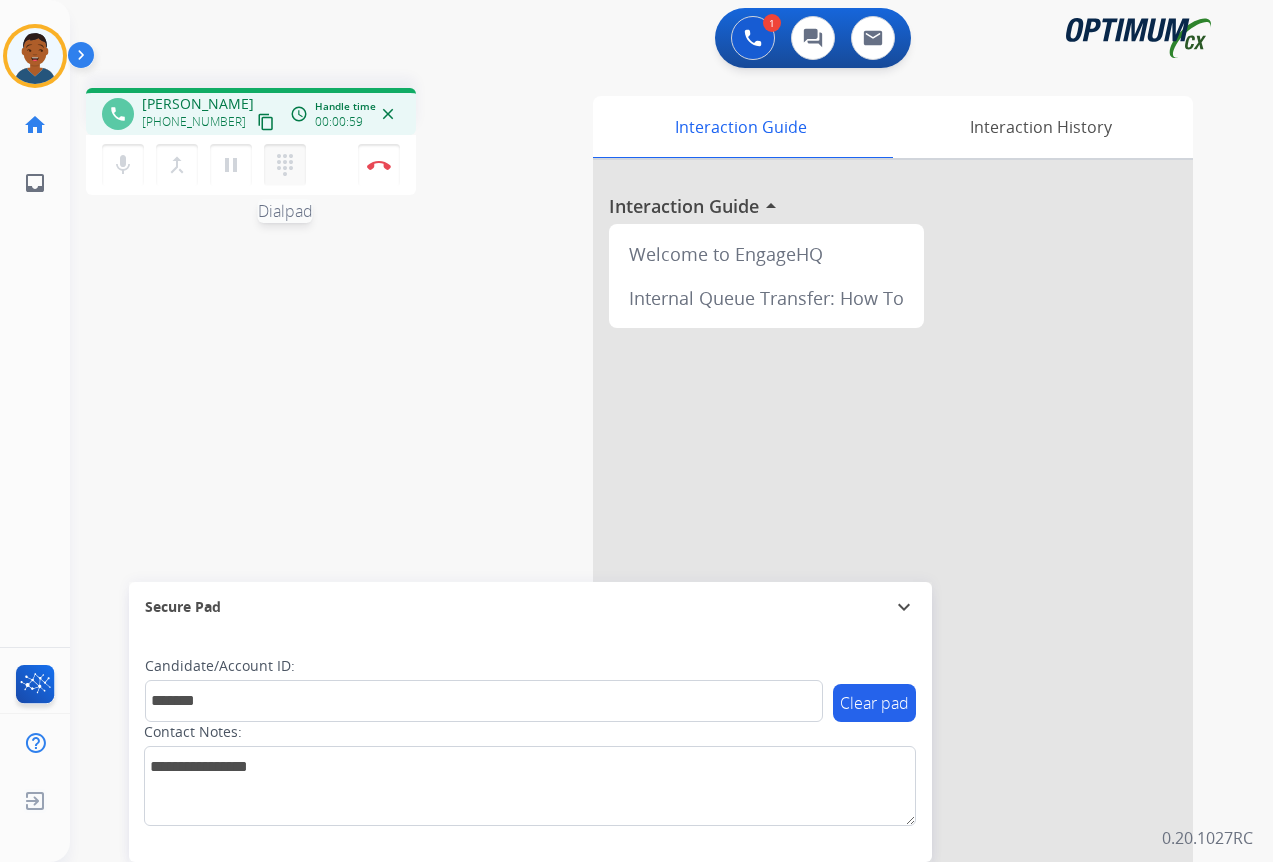click on "dialpad" at bounding box center (285, 165) 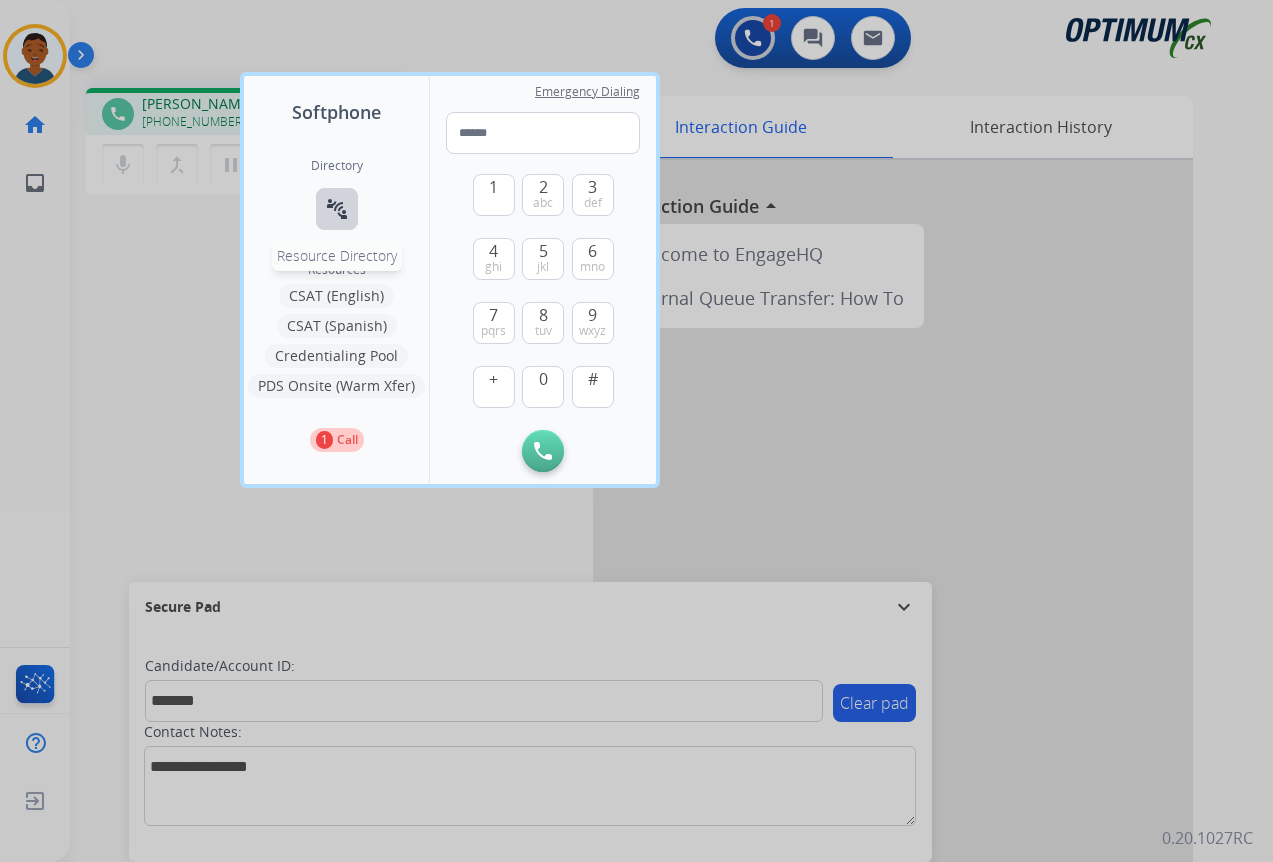 click on "connect_without_contact" at bounding box center [337, 209] 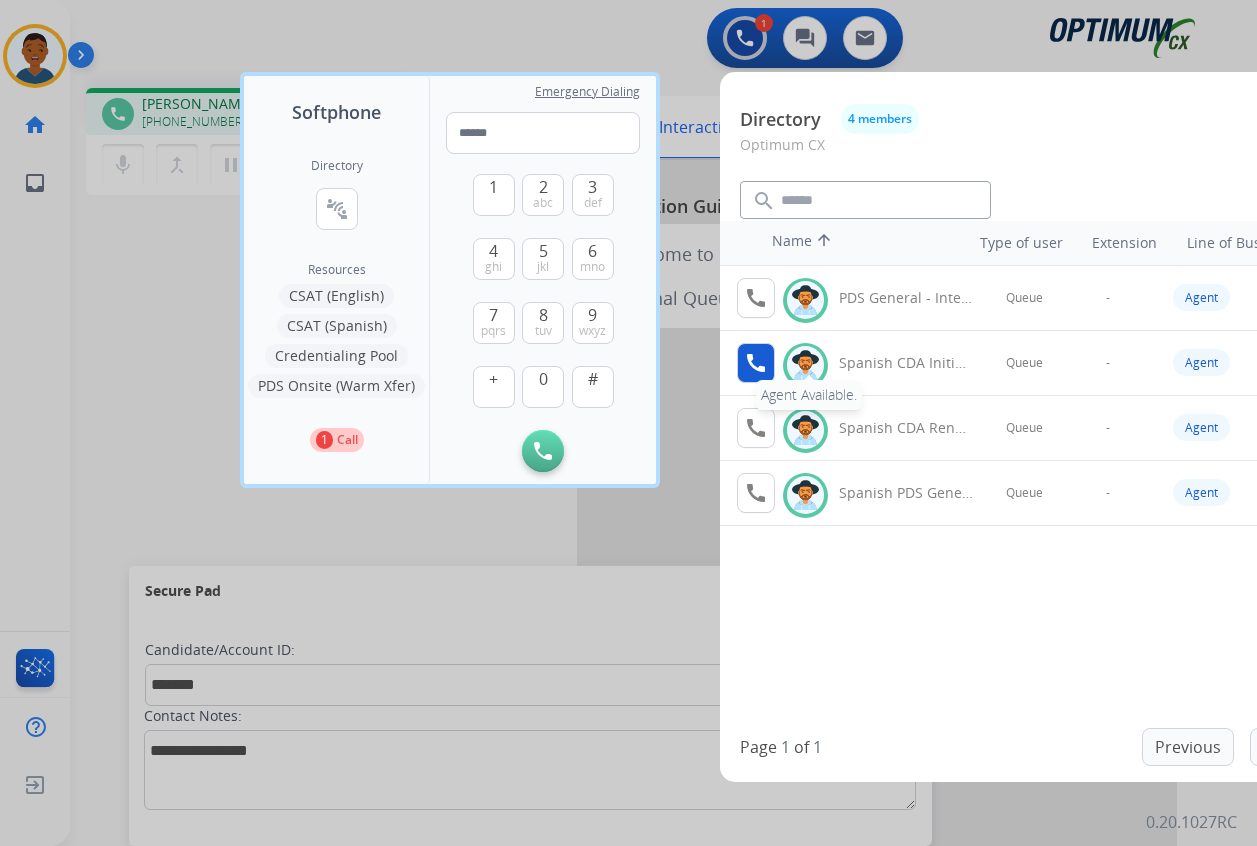click on "call" at bounding box center (756, 363) 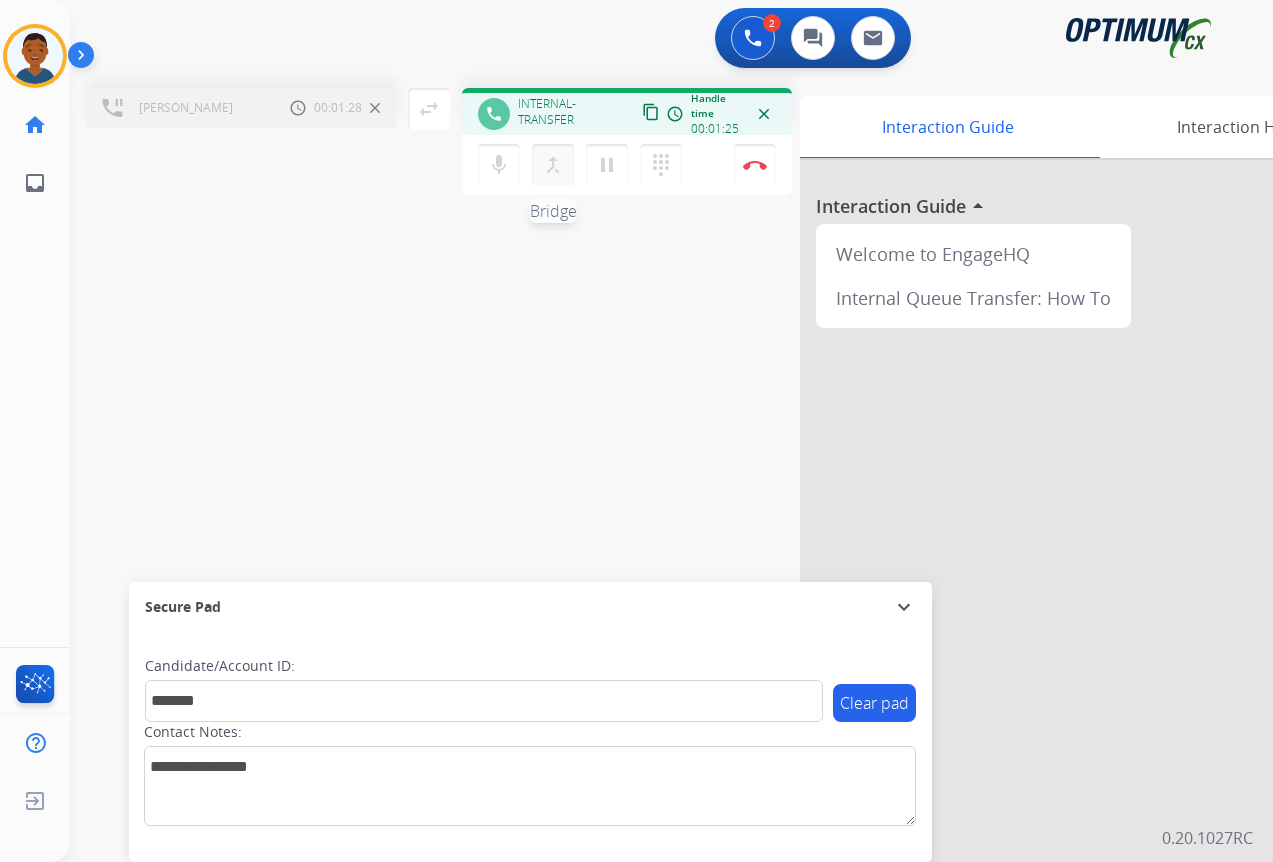 click on "merge_type" at bounding box center [553, 165] 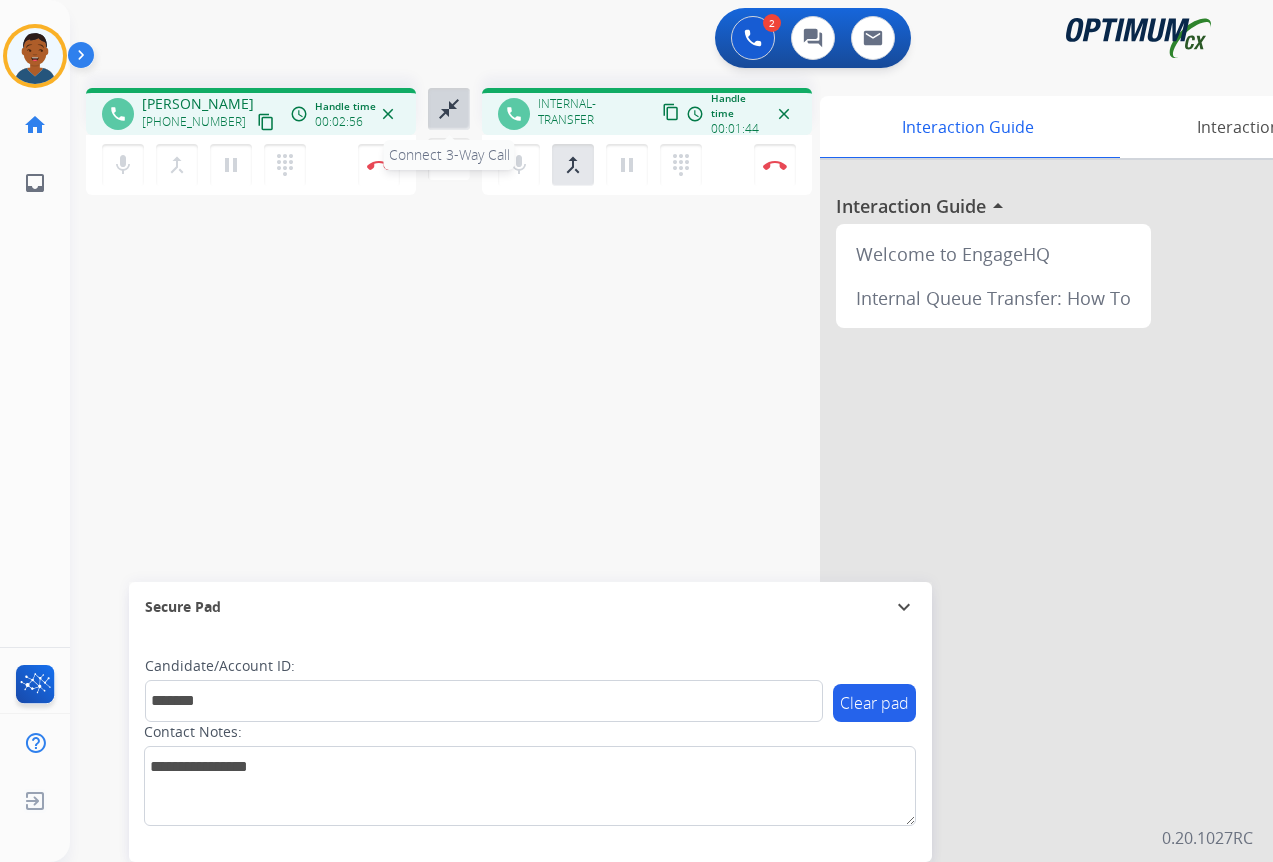 click on "close_fullscreen" at bounding box center [449, 109] 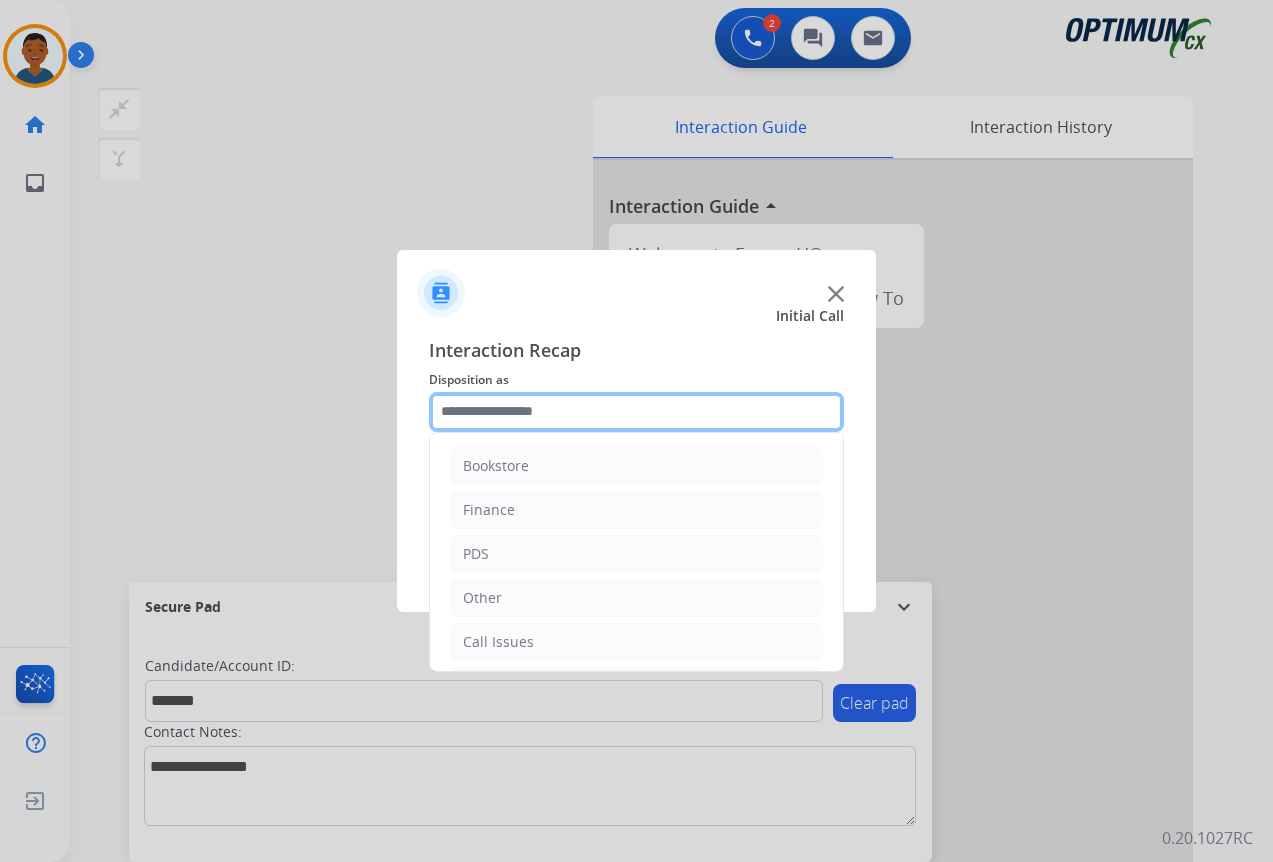 click 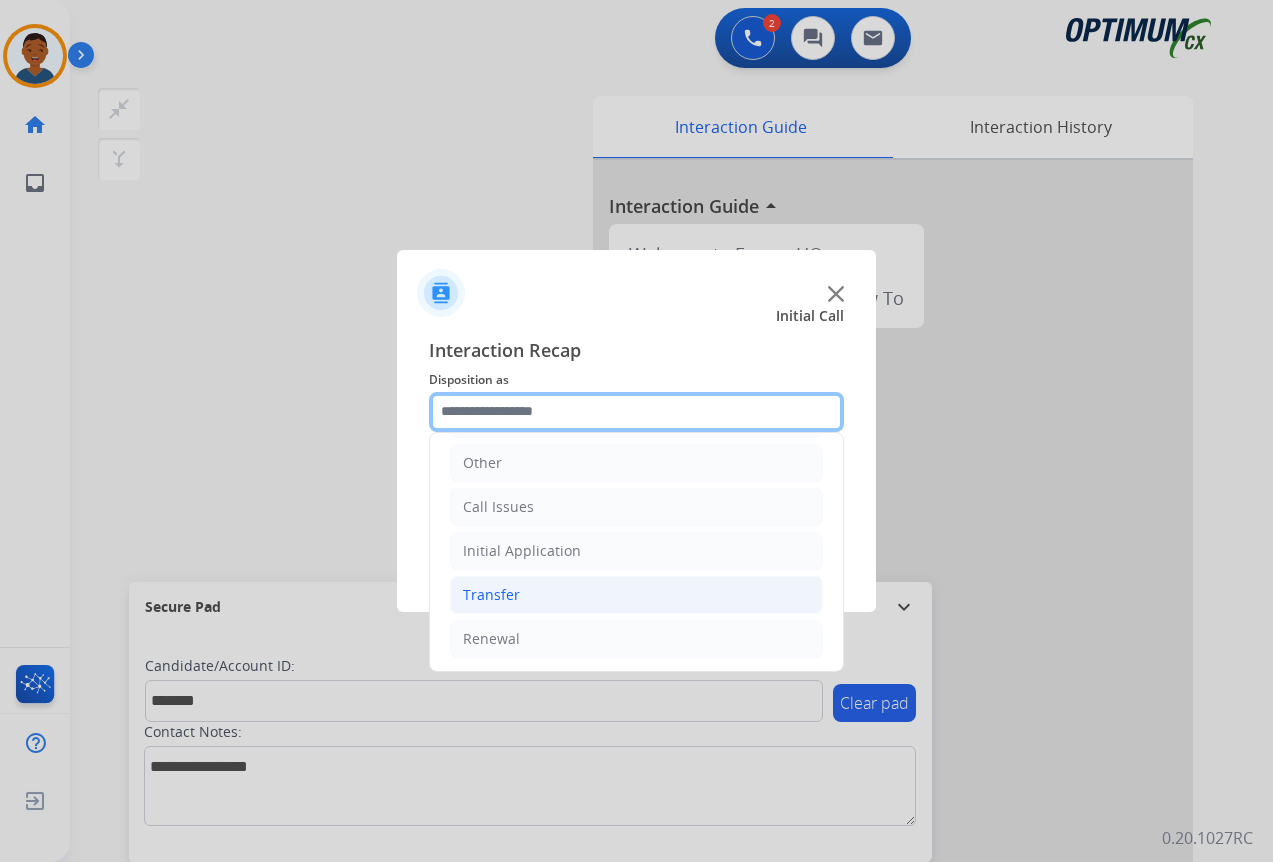scroll, scrollTop: 136, scrollLeft: 0, axis: vertical 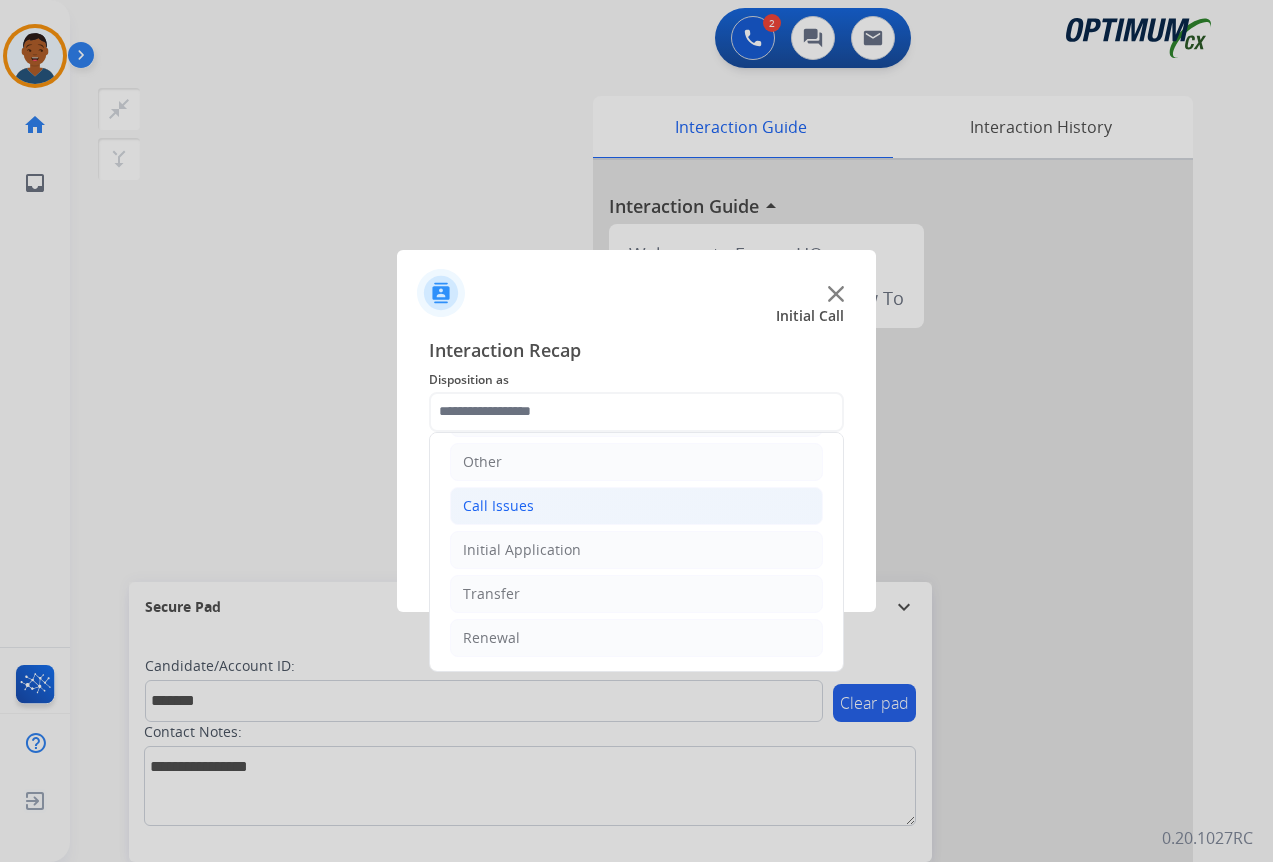 click on "Call Issues" 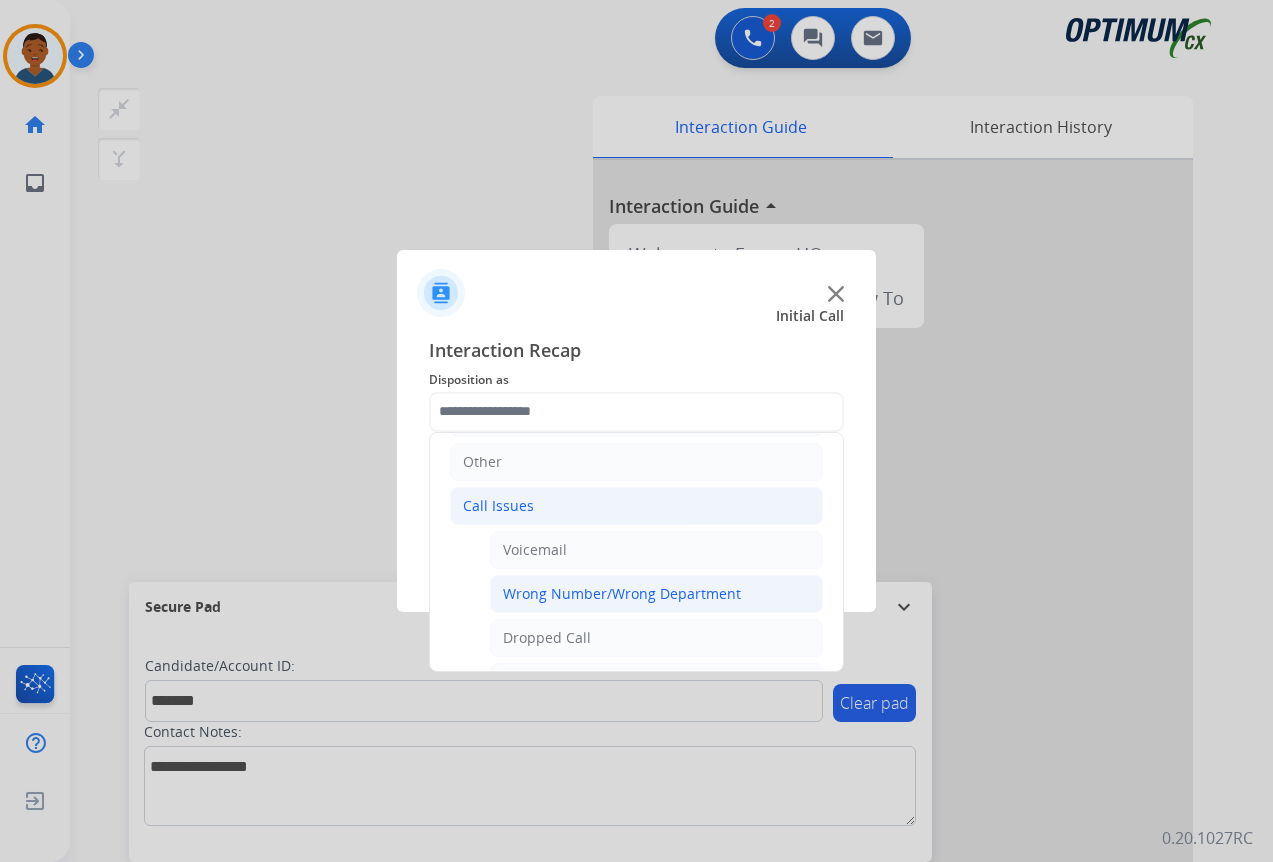 click on "Wrong Number/Wrong Department" 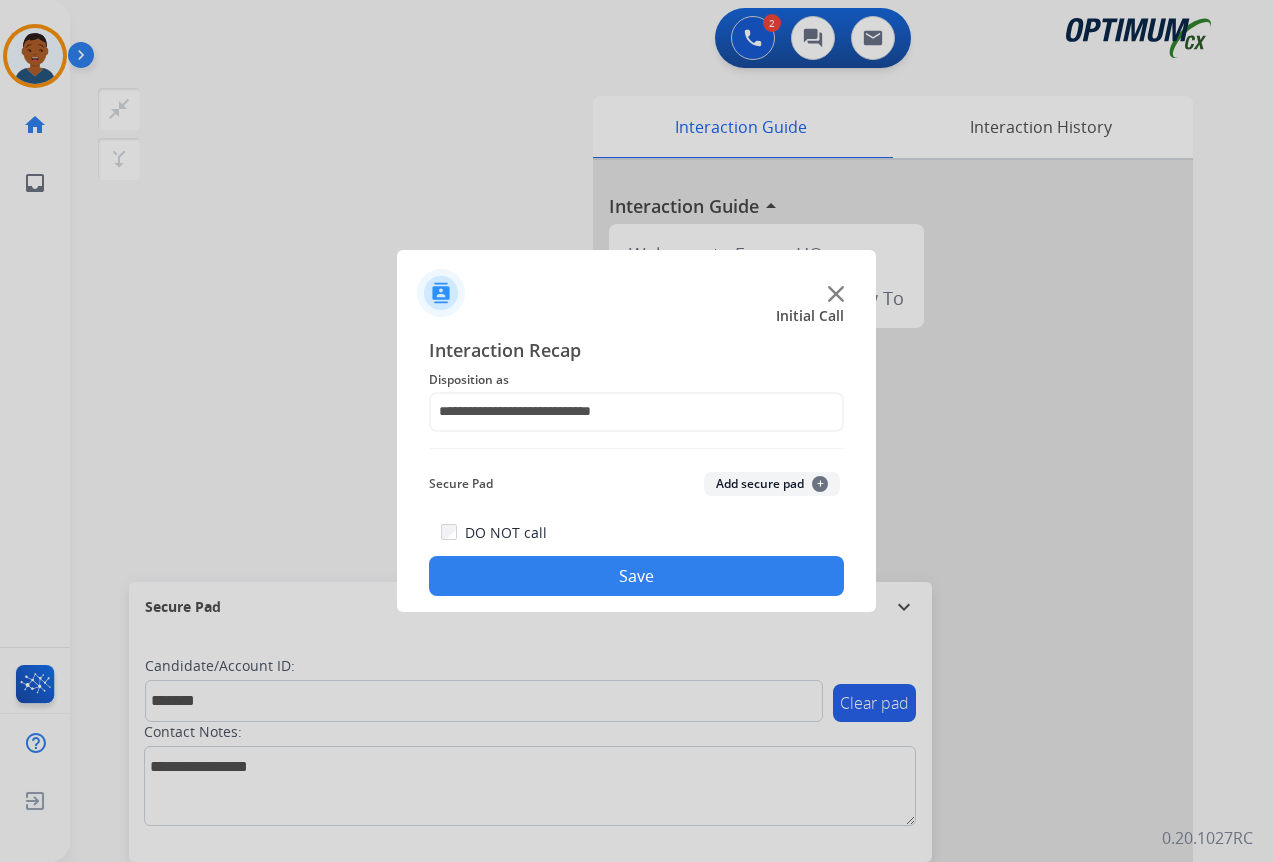 click on "Add secure pad  +" 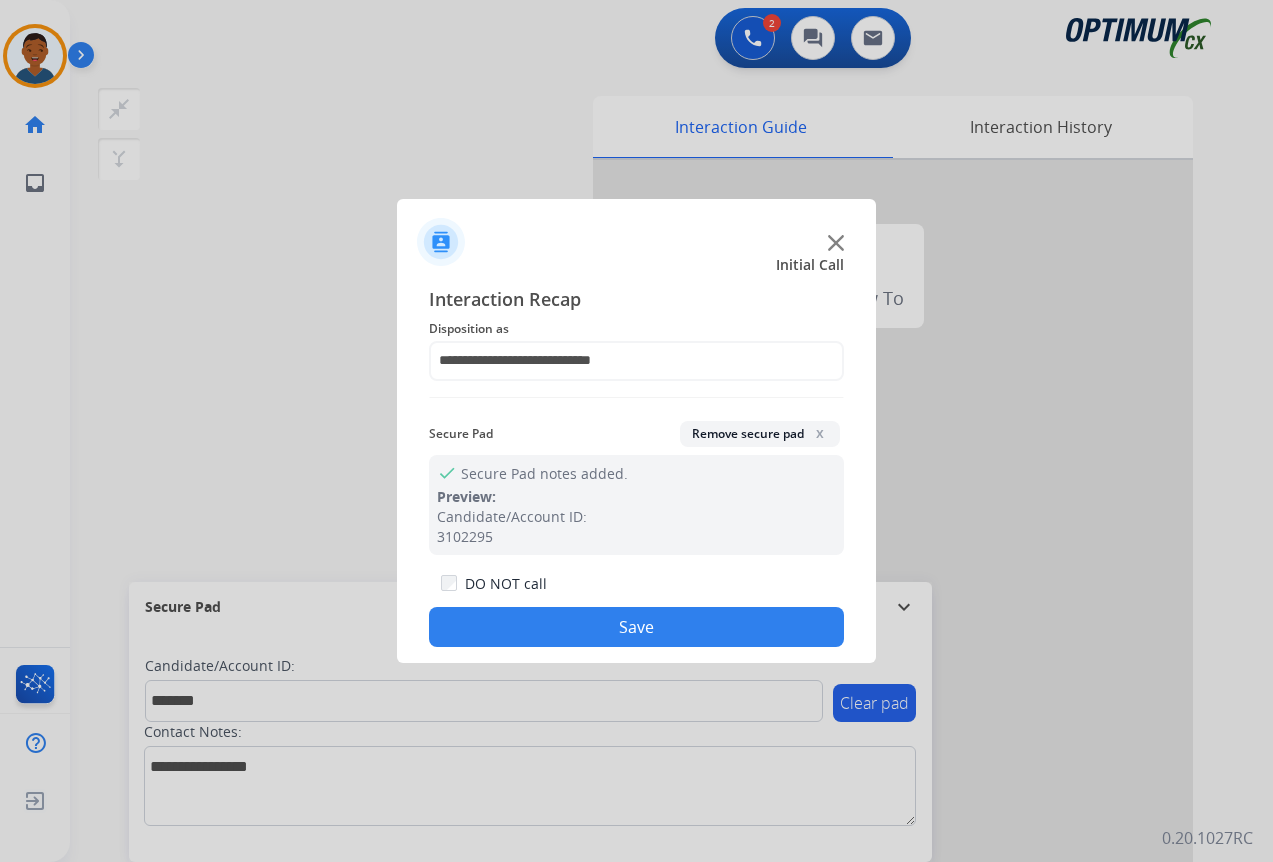 click on "Save" 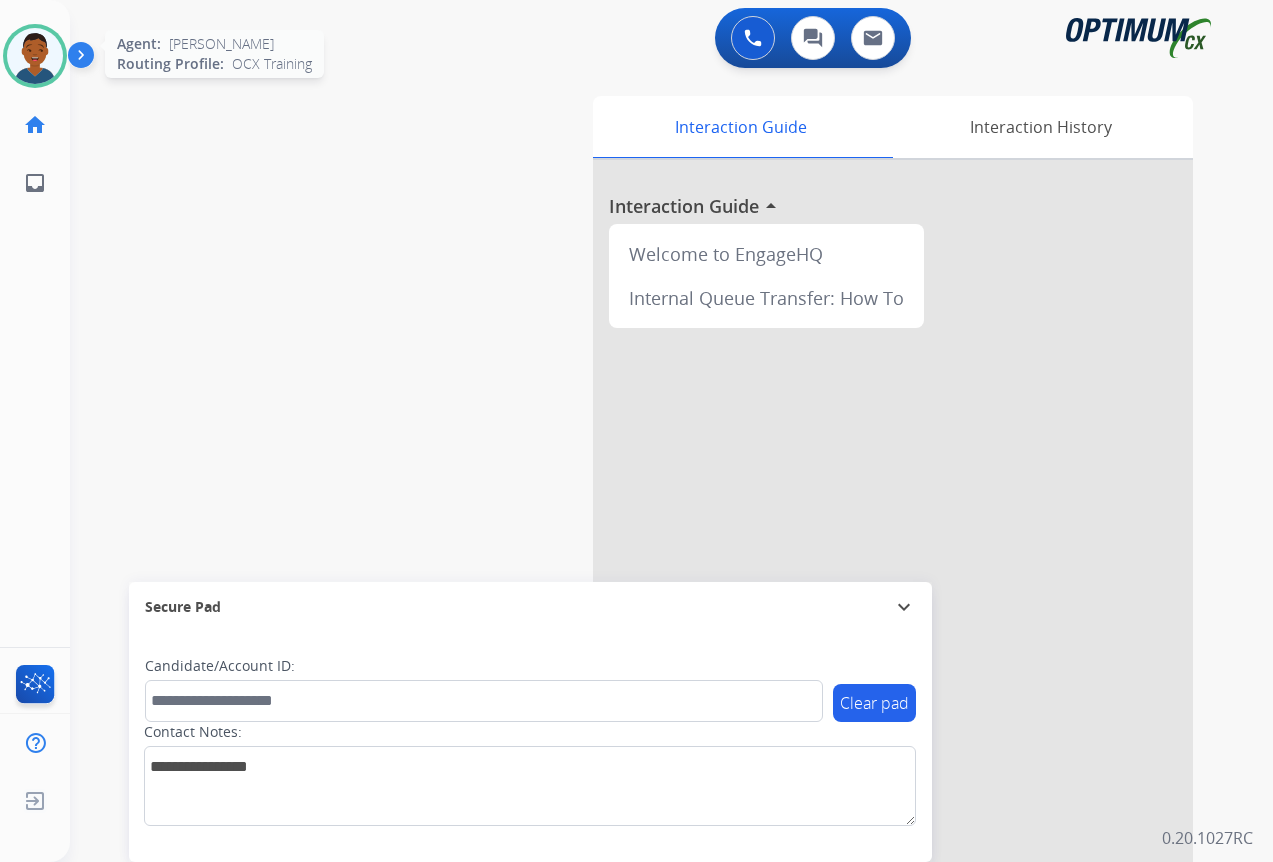 click at bounding box center (35, 56) 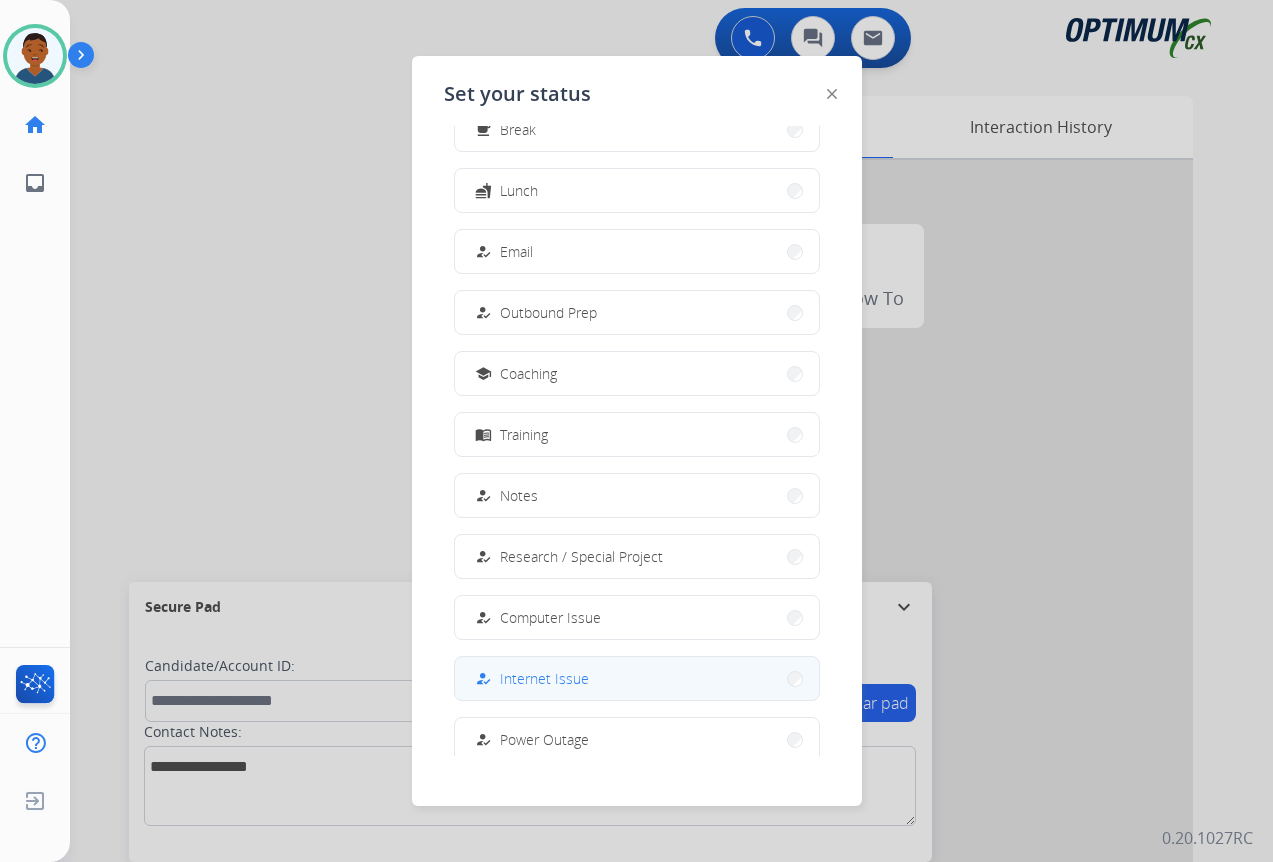 scroll, scrollTop: 189, scrollLeft: 0, axis: vertical 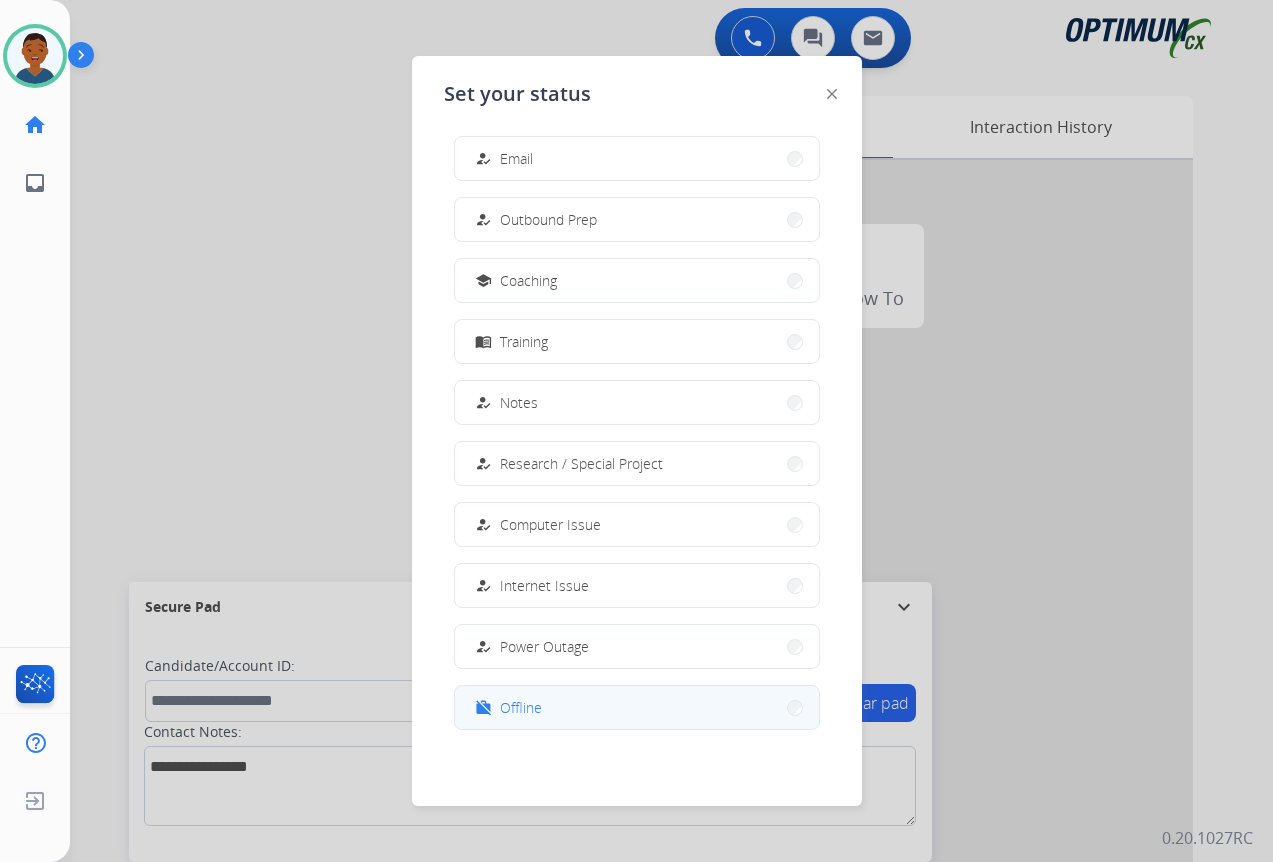 click on "Offline" at bounding box center [521, 707] 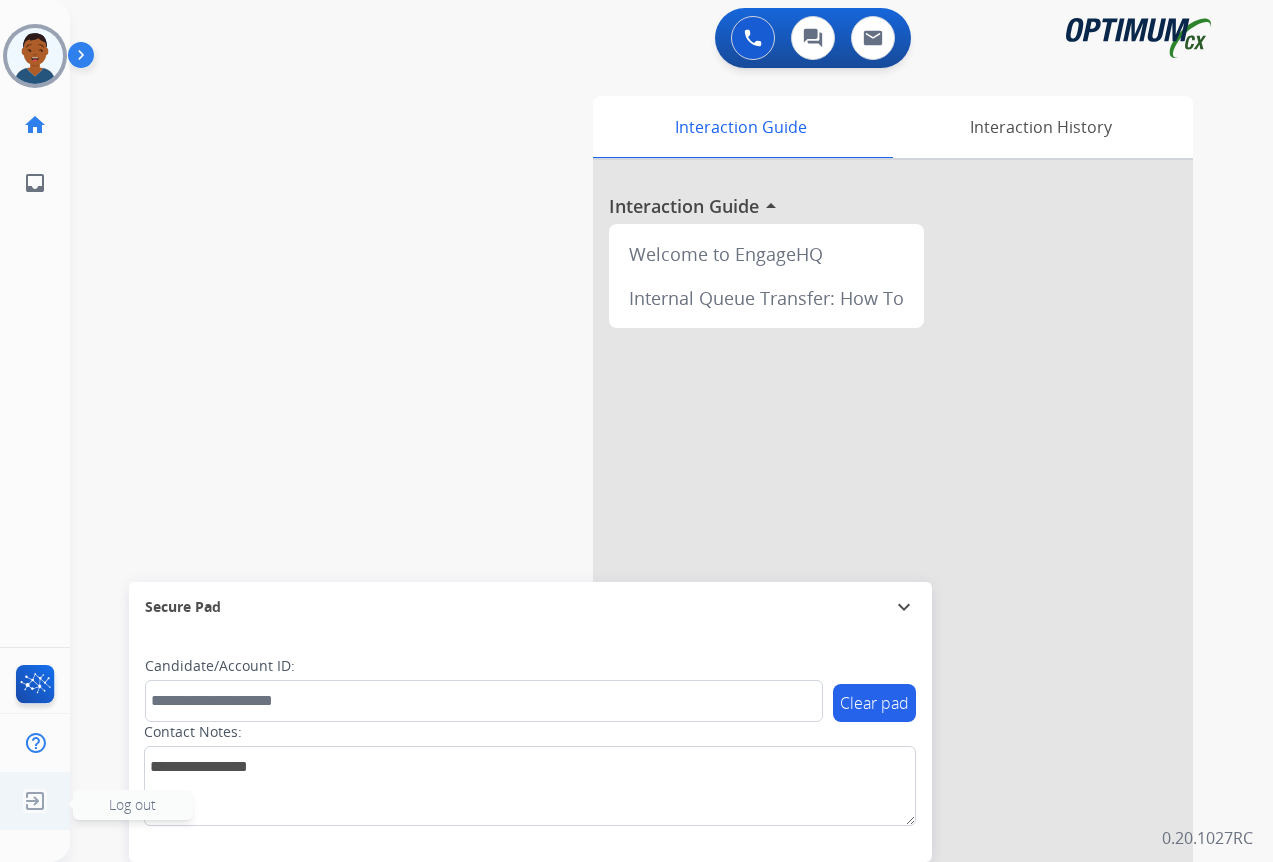 click on "Log out" 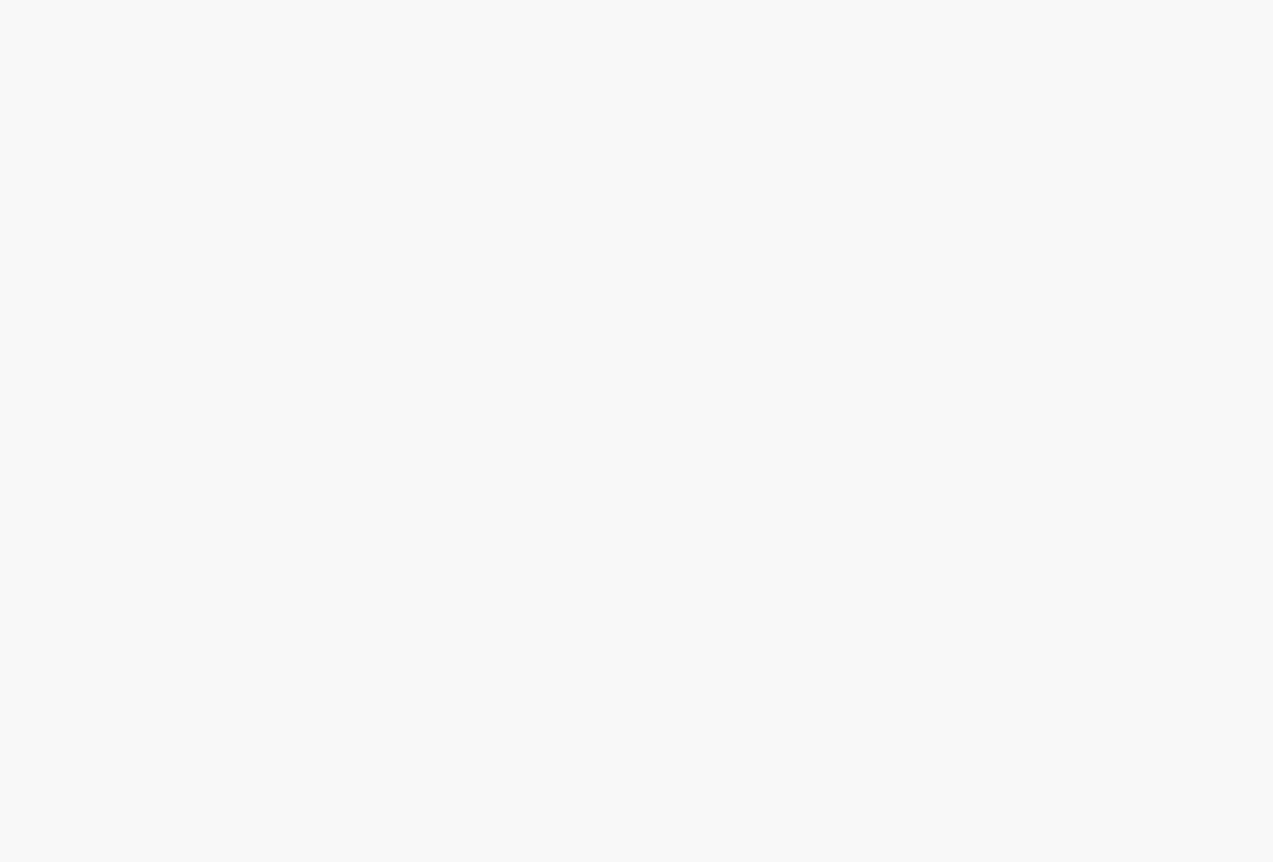 scroll, scrollTop: 0, scrollLeft: 0, axis: both 